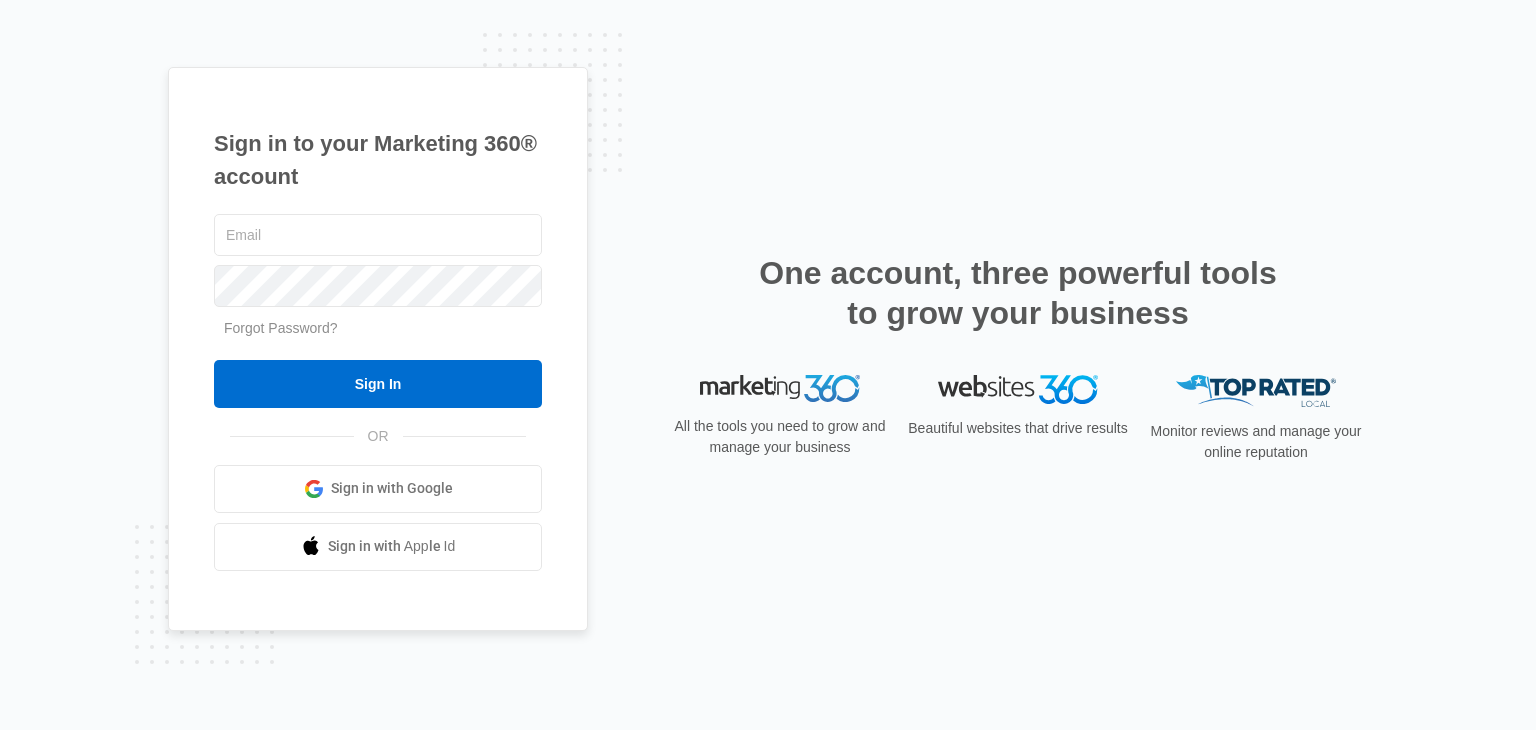 scroll, scrollTop: 0, scrollLeft: 0, axis: both 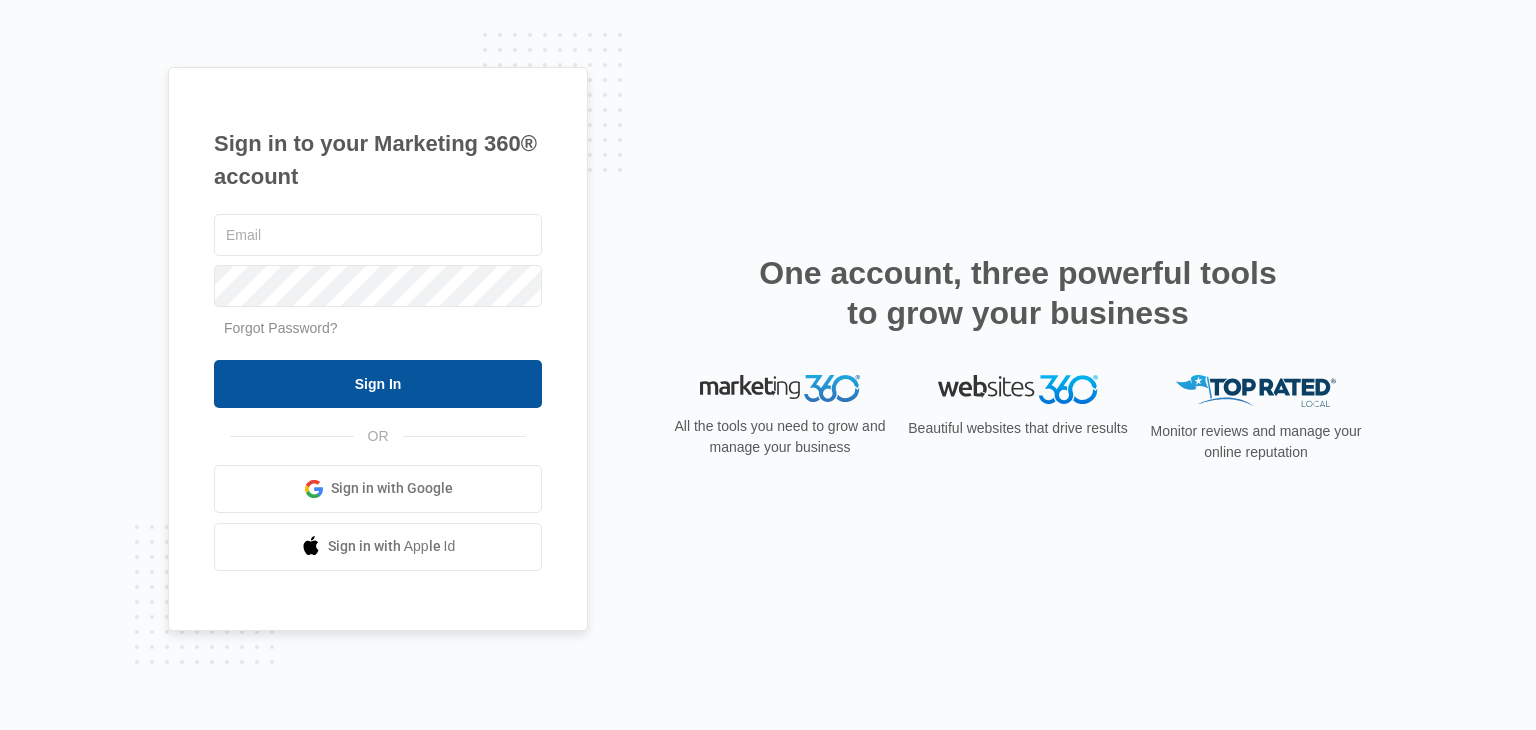 type on "[USERNAME]@example.com" 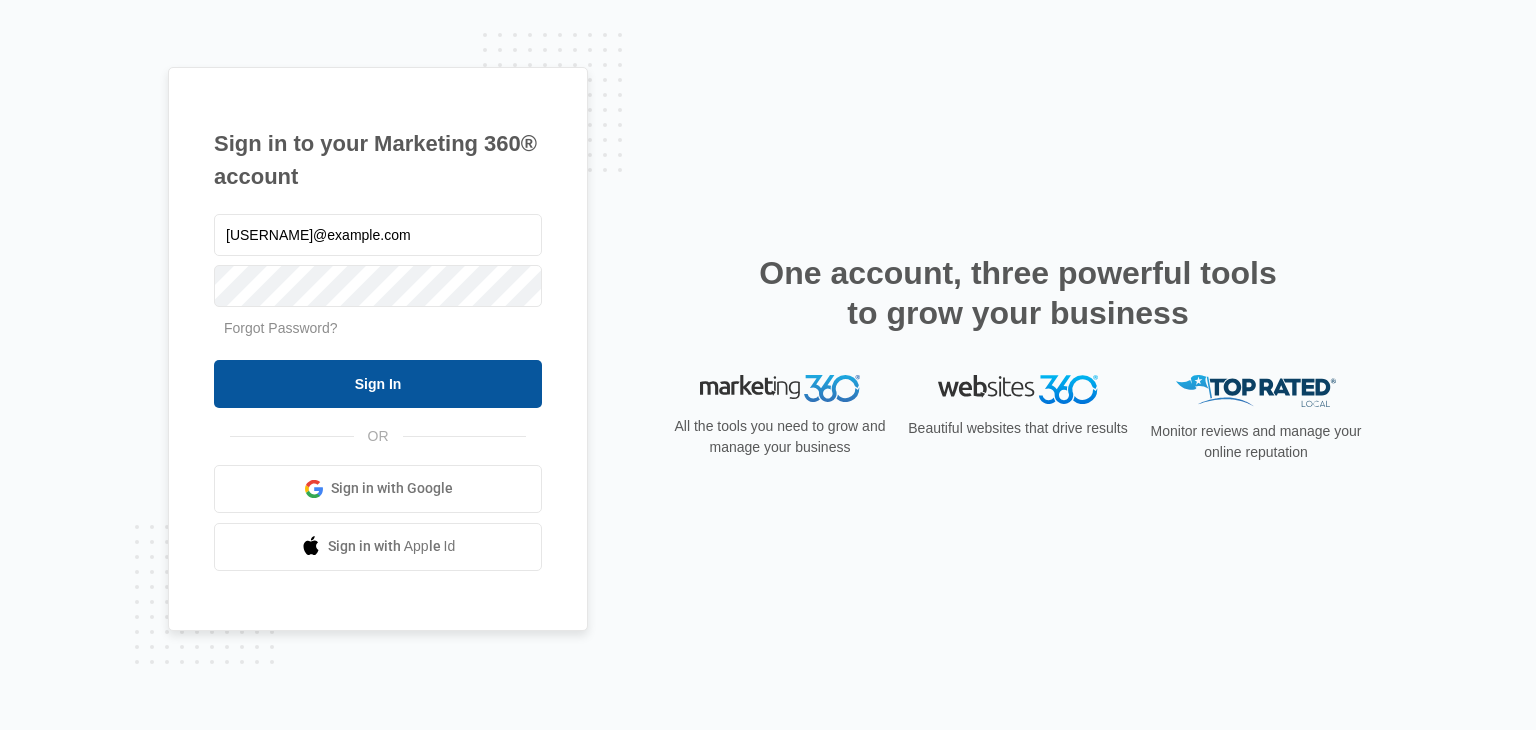 click on "Sign In" at bounding box center (378, 384) 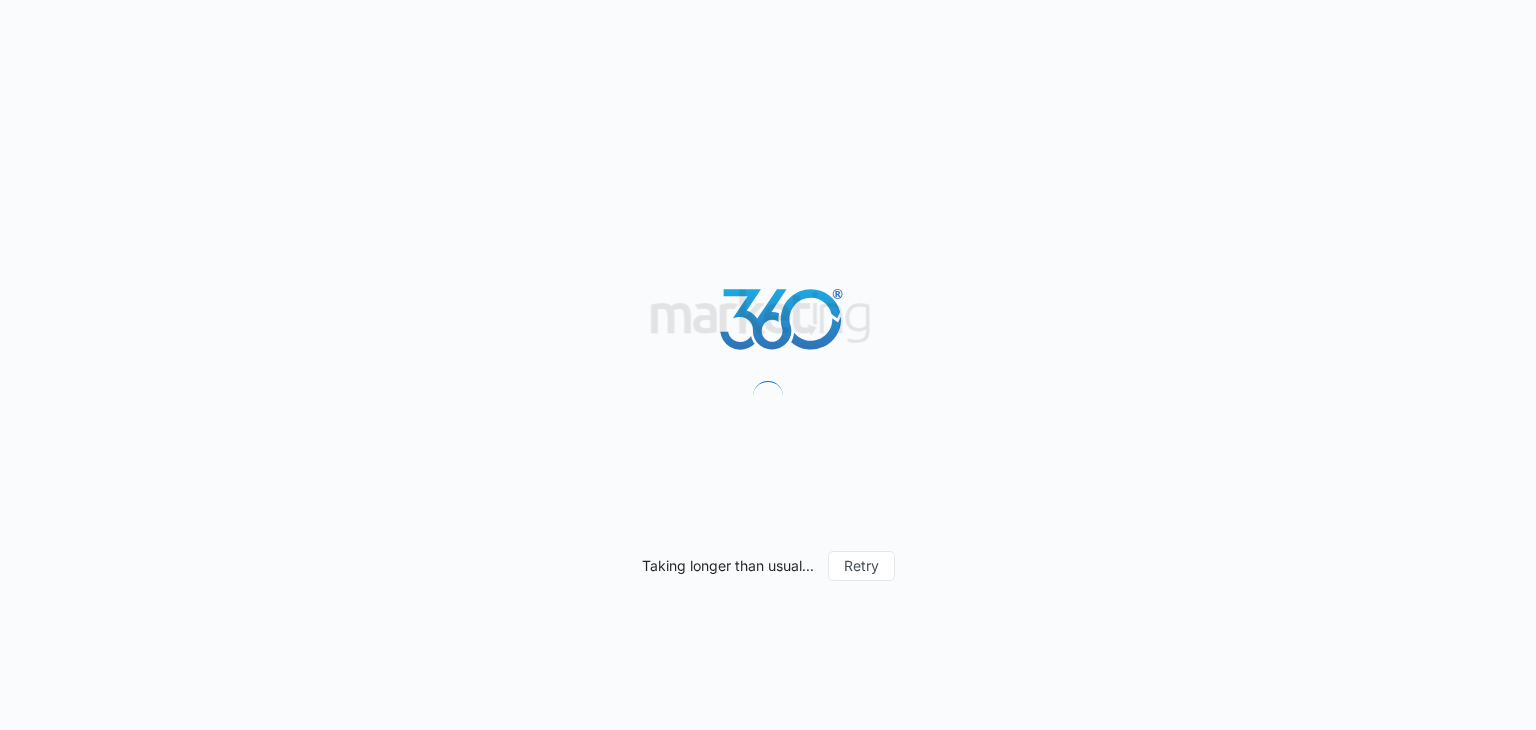 scroll, scrollTop: 0, scrollLeft: 0, axis: both 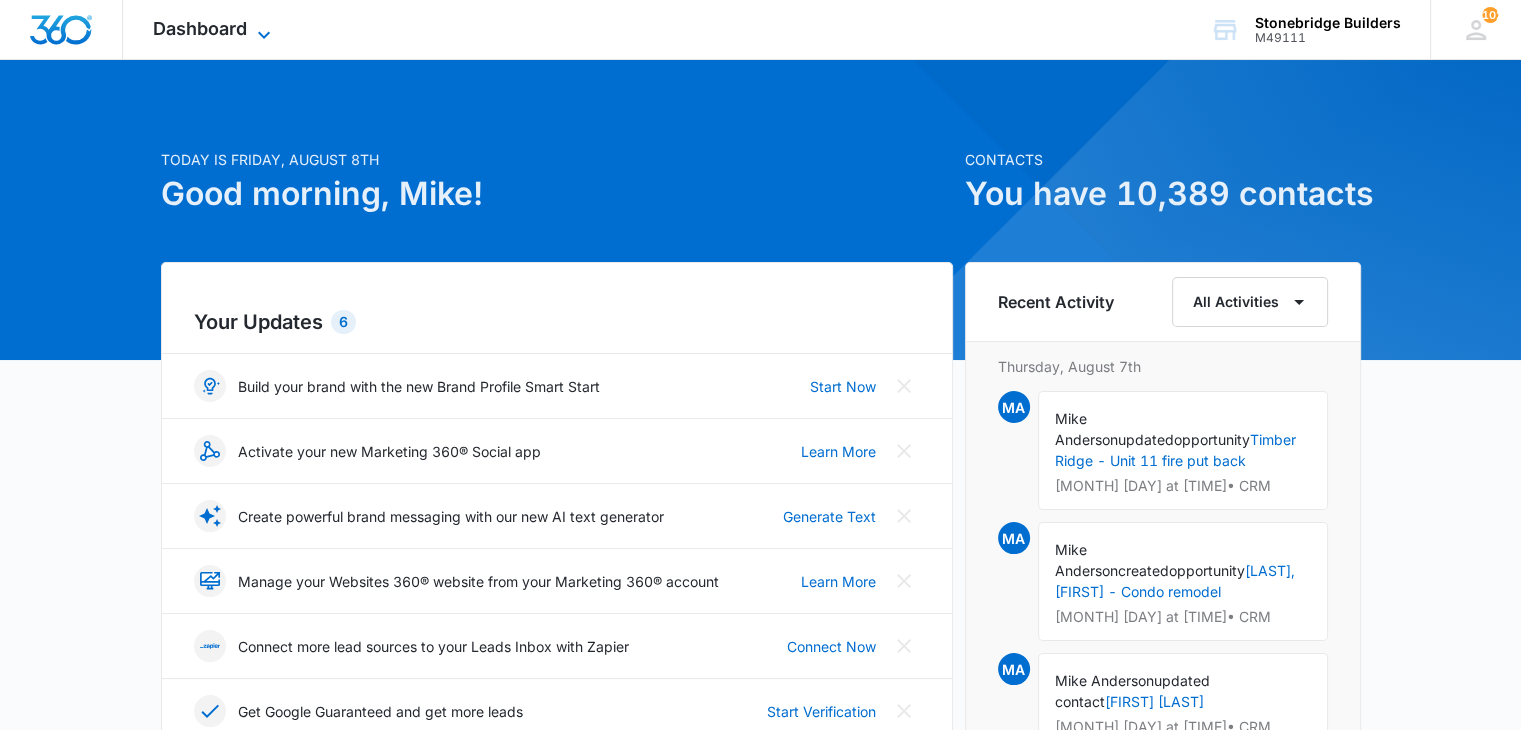 click 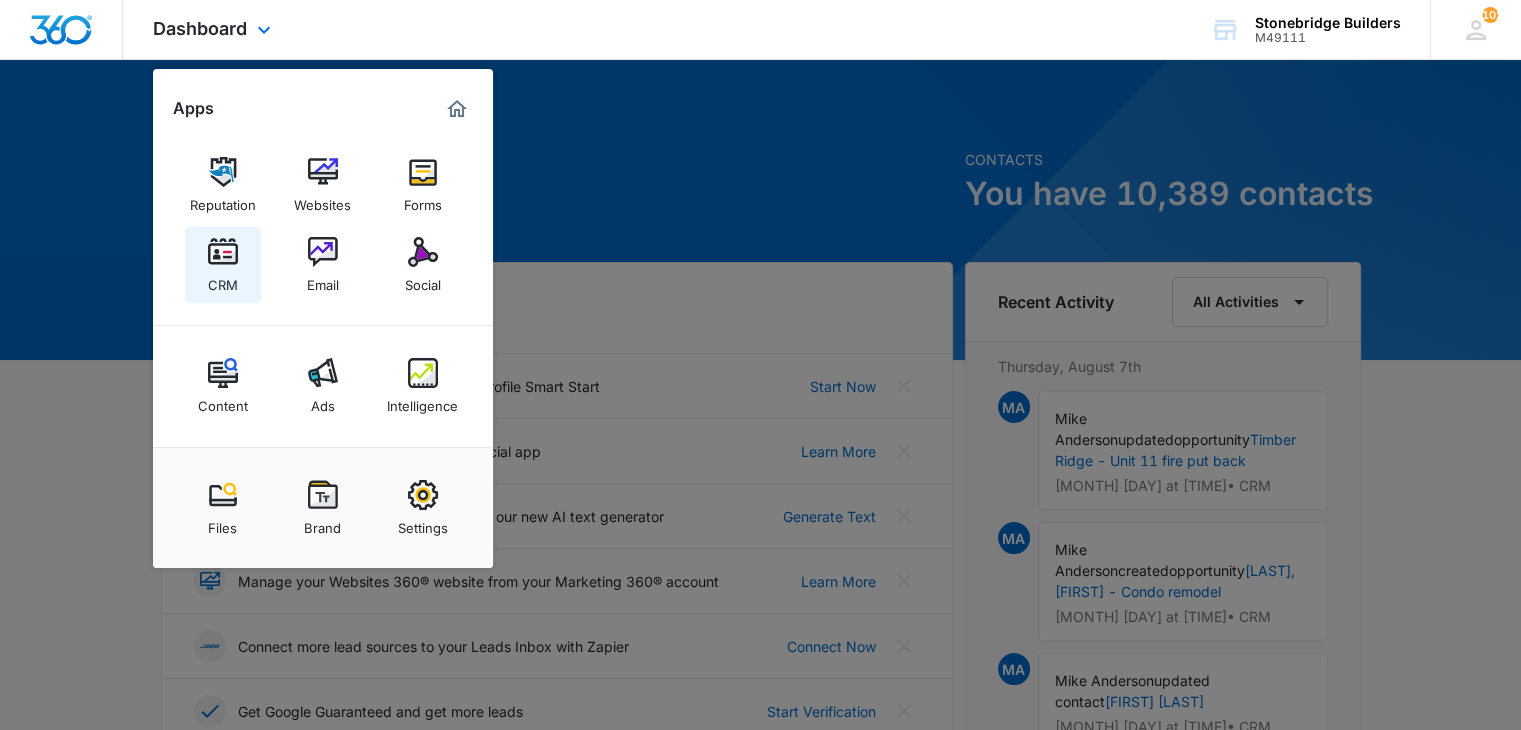 click at bounding box center (223, 252) 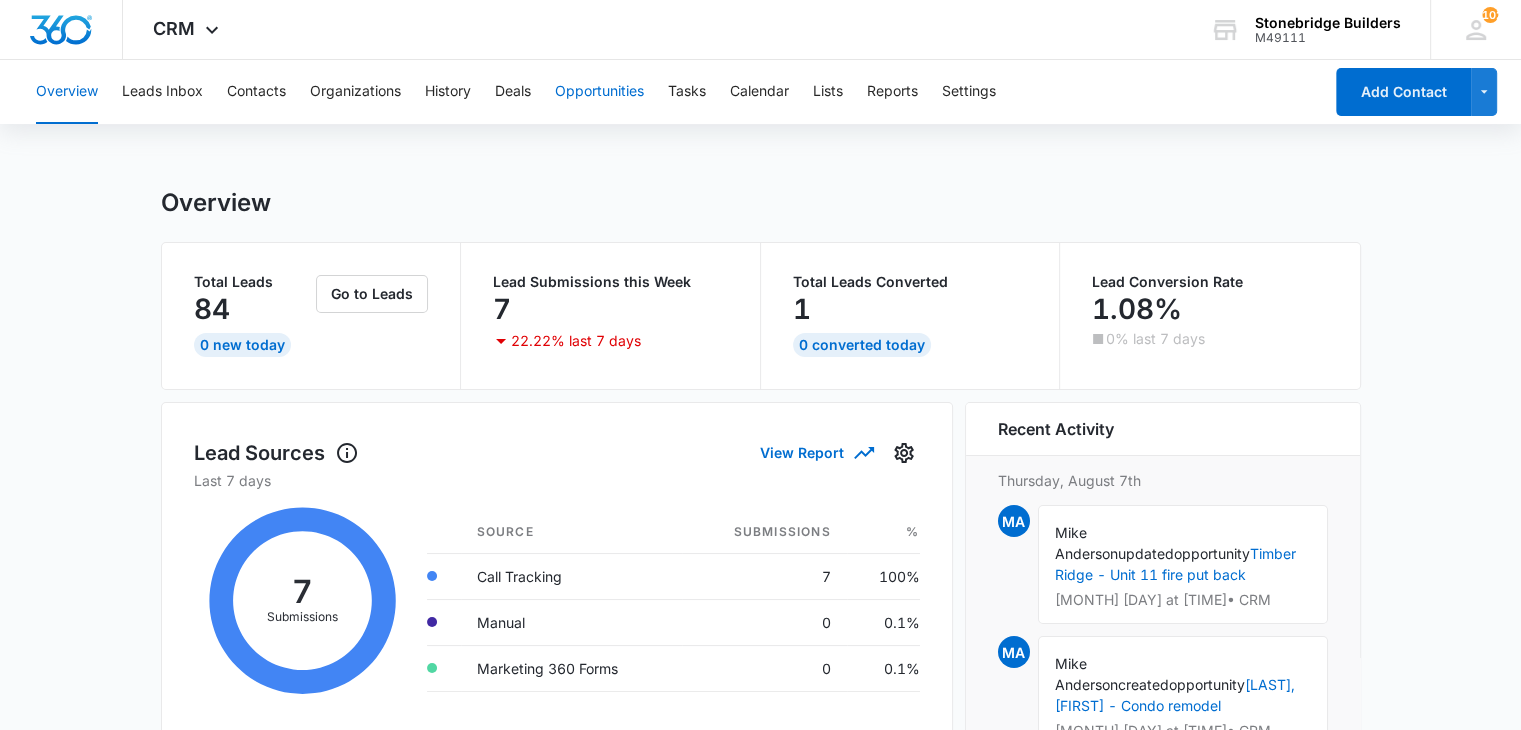 click on "Opportunities" at bounding box center (599, 92) 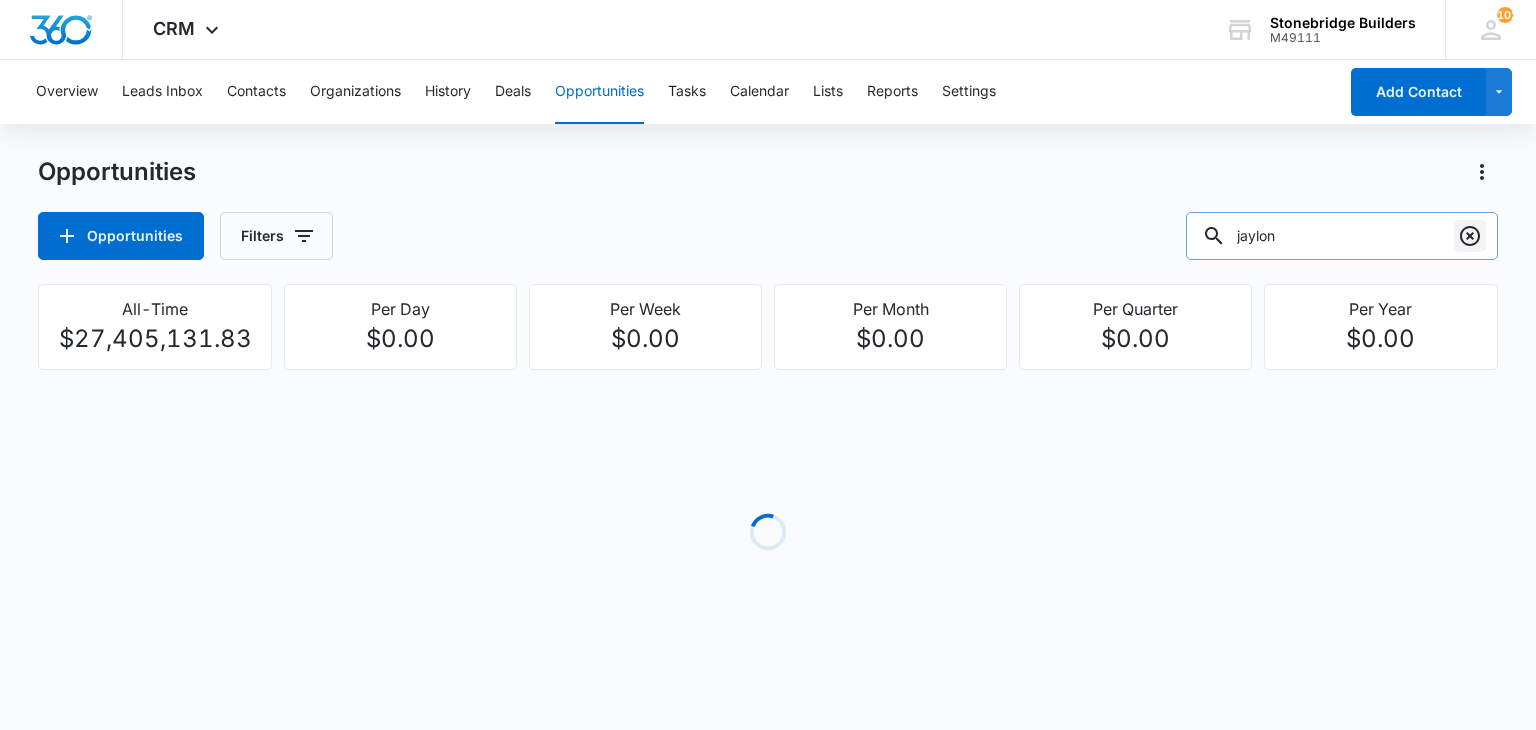 click 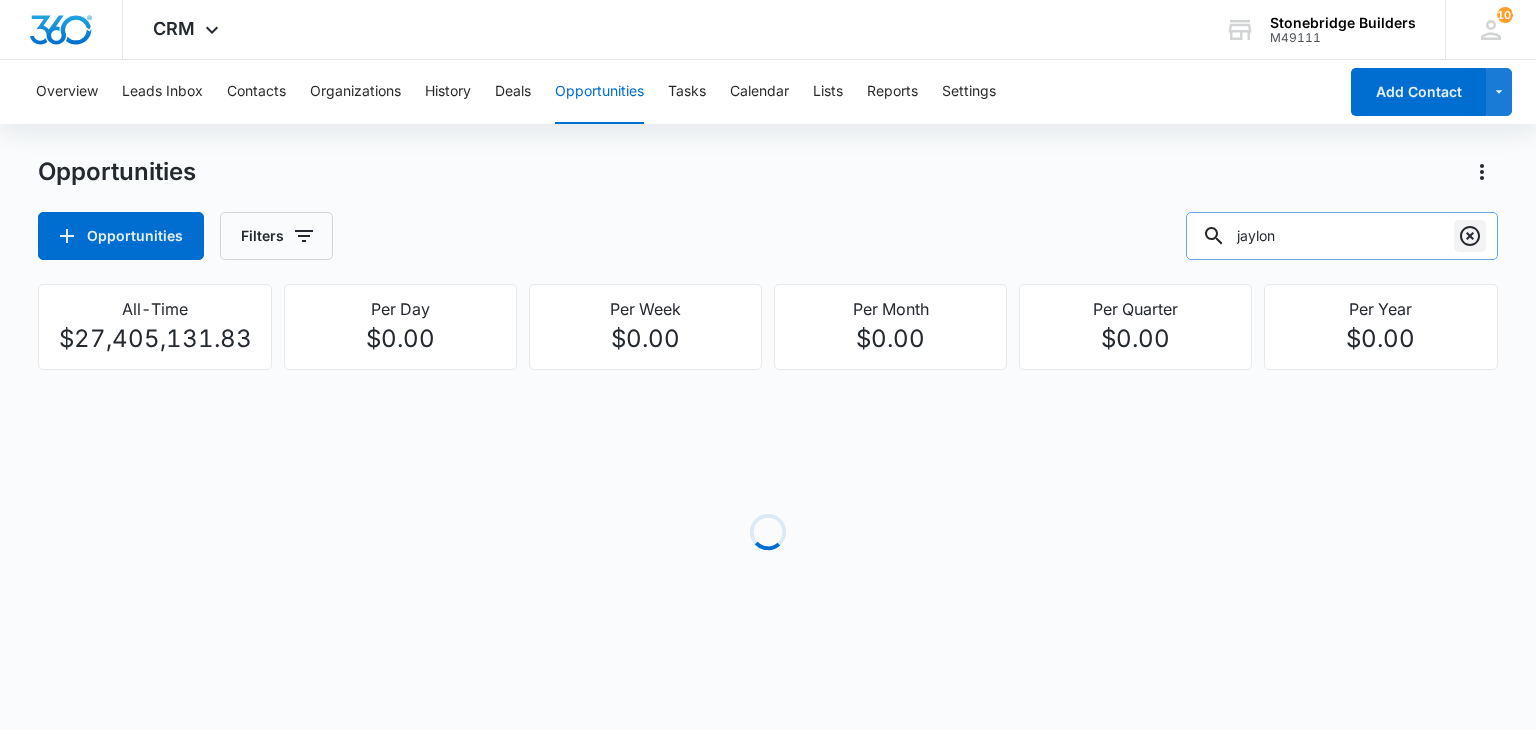 type 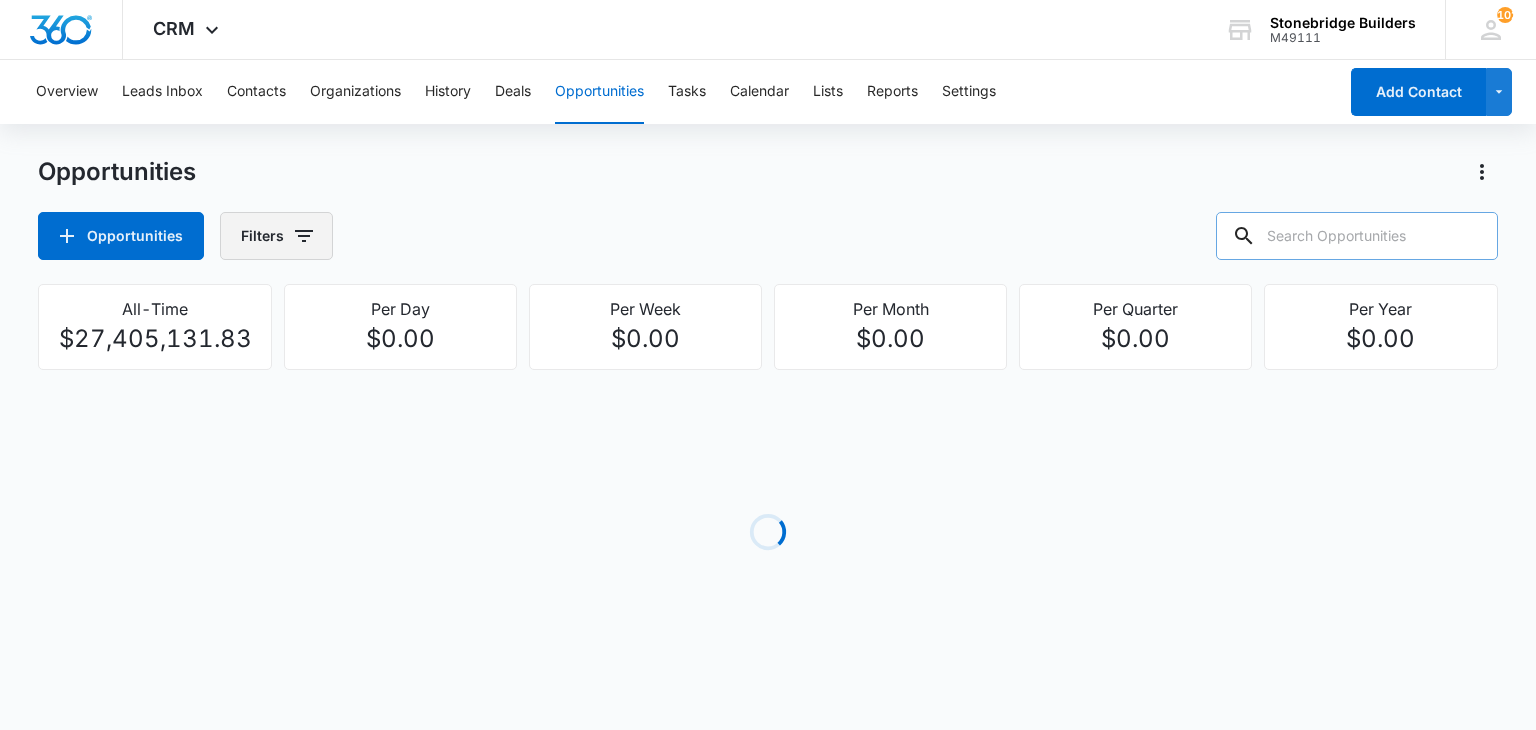 click on "Filters" at bounding box center (276, 236) 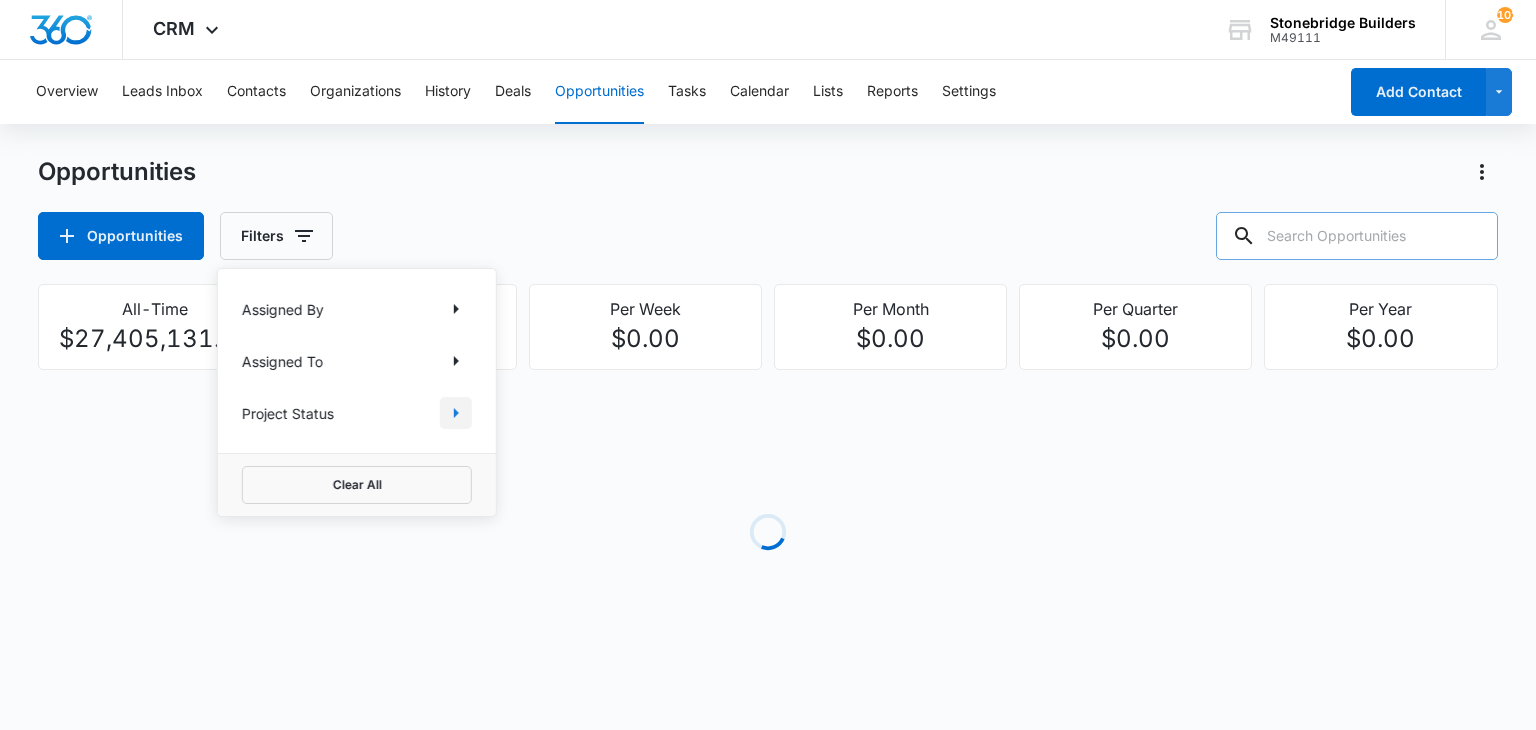 click at bounding box center (456, 413) 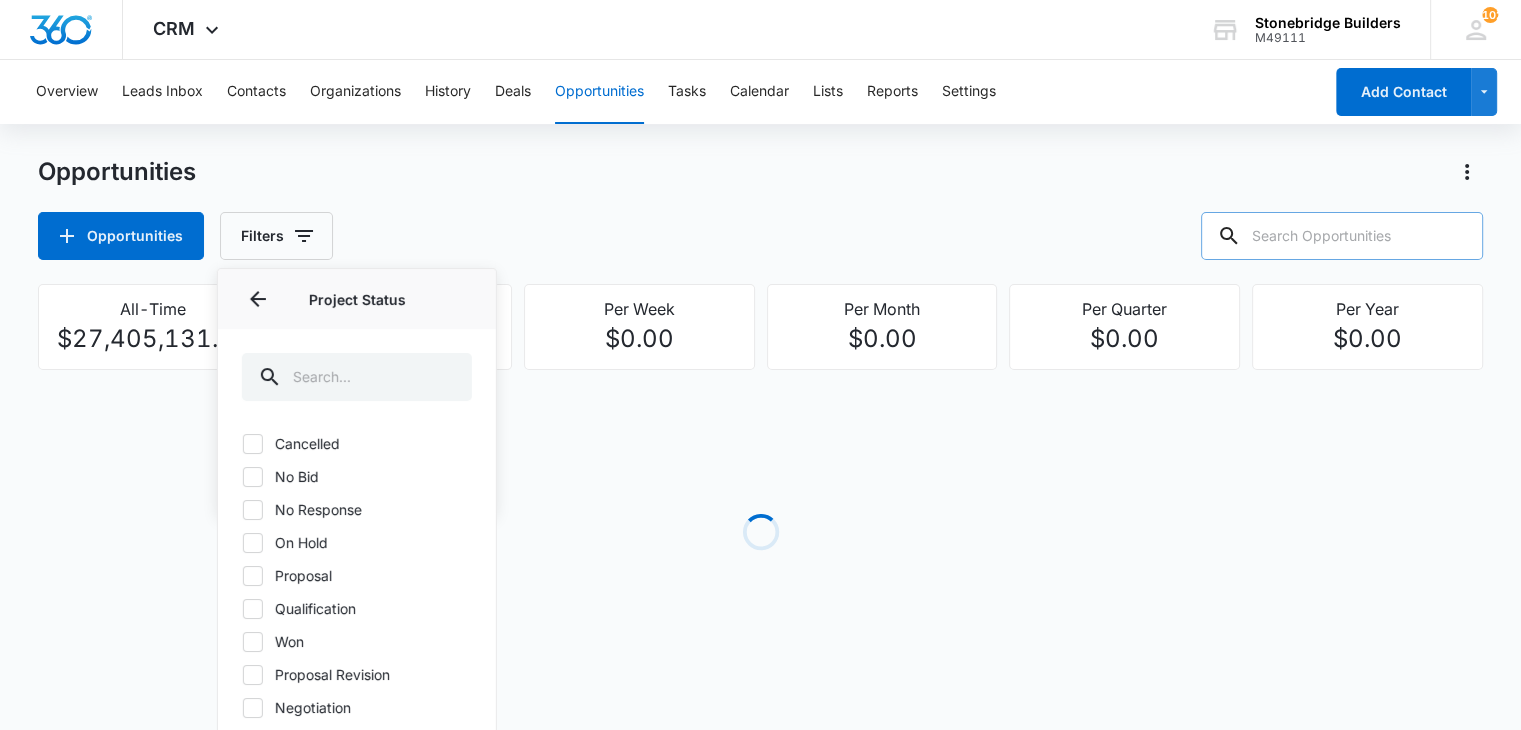 click 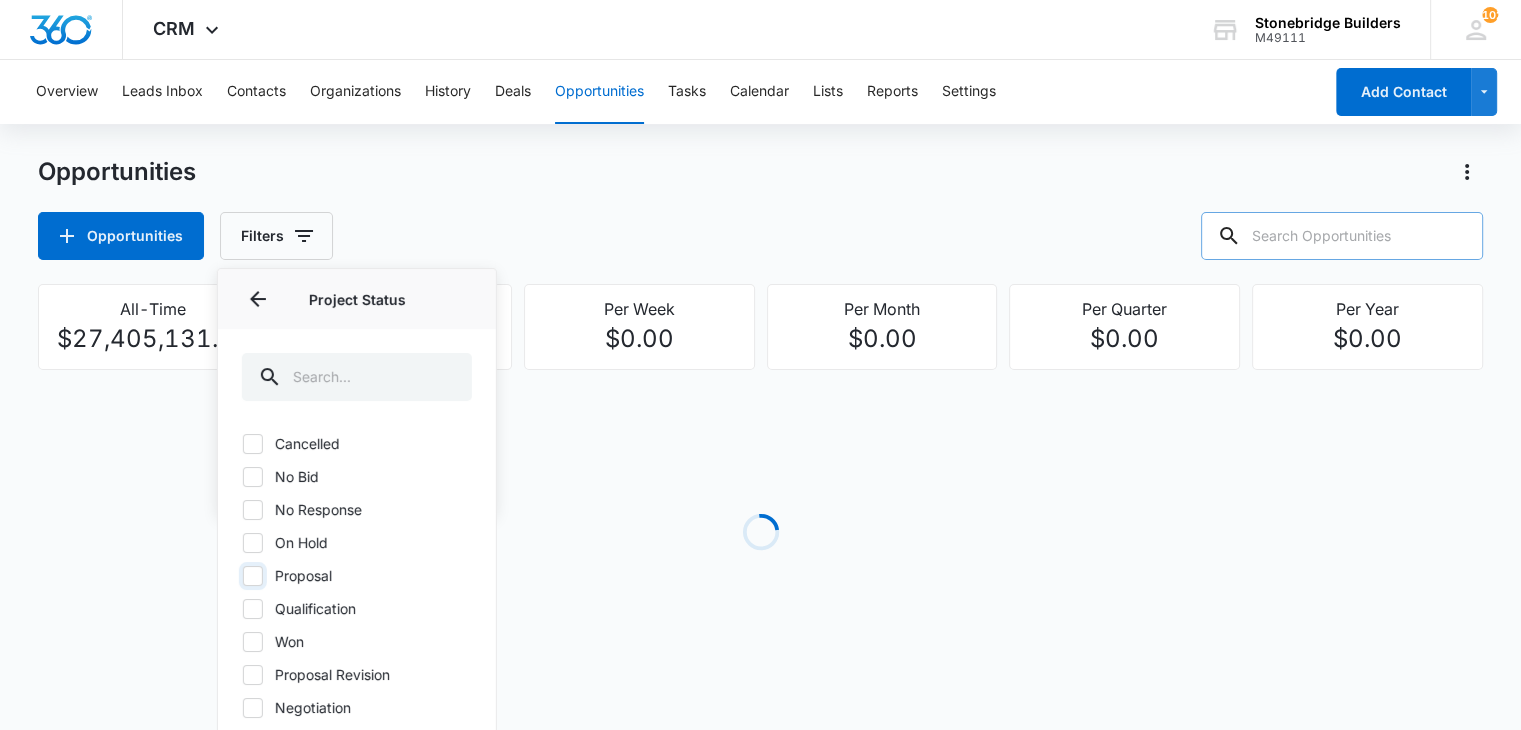 click on "Proposal" at bounding box center (242, 575) 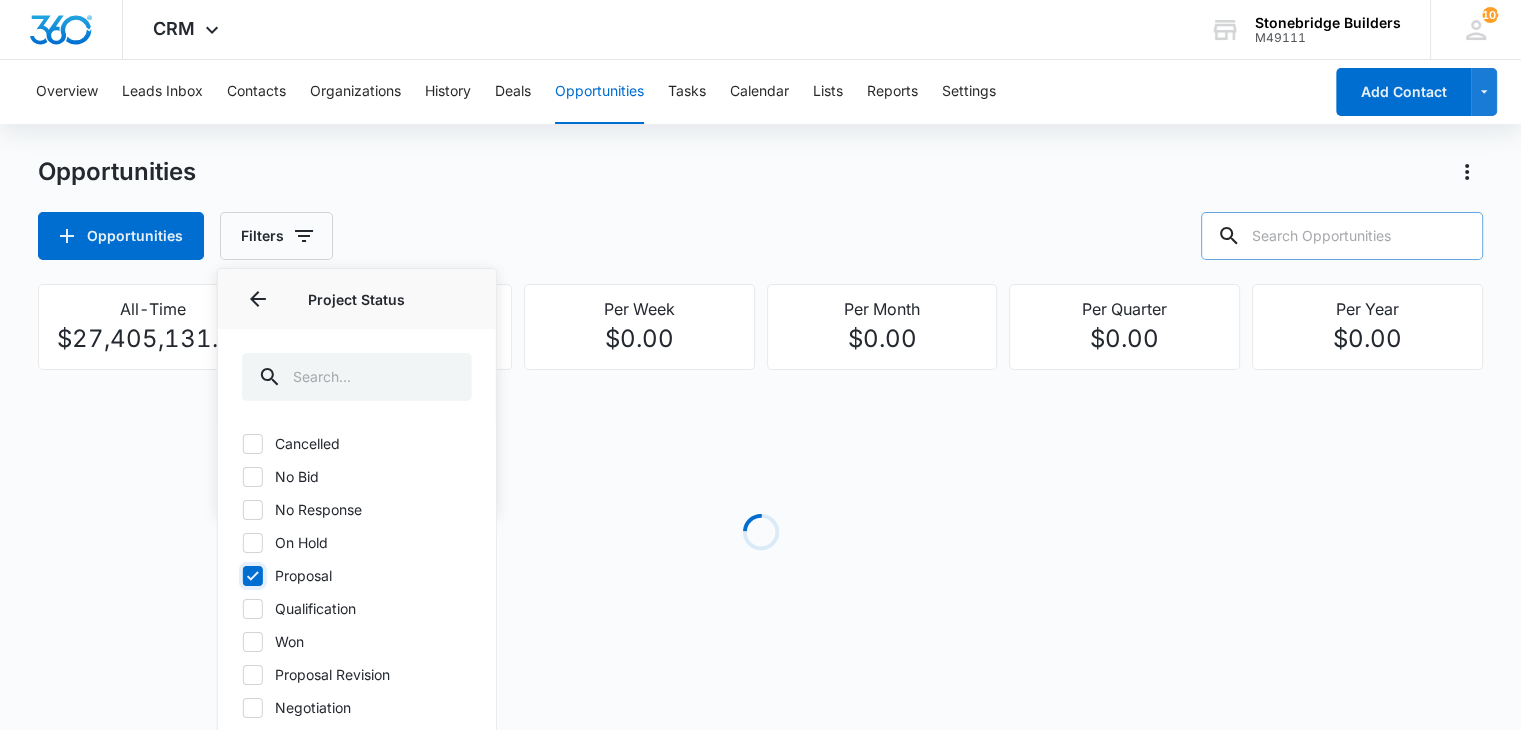 checkbox on "true" 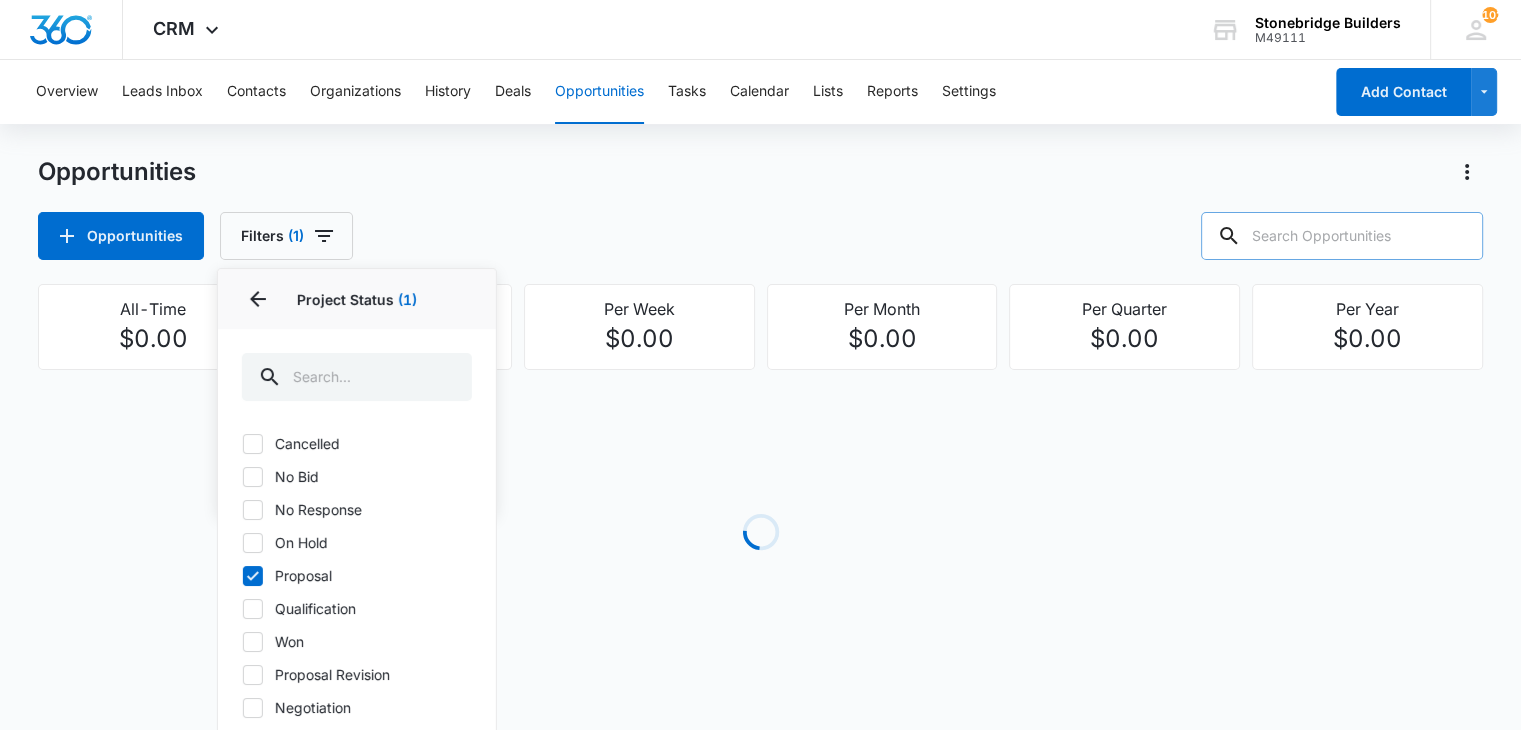 click 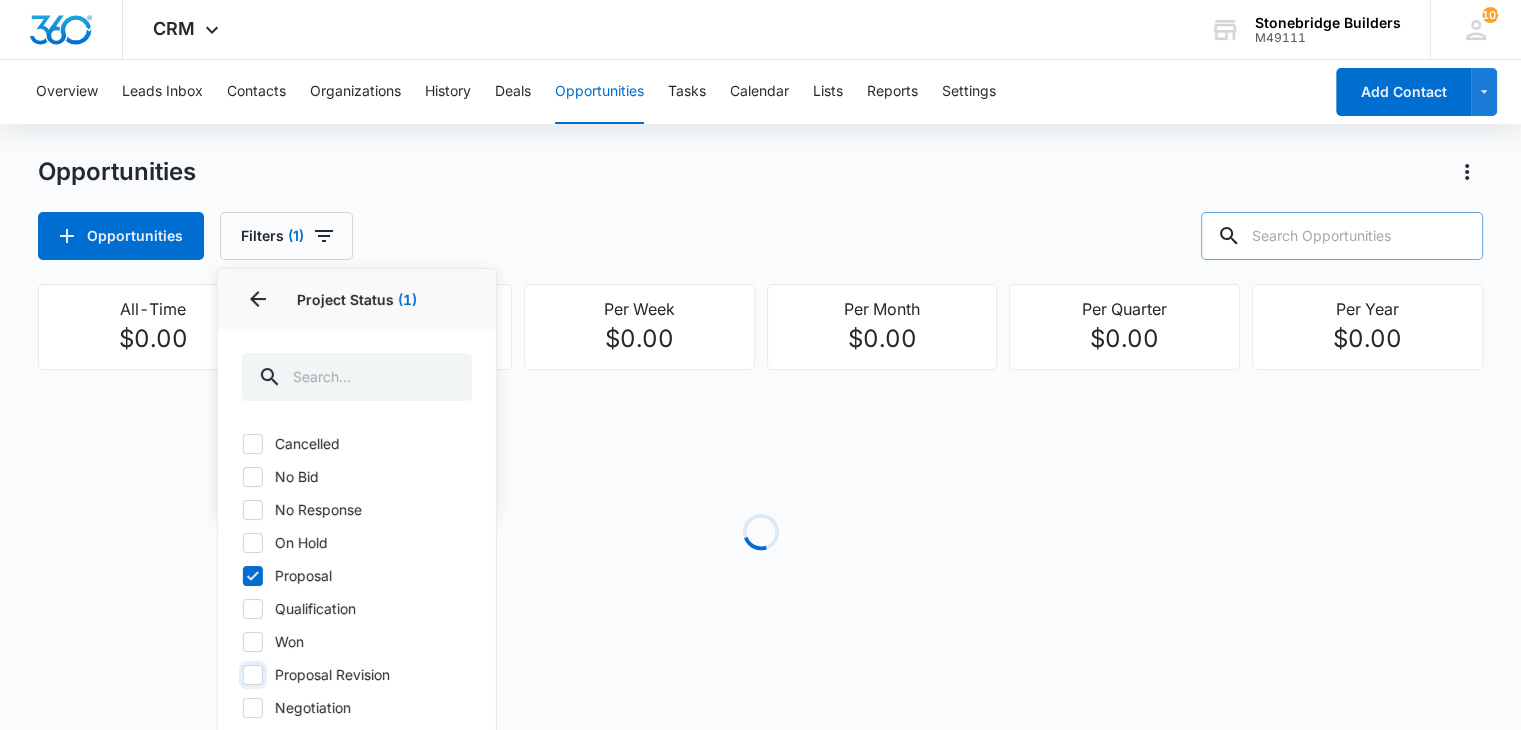 click on "Proposal Revision" at bounding box center [242, 674] 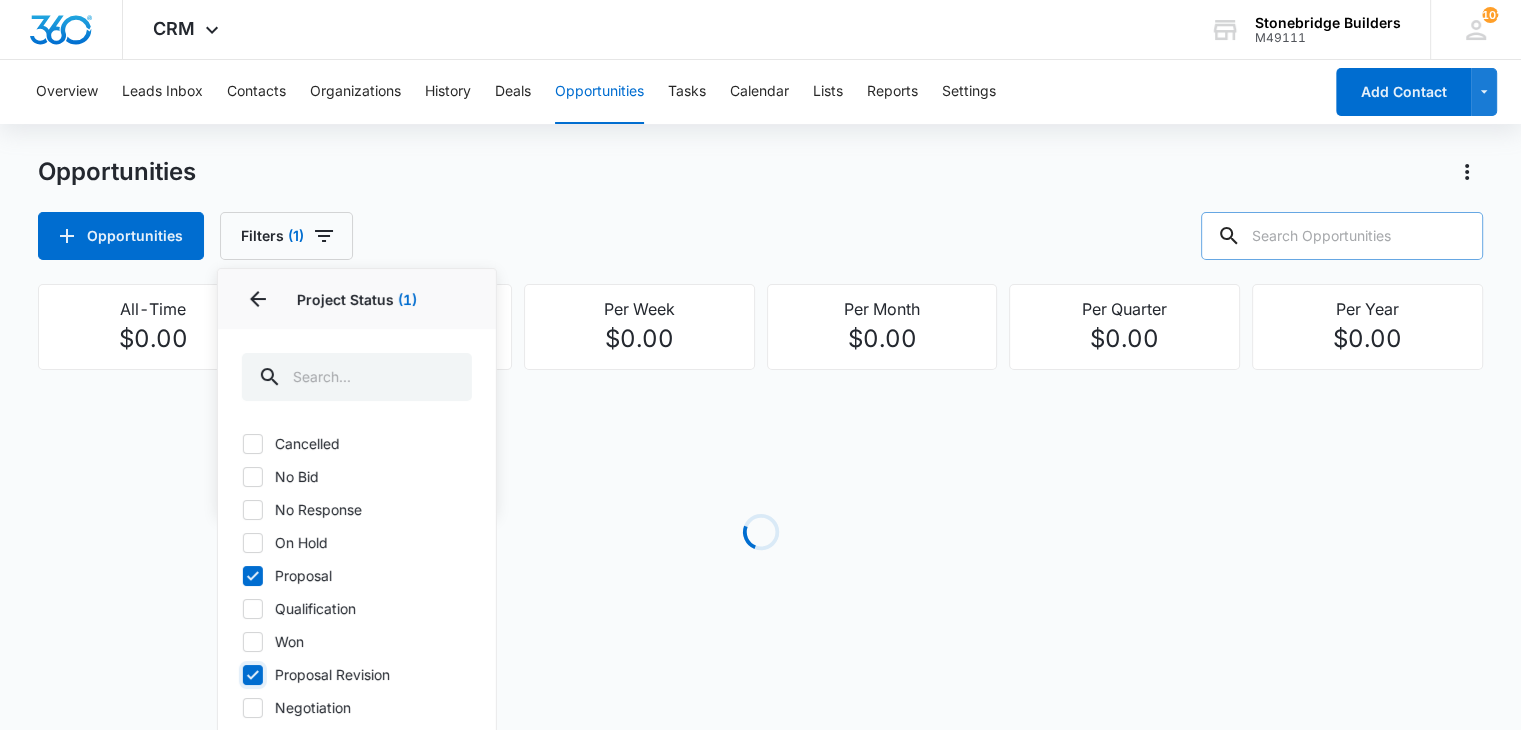 checkbox on "true" 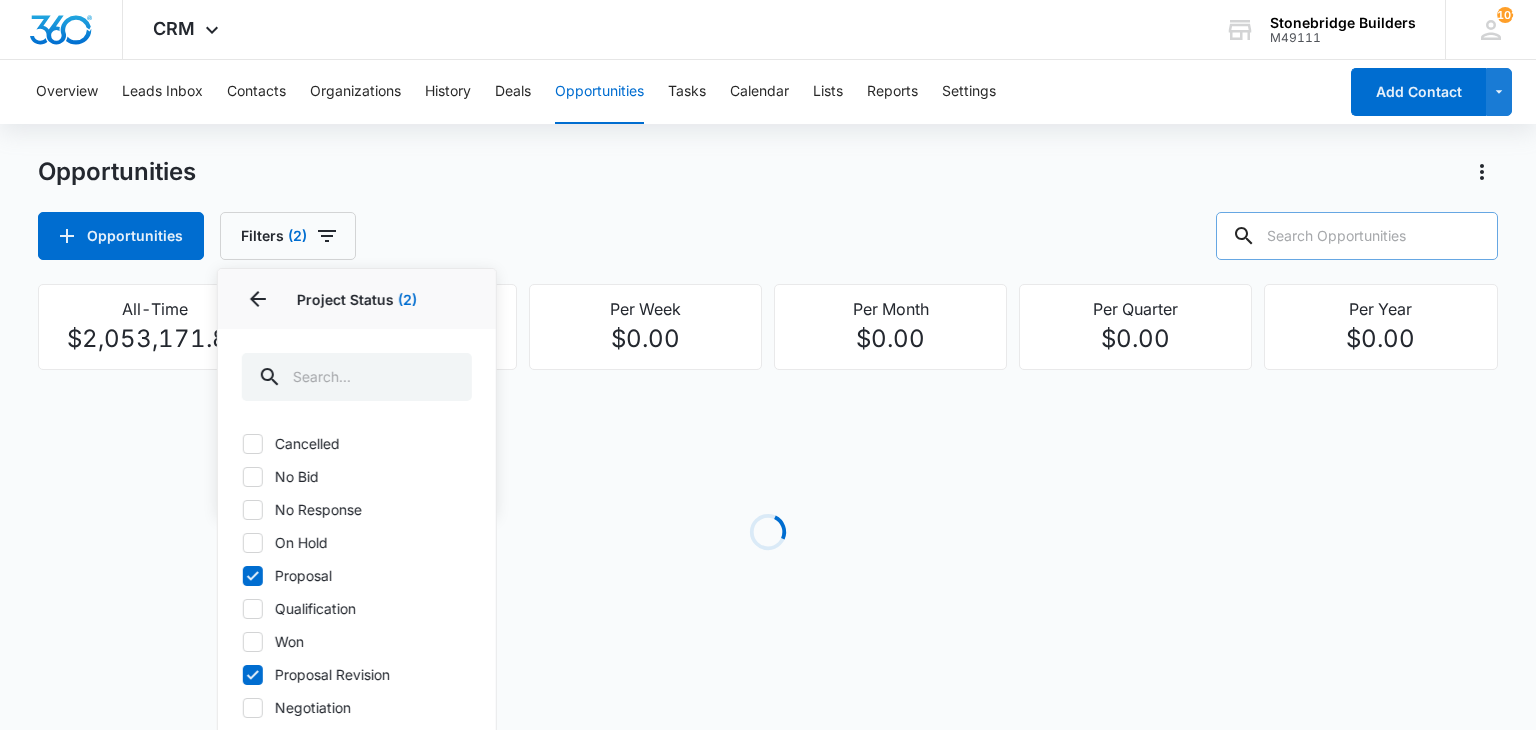 click on "Opportunities Opportunities Filters (2) Assigned By Assigned To Project Status 2 Project Status (2) Cancelled No Bid No Response On Hold Proposal Qualification Won Proposal Revision Negotiation Lost Clear All" at bounding box center [767, 208] 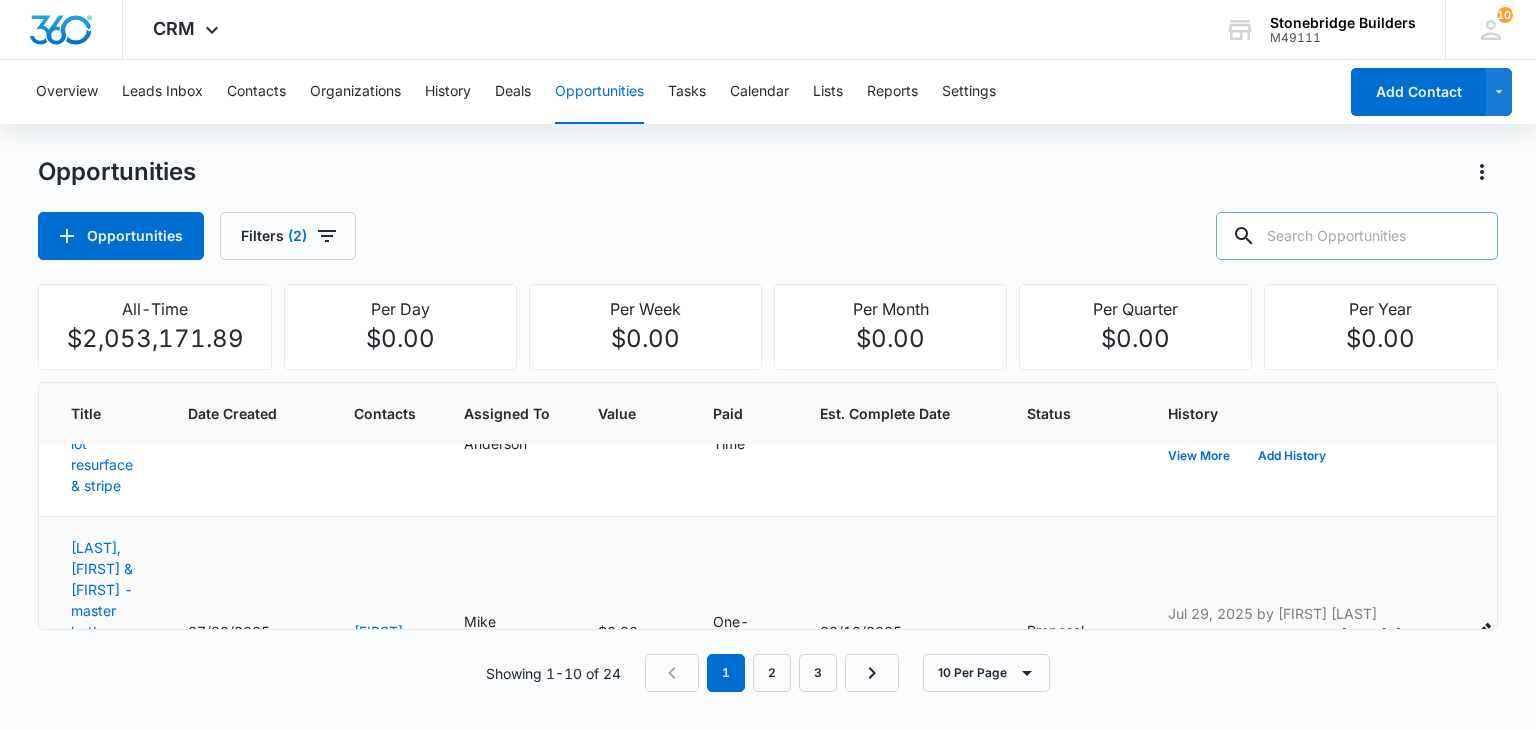 scroll, scrollTop: 1288, scrollLeft: 0, axis: vertical 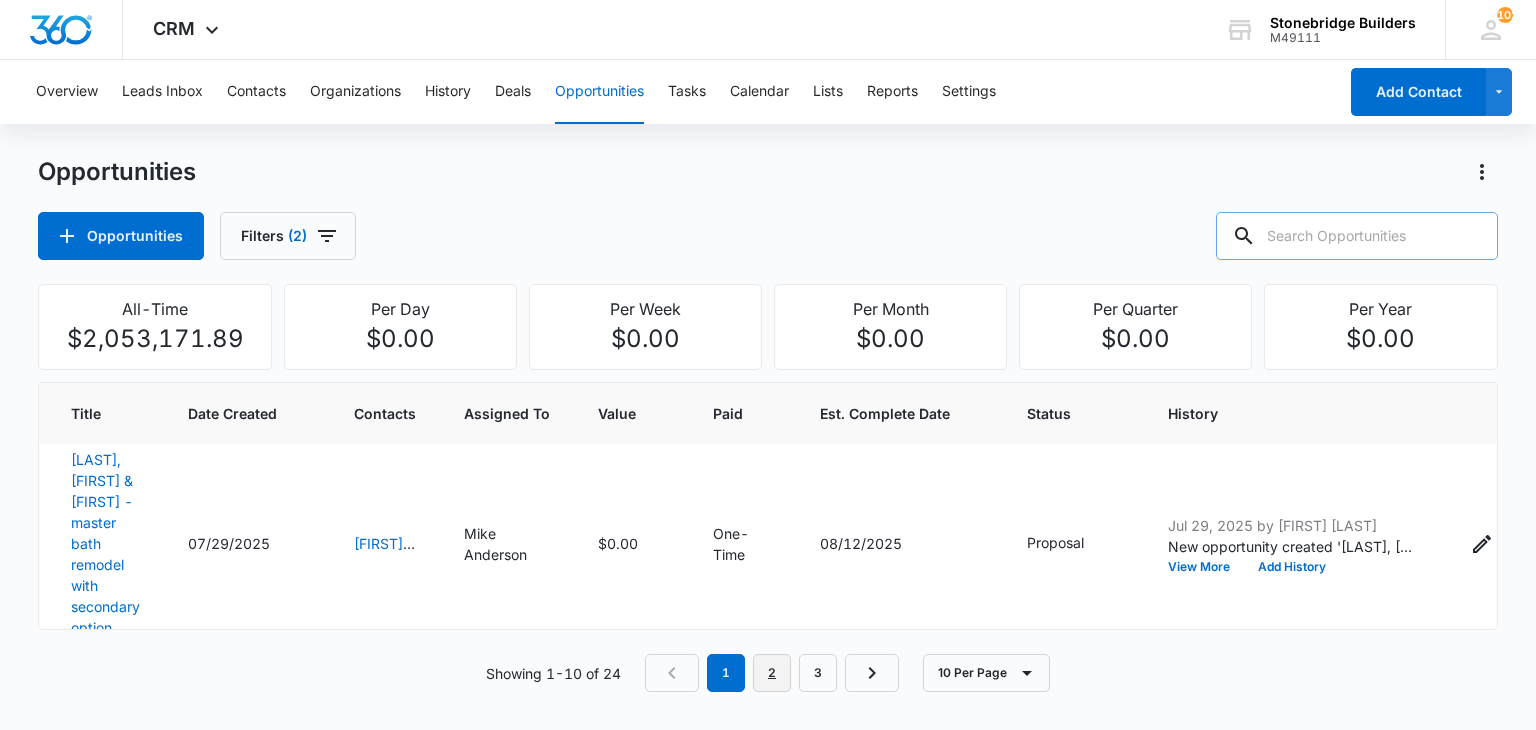 click on "2" at bounding box center (772, 673) 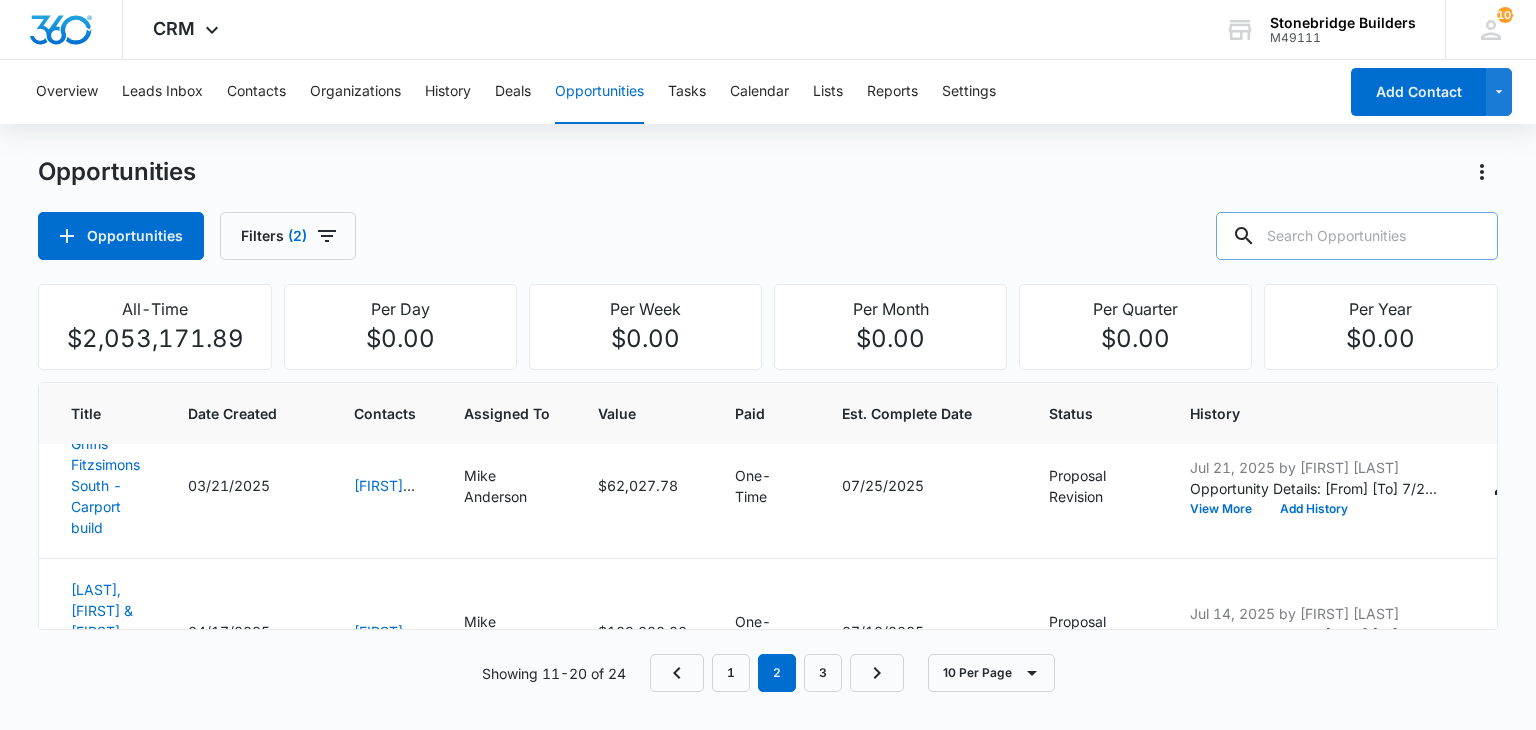 scroll, scrollTop: 1288, scrollLeft: 0, axis: vertical 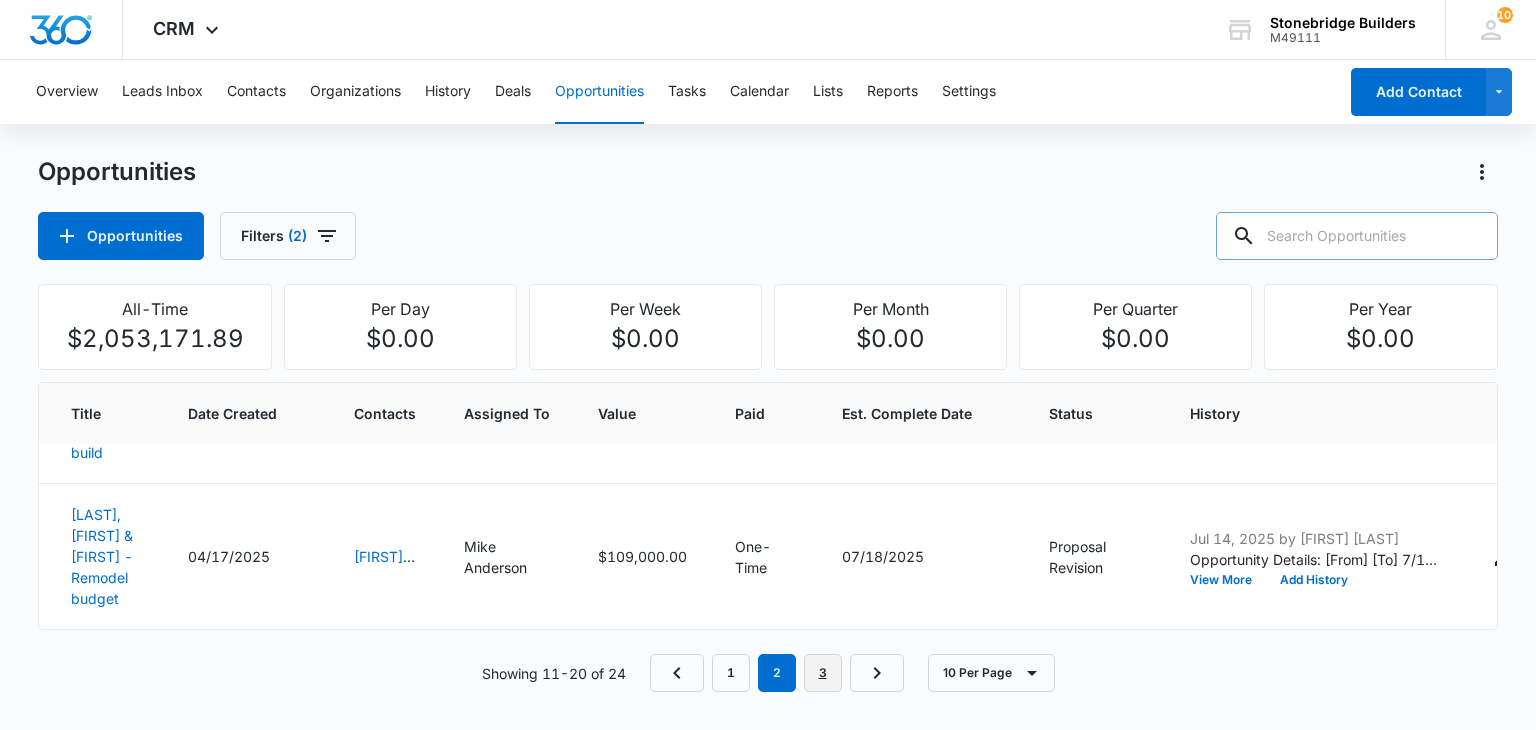click on "3" at bounding box center [823, 673] 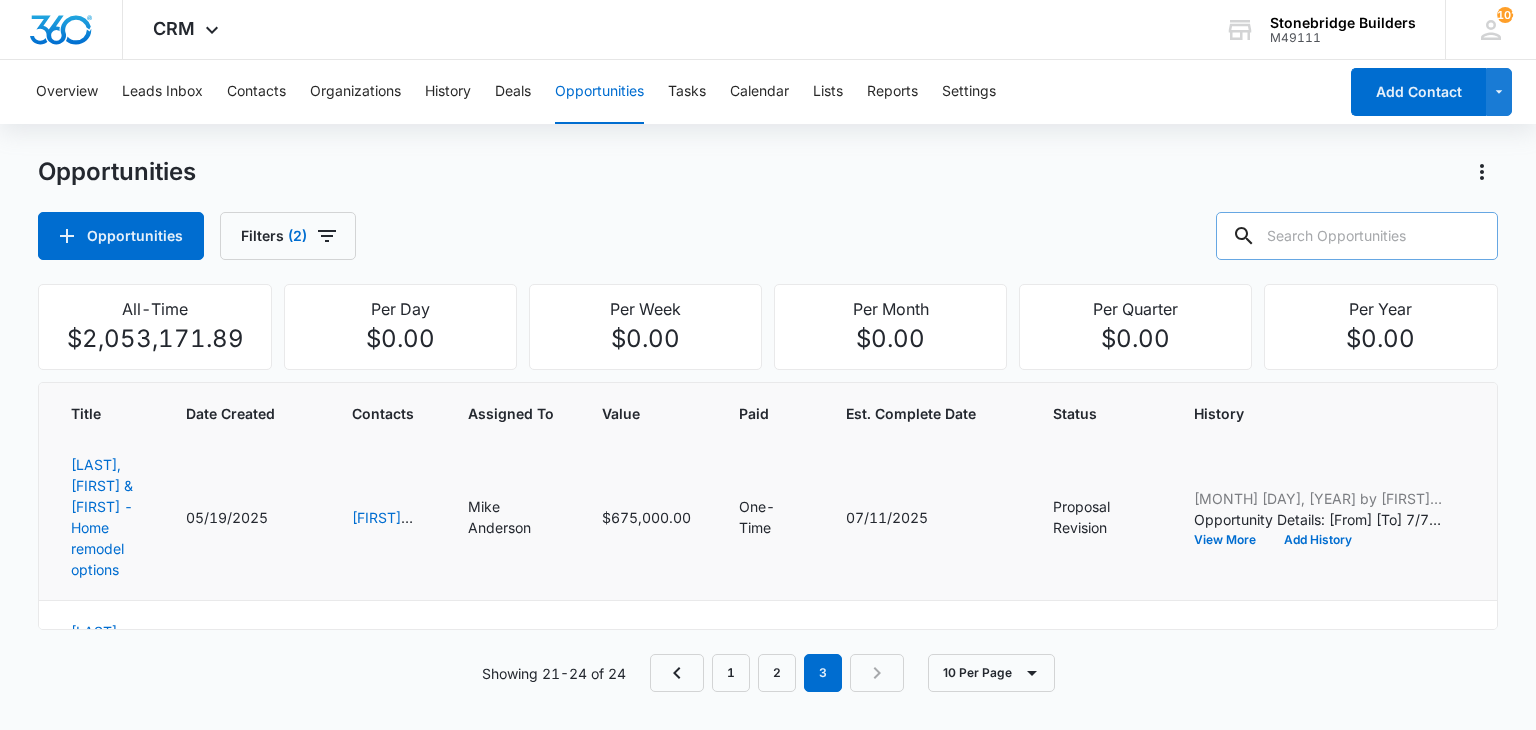 scroll, scrollTop: 0, scrollLeft: 0, axis: both 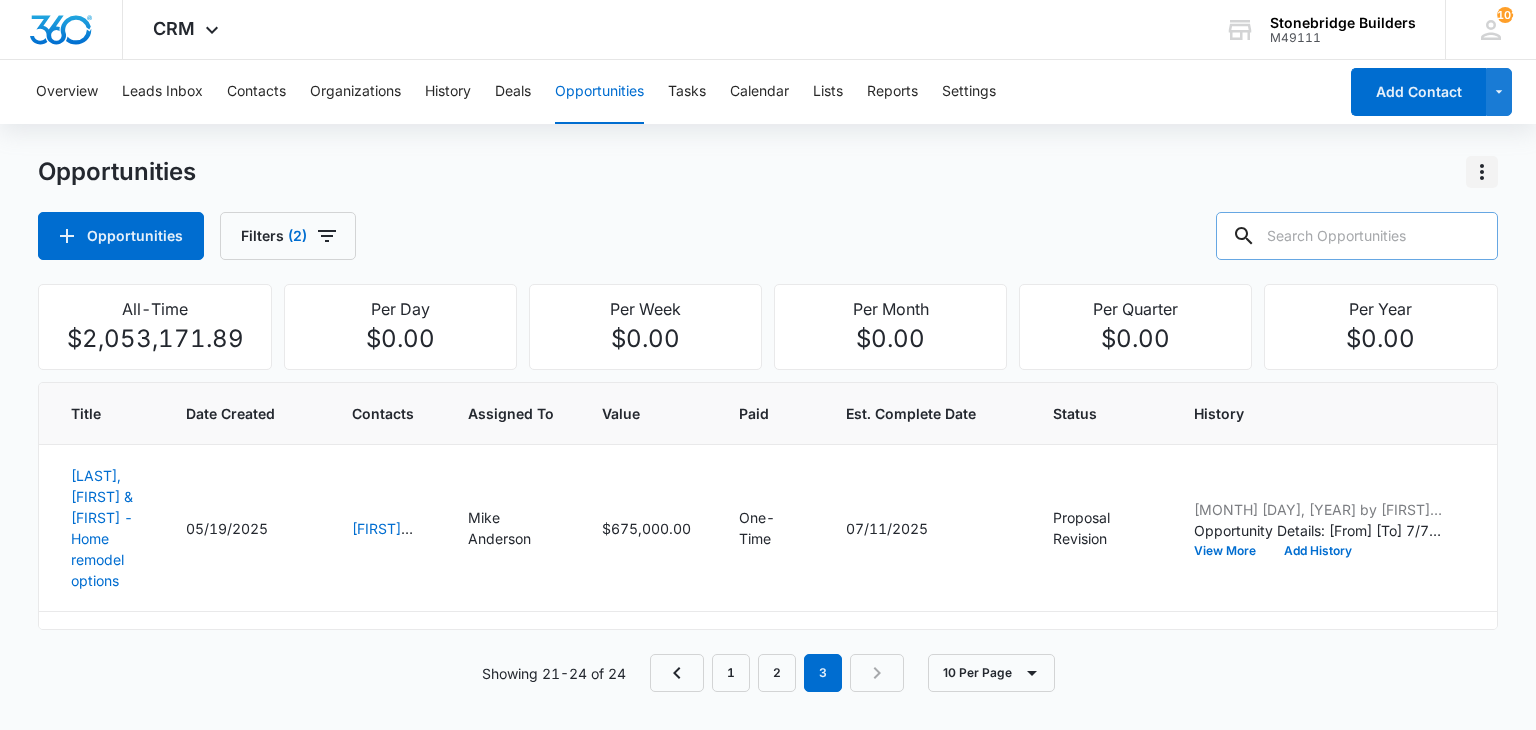click 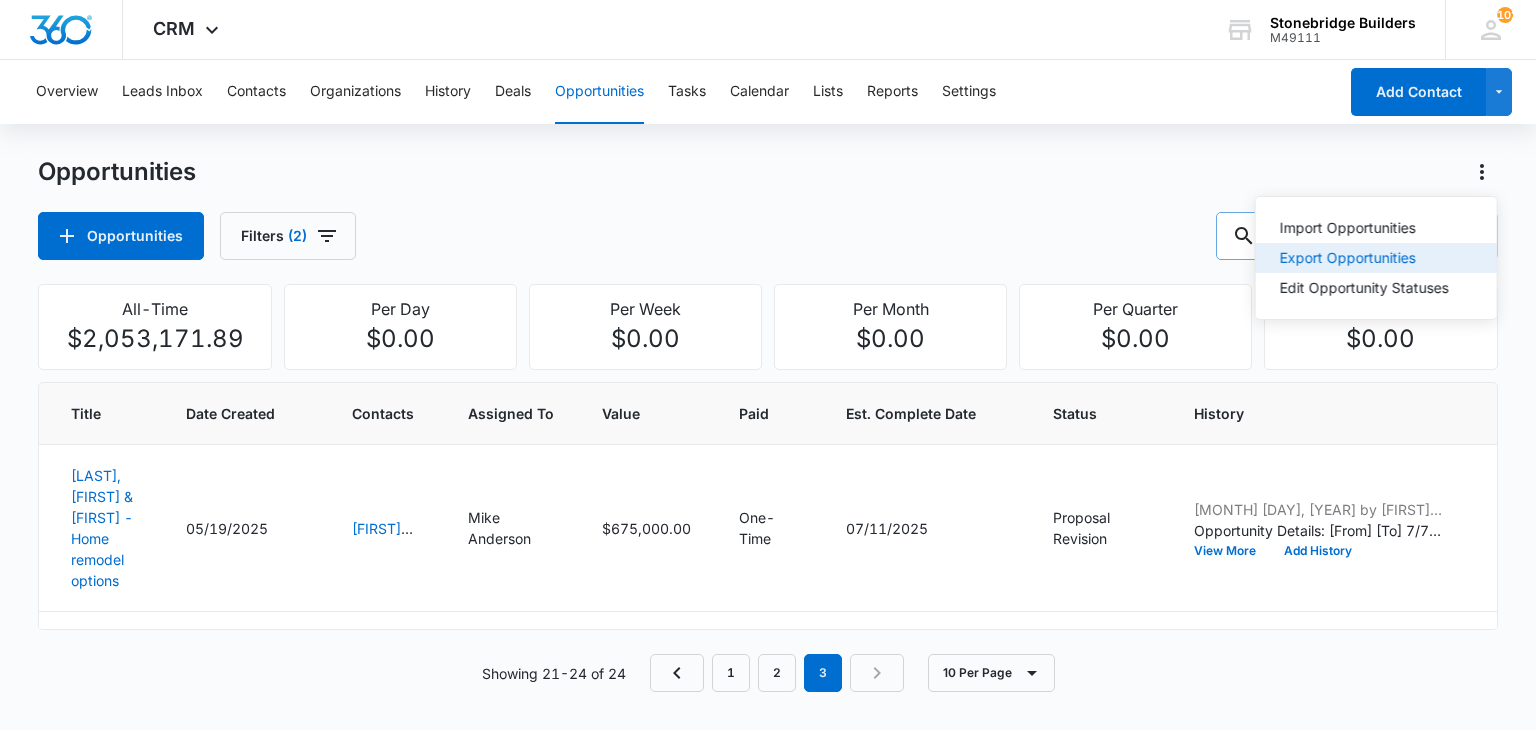 click on "Export Opportunities" at bounding box center [1376, 258] 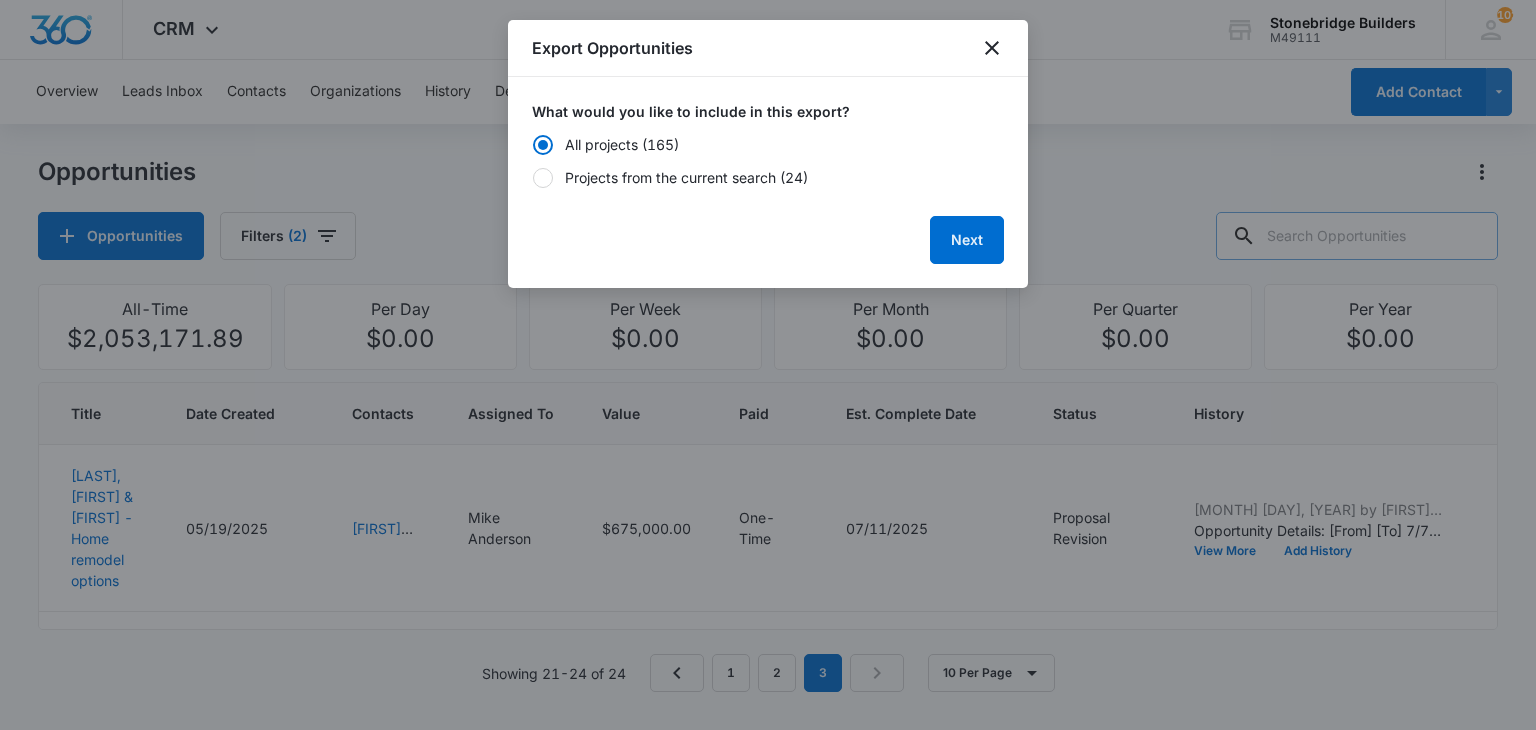 click at bounding box center [543, 178] 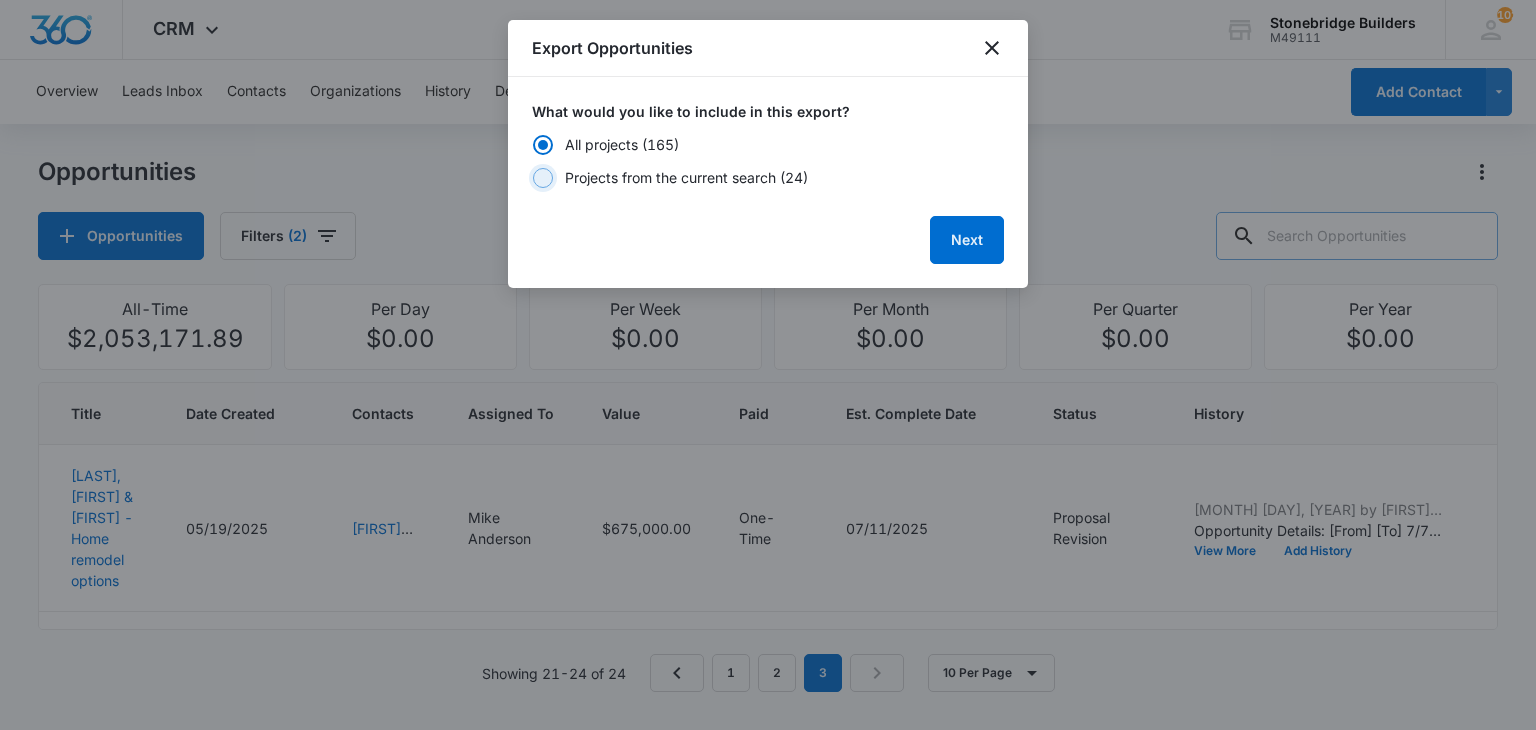 click on "Projects from the current search (24)" at bounding box center [532, 178] 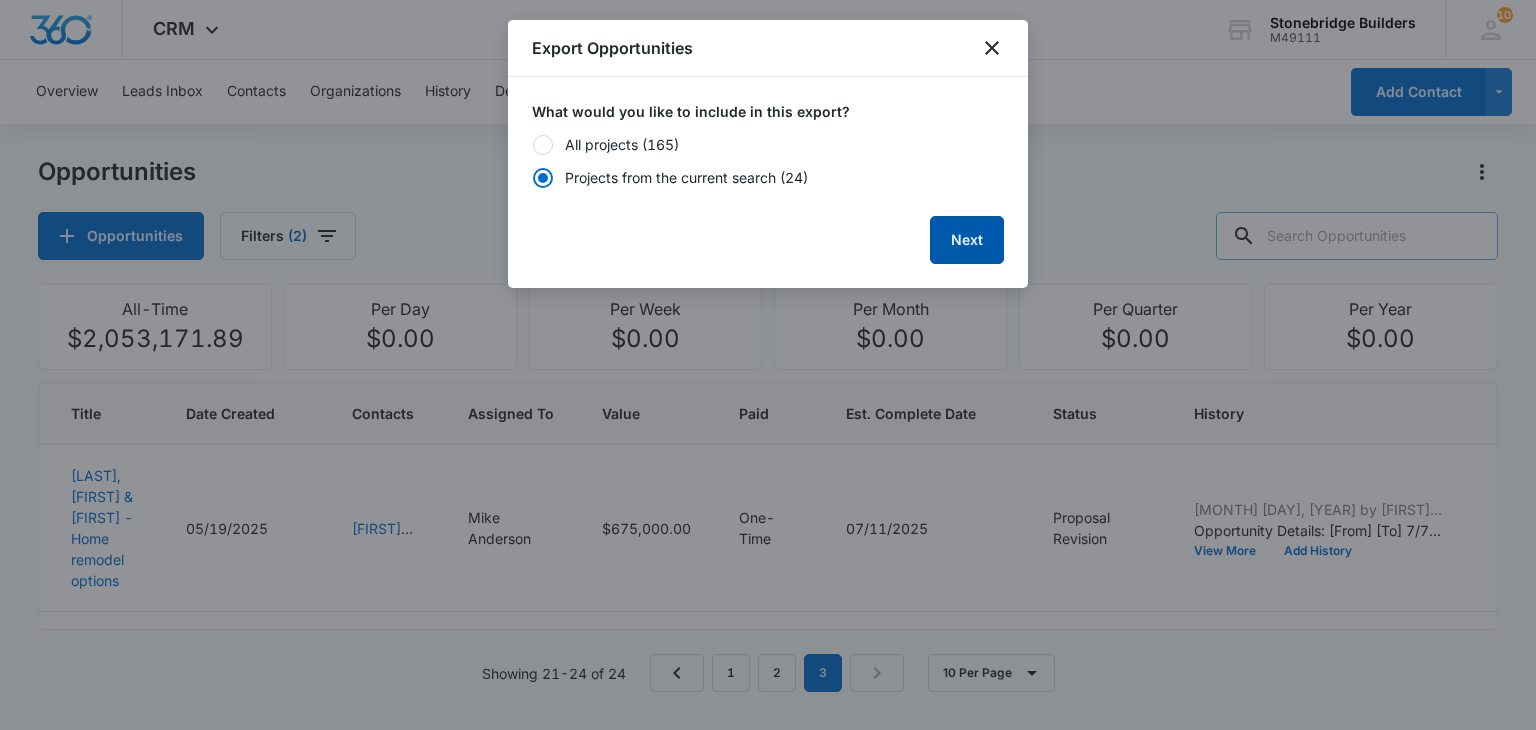 click on "Next" at bounding box center [967, 240] 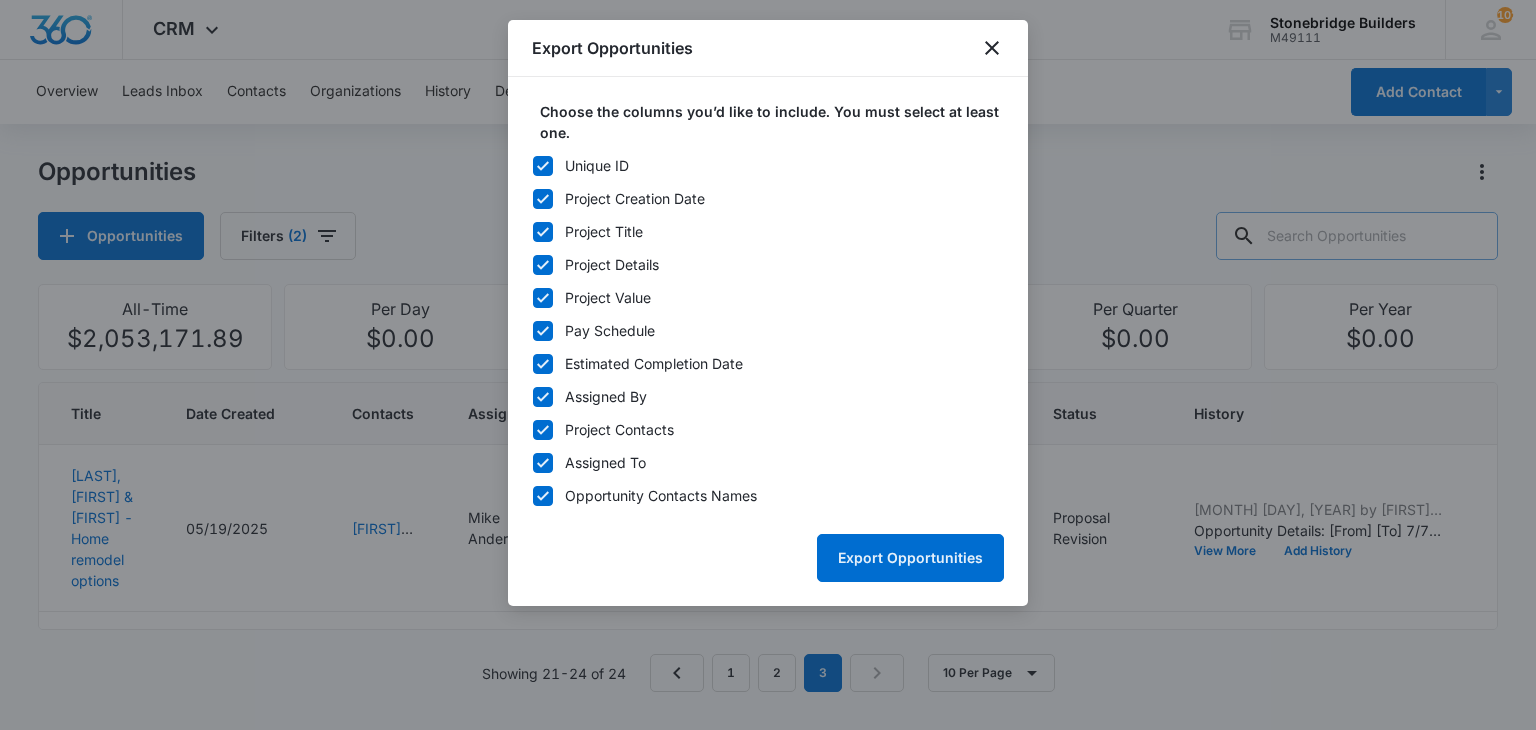 click 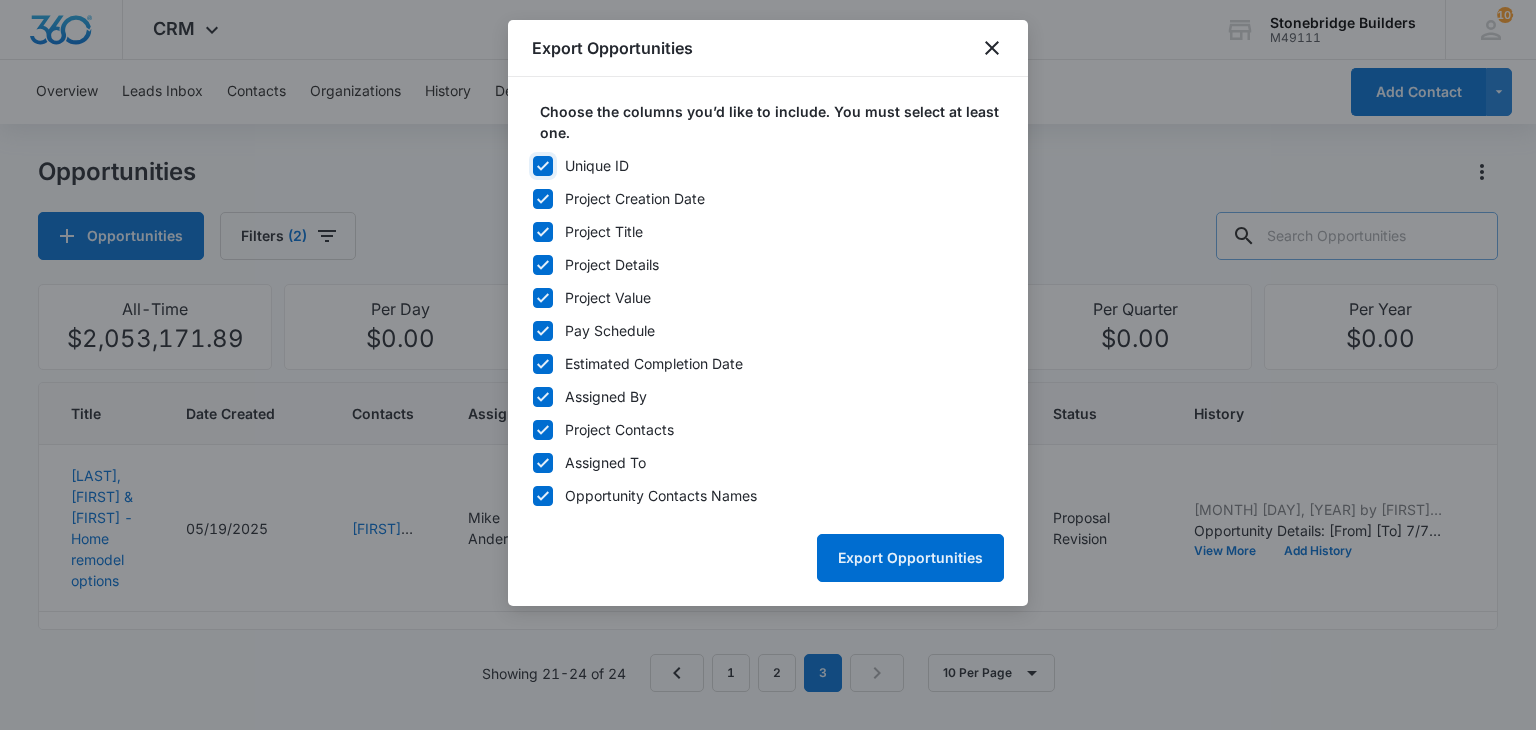 click on "Unique ID" at bounding box center [532, 166] 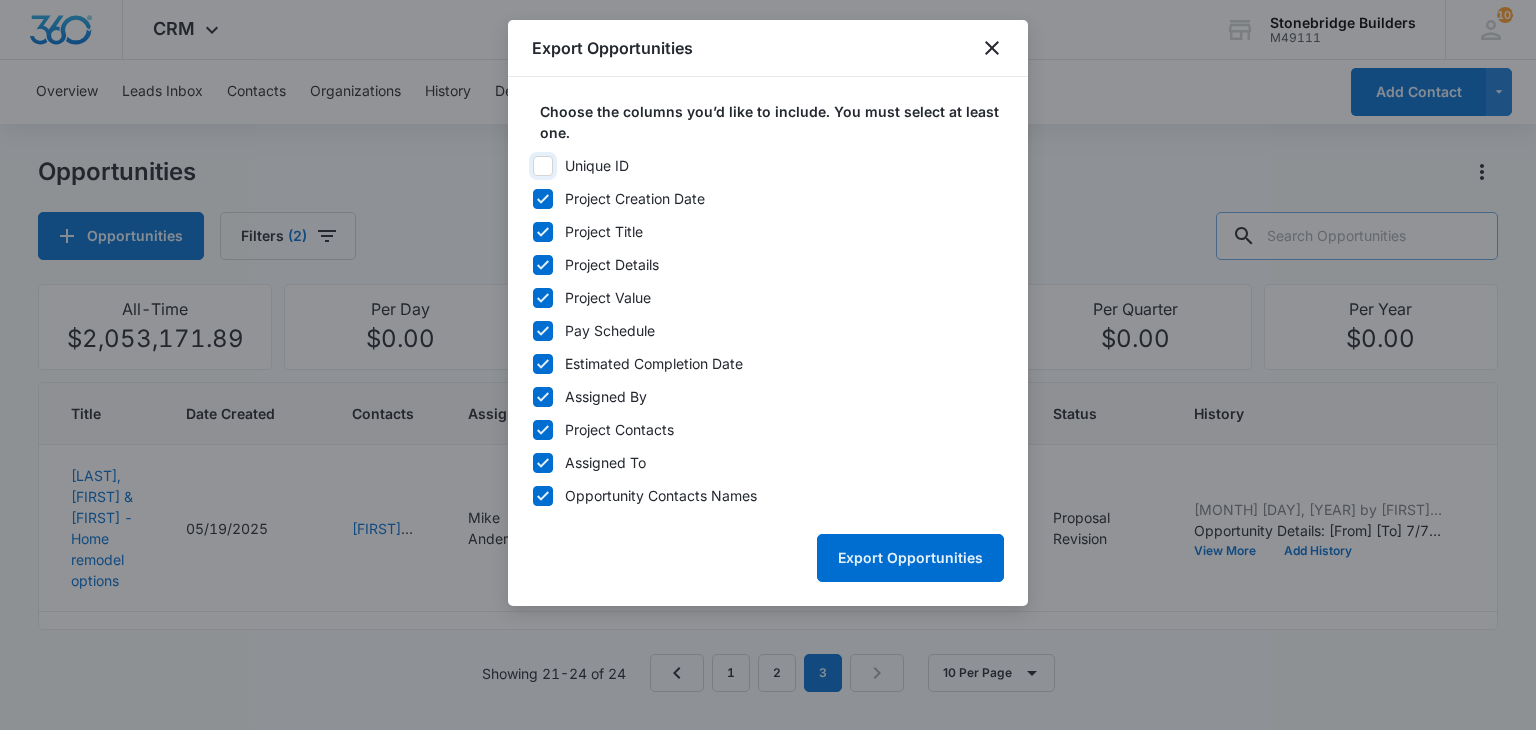 checkbox on "false" 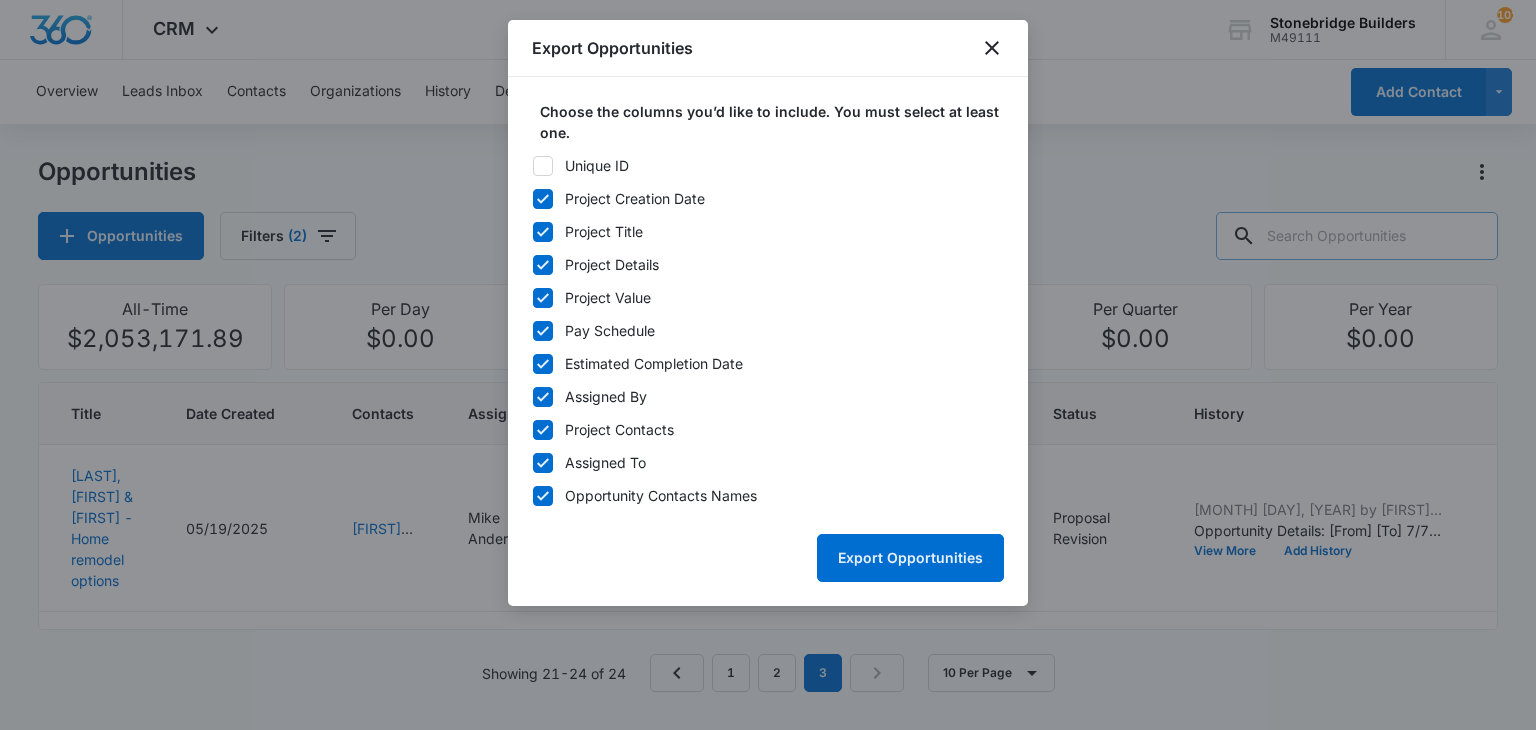 click 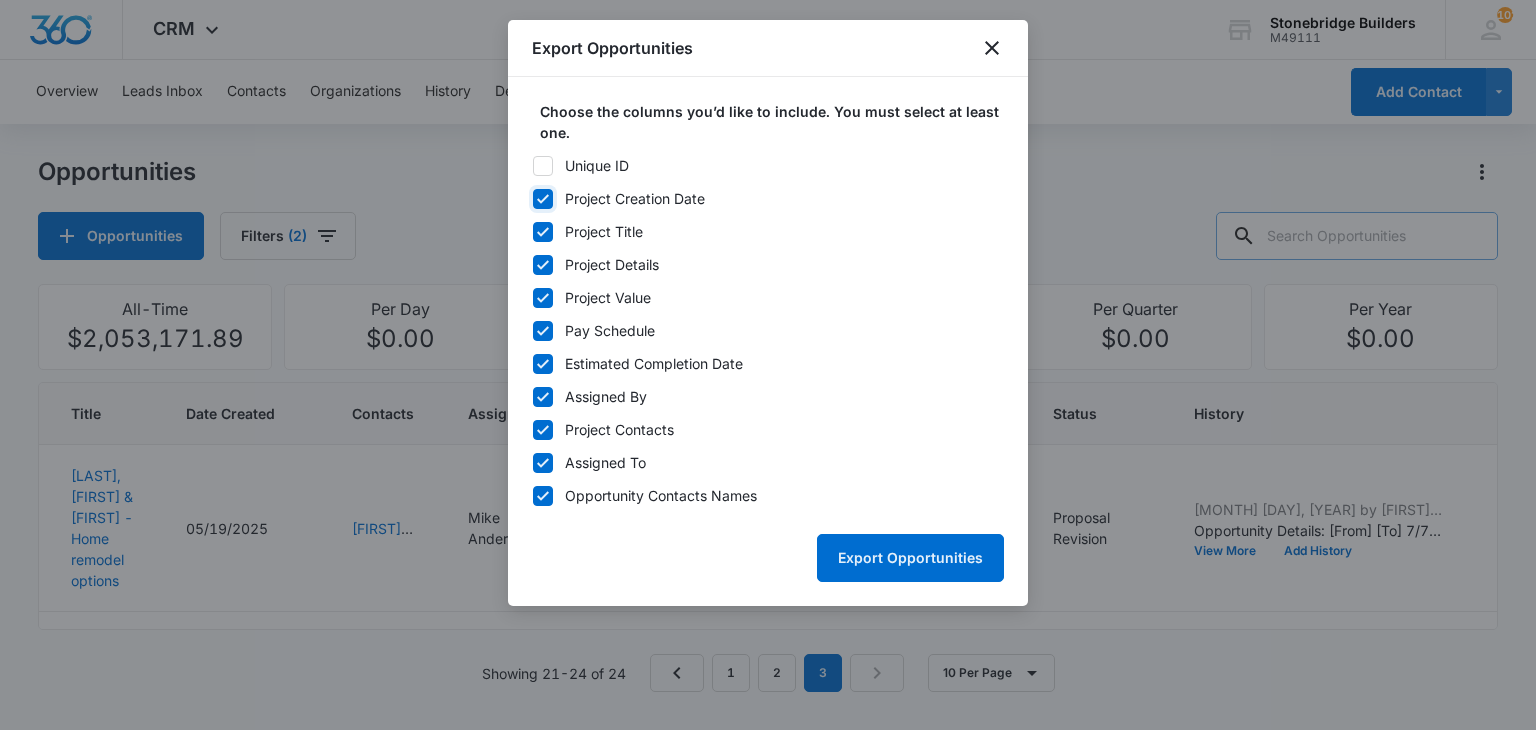 click on "Project Creation Date" at bounding box center [532, 199] 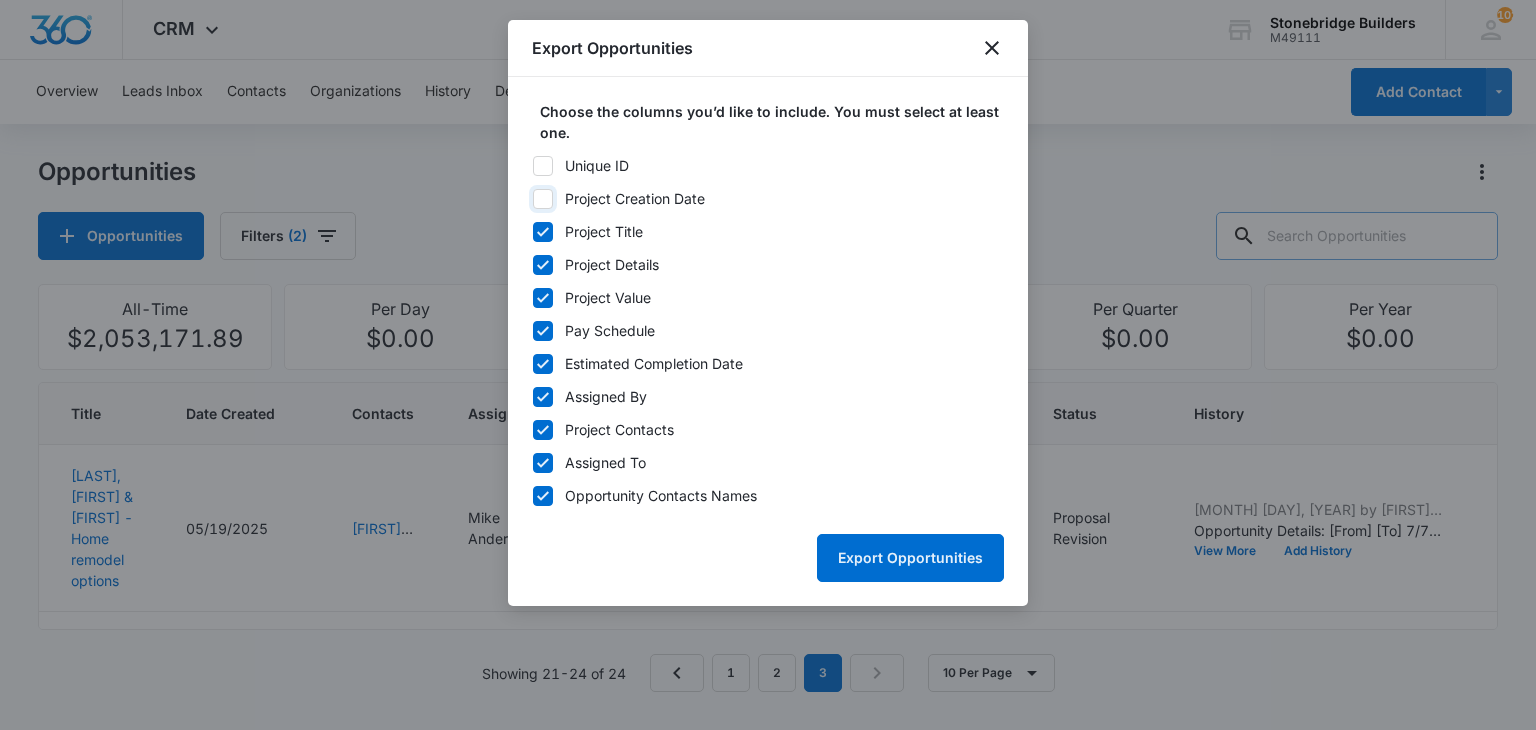 checkbox on "false" 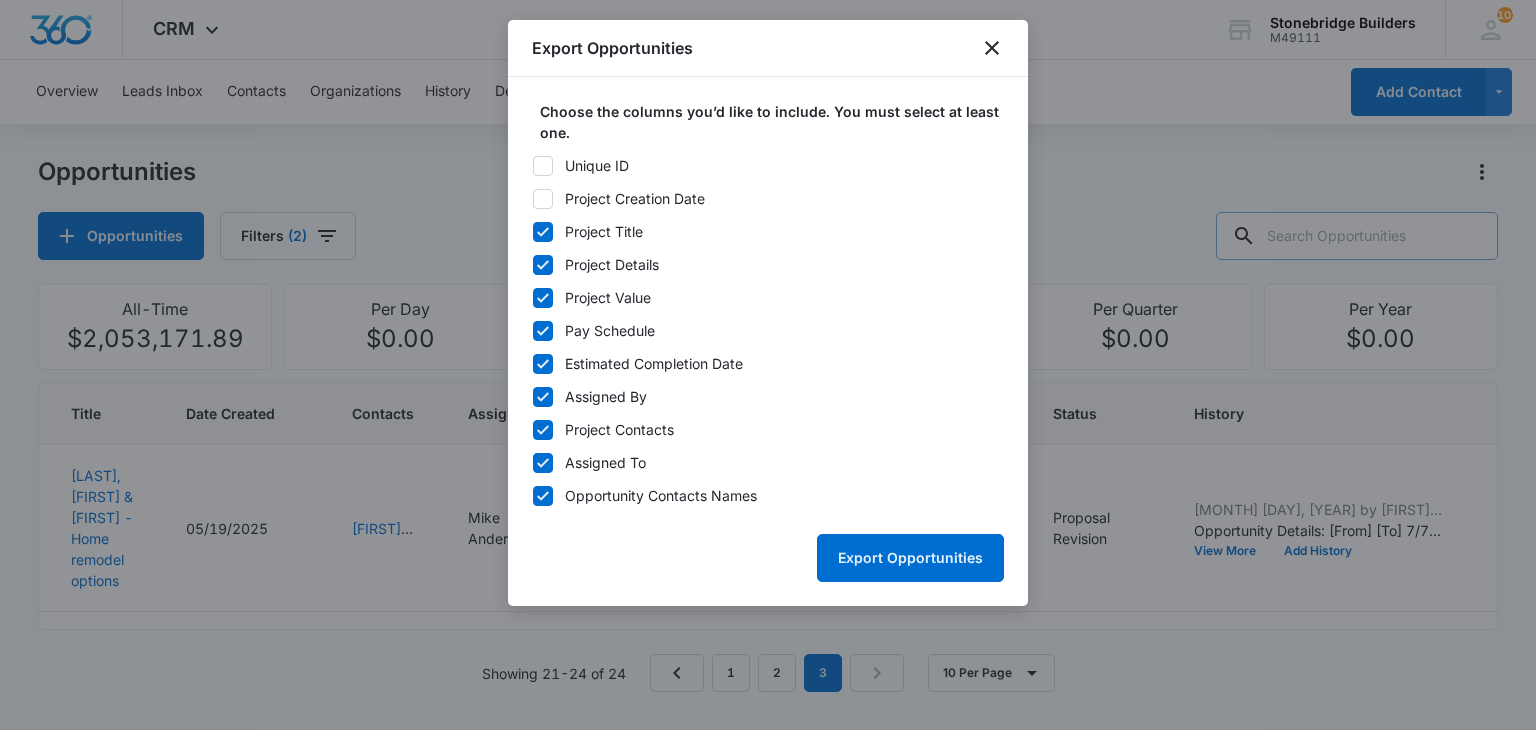 click 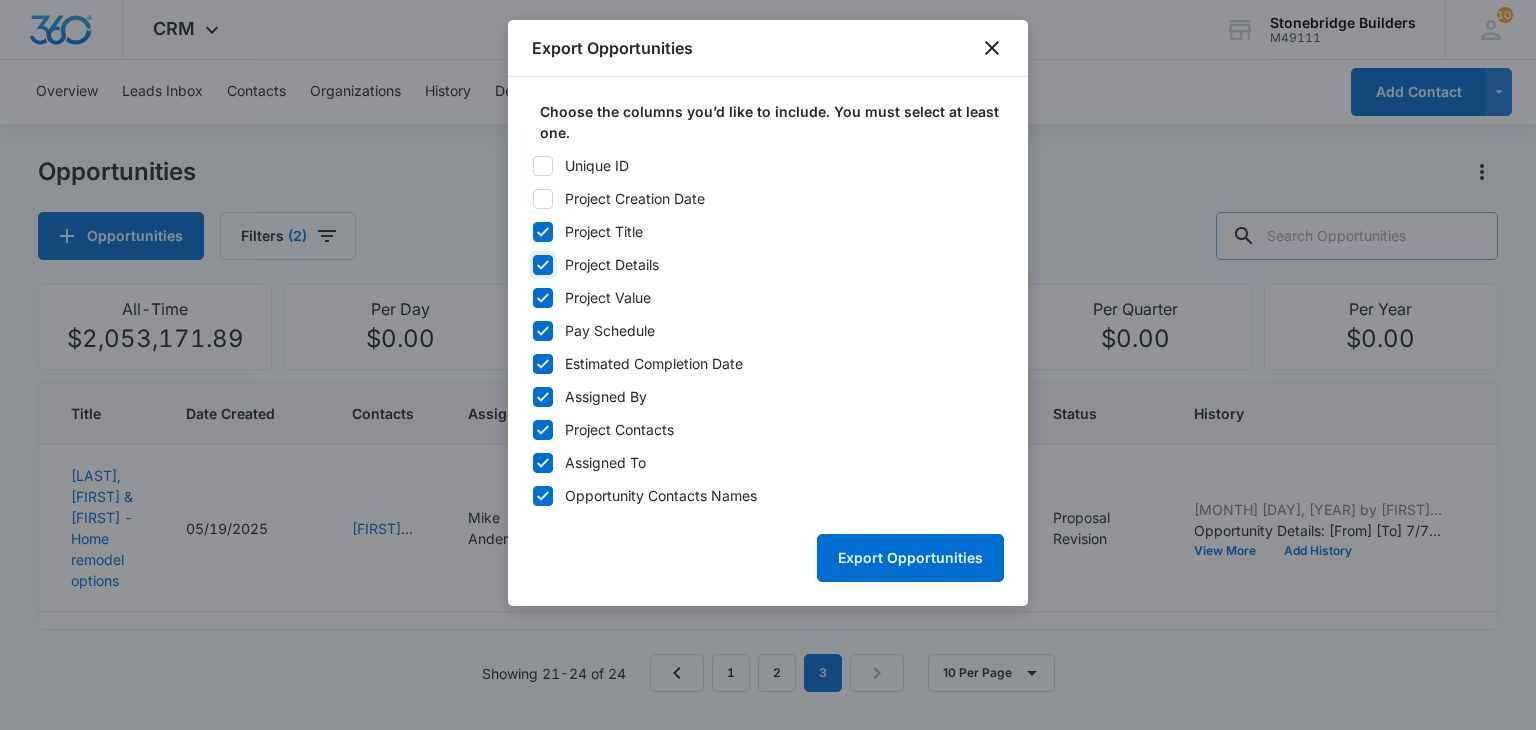 click on "Project Details" at bounding box center (532, 265) 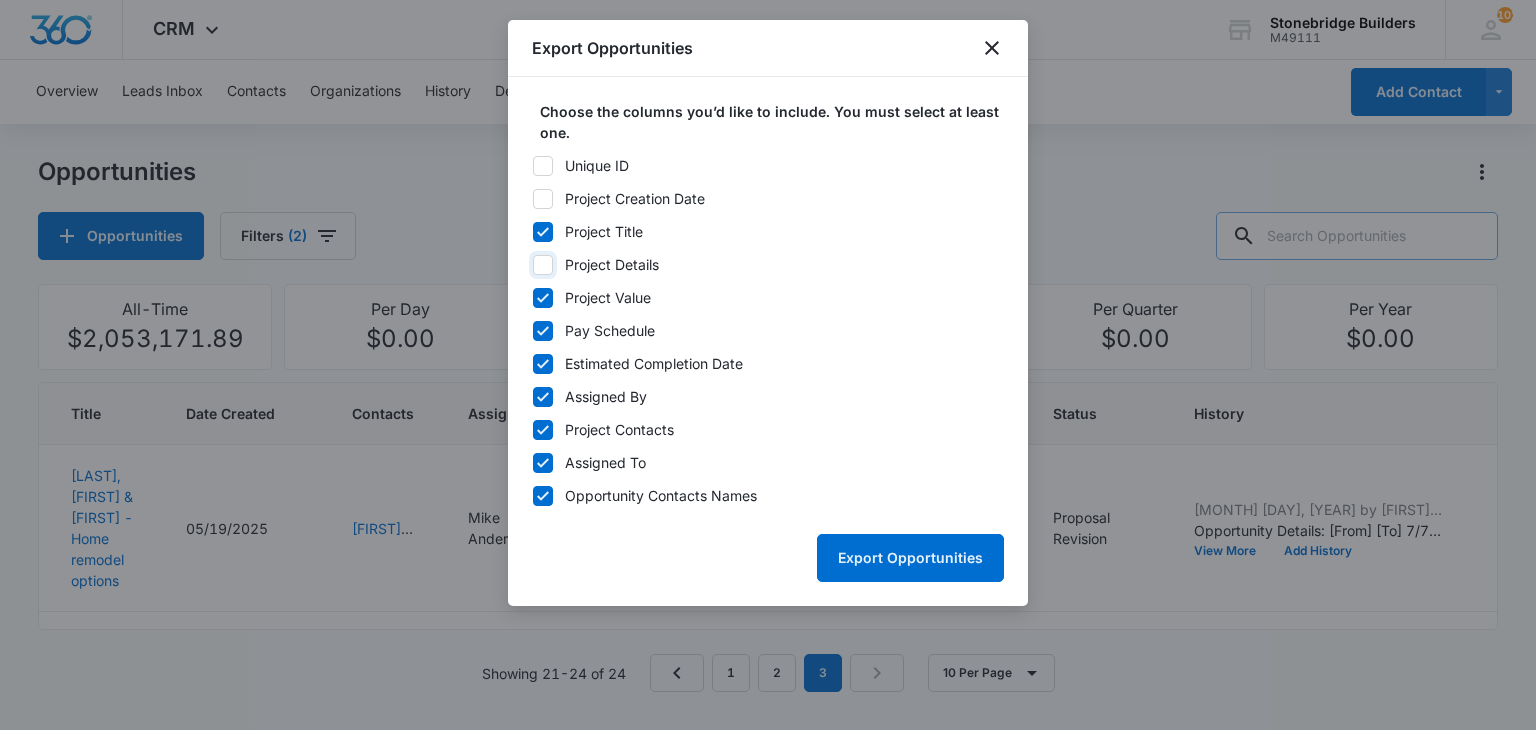checkbox on "false" 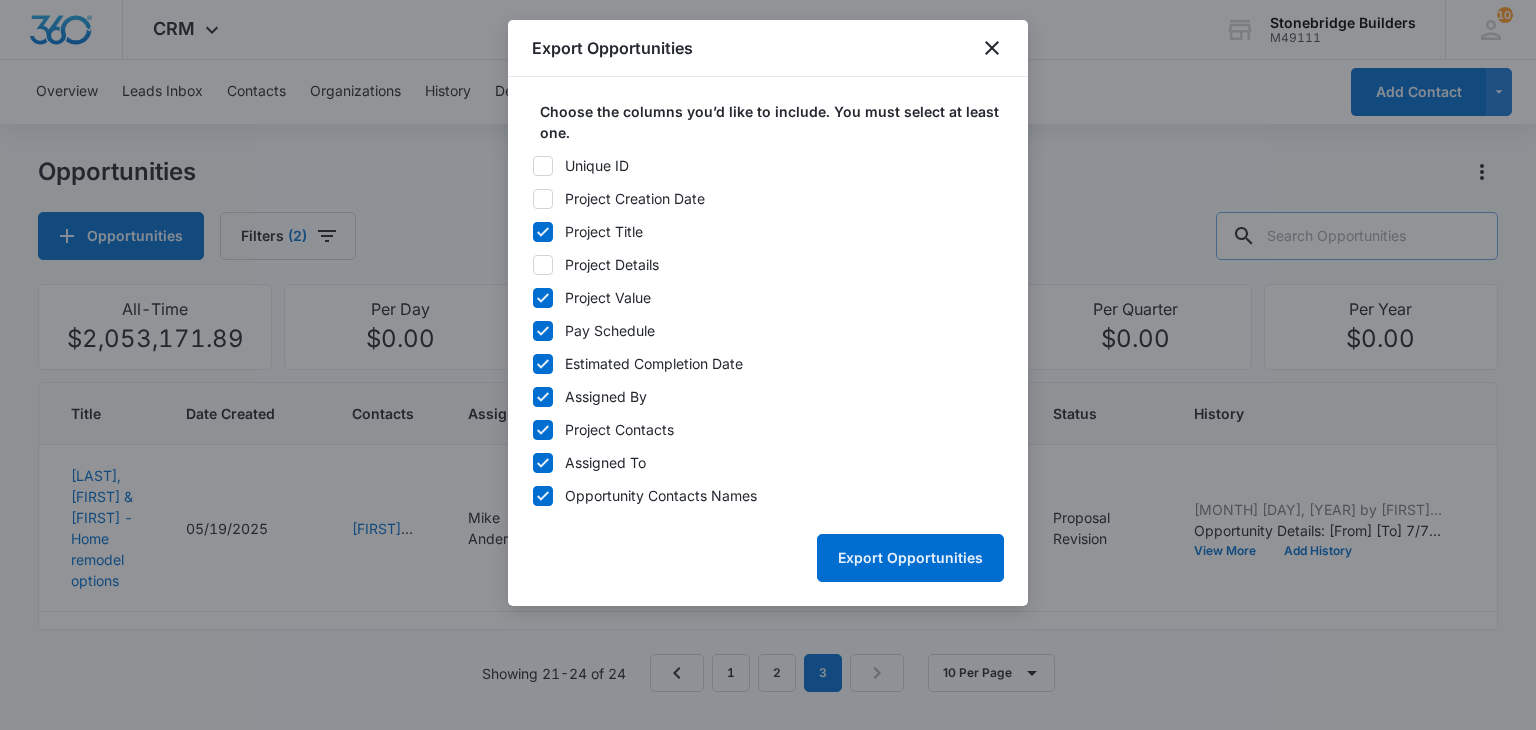 click 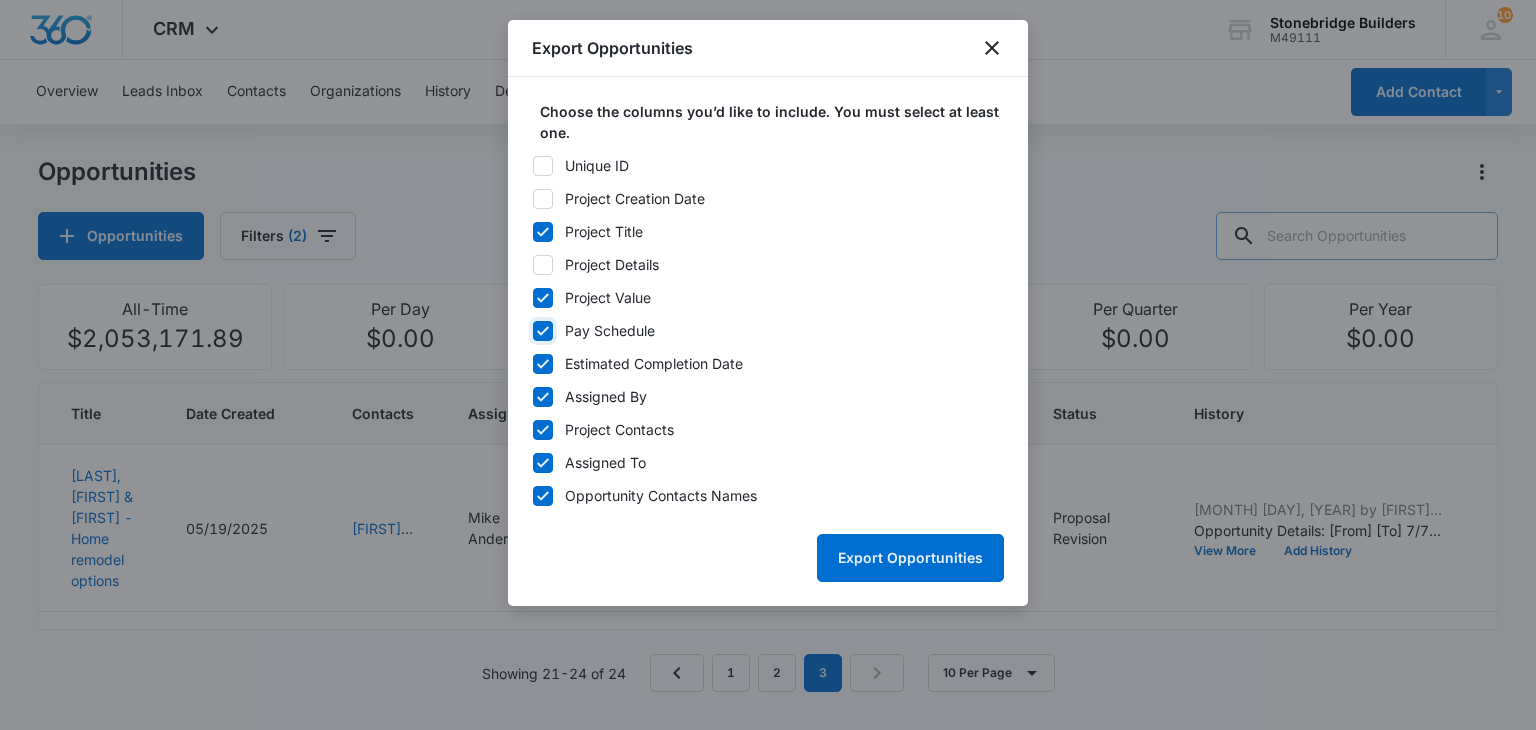 checkbox on "false" 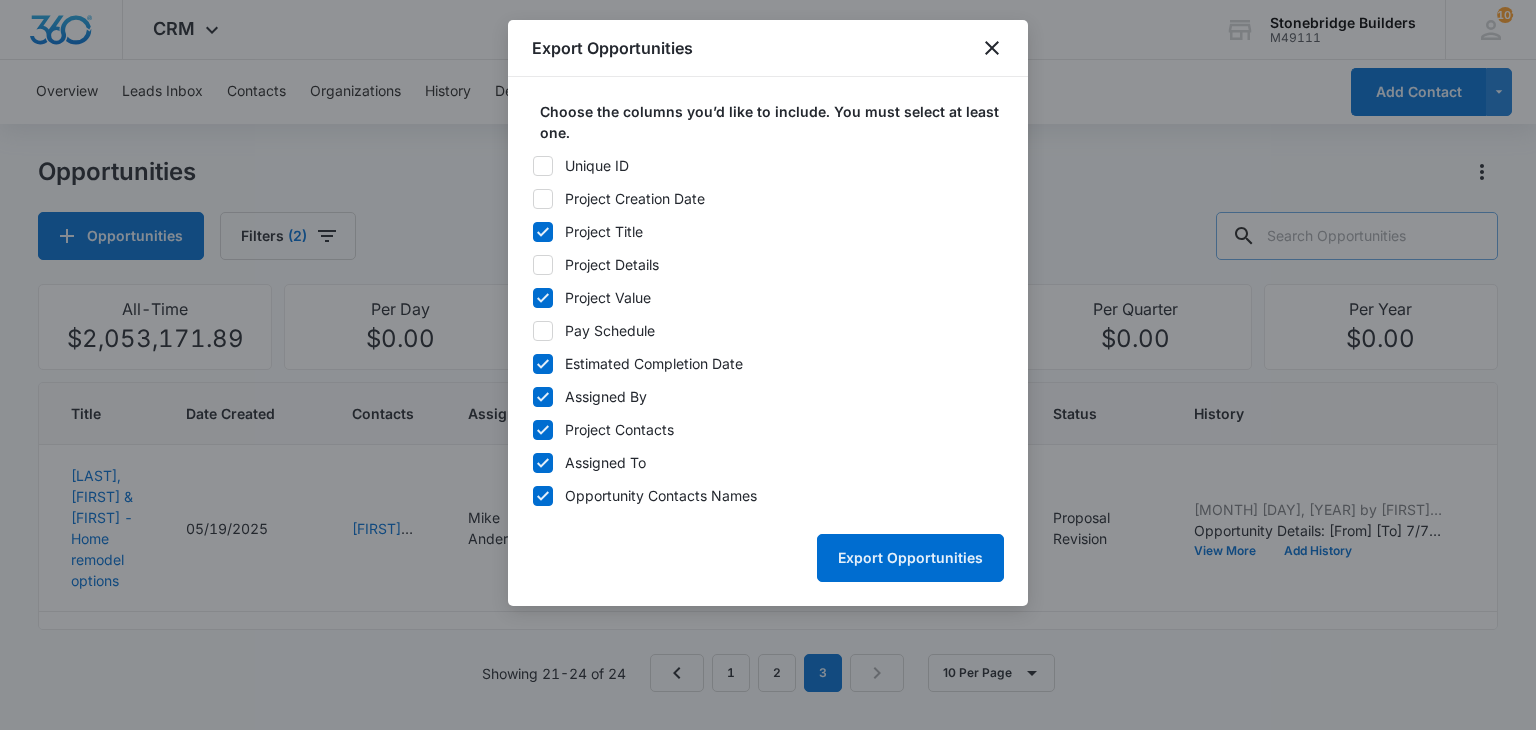click 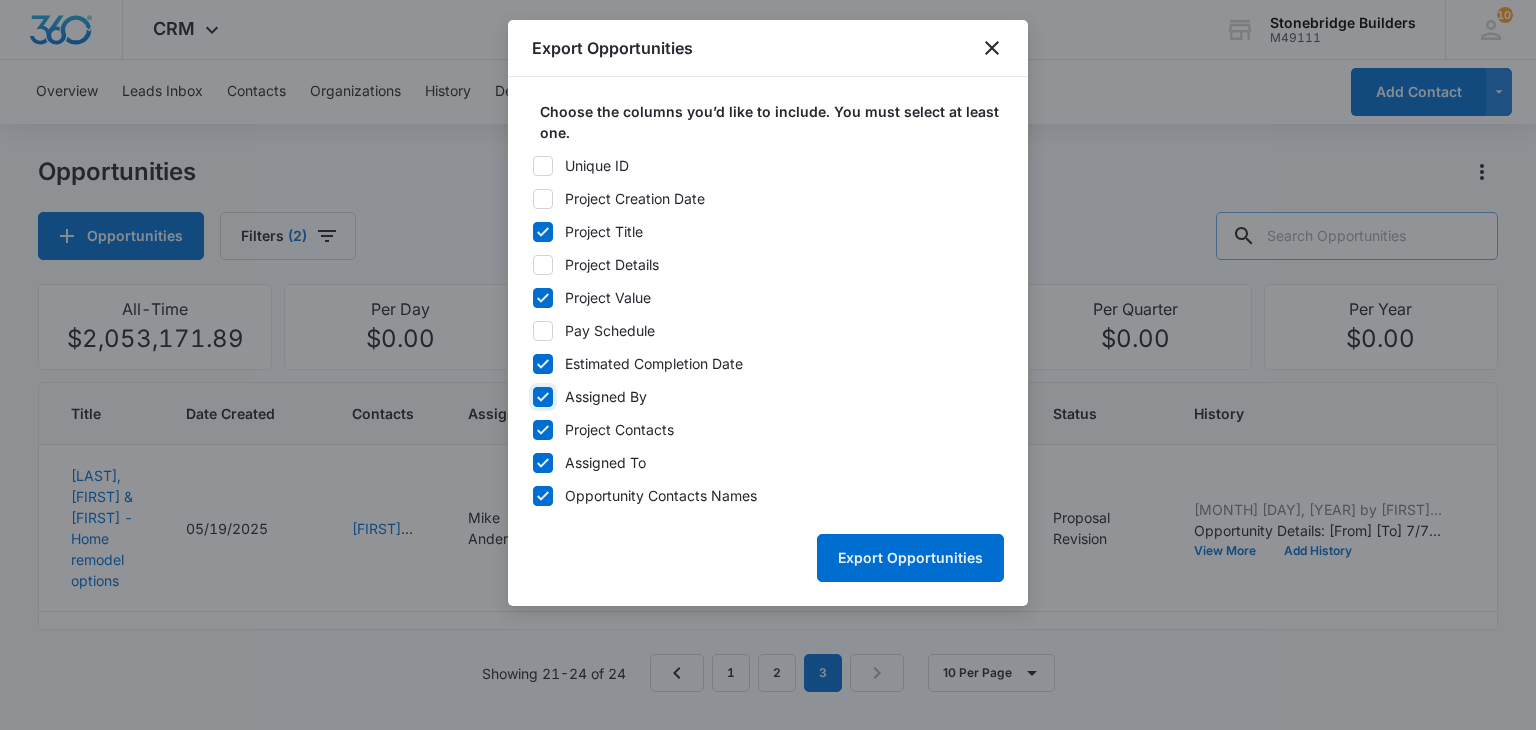 click on "Assigned By" at bounding box center (532, 397) 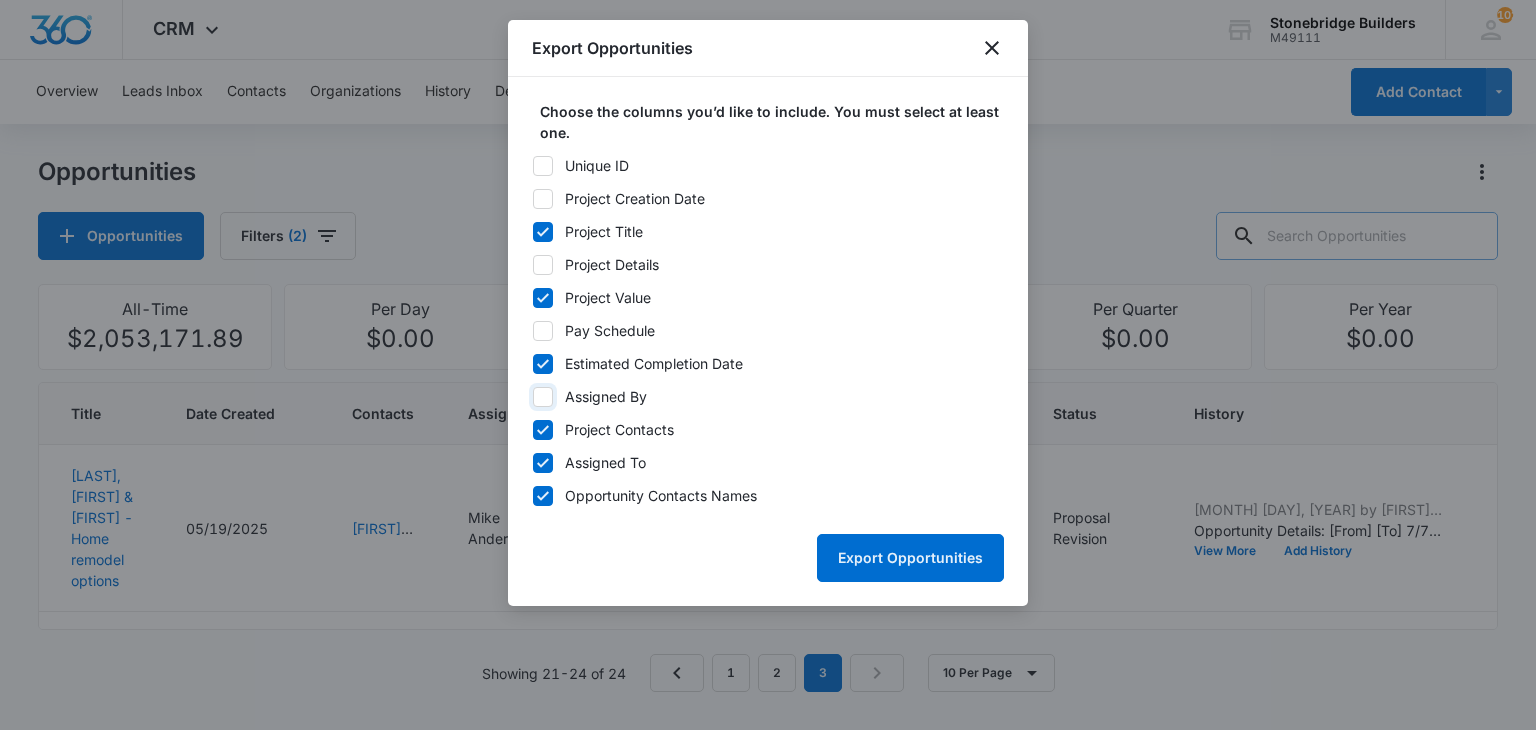 checkbox on "false" 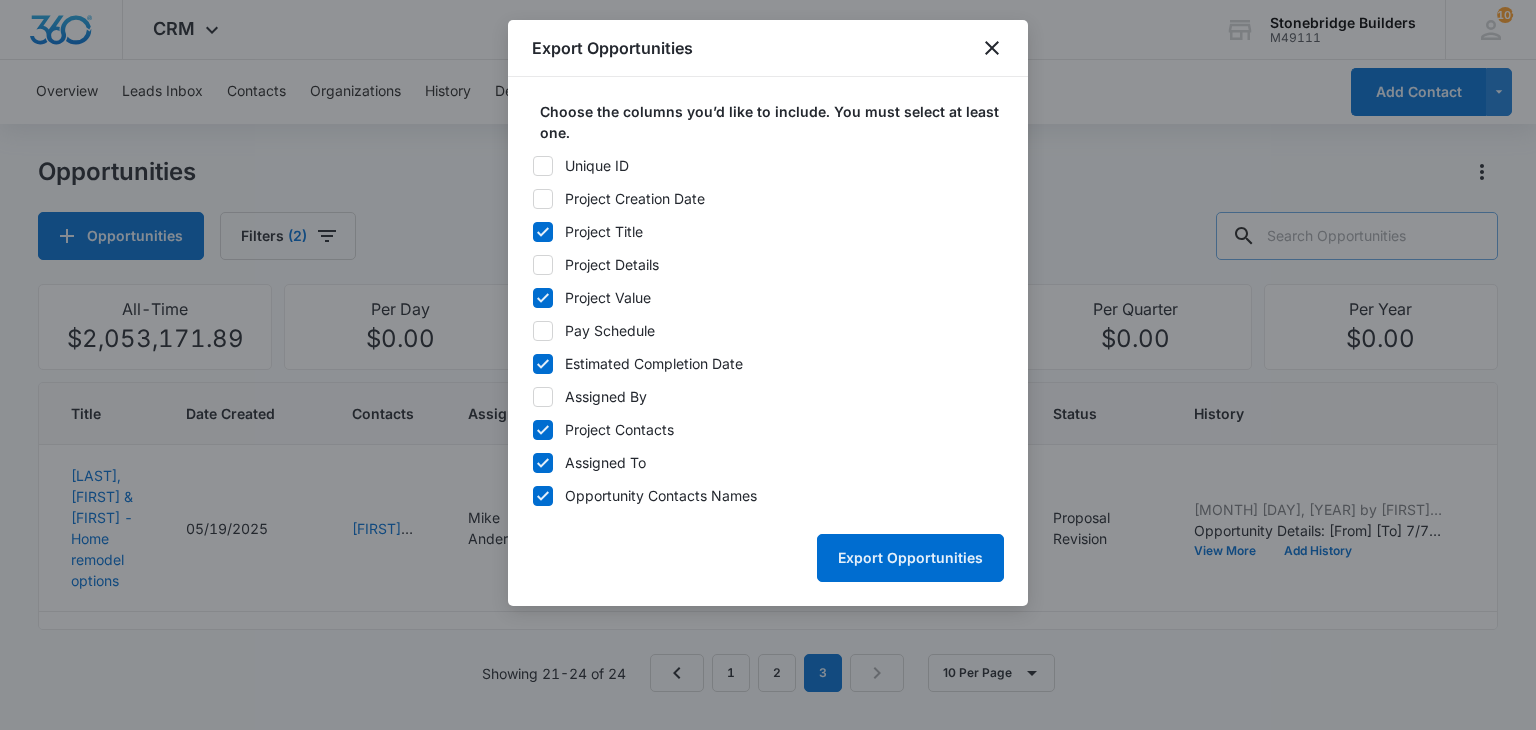click 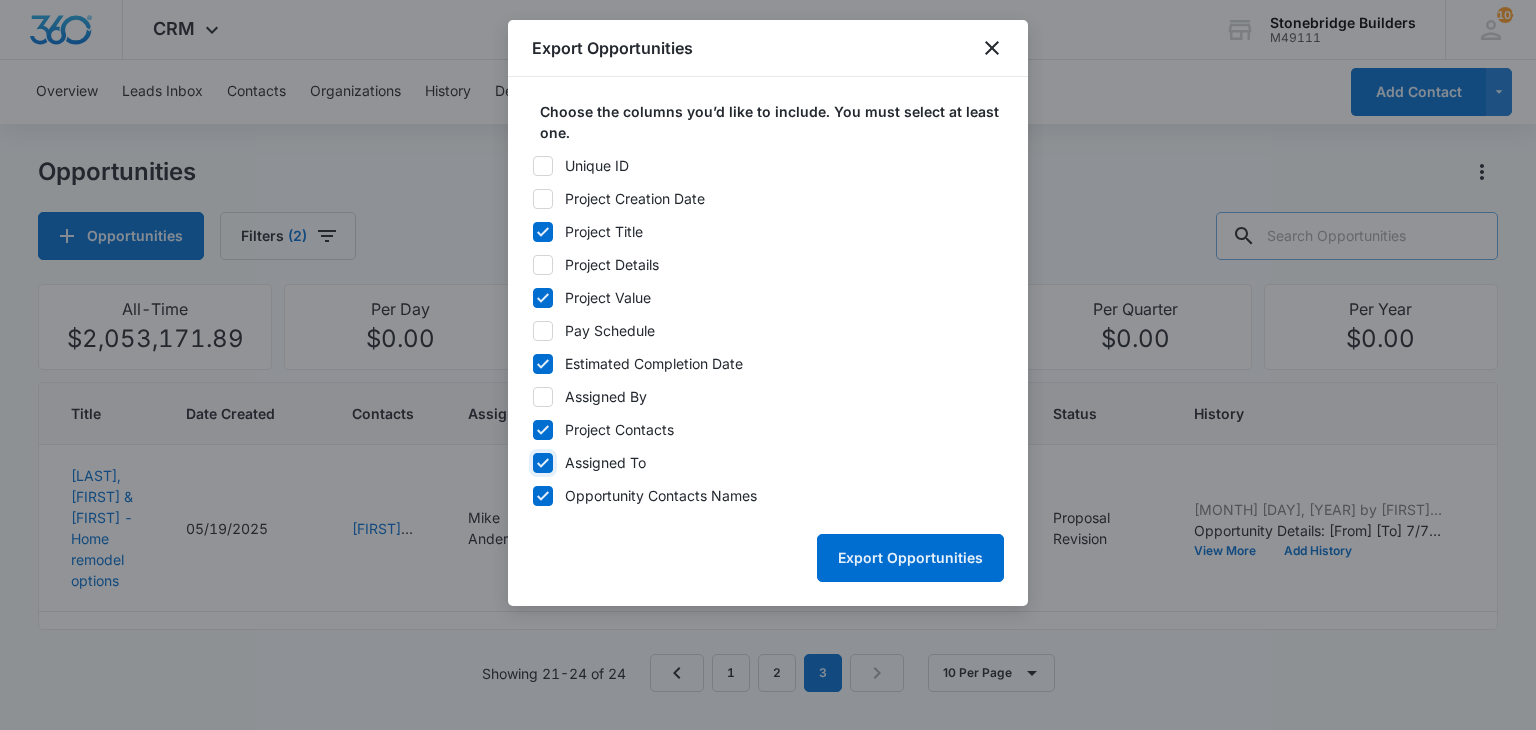 click on "Assigned To" at bounding box center (532, 463) 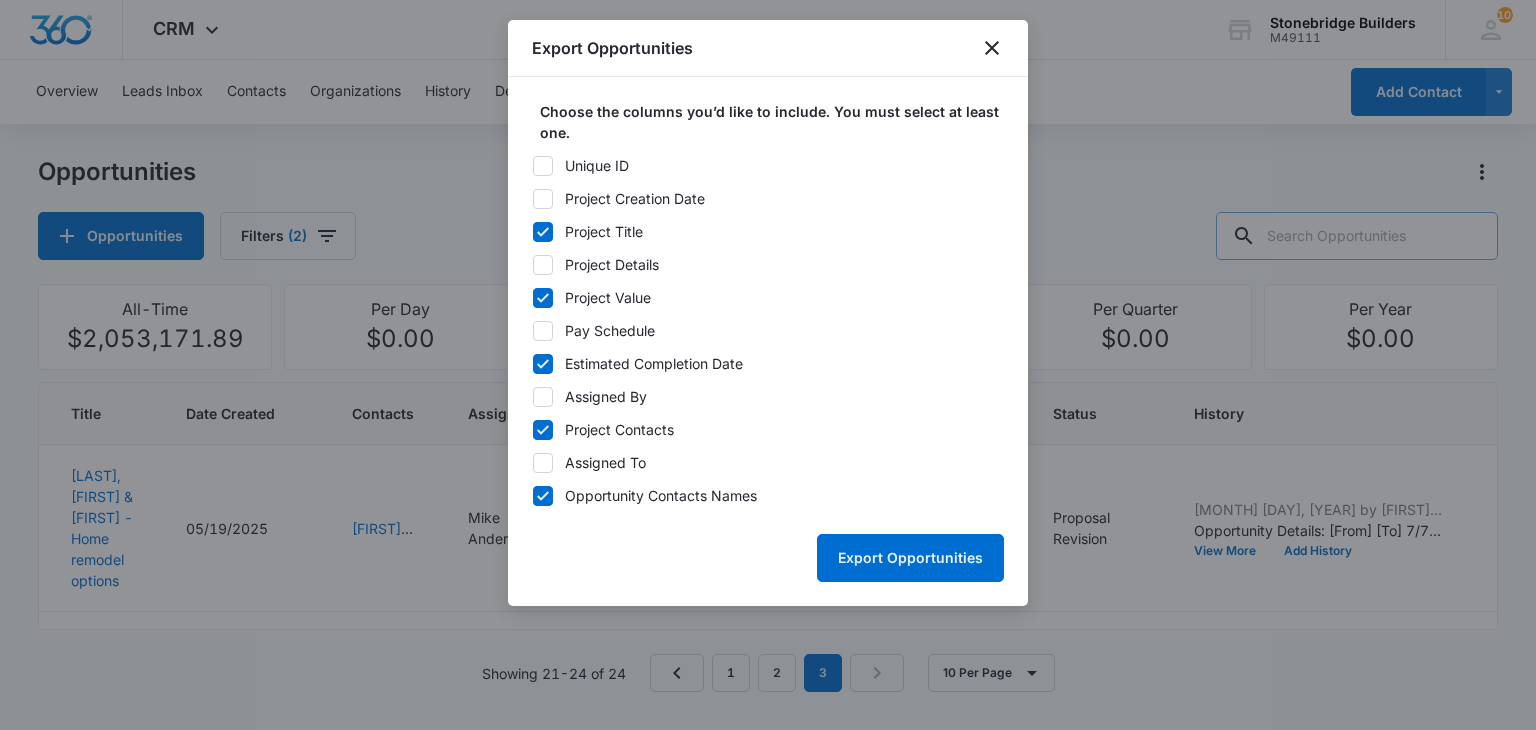 click 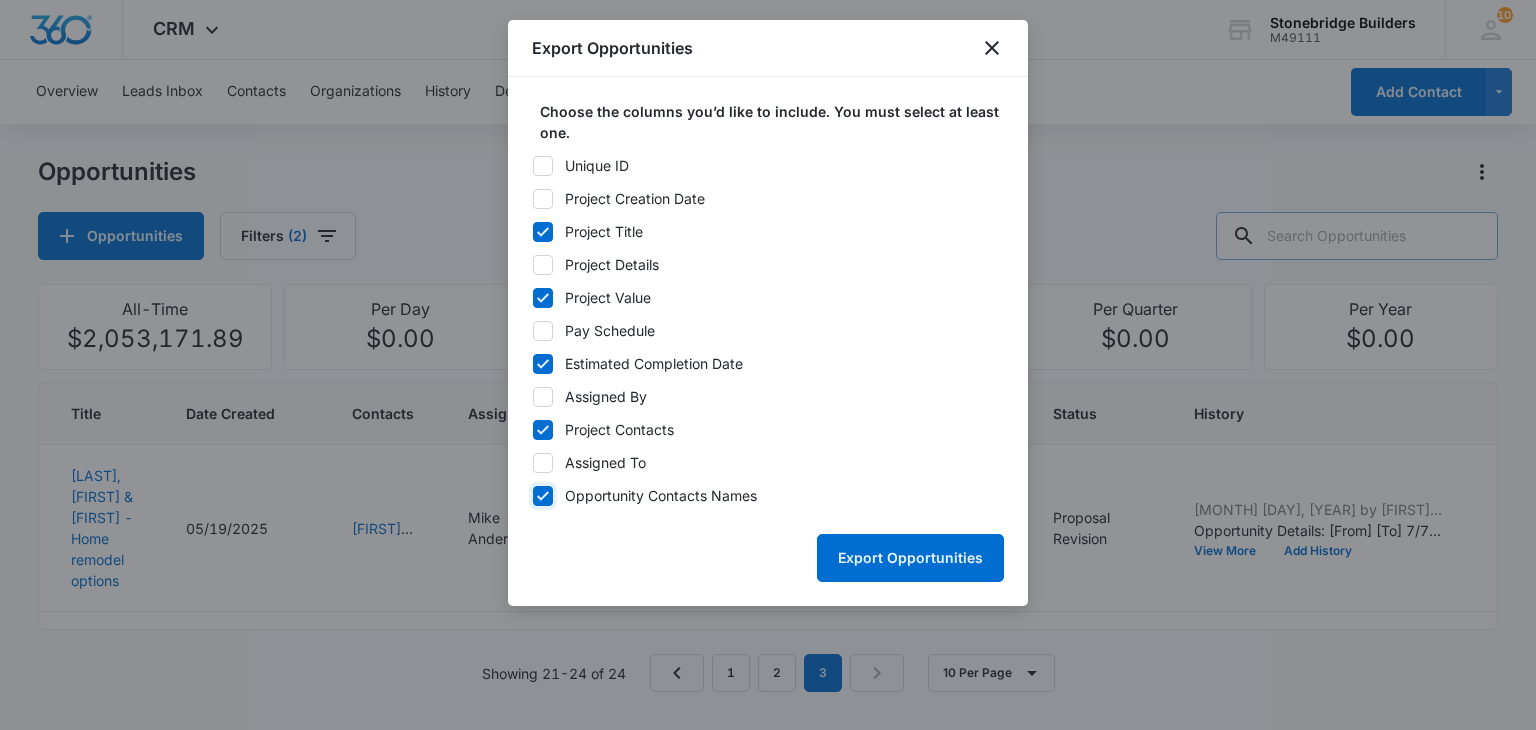 click on "Opportunity Contacts Names" at bounding box center (532, 496) 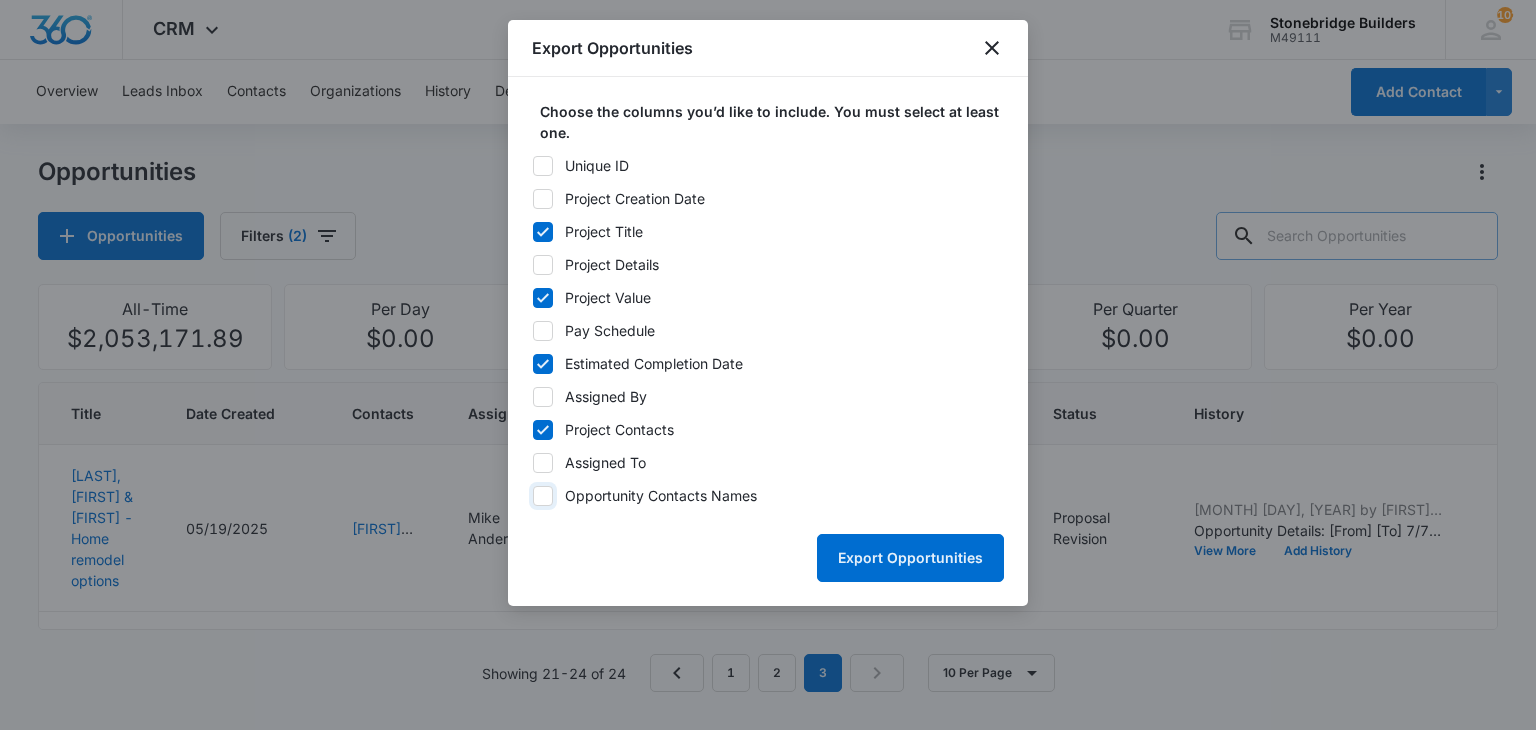checkbox on "false" 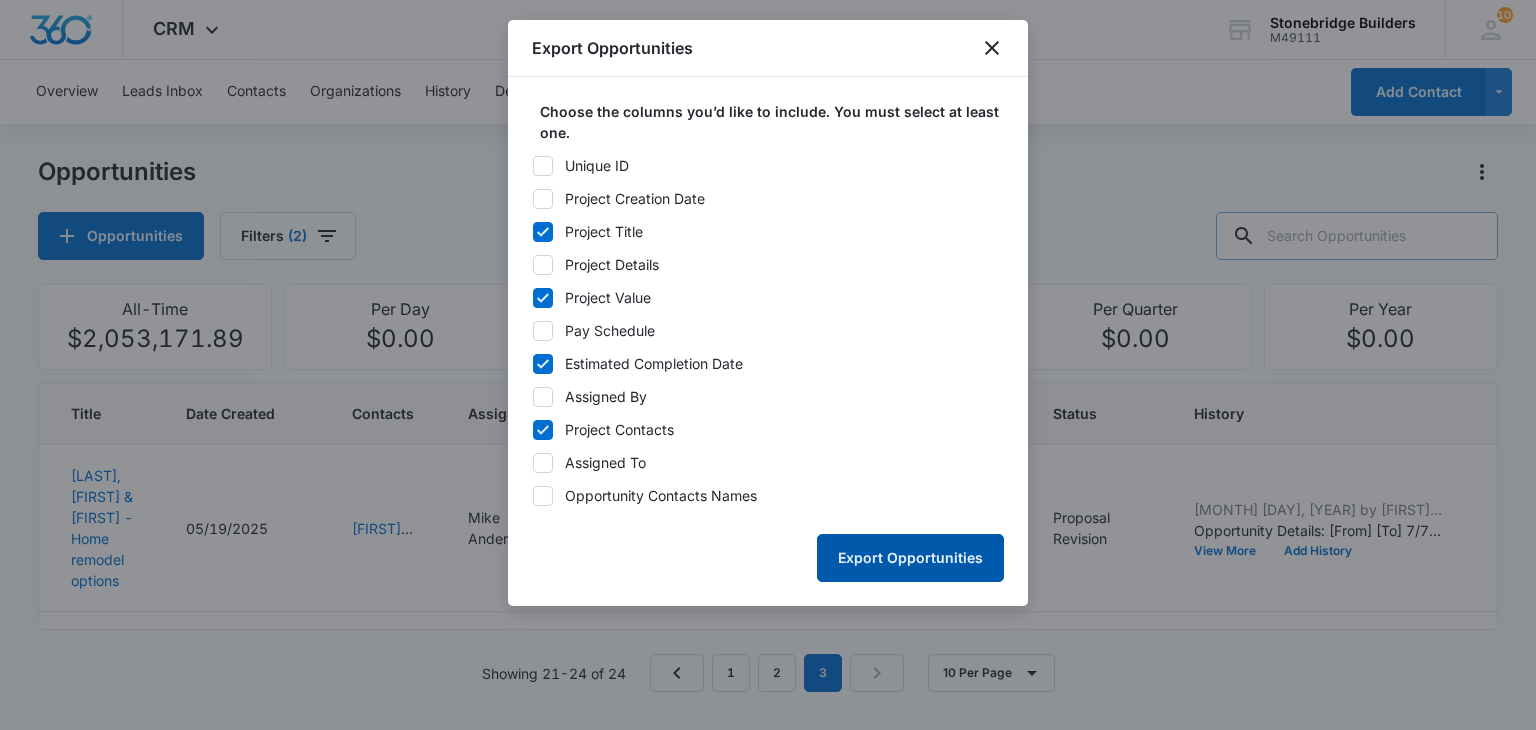 click on "Export Opportunities" at bounding box center [910, 558] 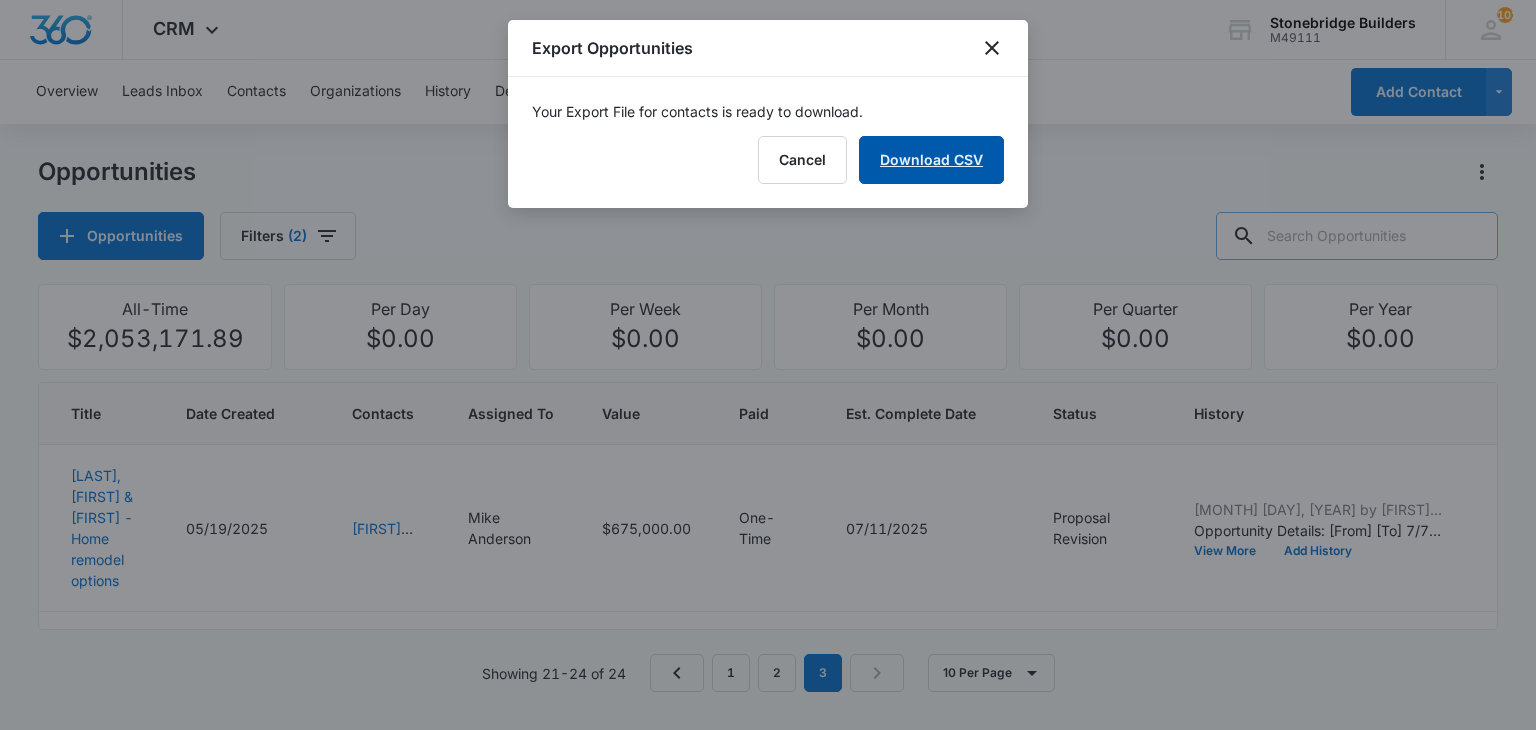 click on "Download CSV" at bounding box center [931, 160] 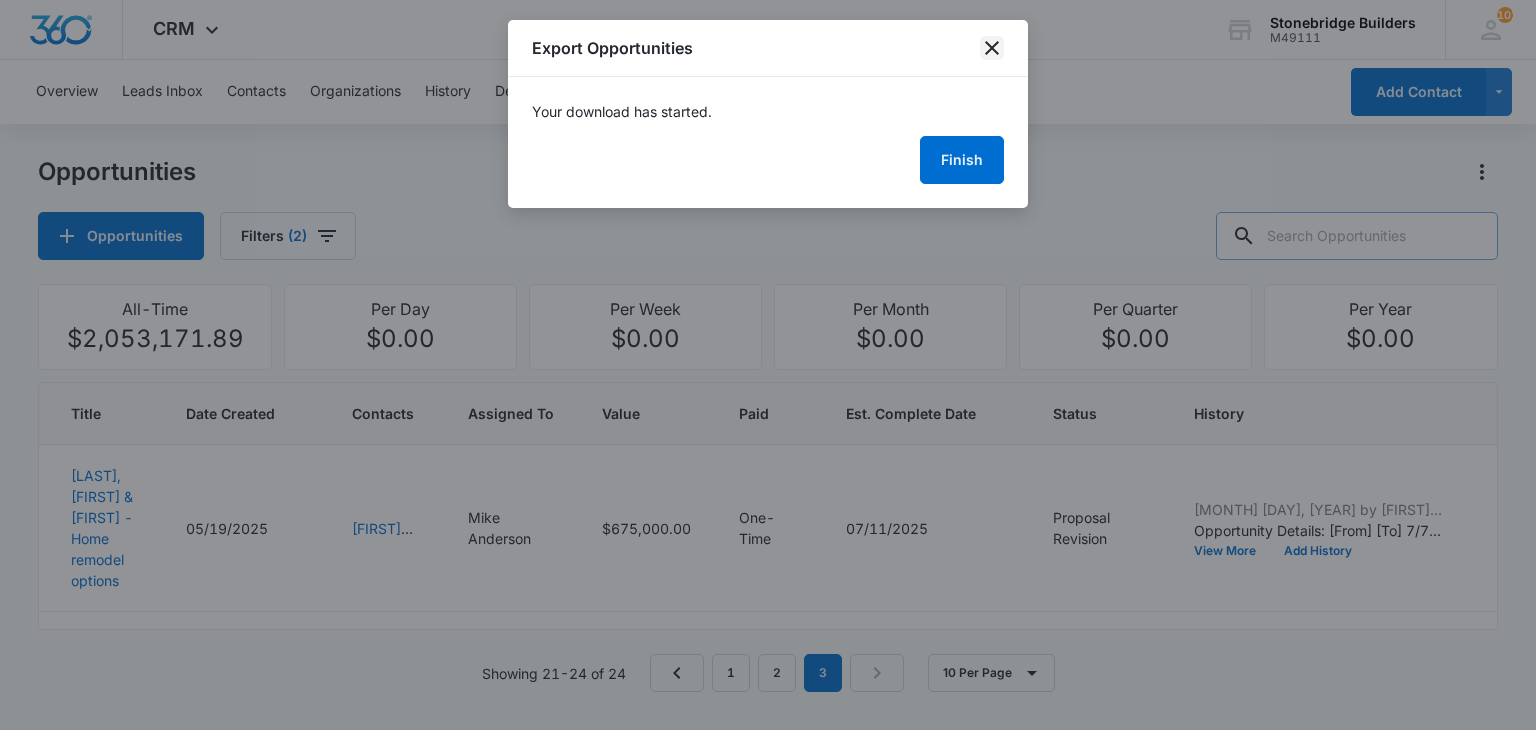 click 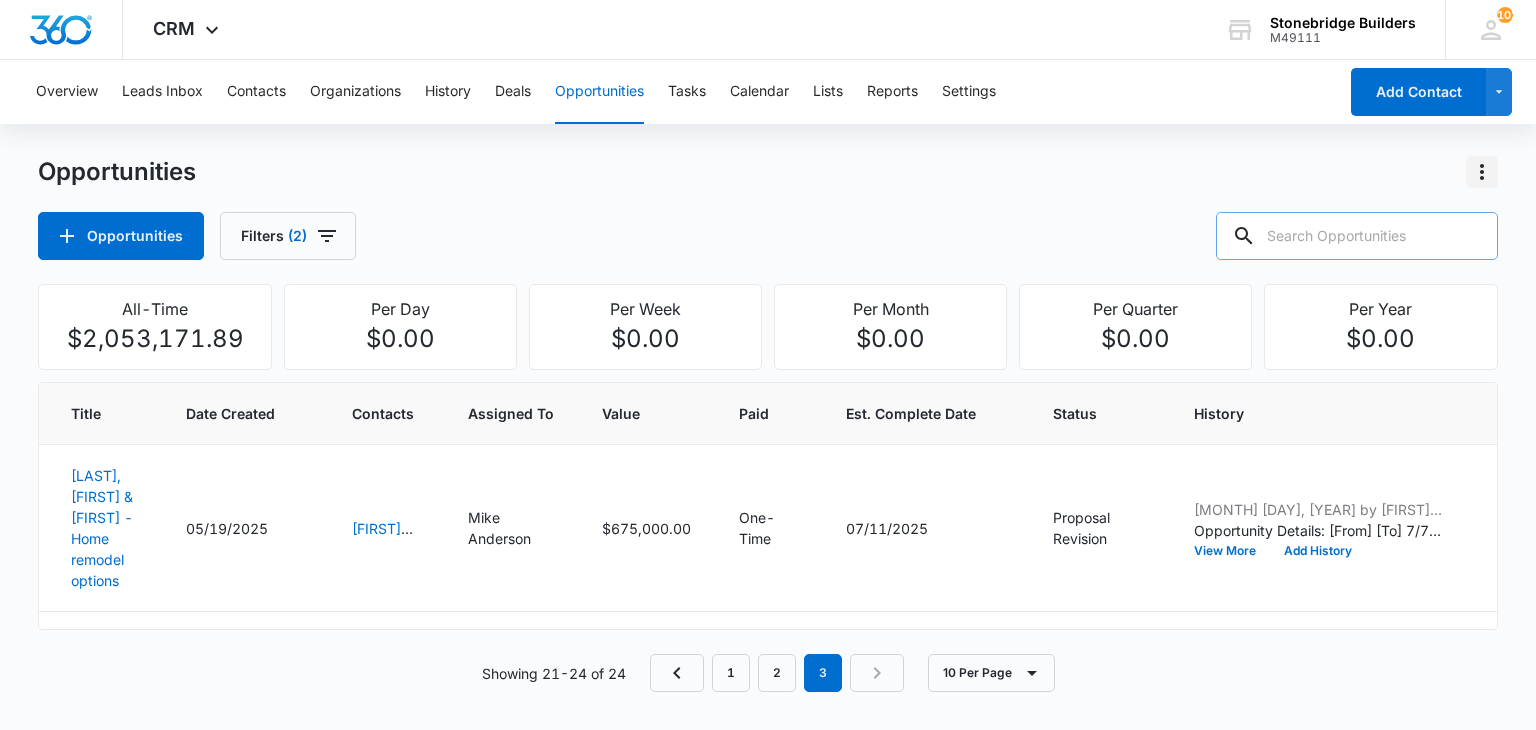click 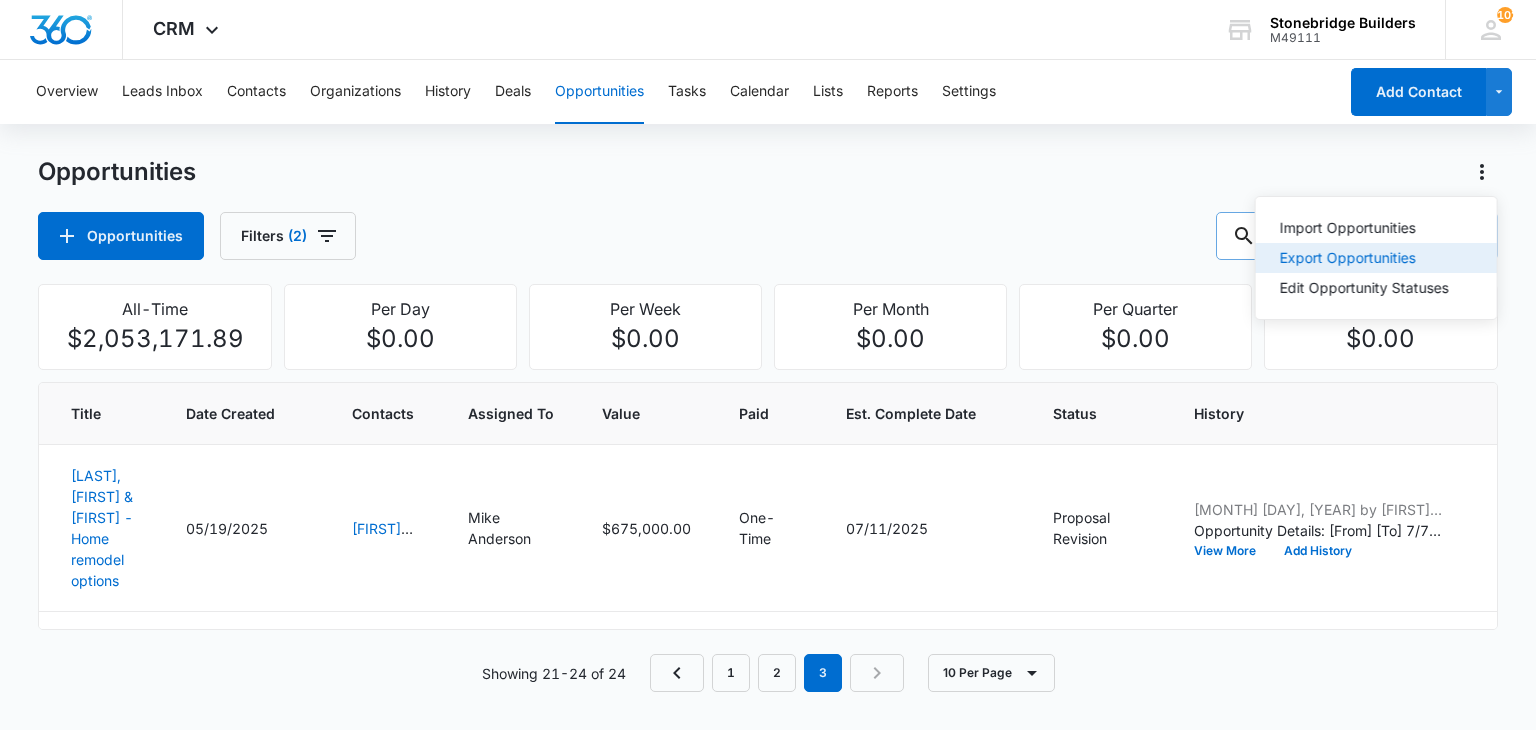click on "Export Opportunities" at bounding box center [1364, 258] 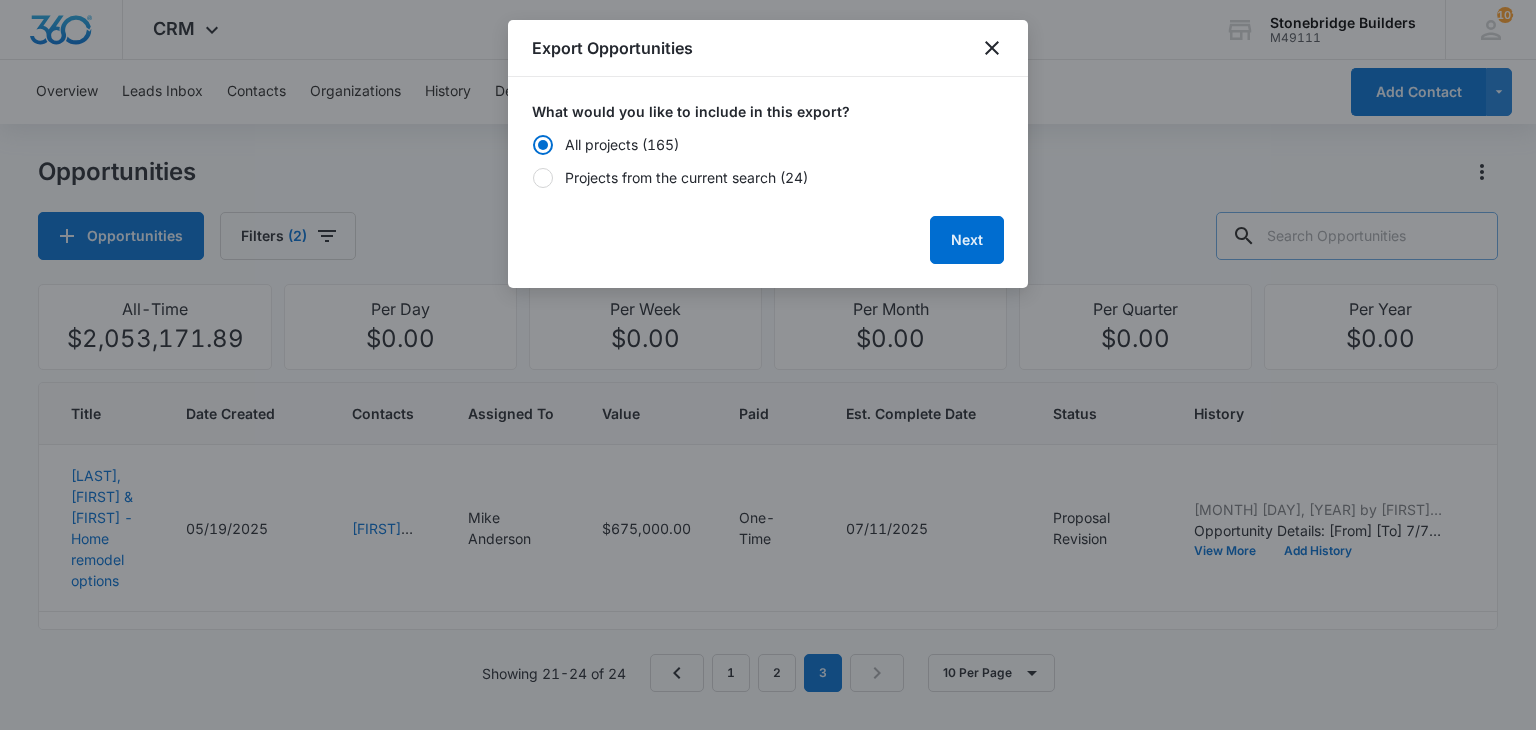 click on "Projects from the current search (24)" at bounding box center [768, 177] 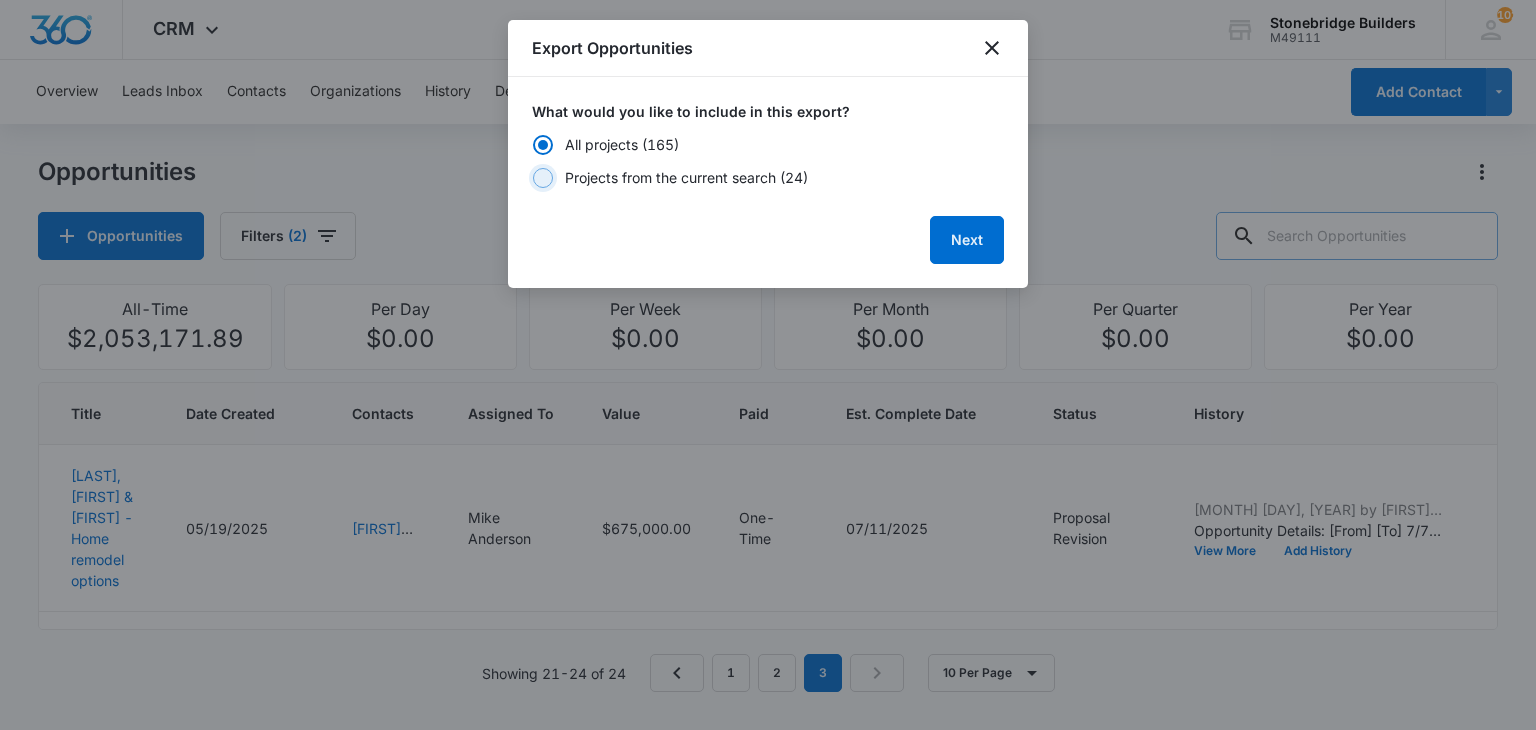 click on "Projects from the current search (24)" at bounding box center [532, 178] 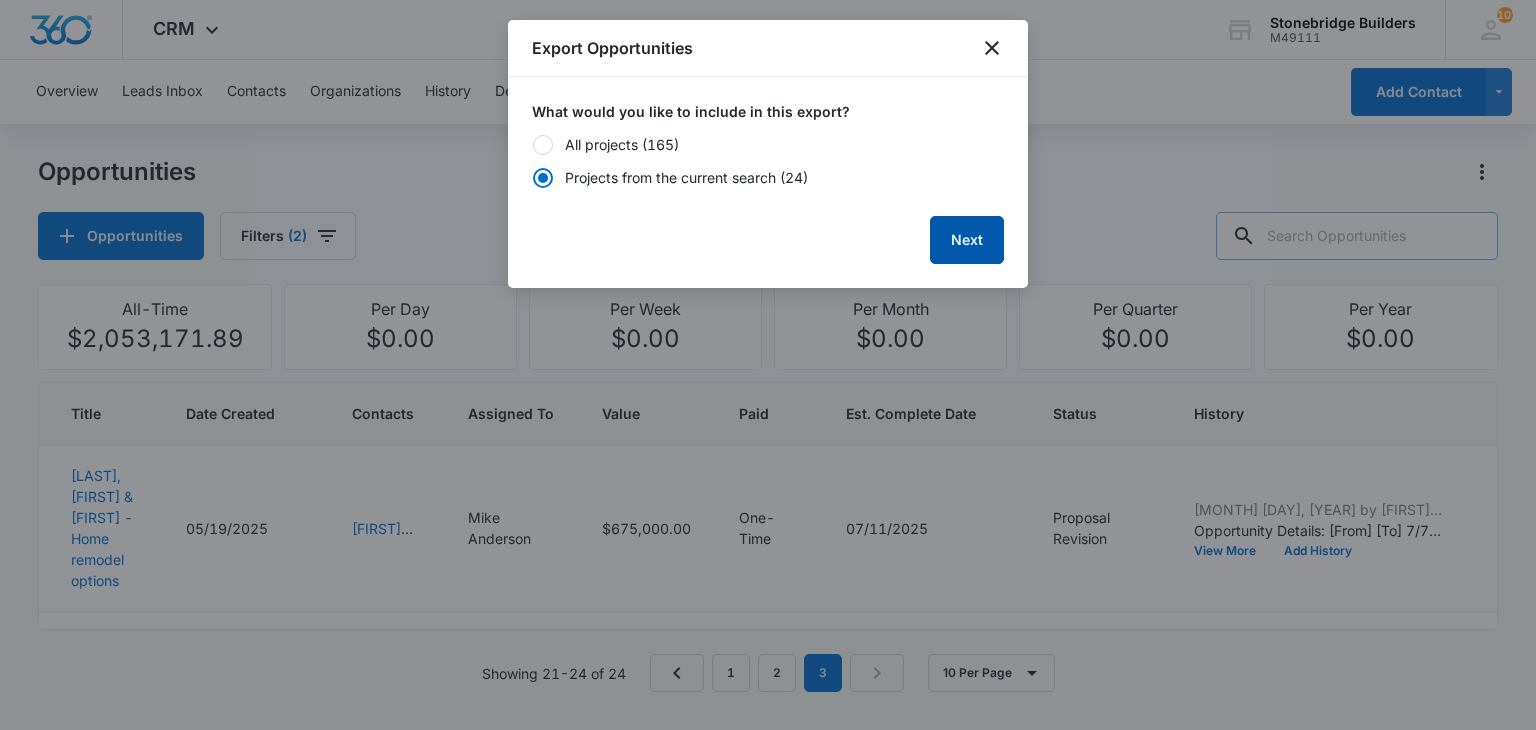 click on "Next" at bounding box center [967, 240] 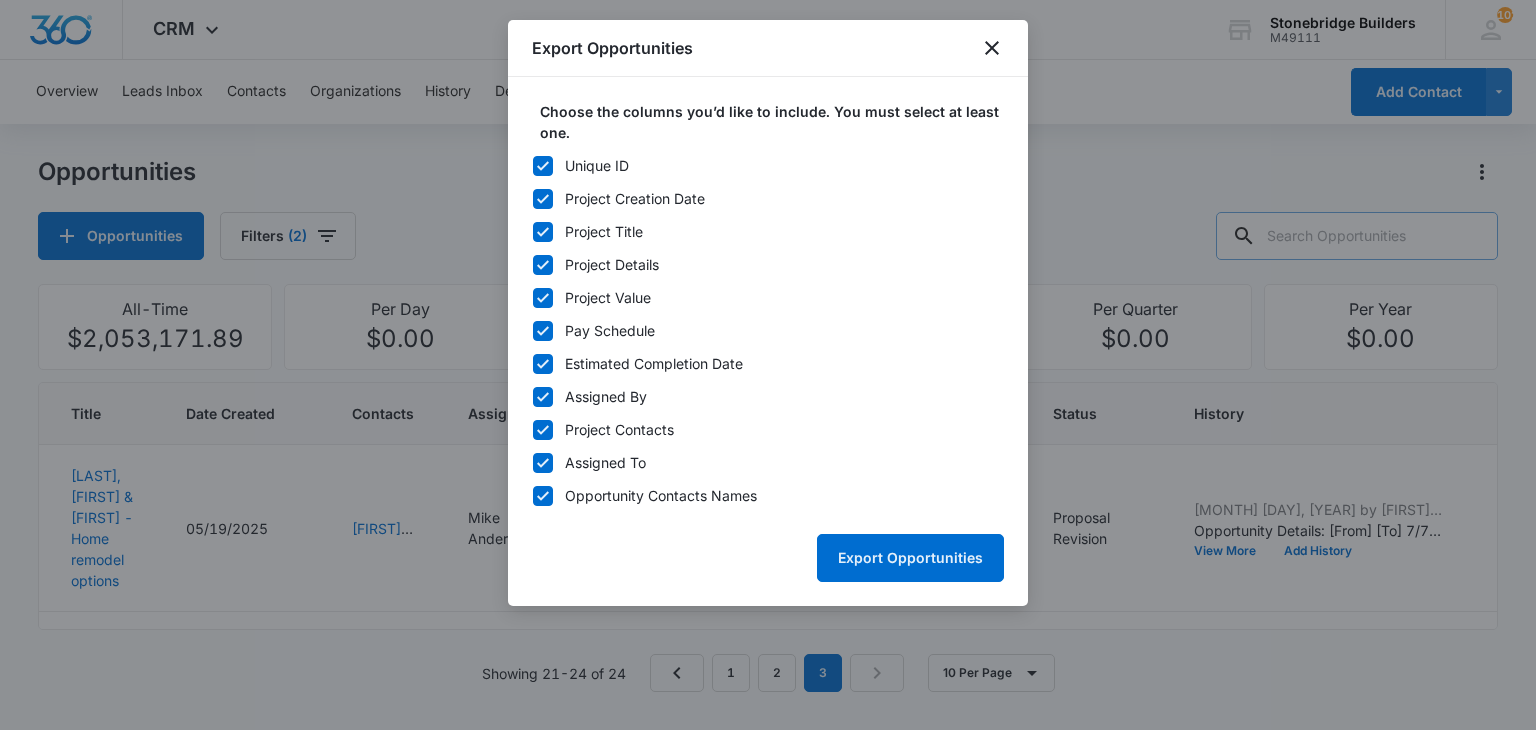 click 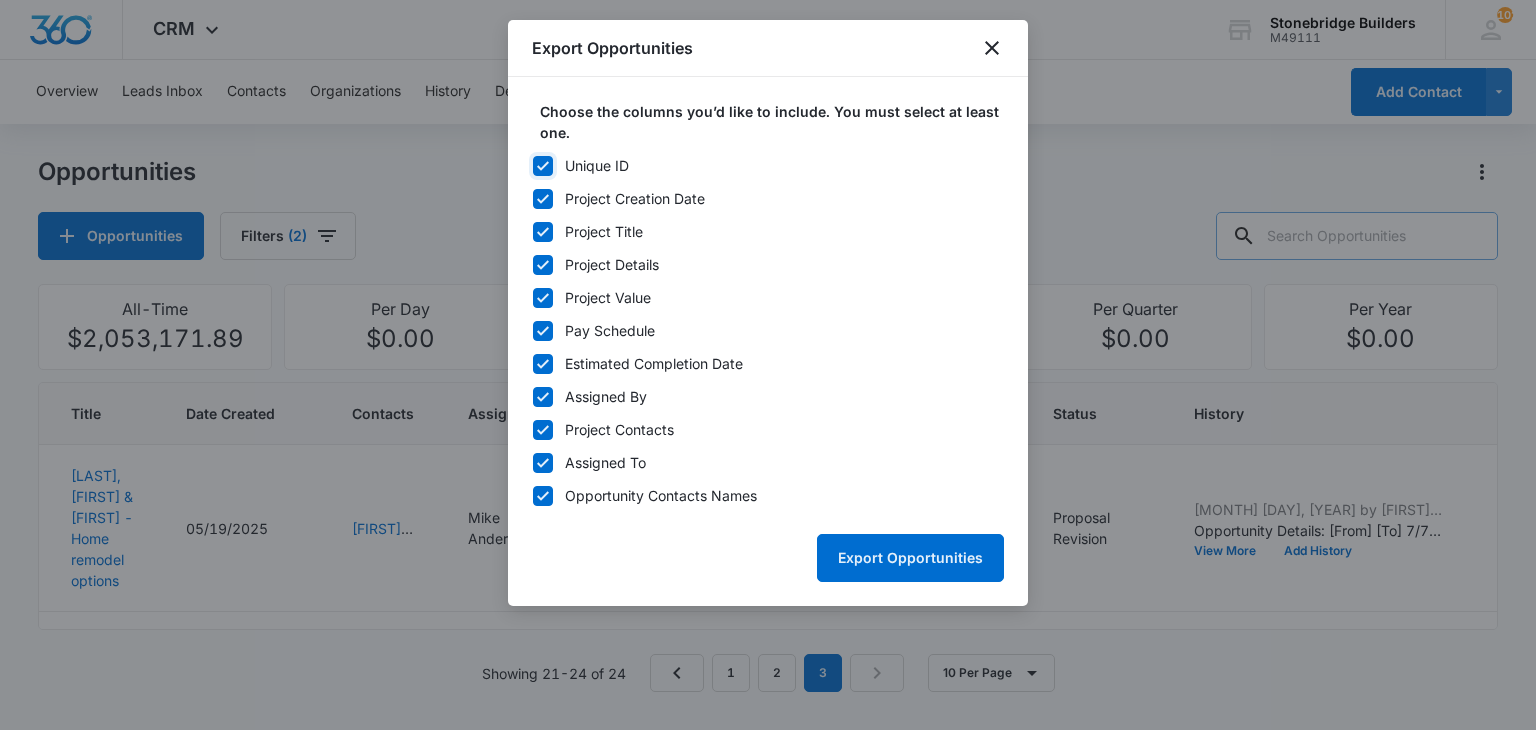 click on "Unique ID" at bounding box center [532, 166] 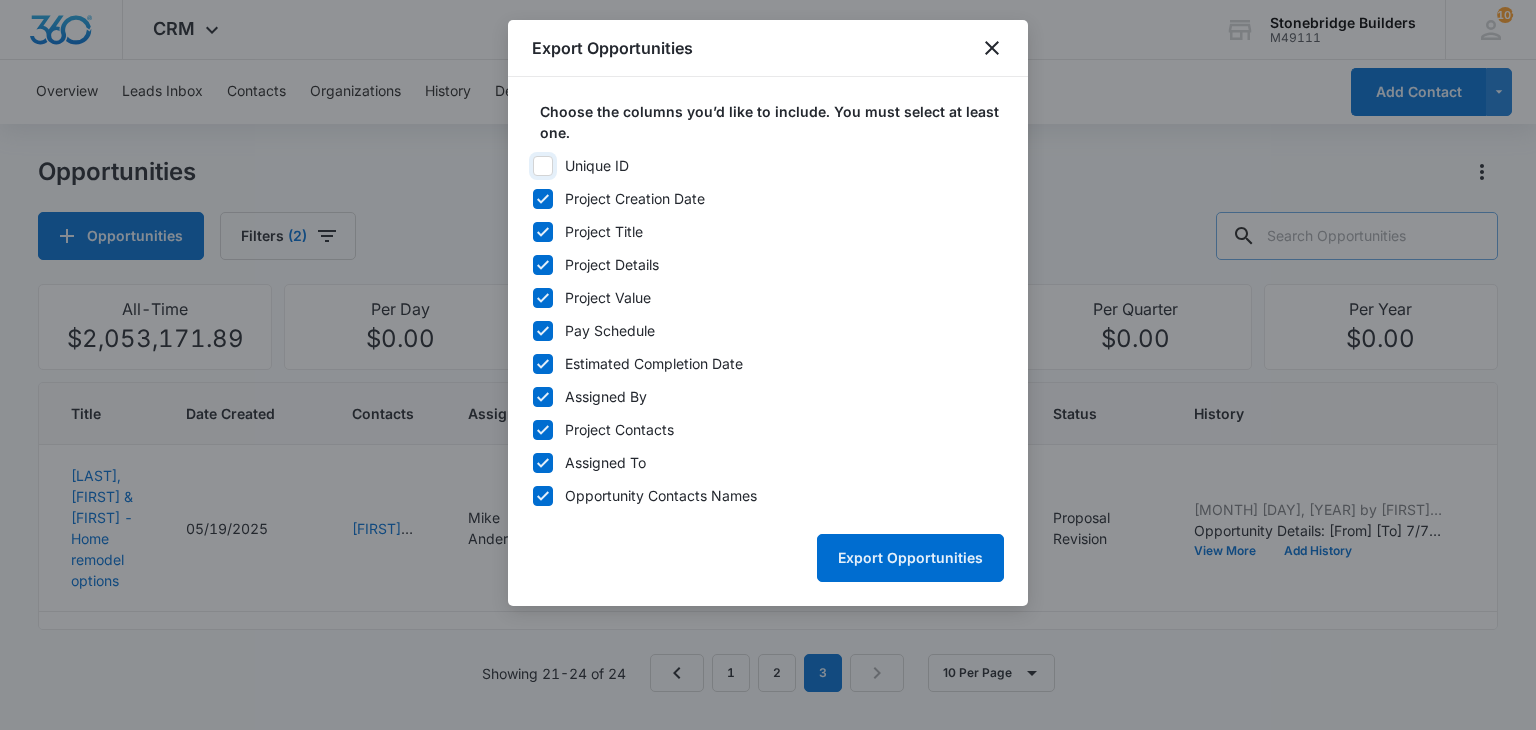 checkbox on "false" 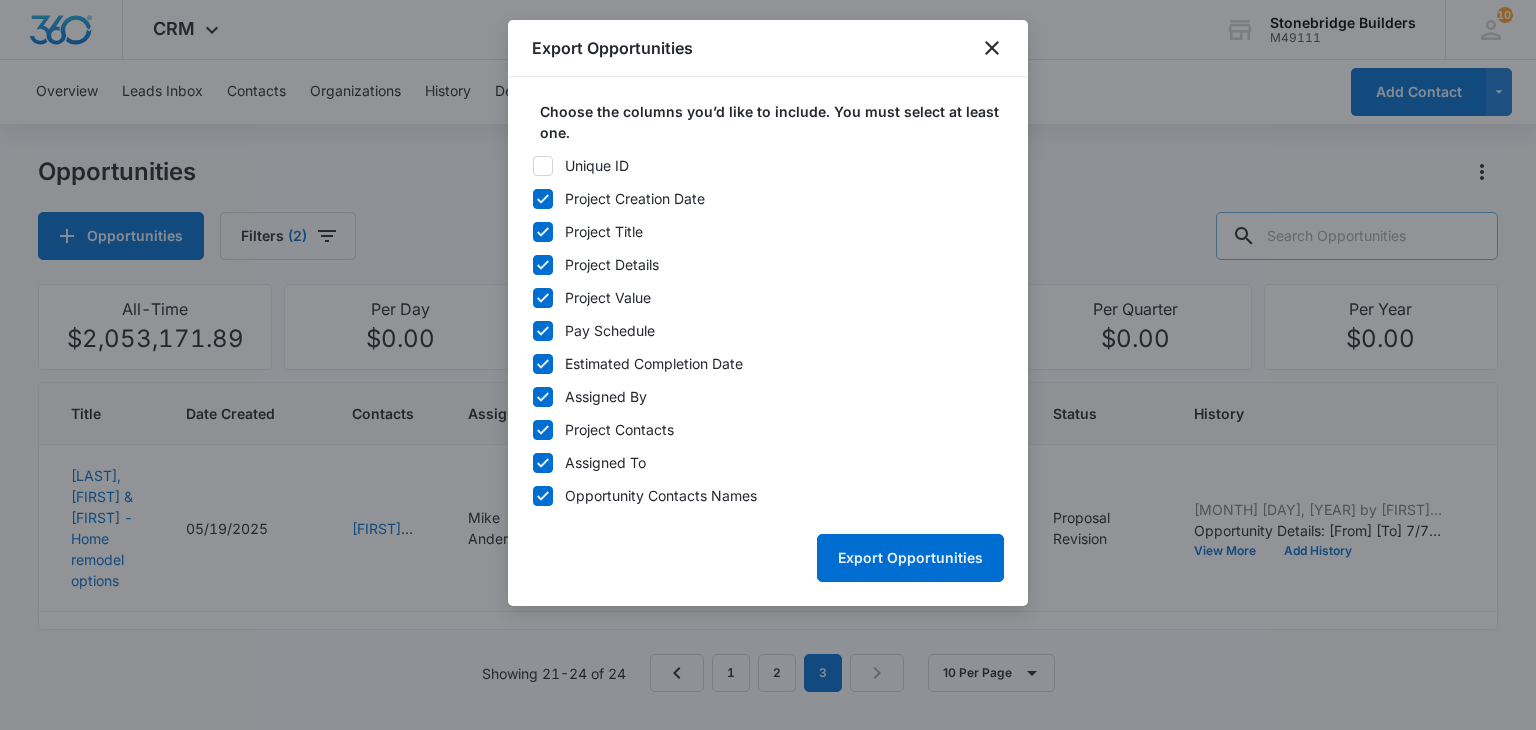 click 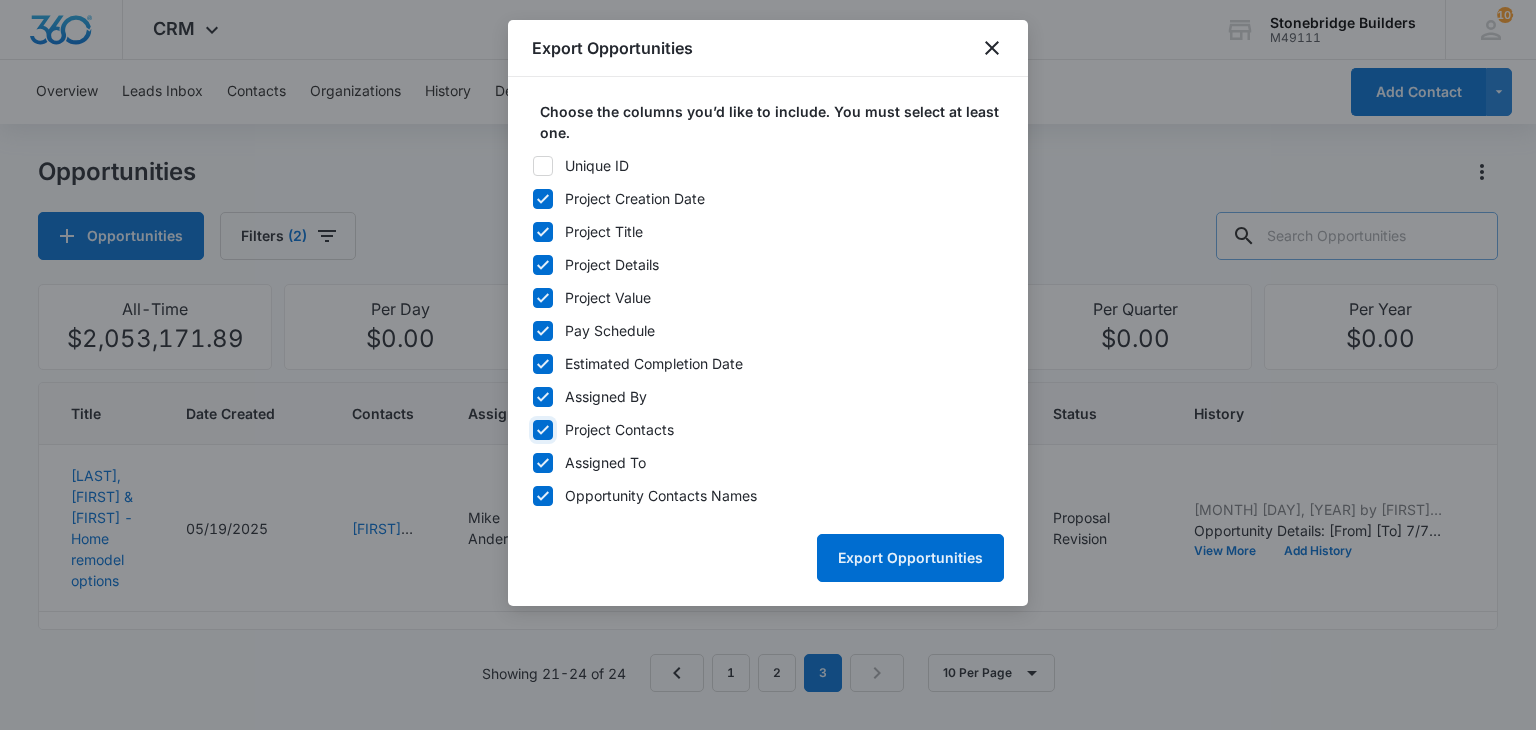 click on "Project Contacts" at bounding box center [532, 430] 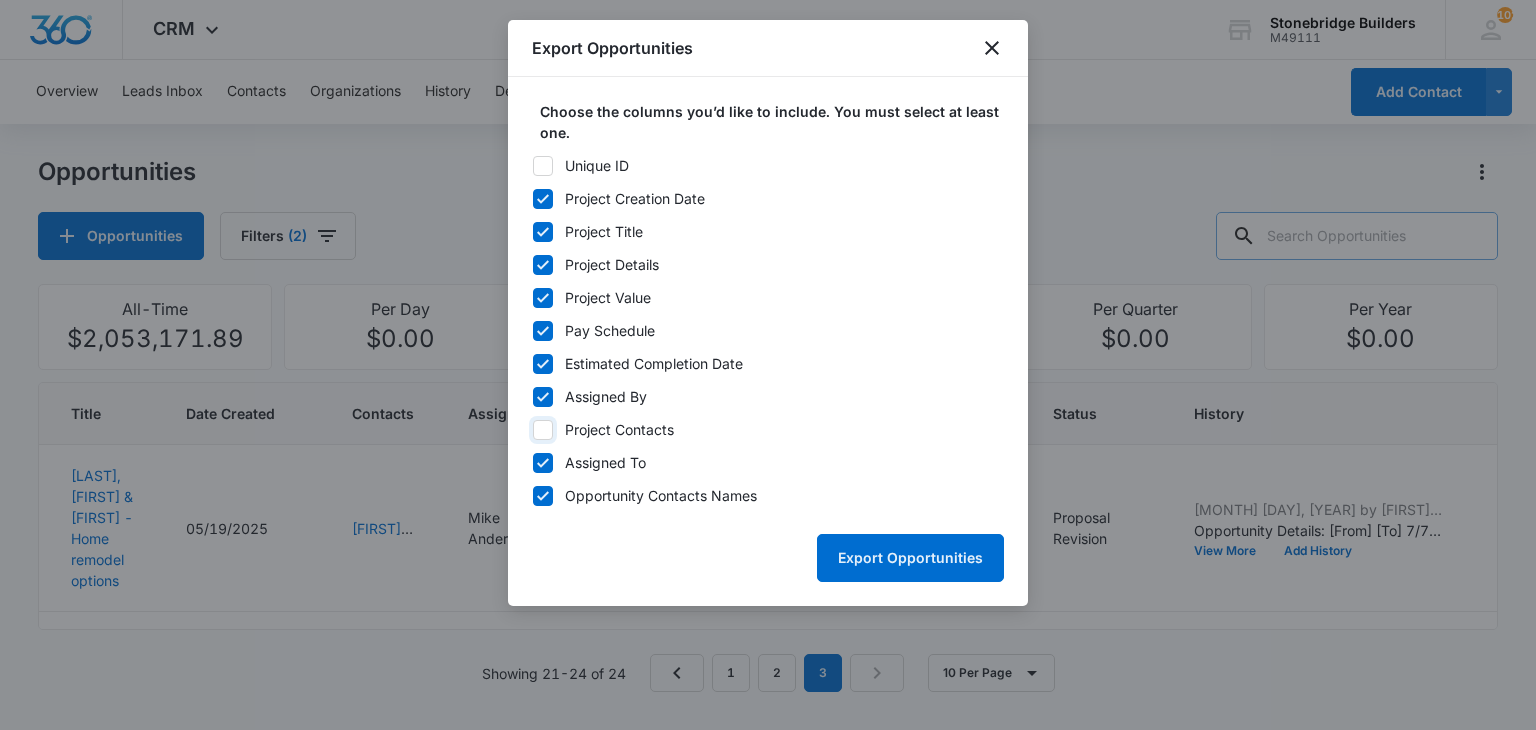 checkbox on "false" 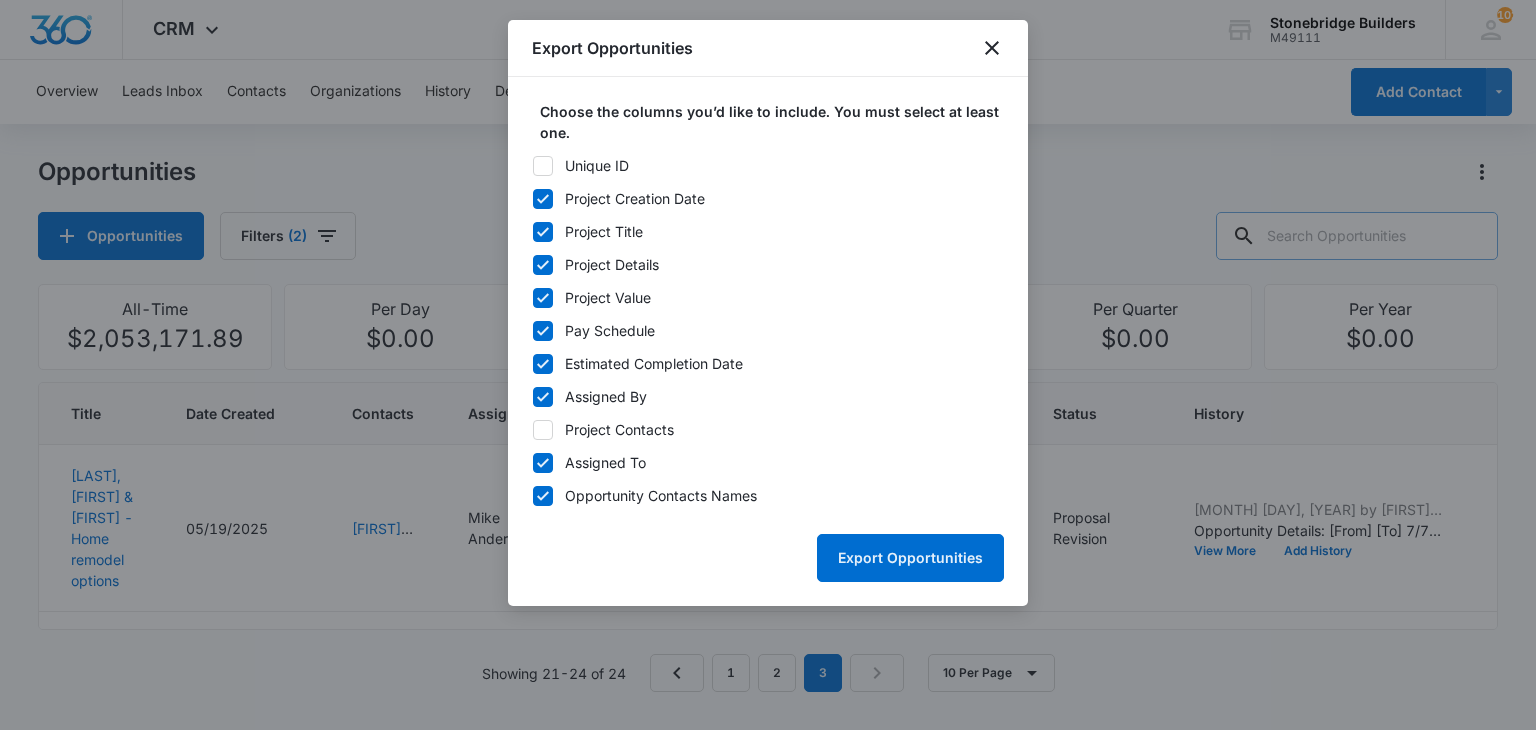 click 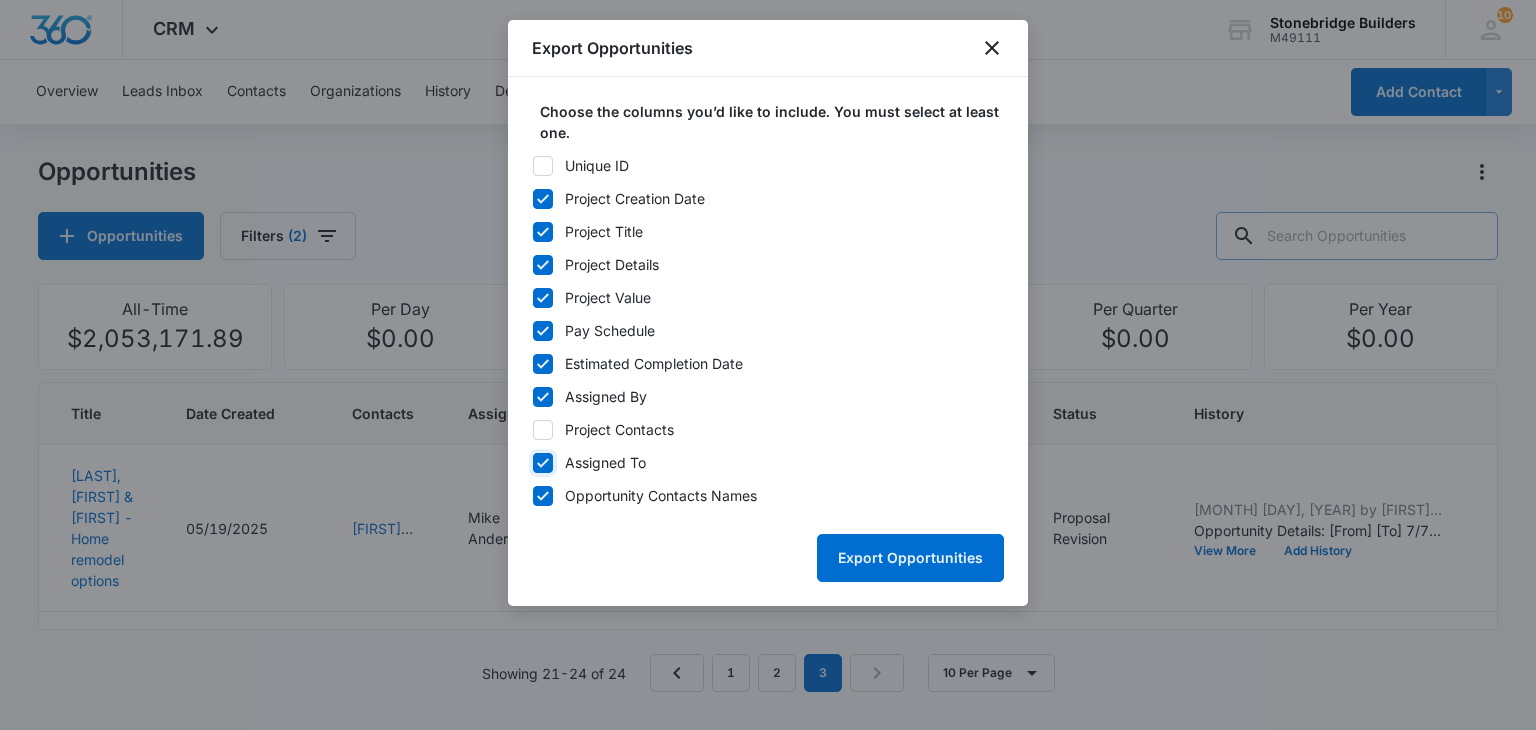 click on "Assigned To" at bounding box center (532, 463) 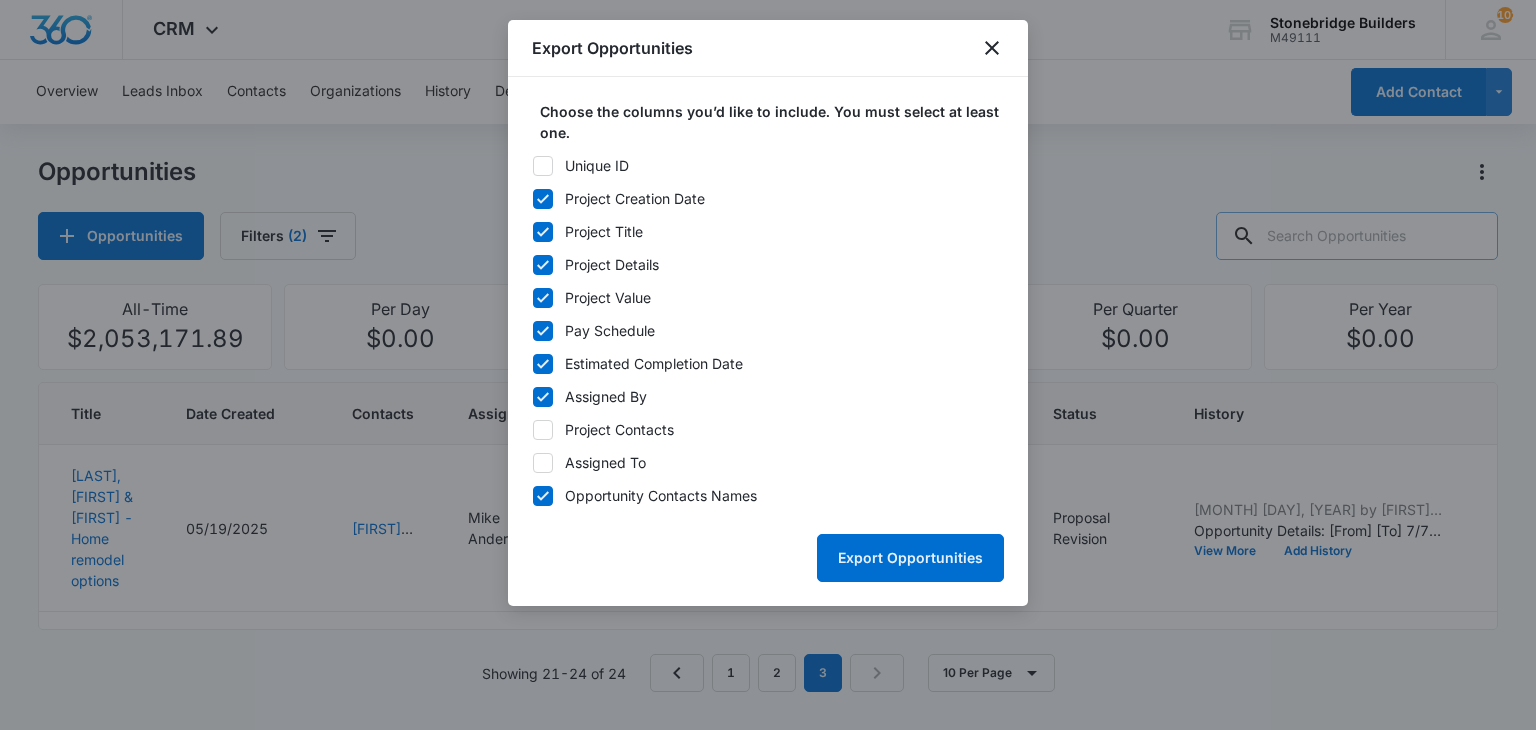 click 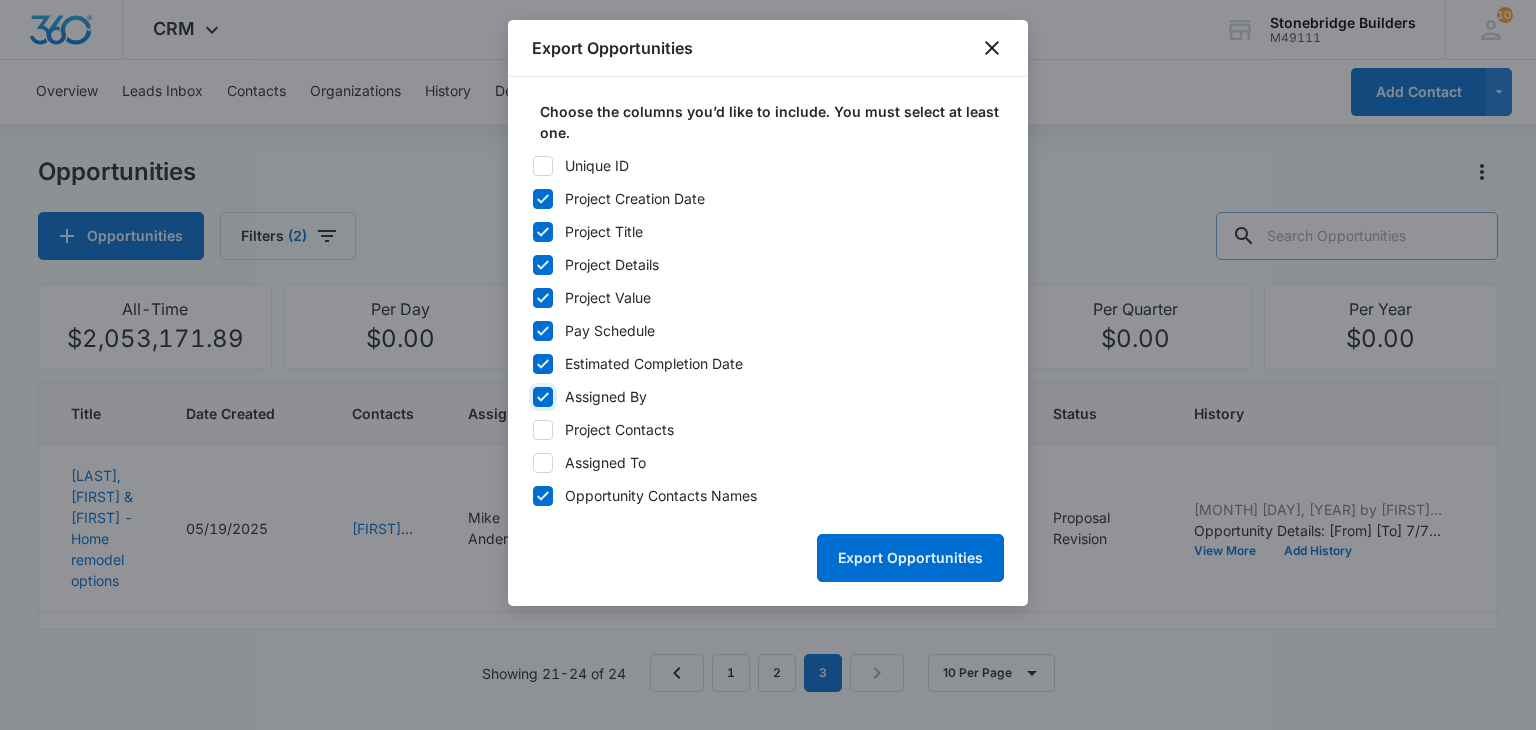 click on "Assigned By" at bounding box center (532, 397) 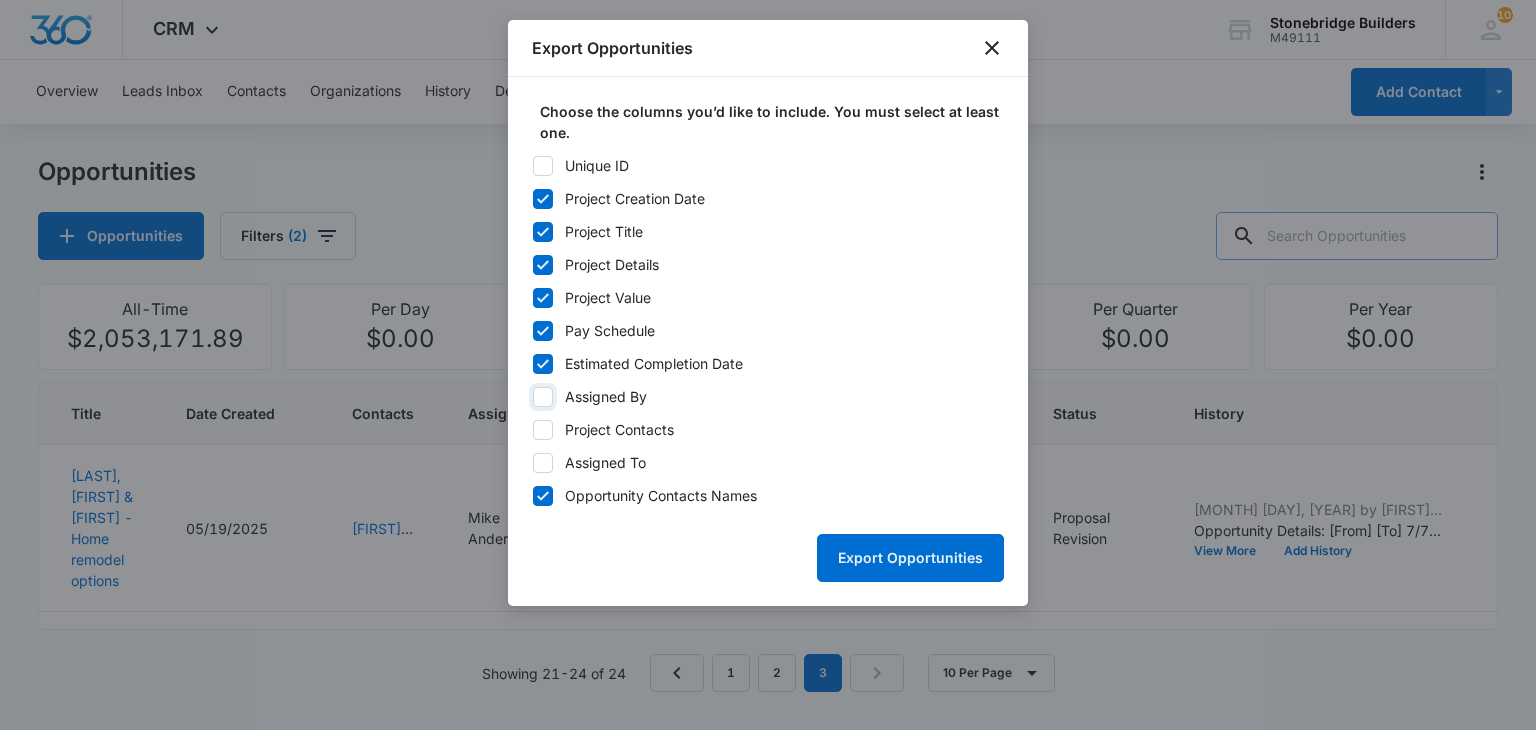 checkbox on "false" 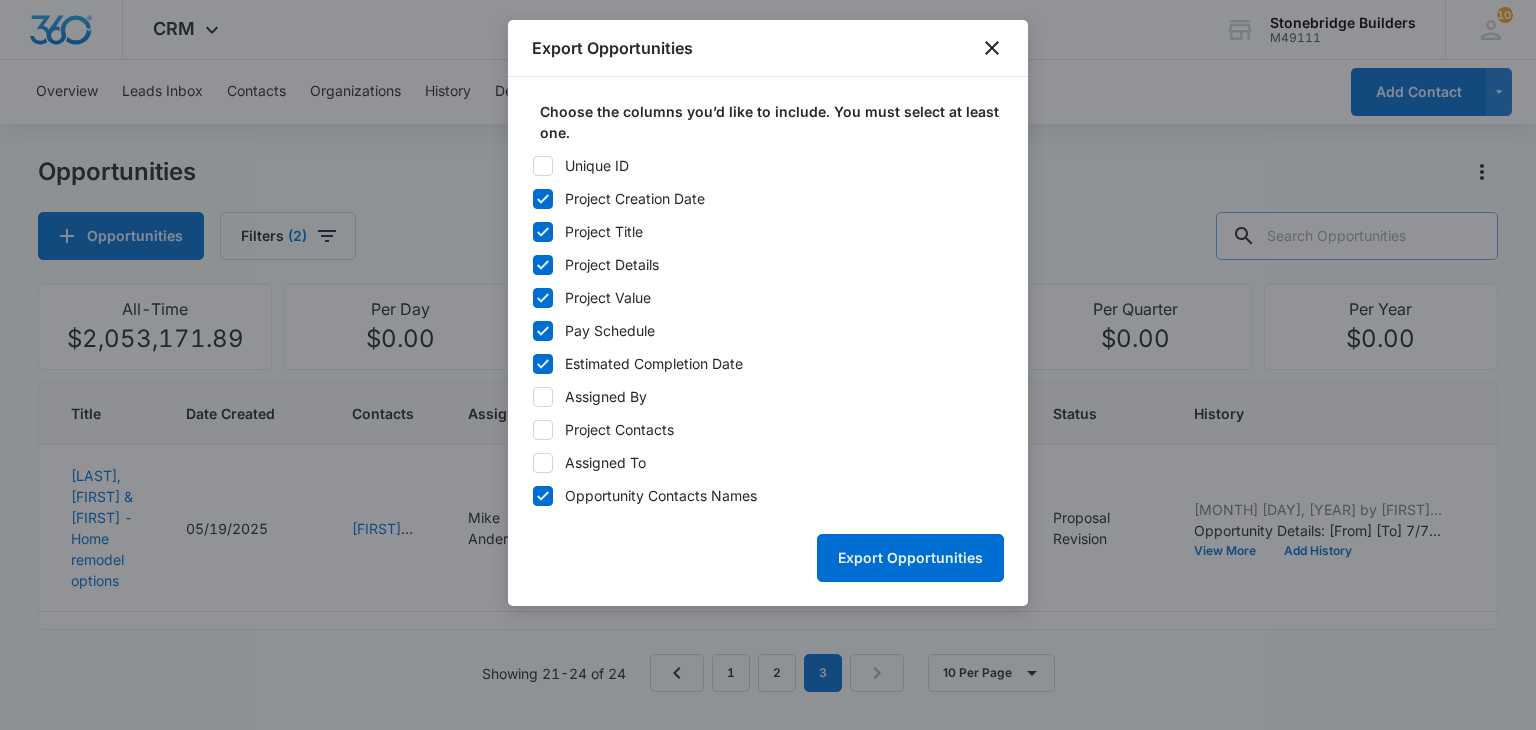 click 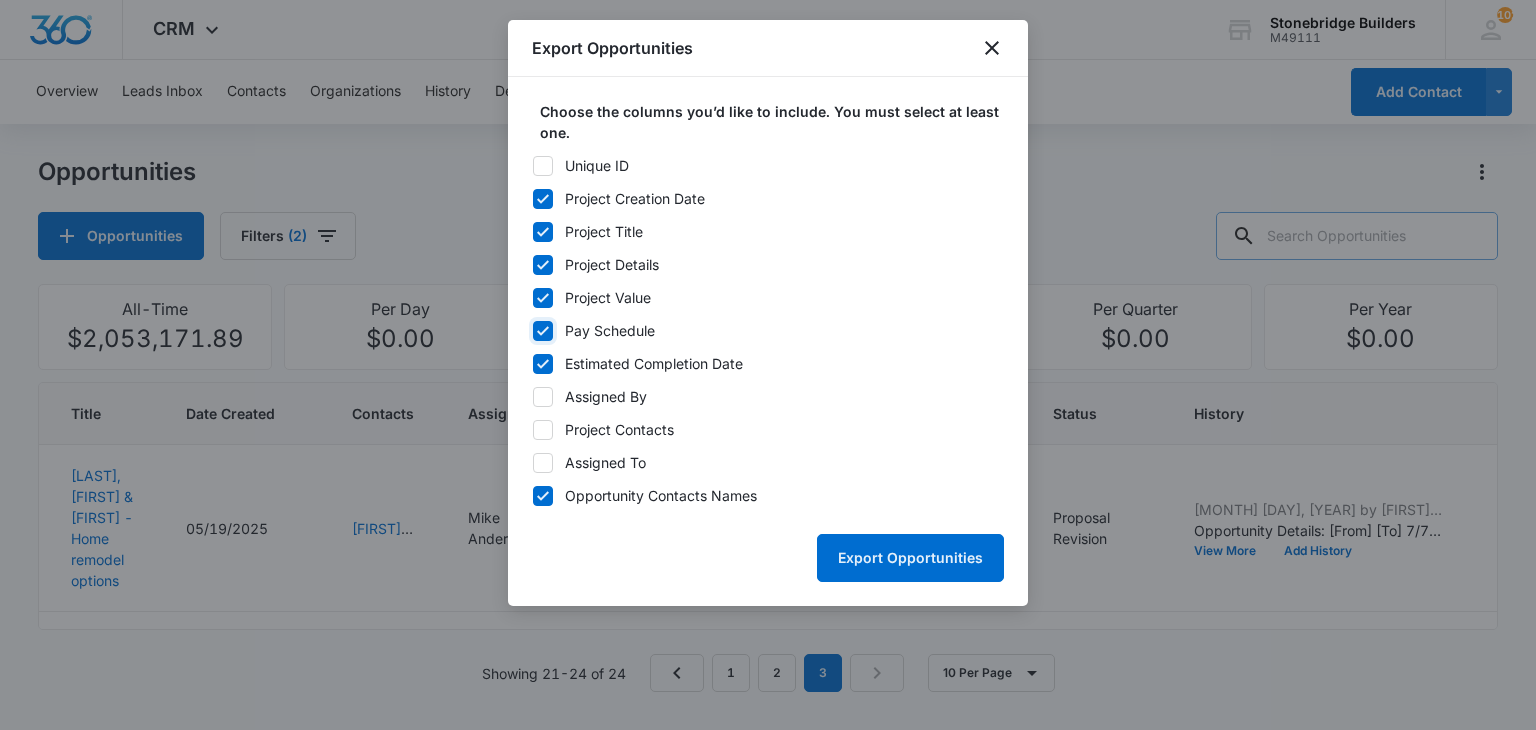 click on "Pay Schedule" at bounding box center [532, 331] 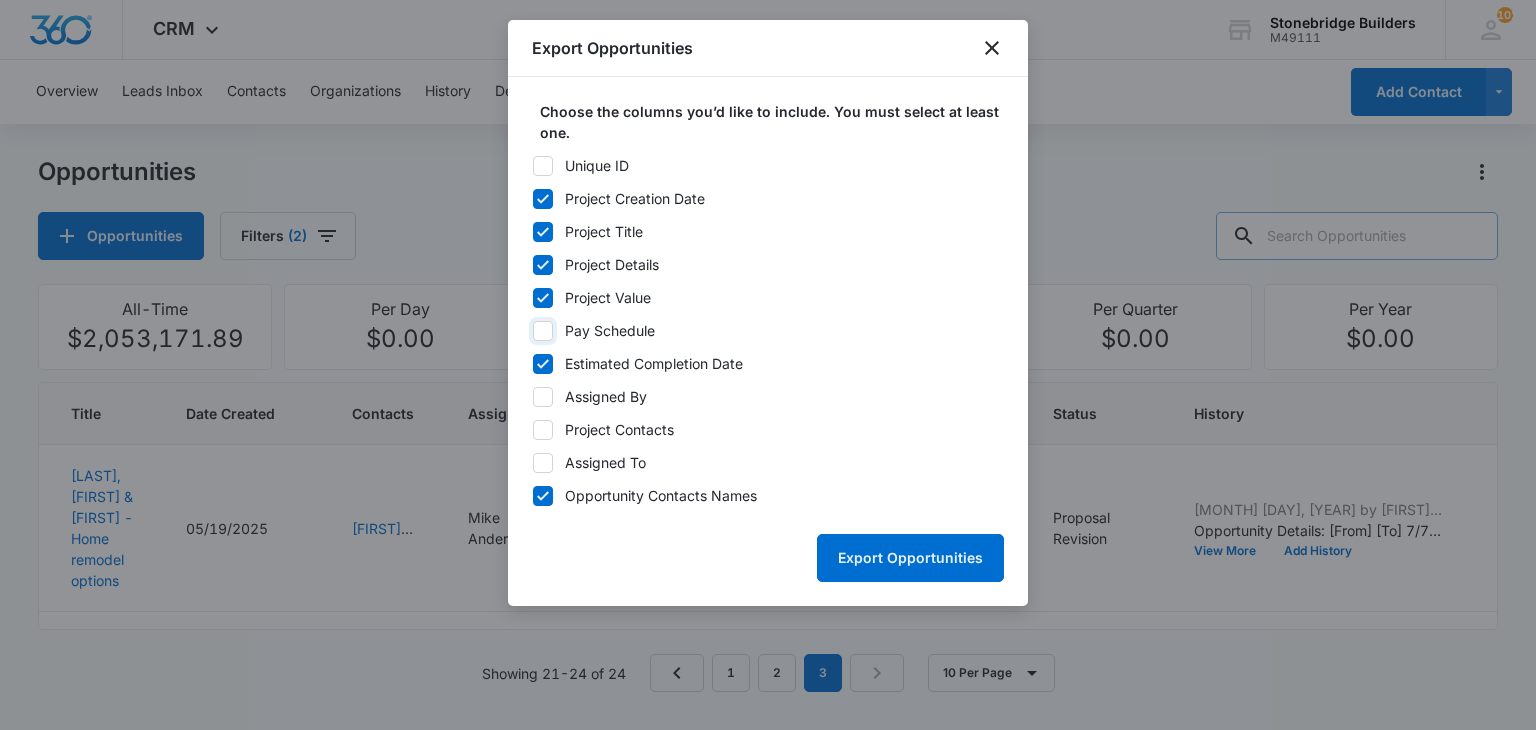 checkbox on "false" 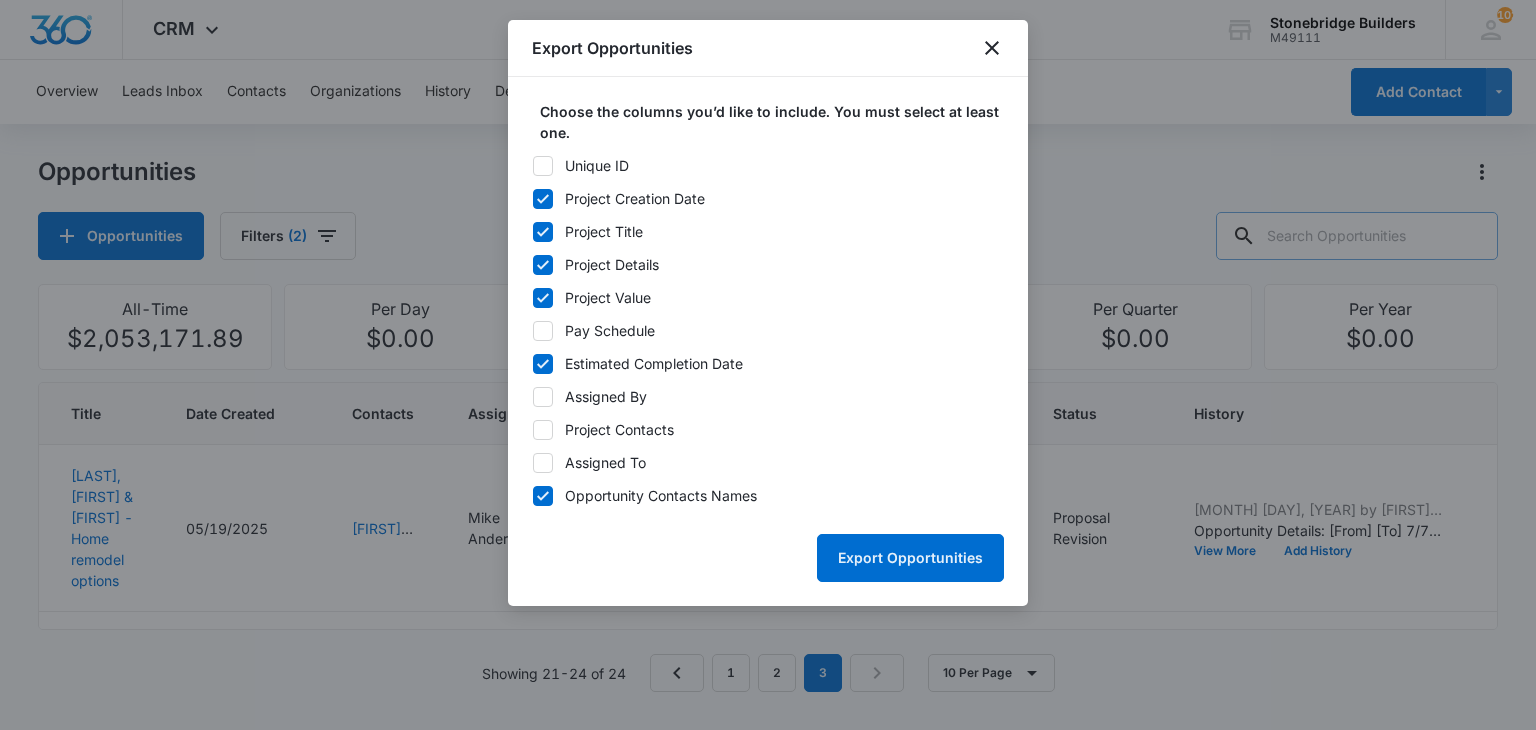 click 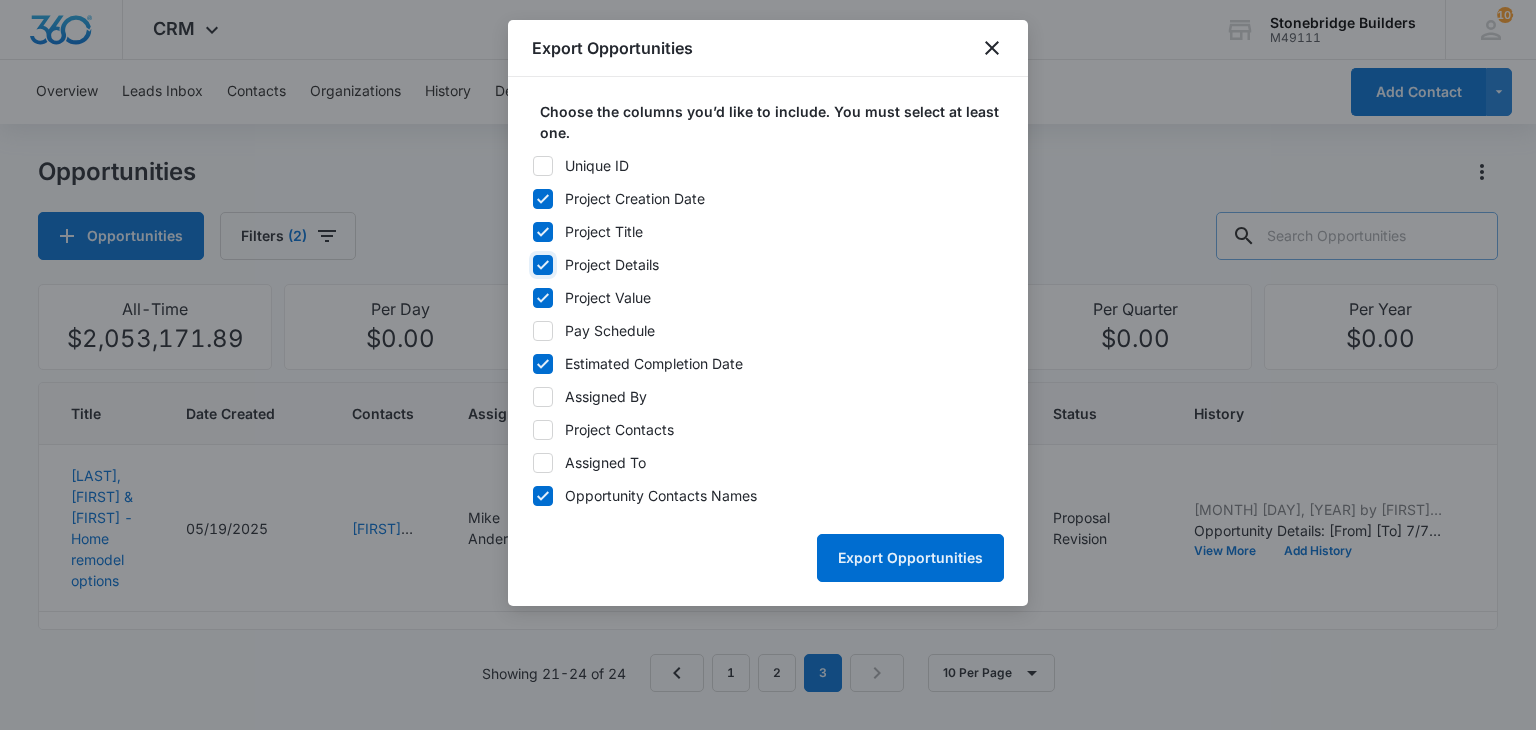 click on "Project Details" at bounding box center [532, 265] 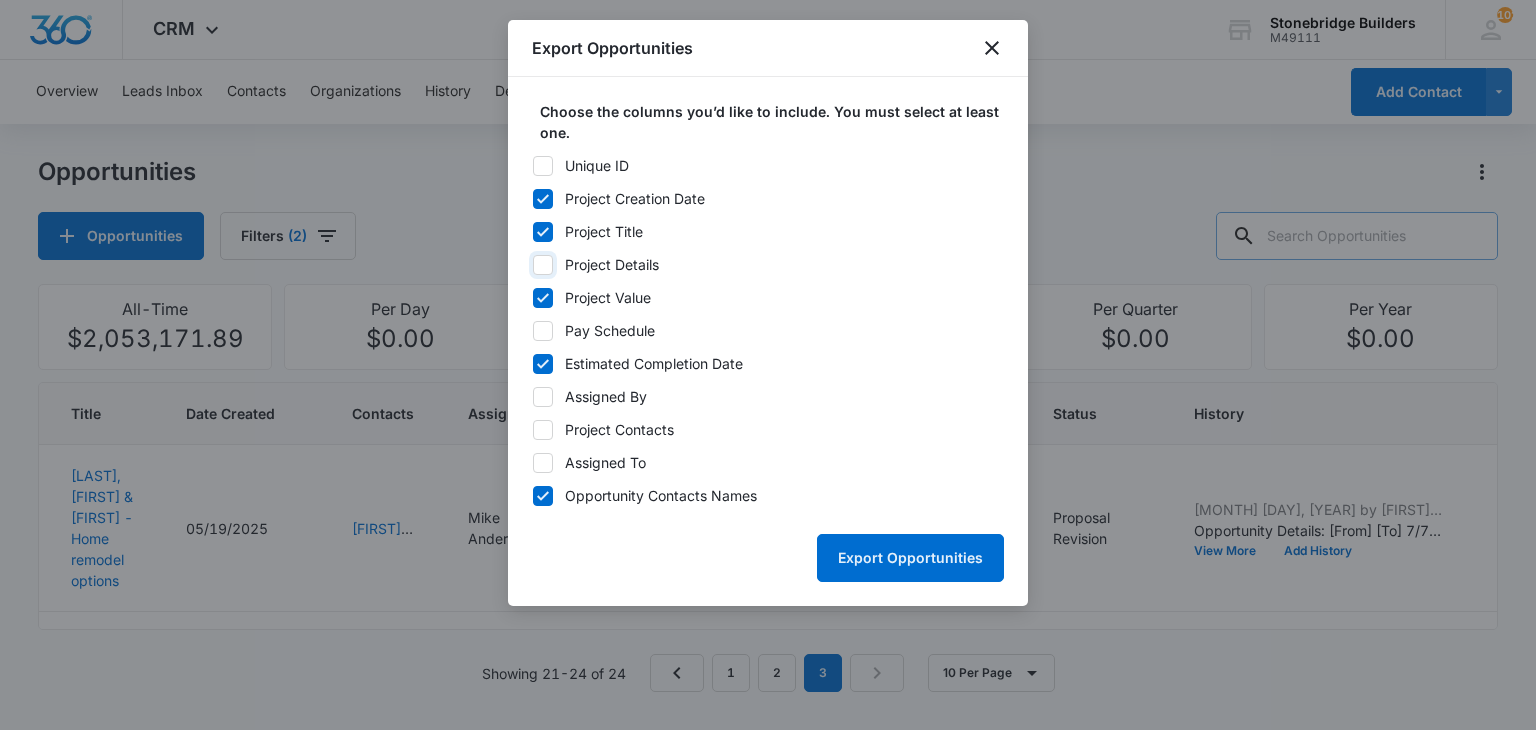 checkbox on "false" 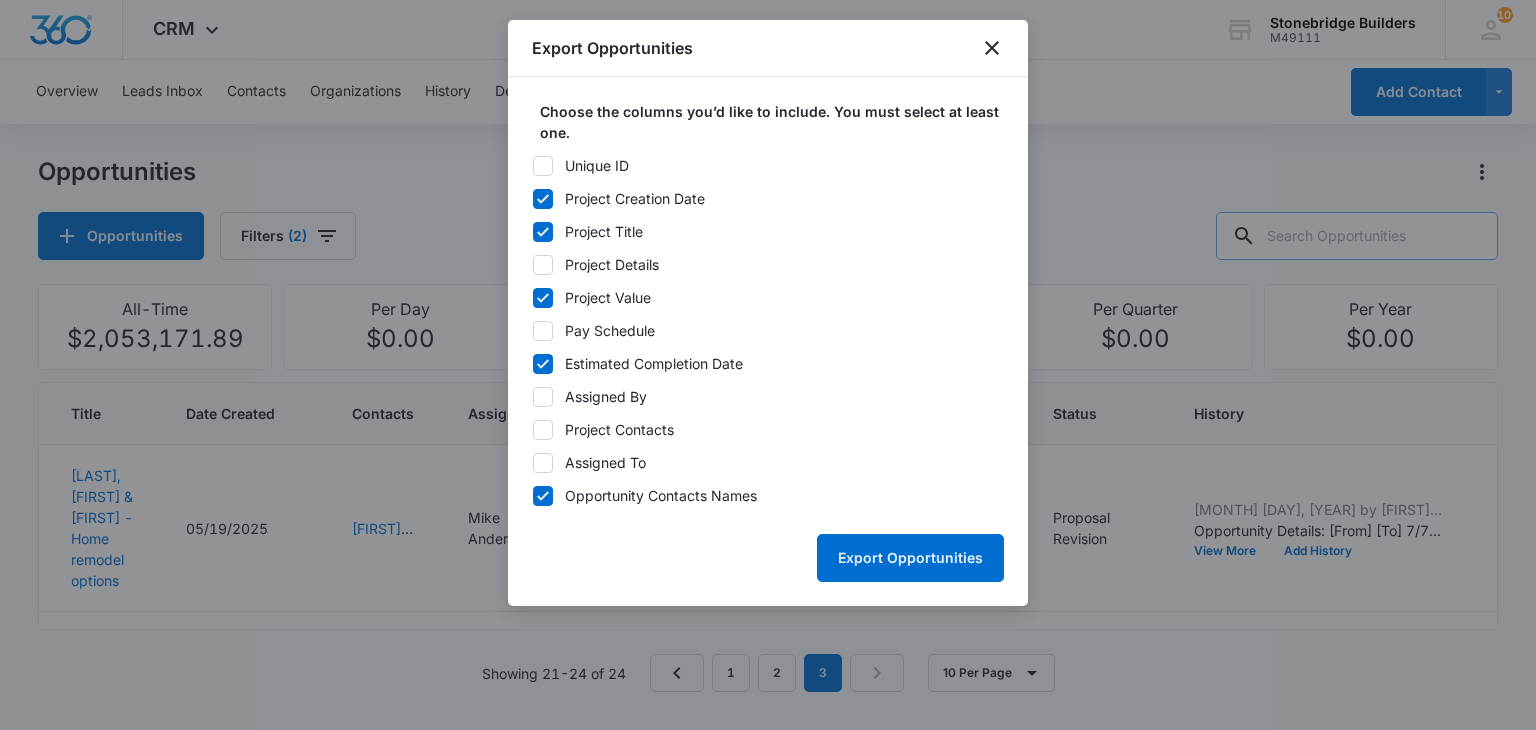 click 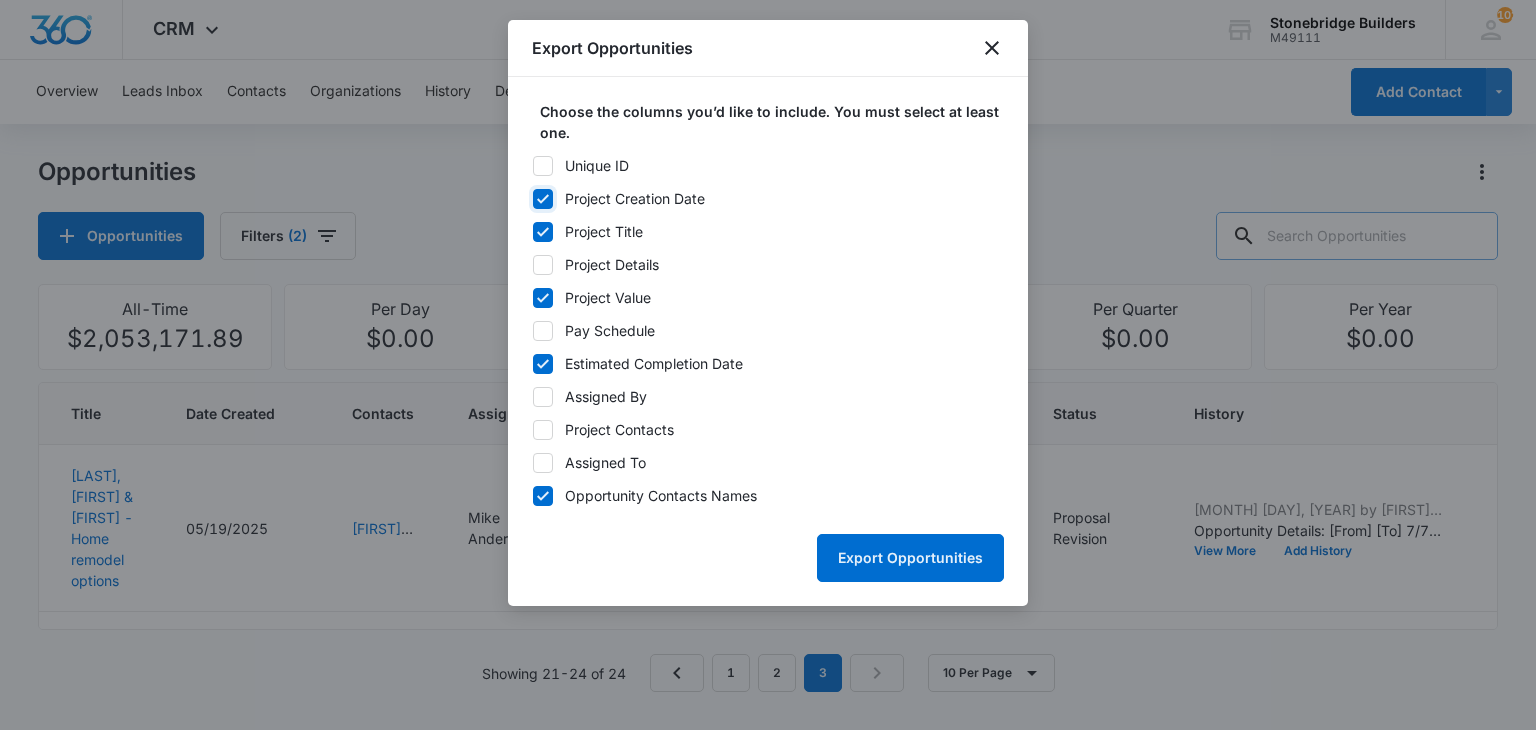 click on "Project Creation Date" at bounding box center [532, 199] 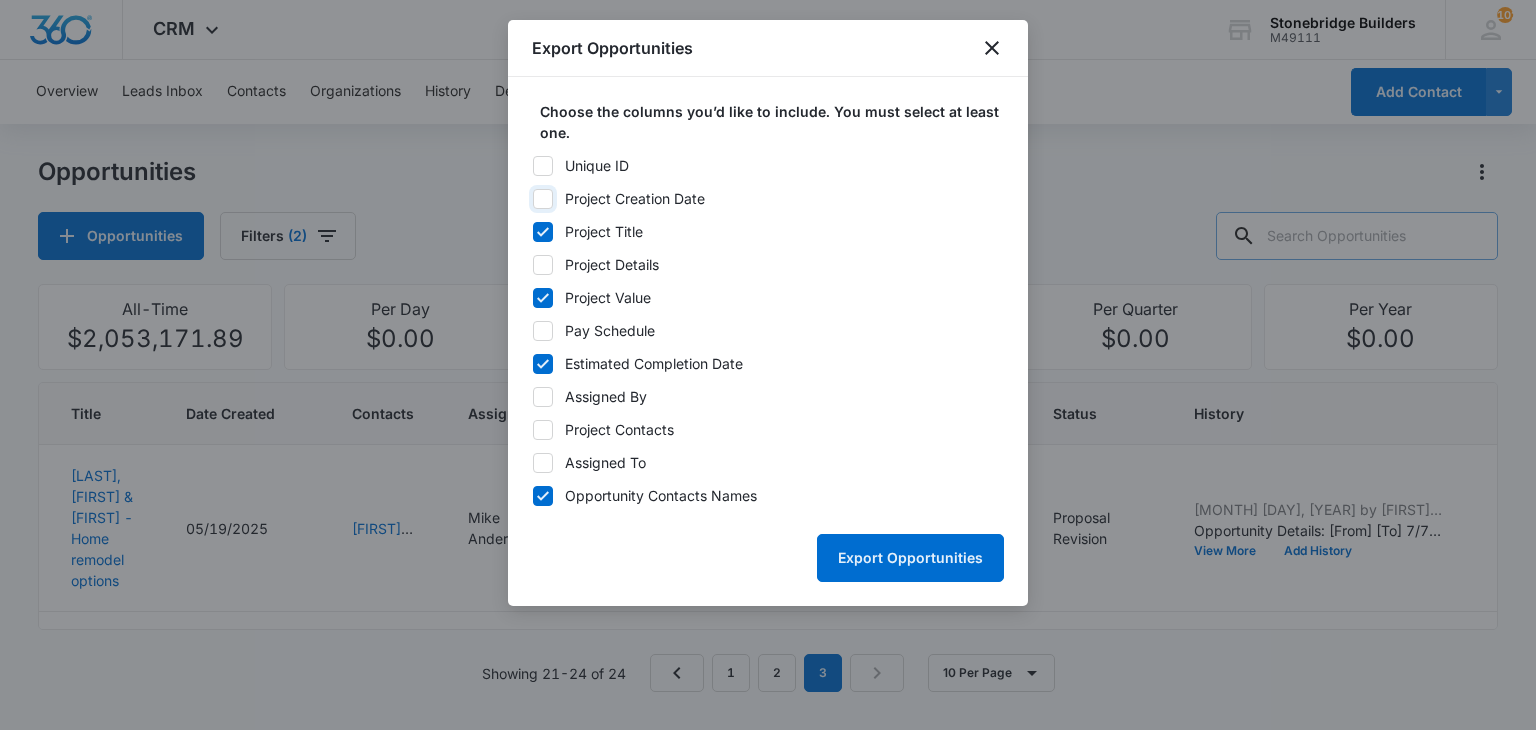 checkbox on "false" 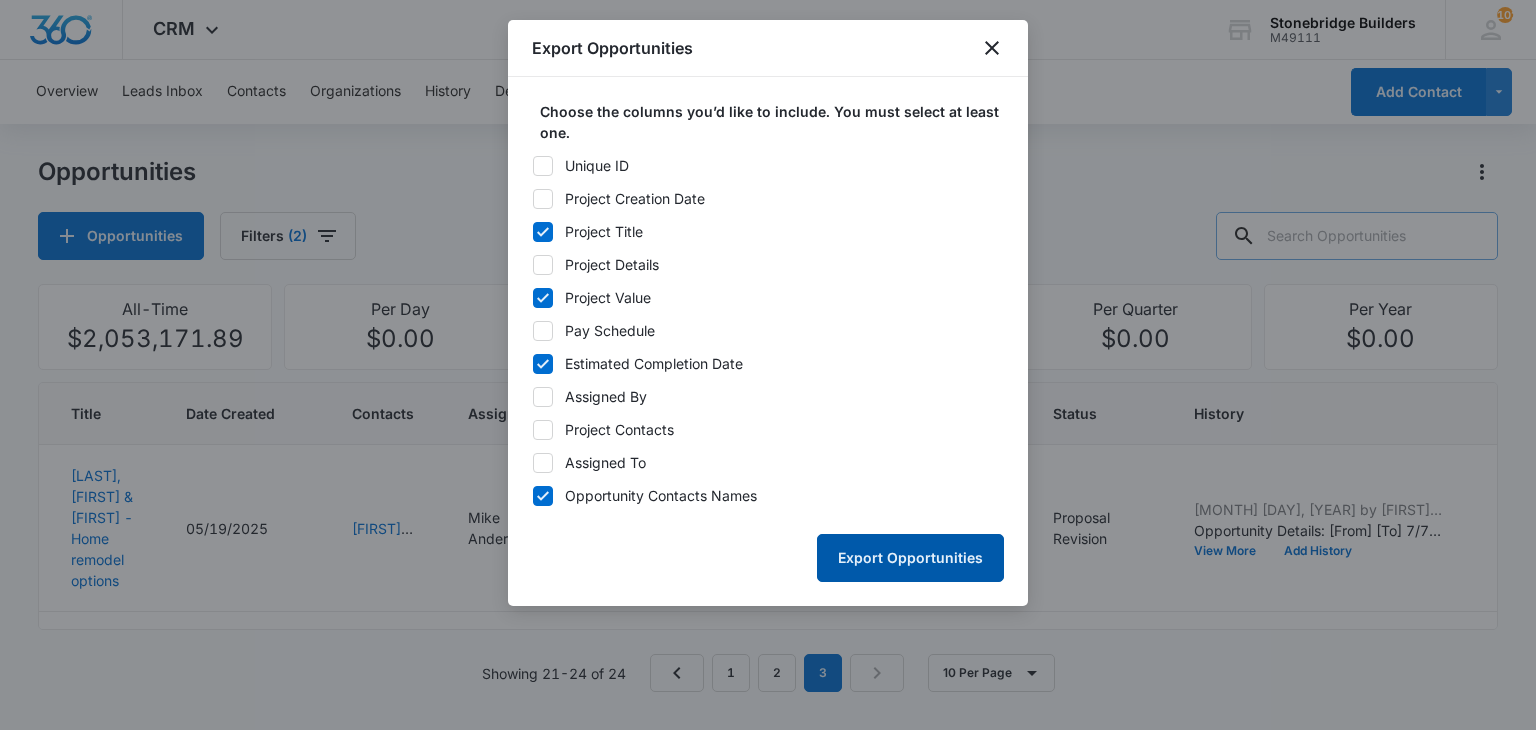 click on "Export Opportunities" at bounding box center [910, 558] 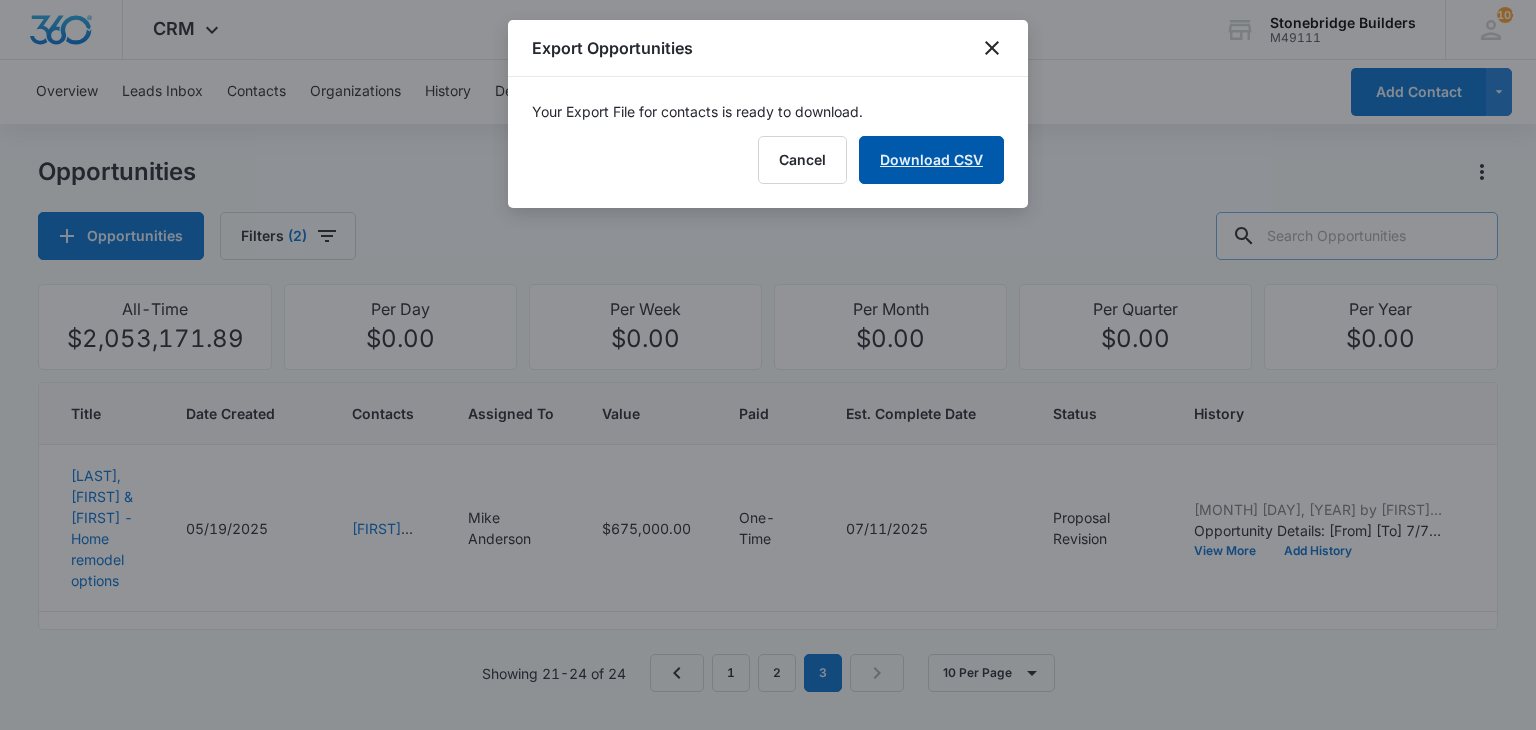 click on "Download CSV" at bounding box center (931, 160) 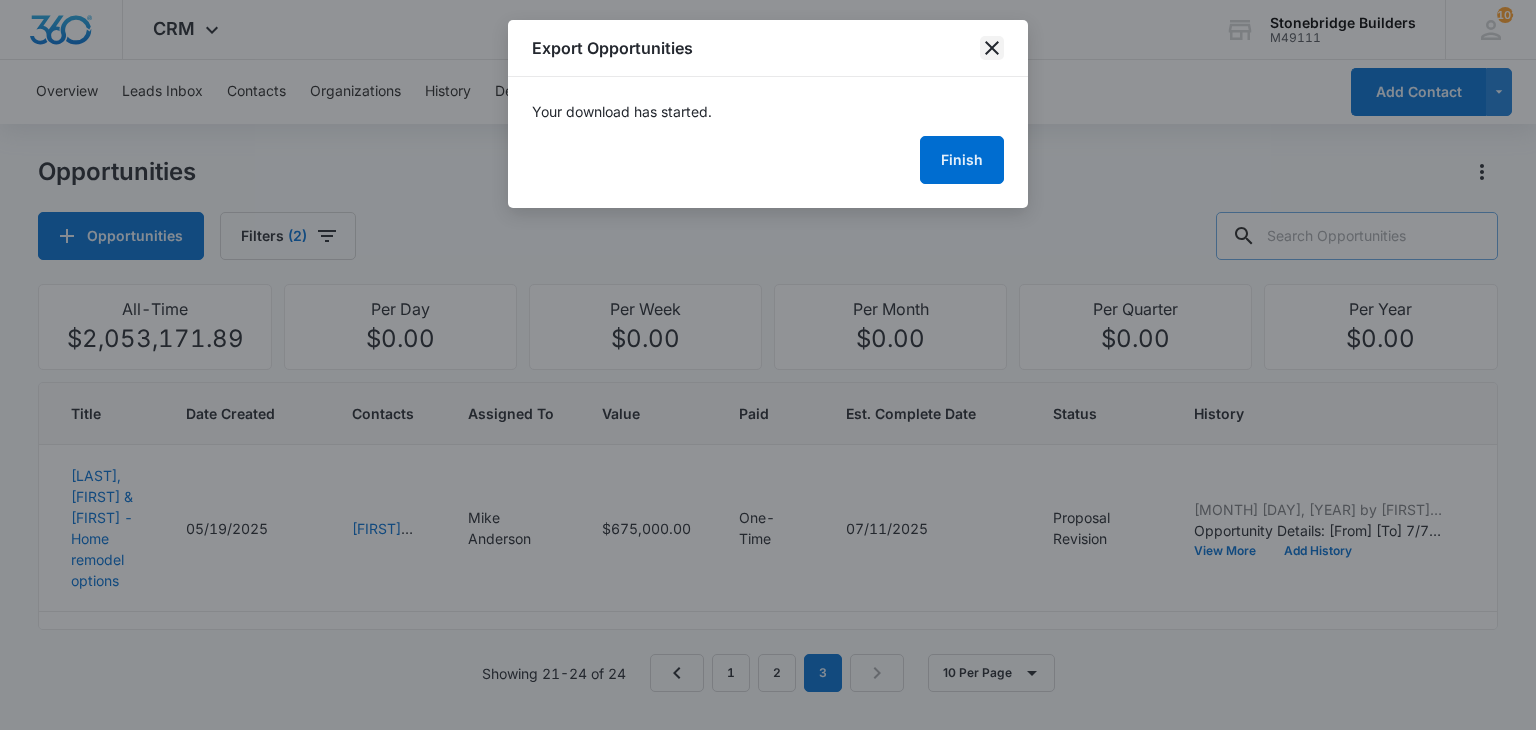 click 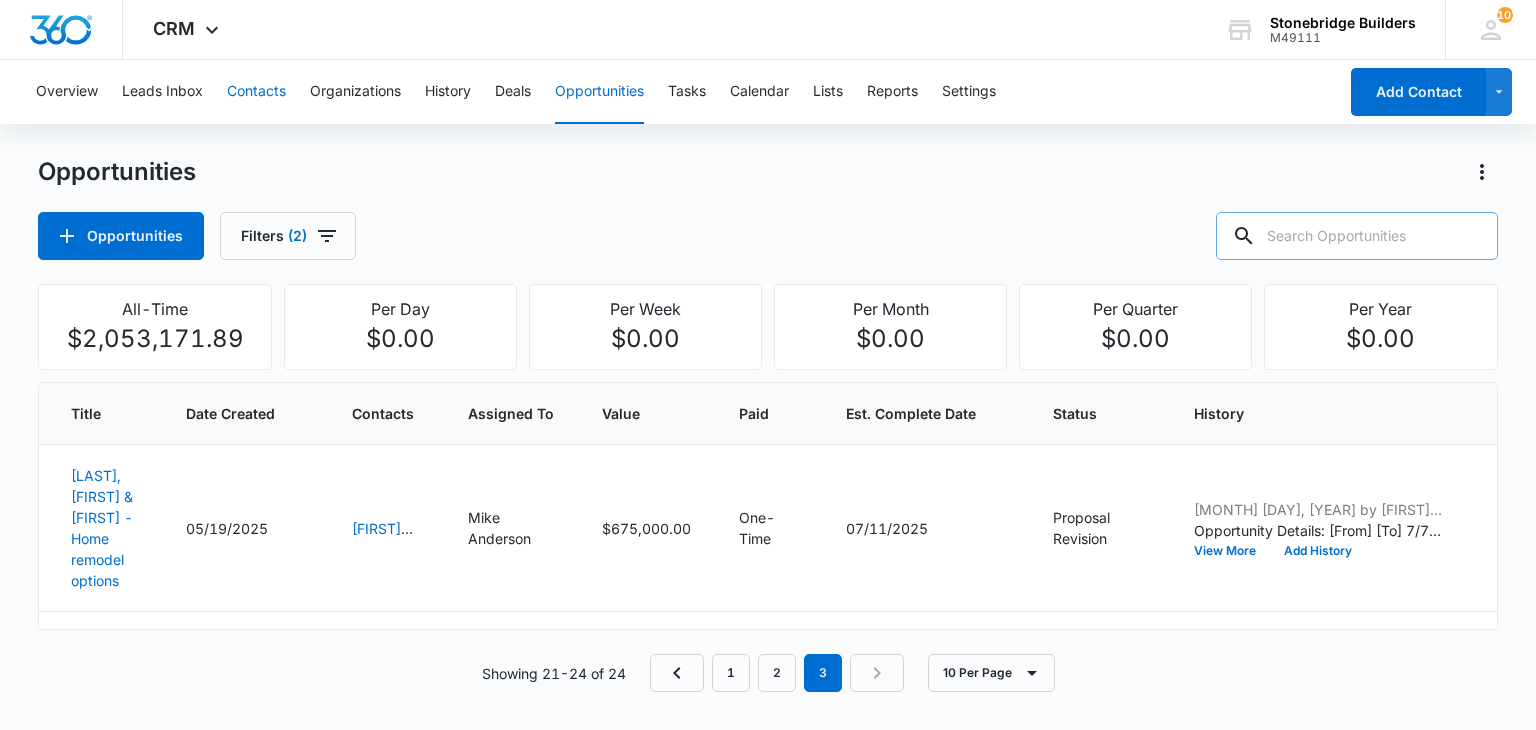 click on "Contacts" at bounding box center (256, 92) 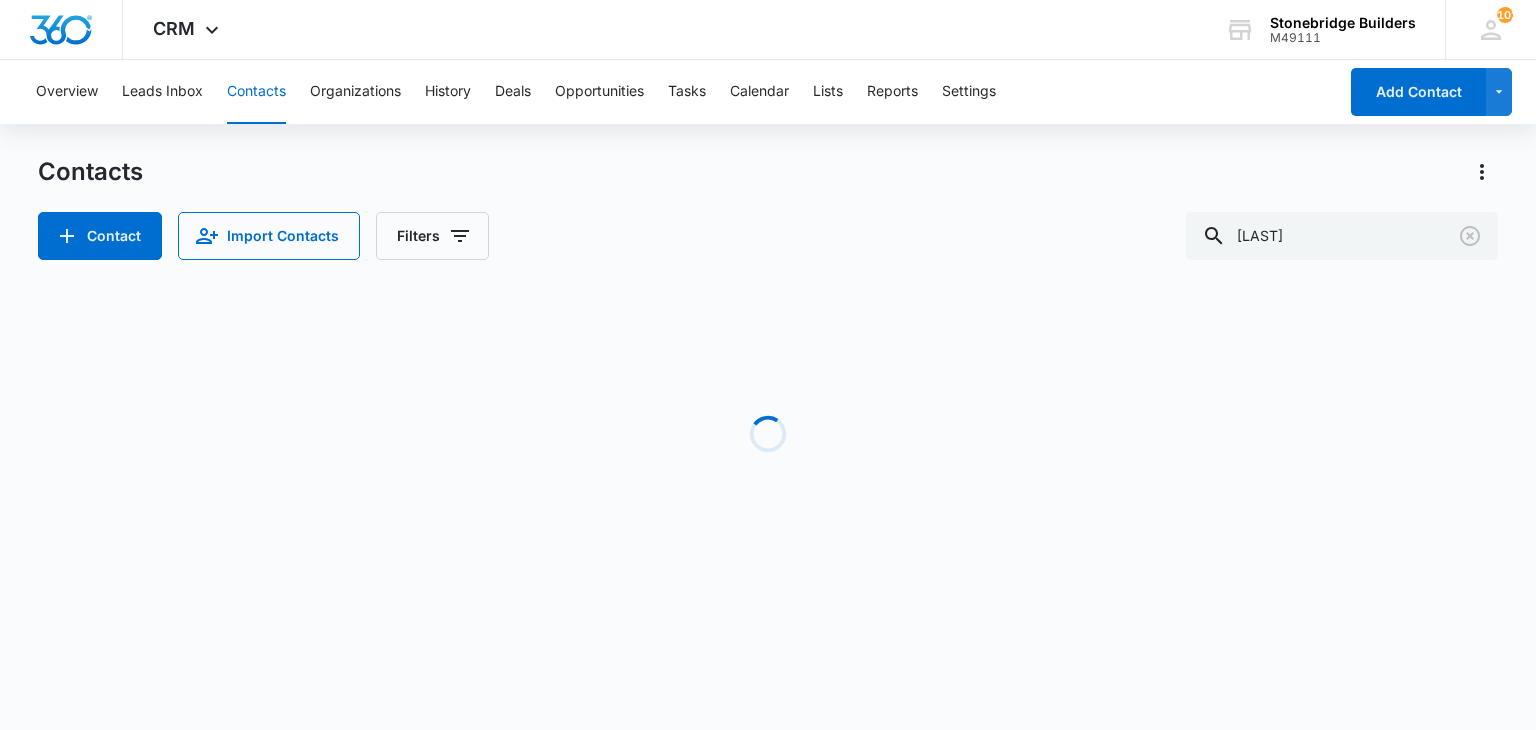 click on "Overview Leads Inbox Contacts Organizations History Deals Opportunities Tasks Calendar Lists Reports Settings" at bounding box center [680, 92] 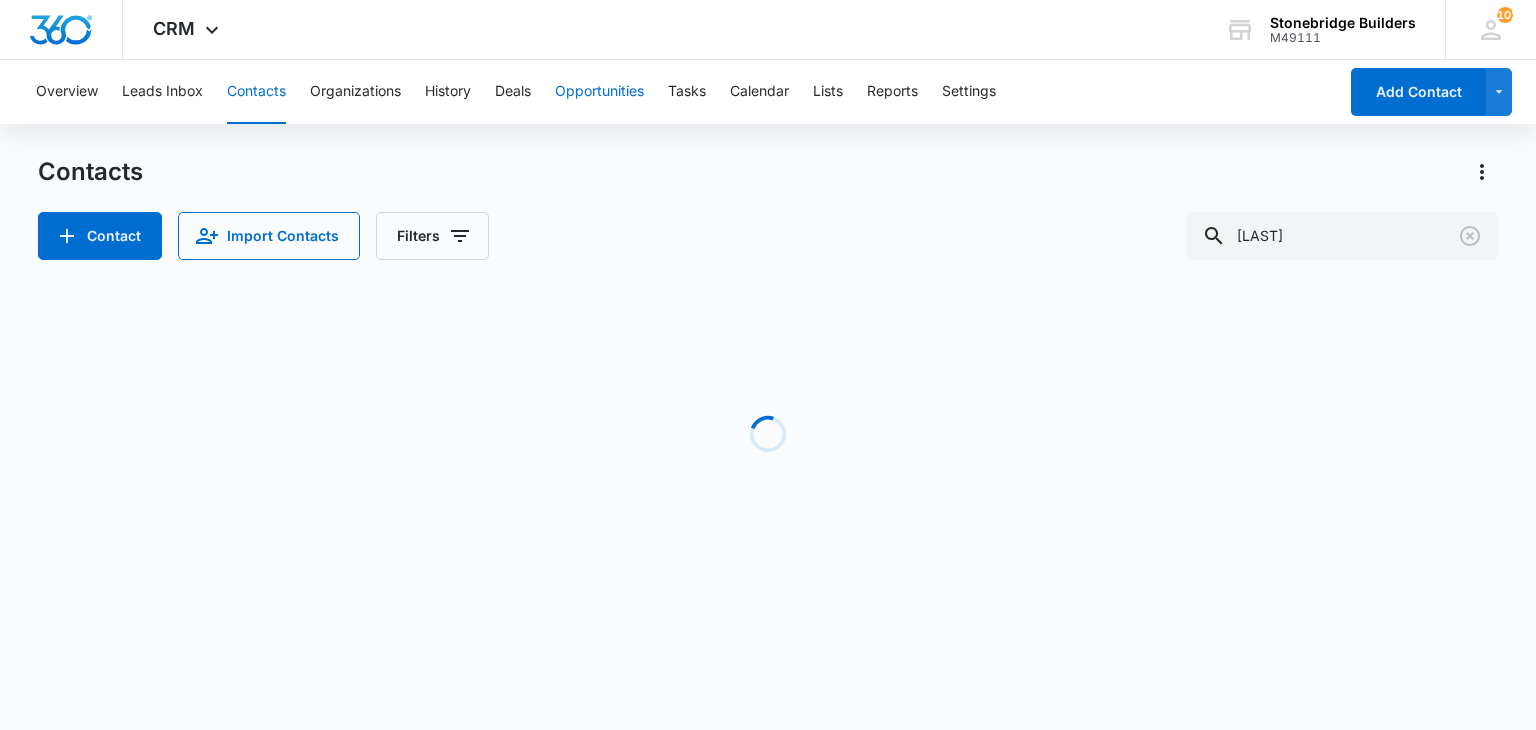 click on "Opportunities" at bounding box center [599, 92] 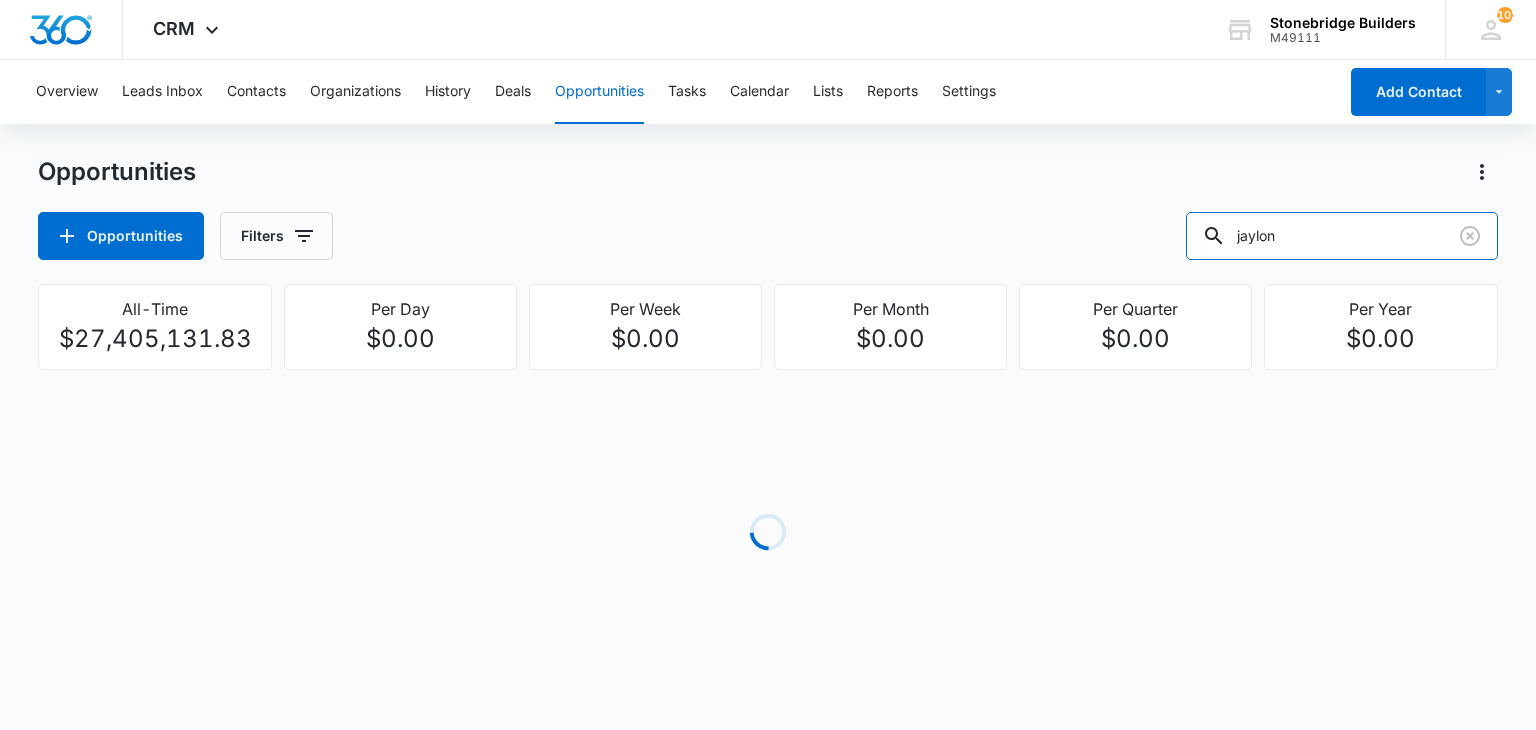 drag, startPoint x: 1313, startPoint y: 229, endPoint x: 1192, endPoint y: 209, distance: 122.641754 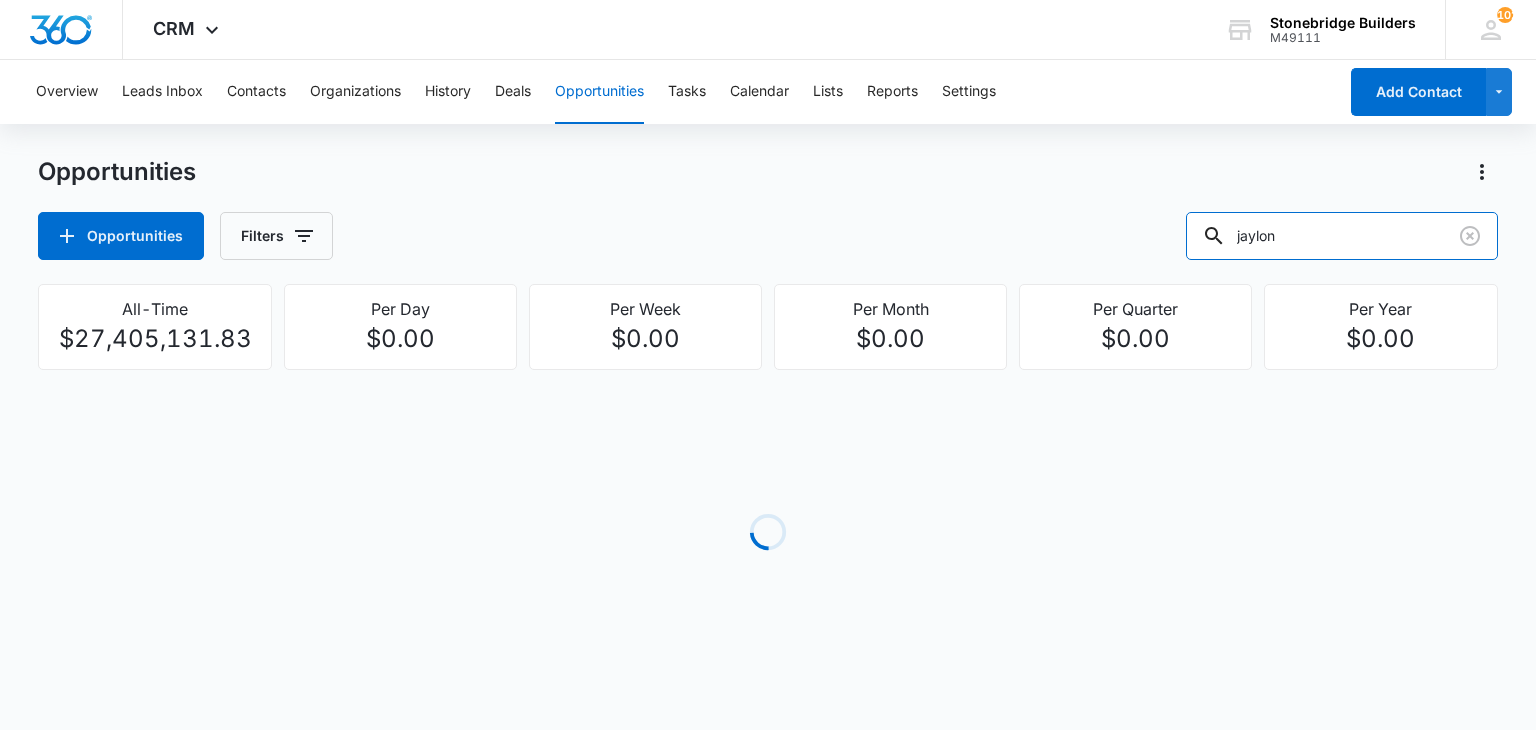 click on "Opportunities Opportunities Filters jaylon" at bounding box center [767, 208] 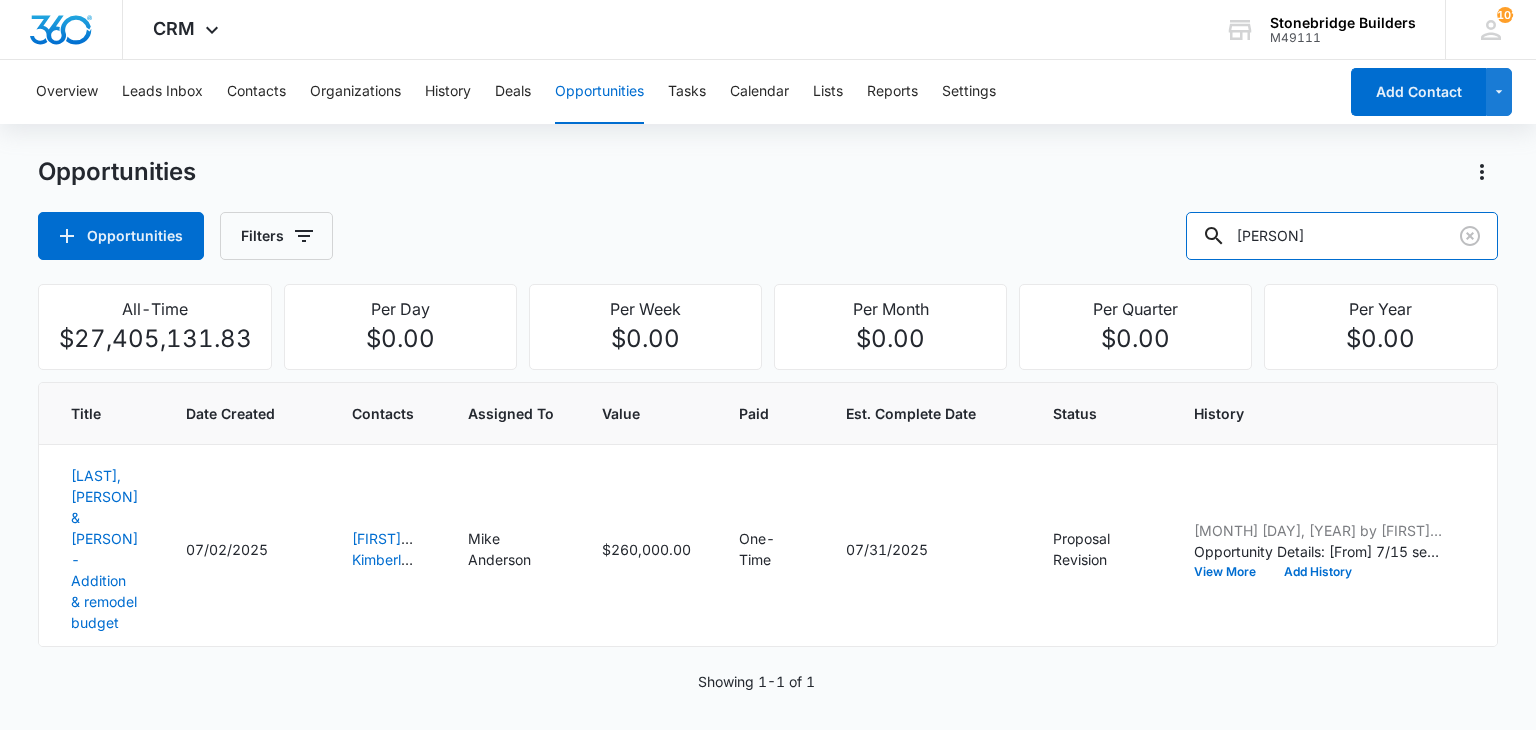 type on "stevens" 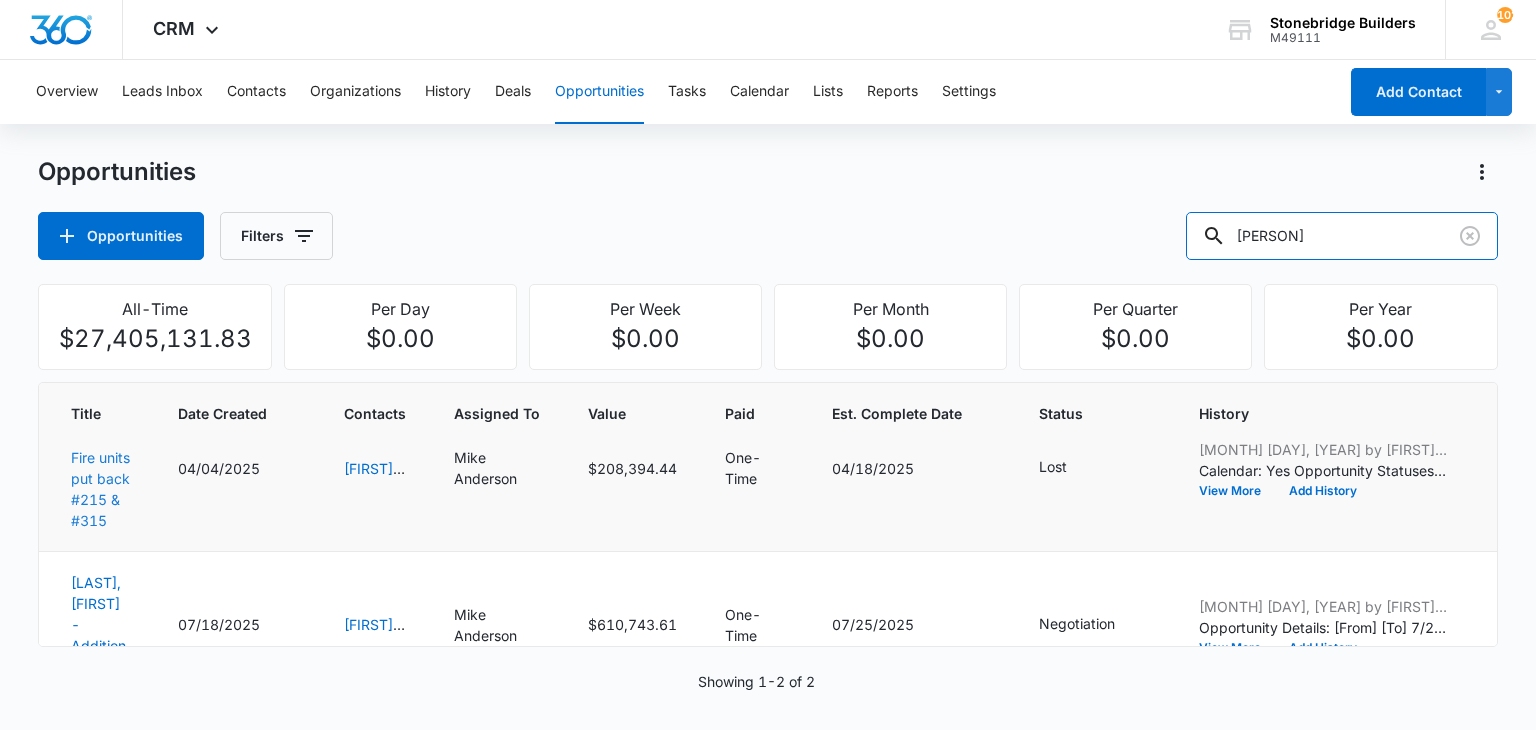 scroll, scrollTop: 125, scrollLeft: 0, axis: vertical 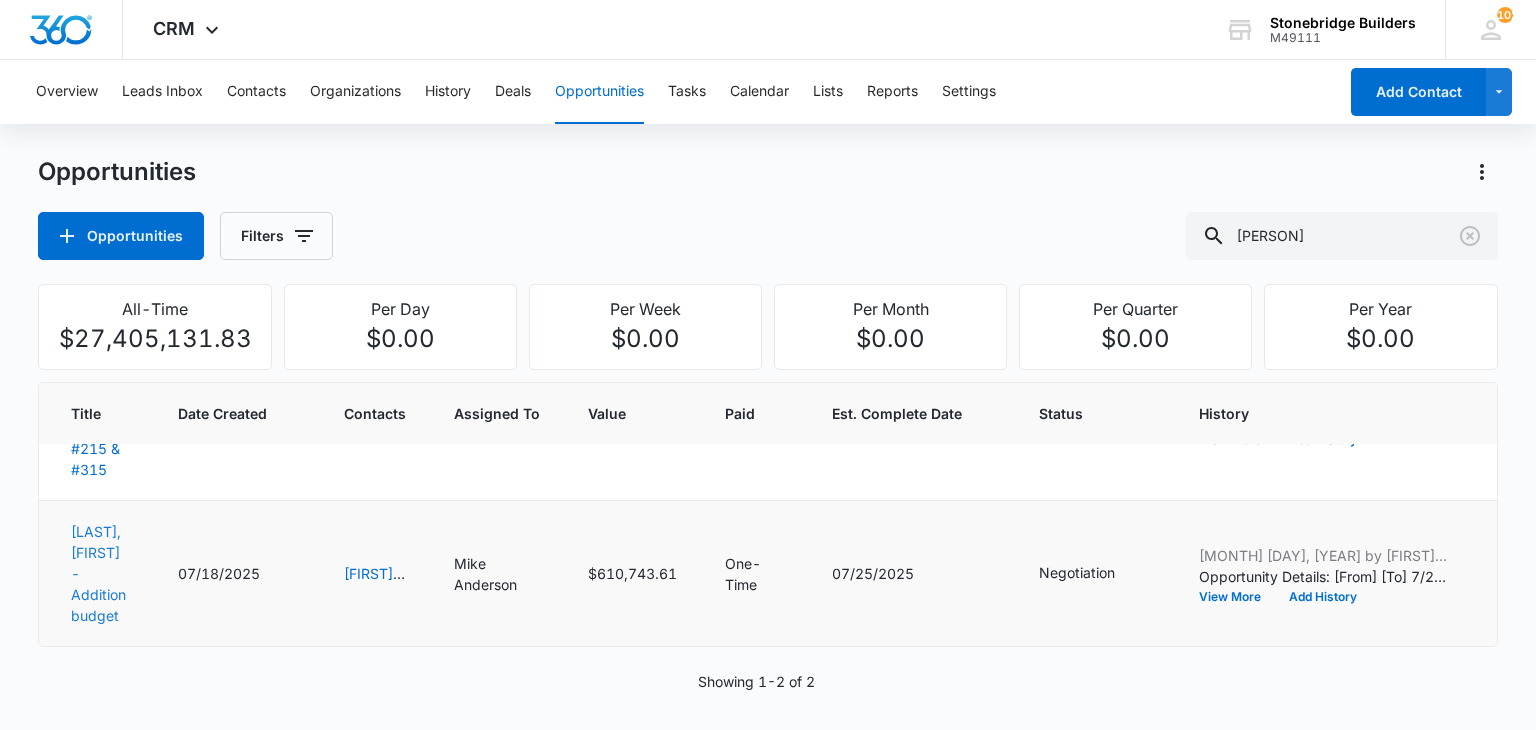 click on "Stevens, Leslie - Addition budget" at bounding box center (96, 574) 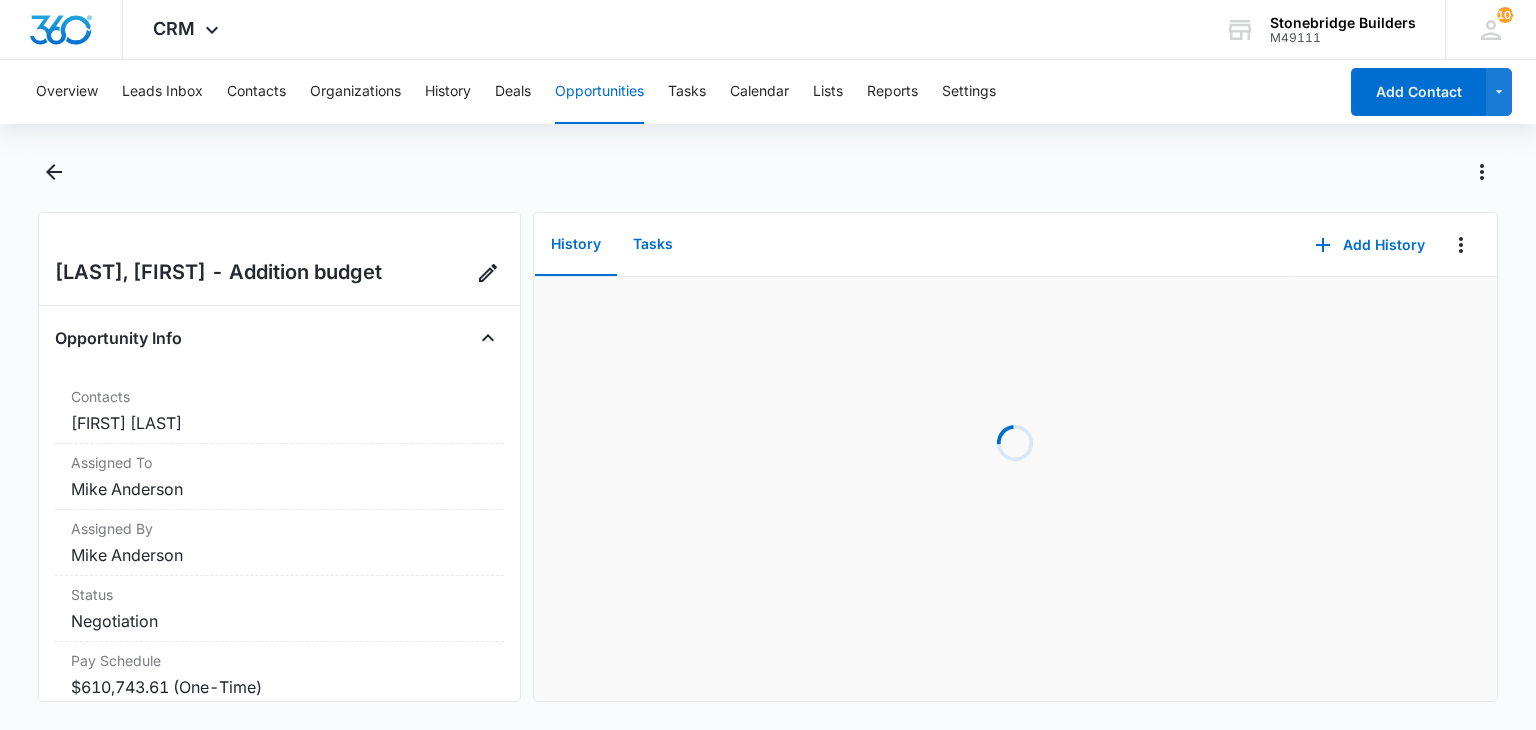 click on "Tasks" at bounding box center (653, 245) 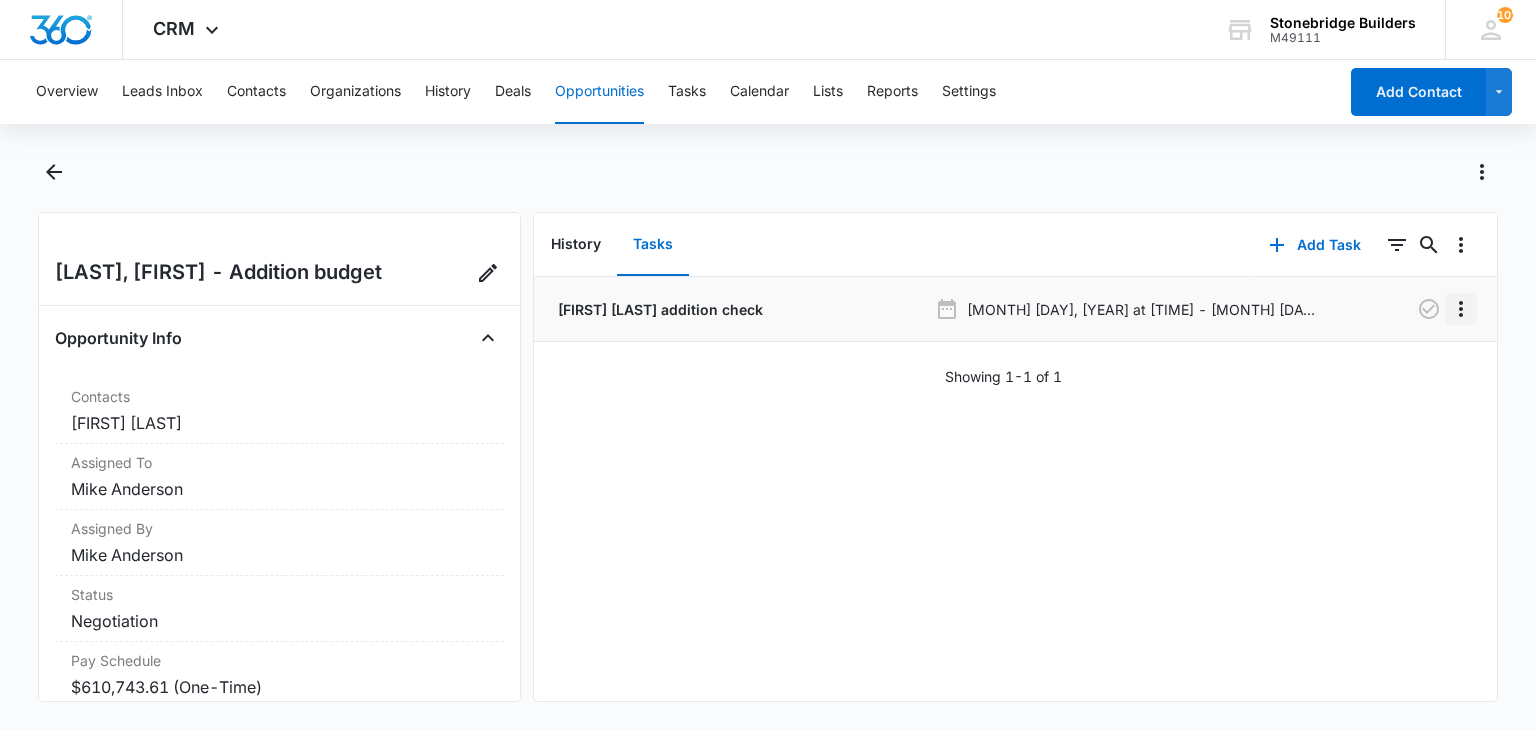 click 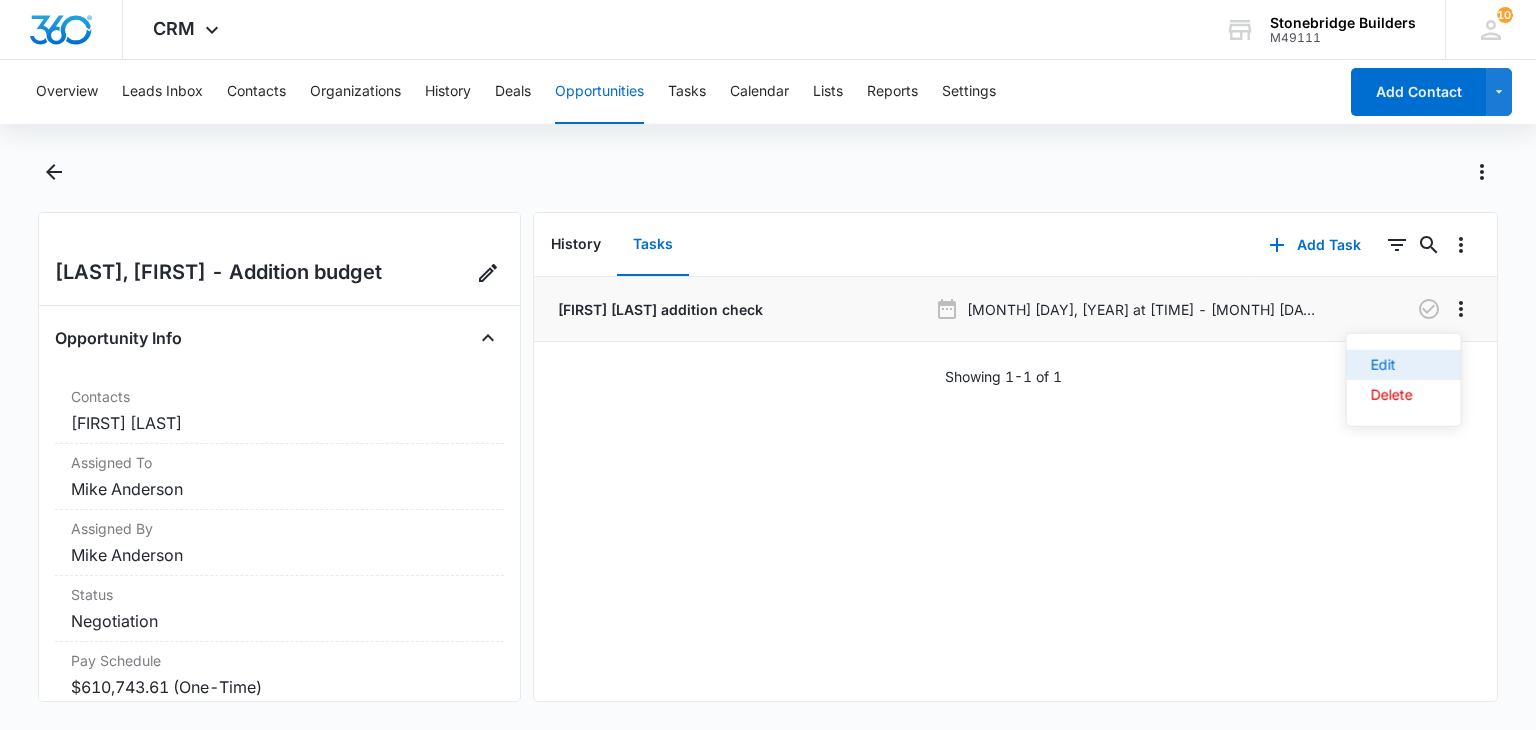 click on "Edit" at bounding box center [1392, 365] 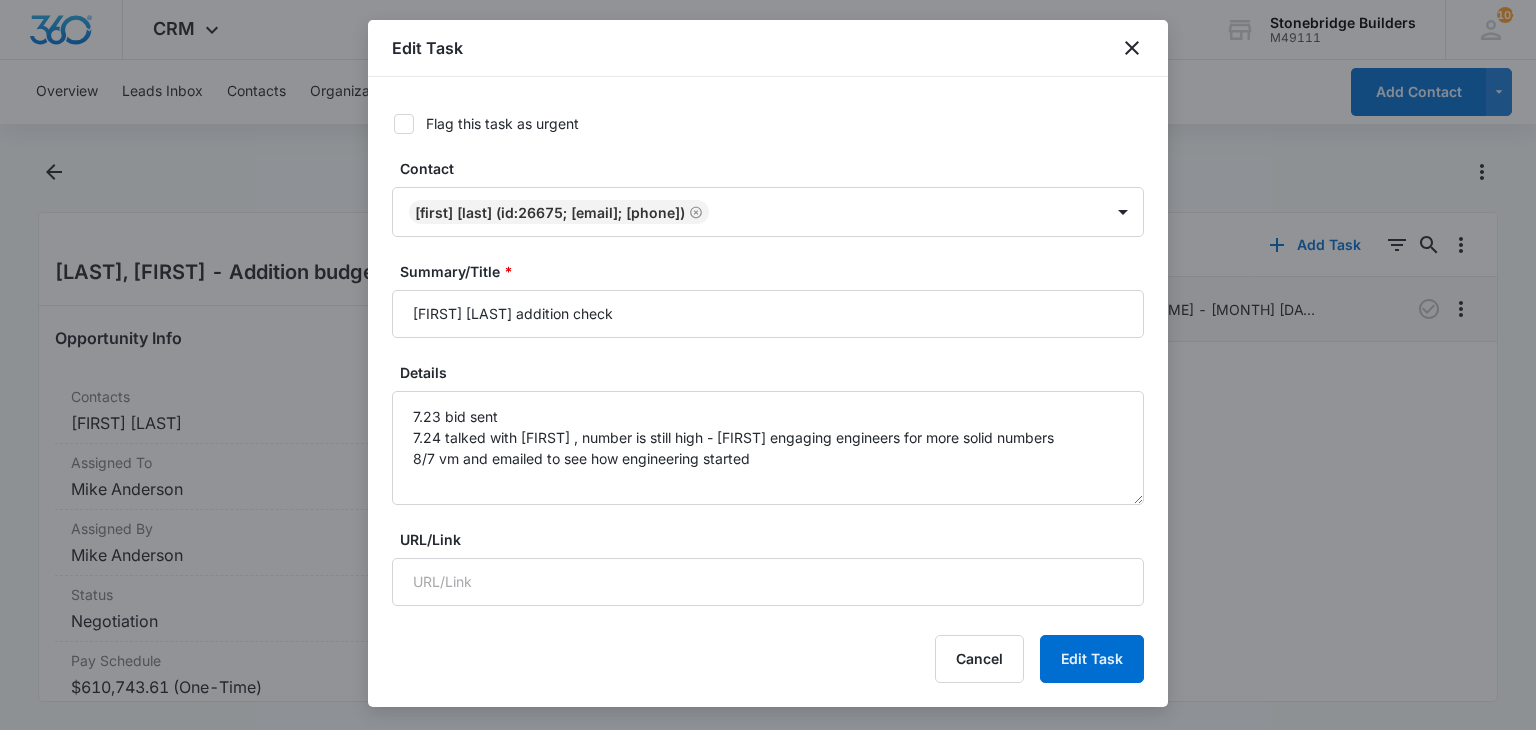 type on "Aug 18, 2025" 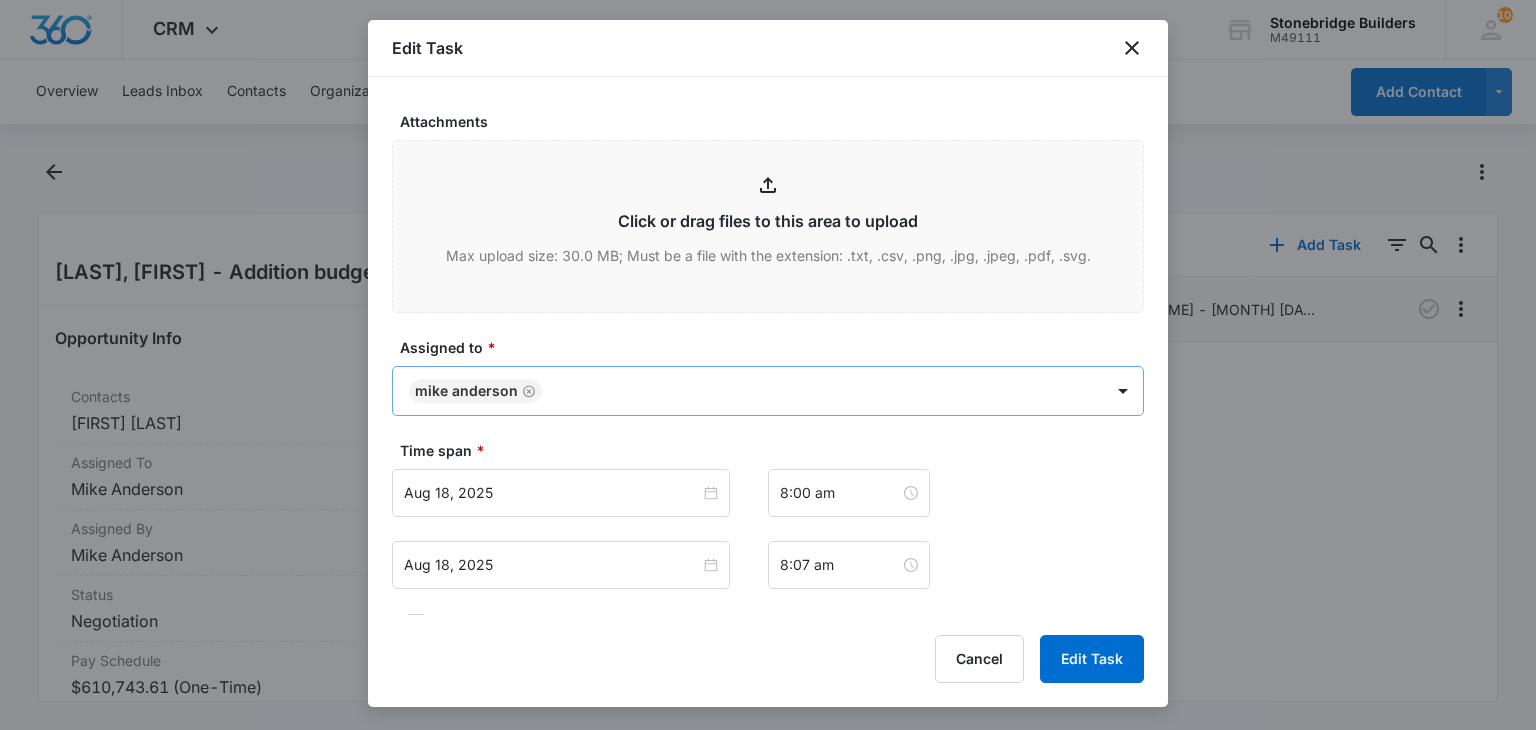 scroll, scrollTop: 1000, scrollLeft: 0, axis: vertical 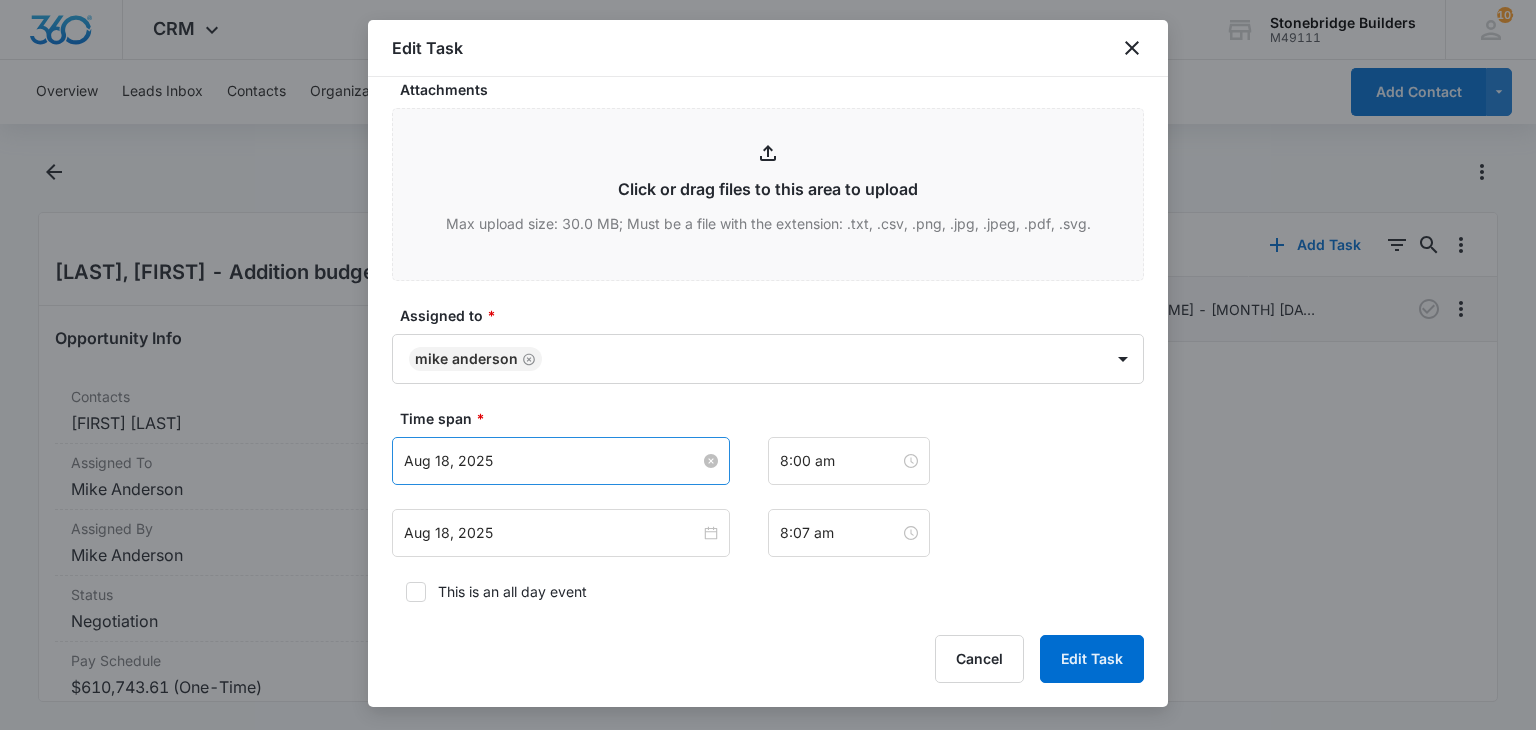 click on "Aug 18, 2025" at bounding box center [552, 461] 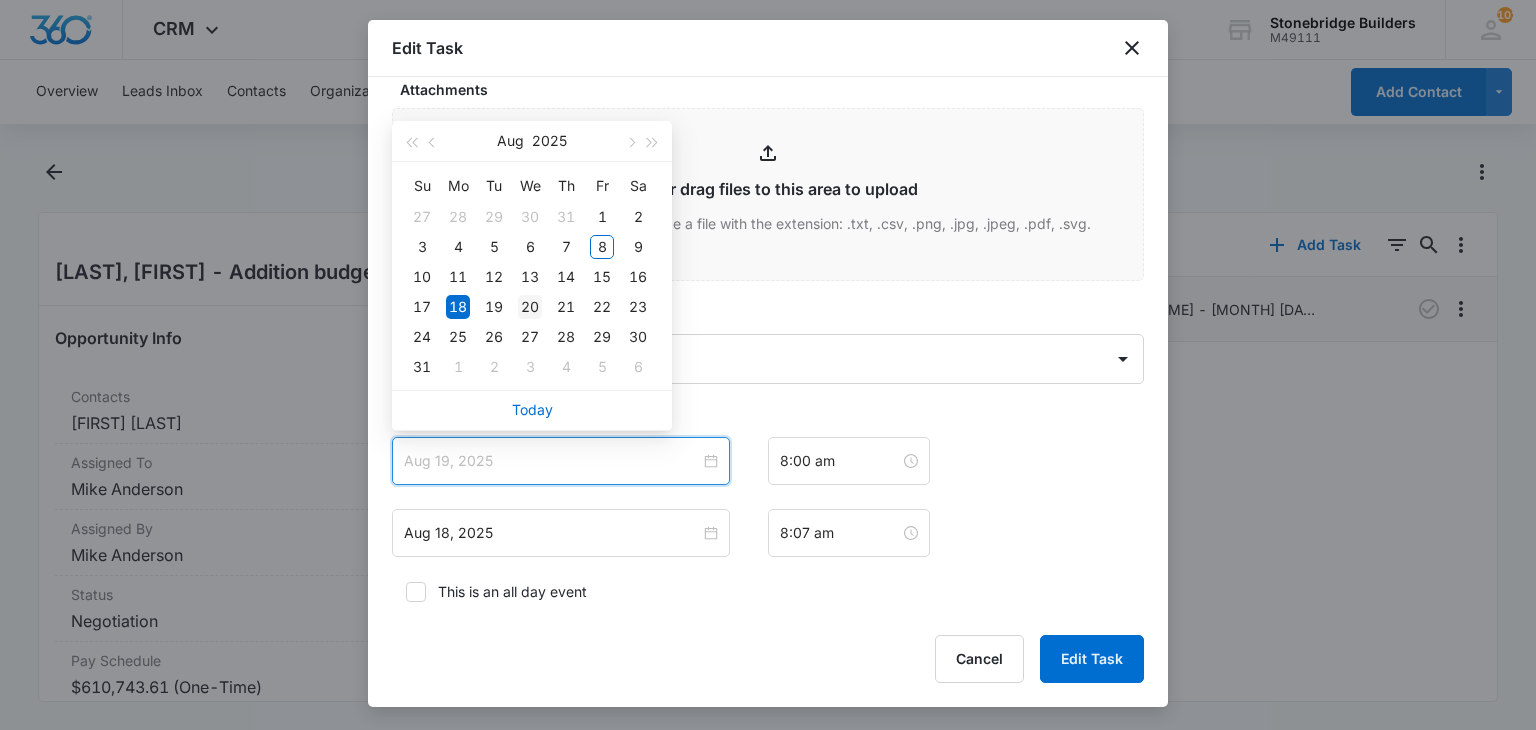 type on "Aug 20, 2025" 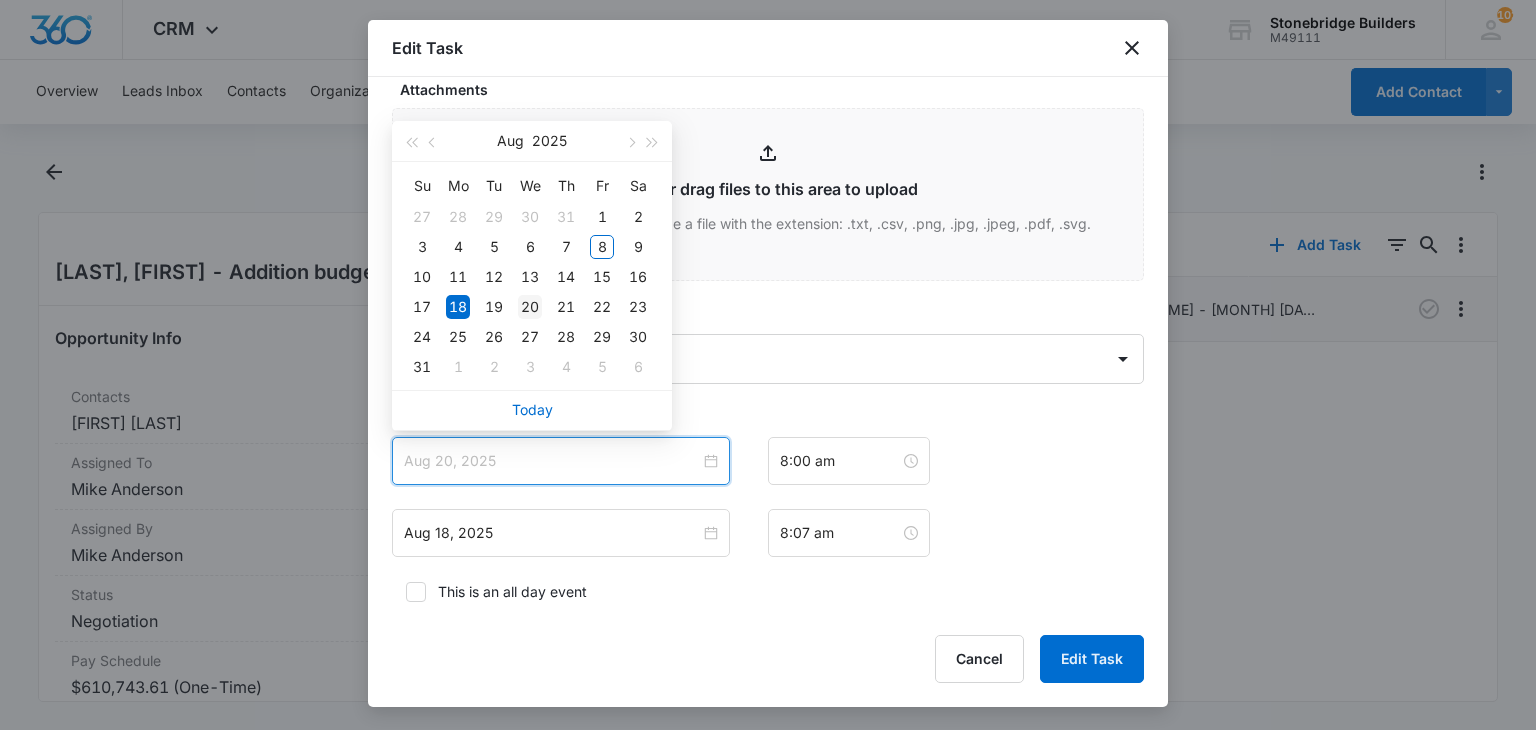 click on "20" at bounding box center (530, 307) 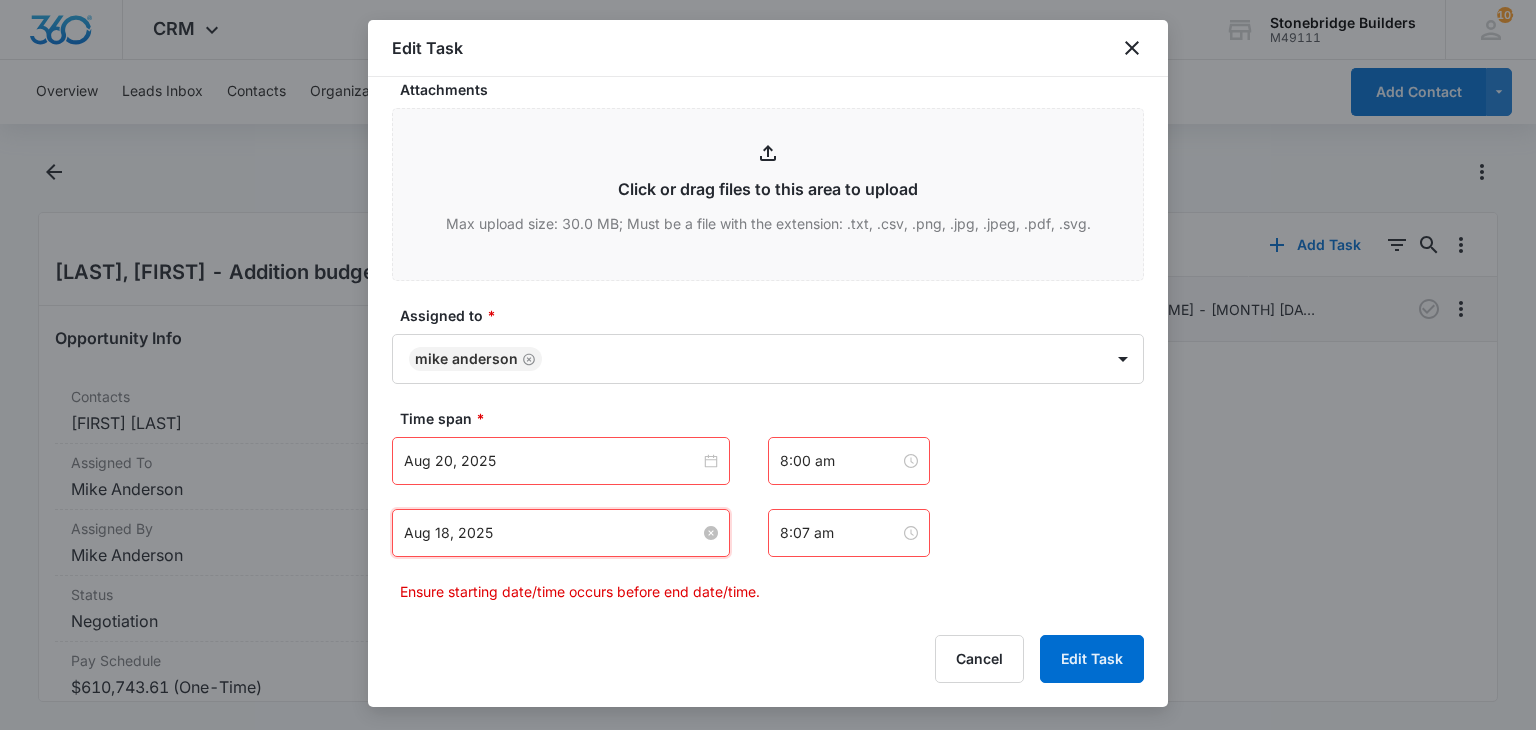 click on "Aug 18, 2025" at bounding box center [552, 533] 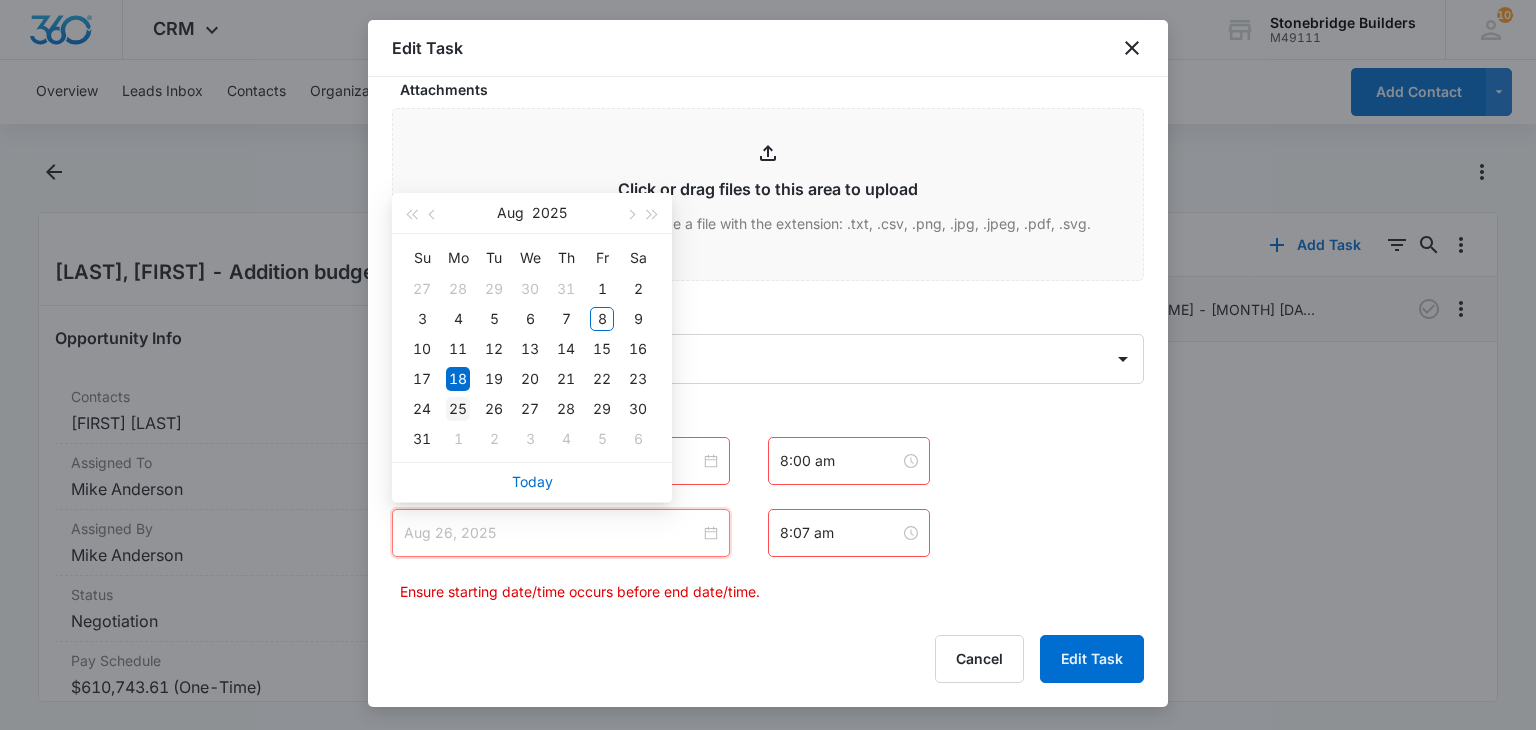 type on "Aug 25, 2025" 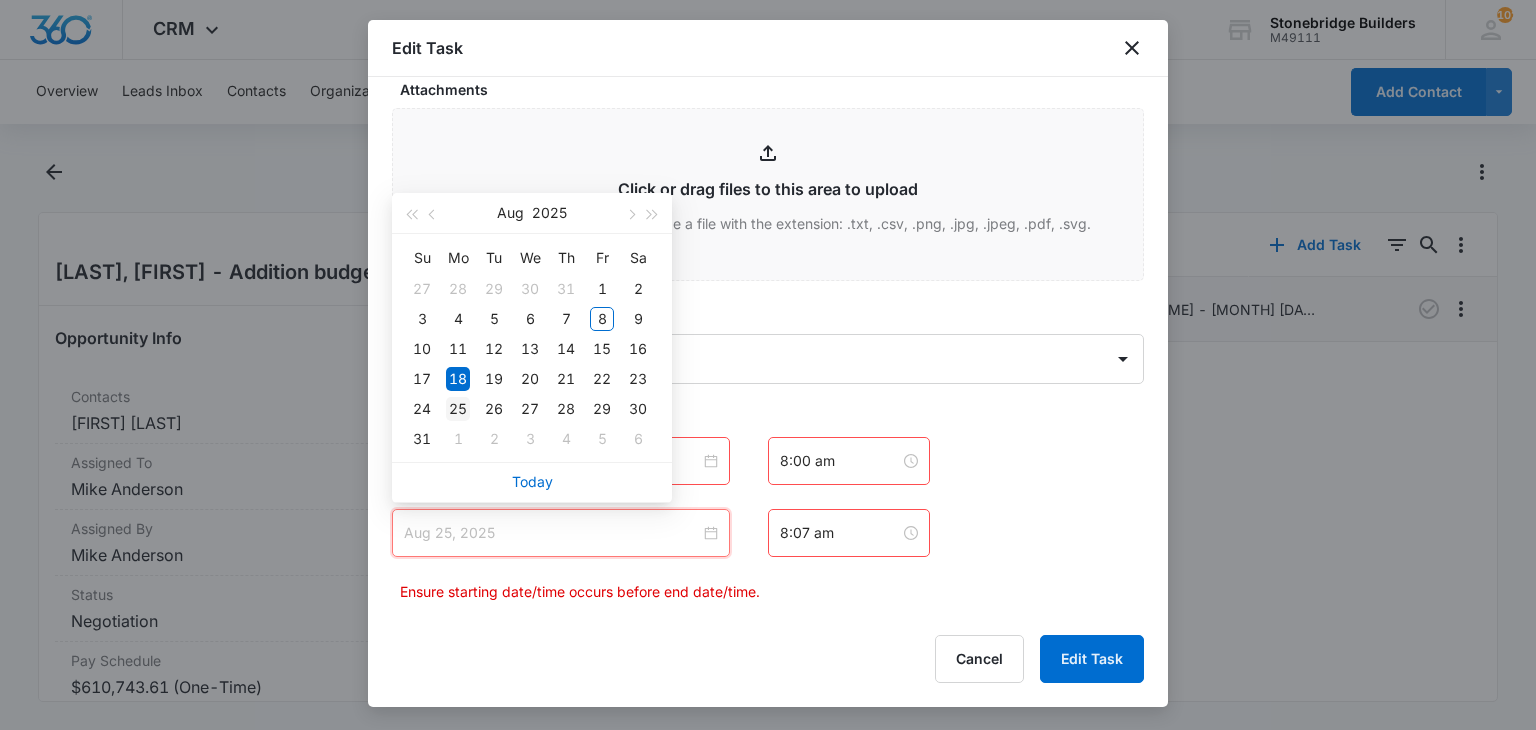 click on "25" at bounding box center (458, 409) 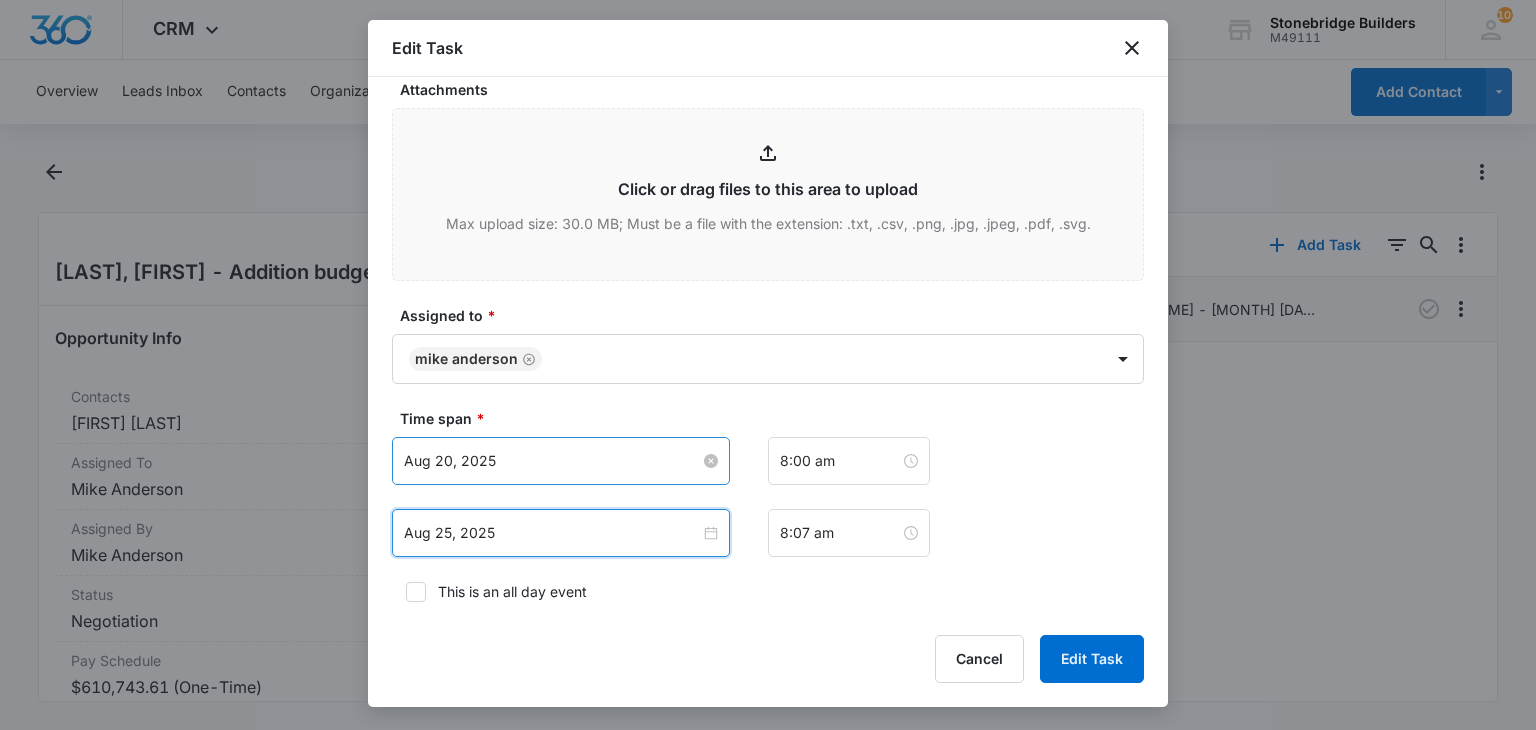 click on "Aug 20, 2025" at bounding box center [552, 461] 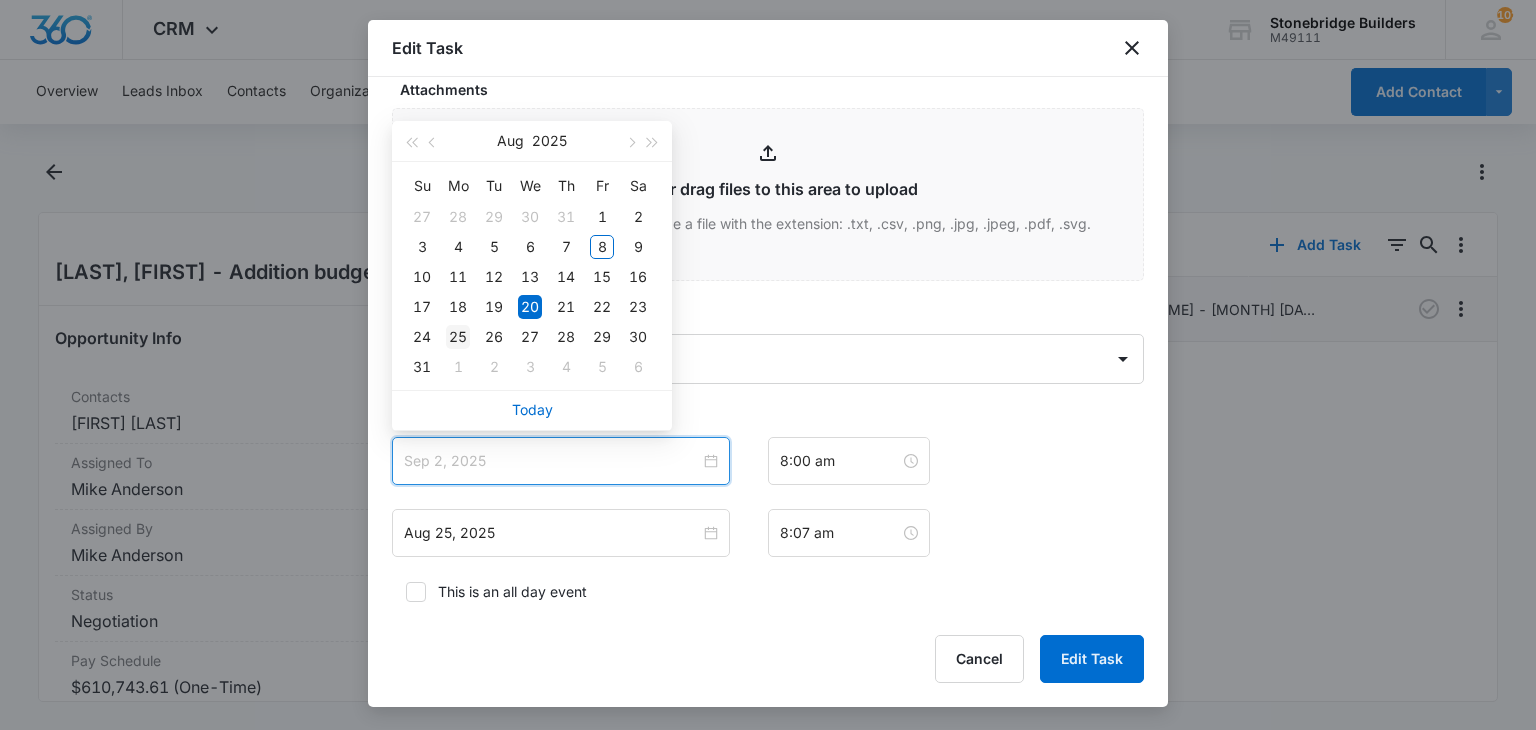 type on "Aug 25, 2025" 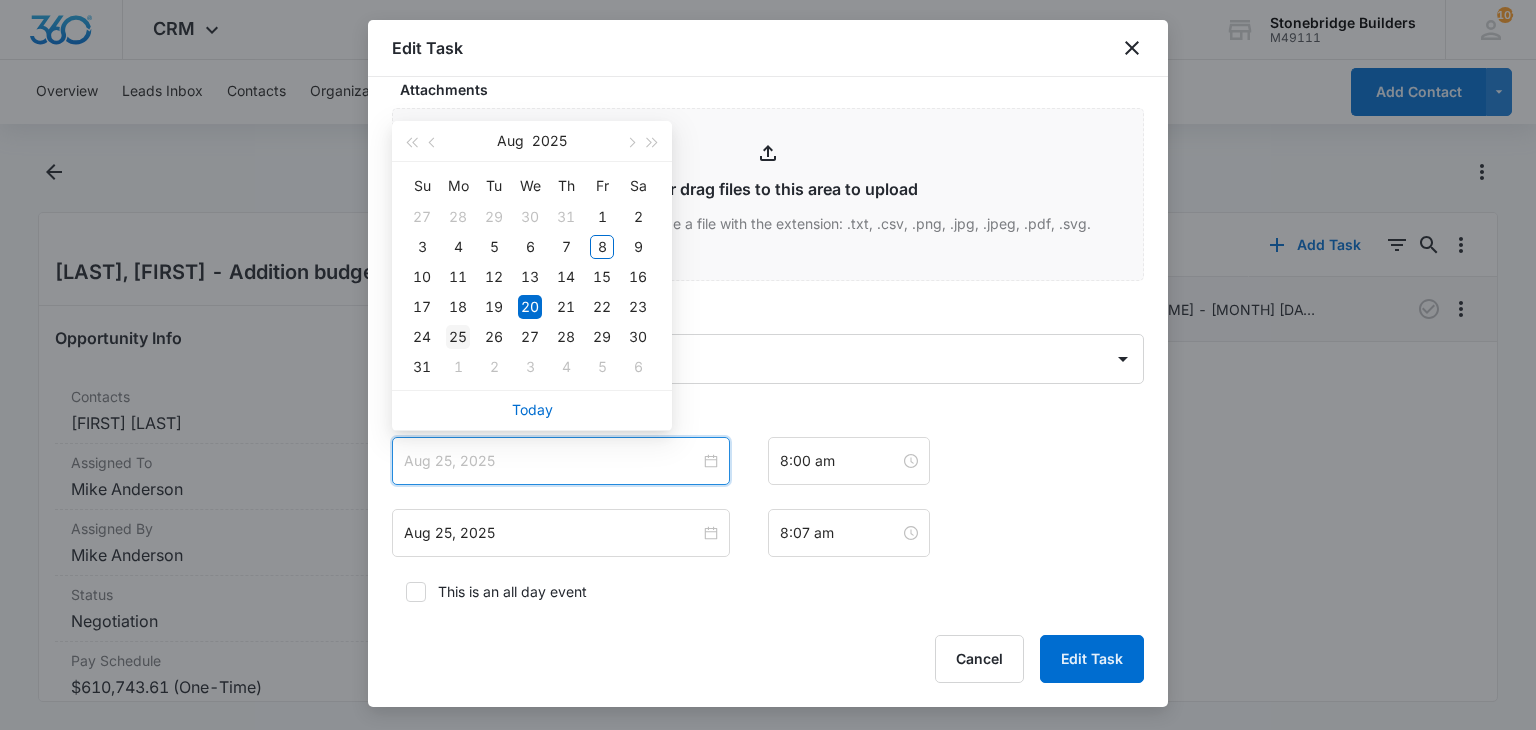 click on "25" at bounding box center (458, 337) 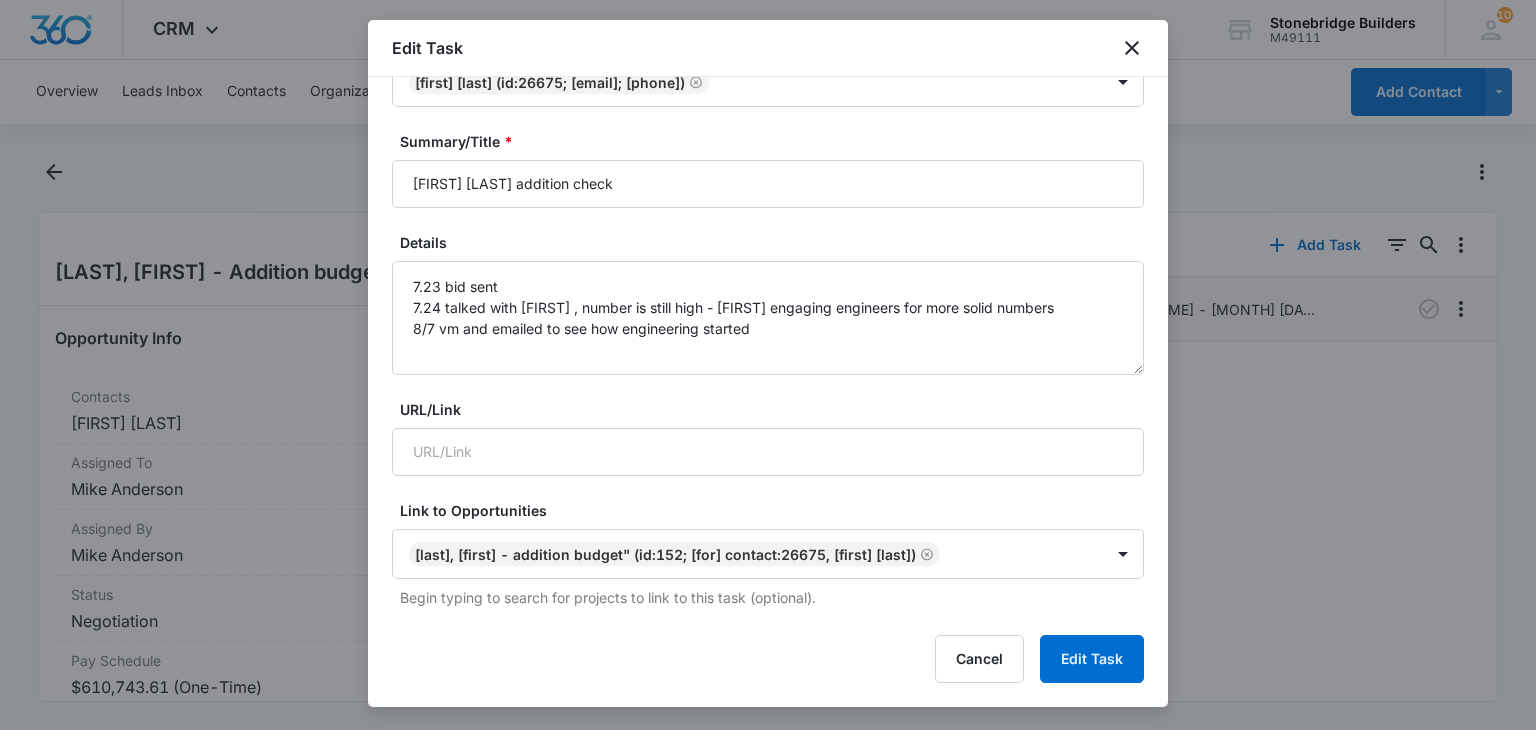 scroll, scrollTop: 100, scrollLeft: 0, axis: vertical 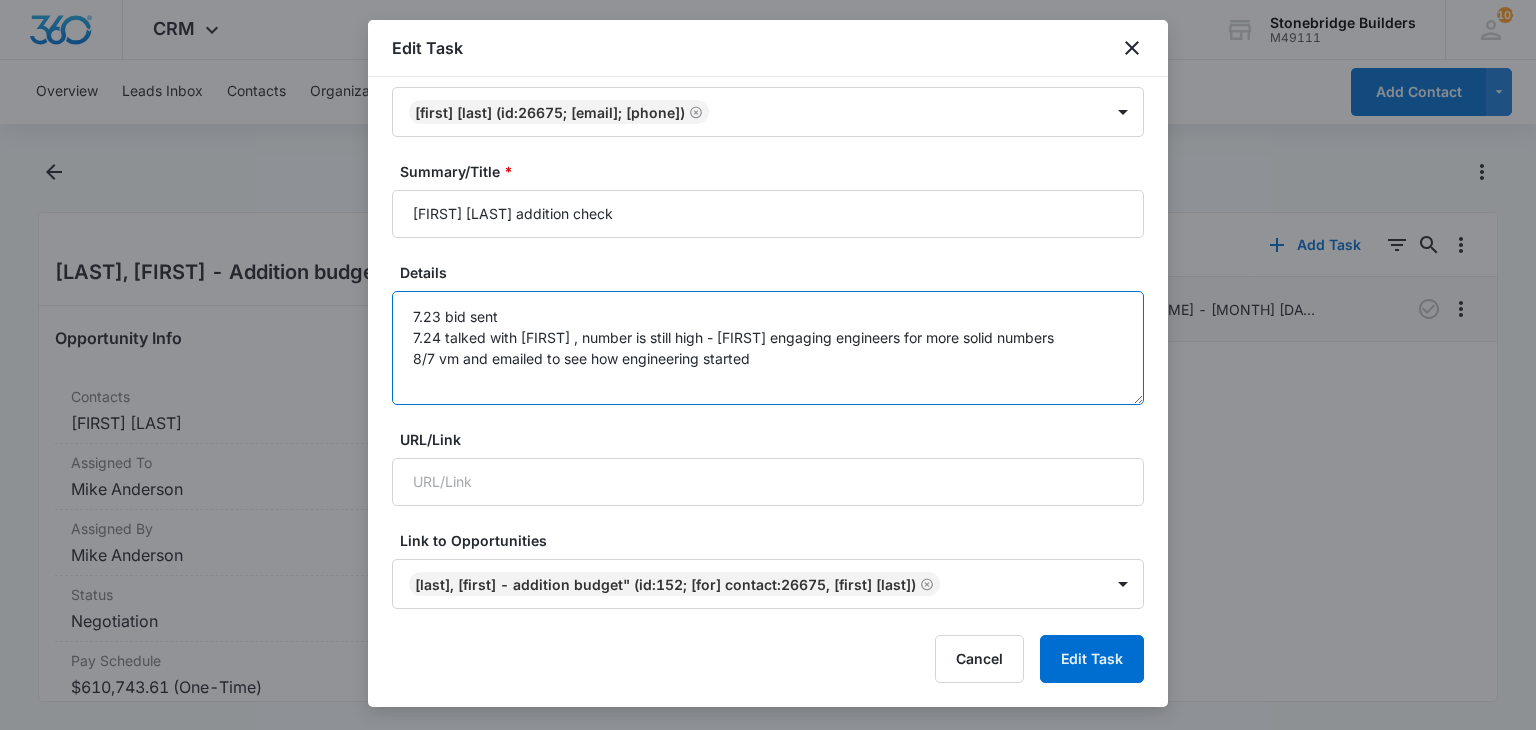click on "7.23 bid sent
7.24 talked with Leslie , number is still high - leslie engaging engineers for more solid numbers
8/7 vm and emailed to see how engineering started" at bounding box center (768, 348) 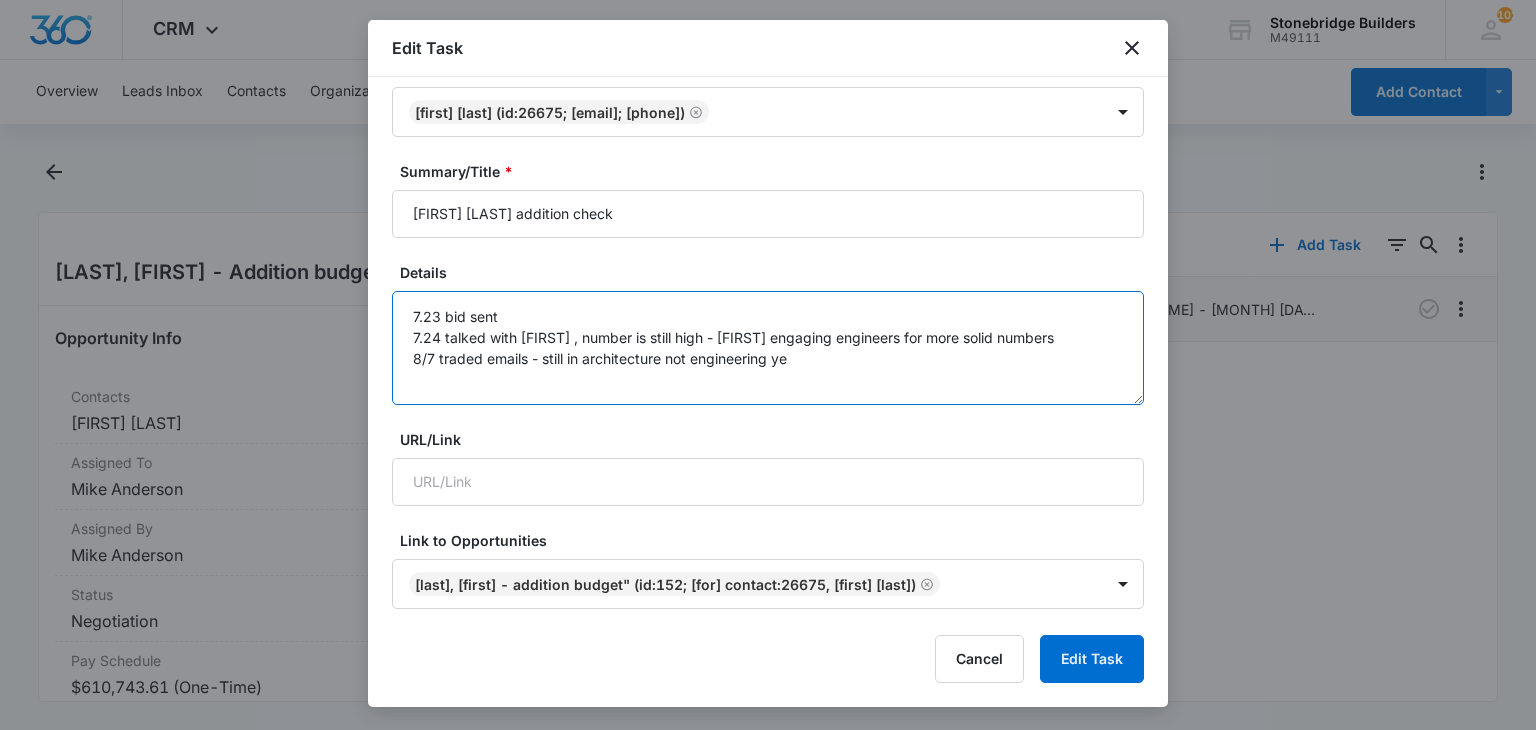 type on "7.23 bid sent
7.24 talked with Leslie , number is still high - leslie engaging engineers for more solid numbers
8/7 traded emails - still in architecture not engineering yet" 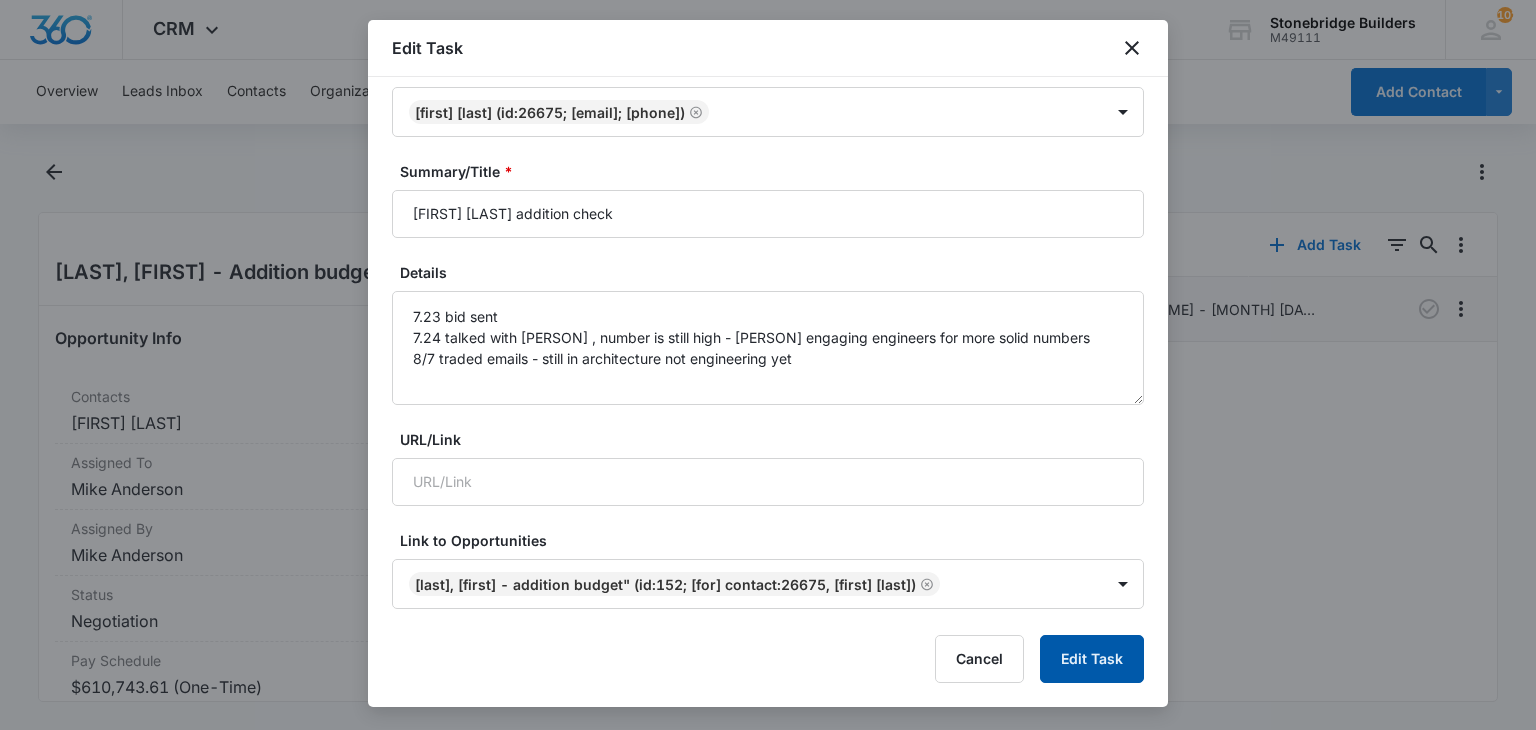 click on "Edit Task" at bounding box center (1092, 659) 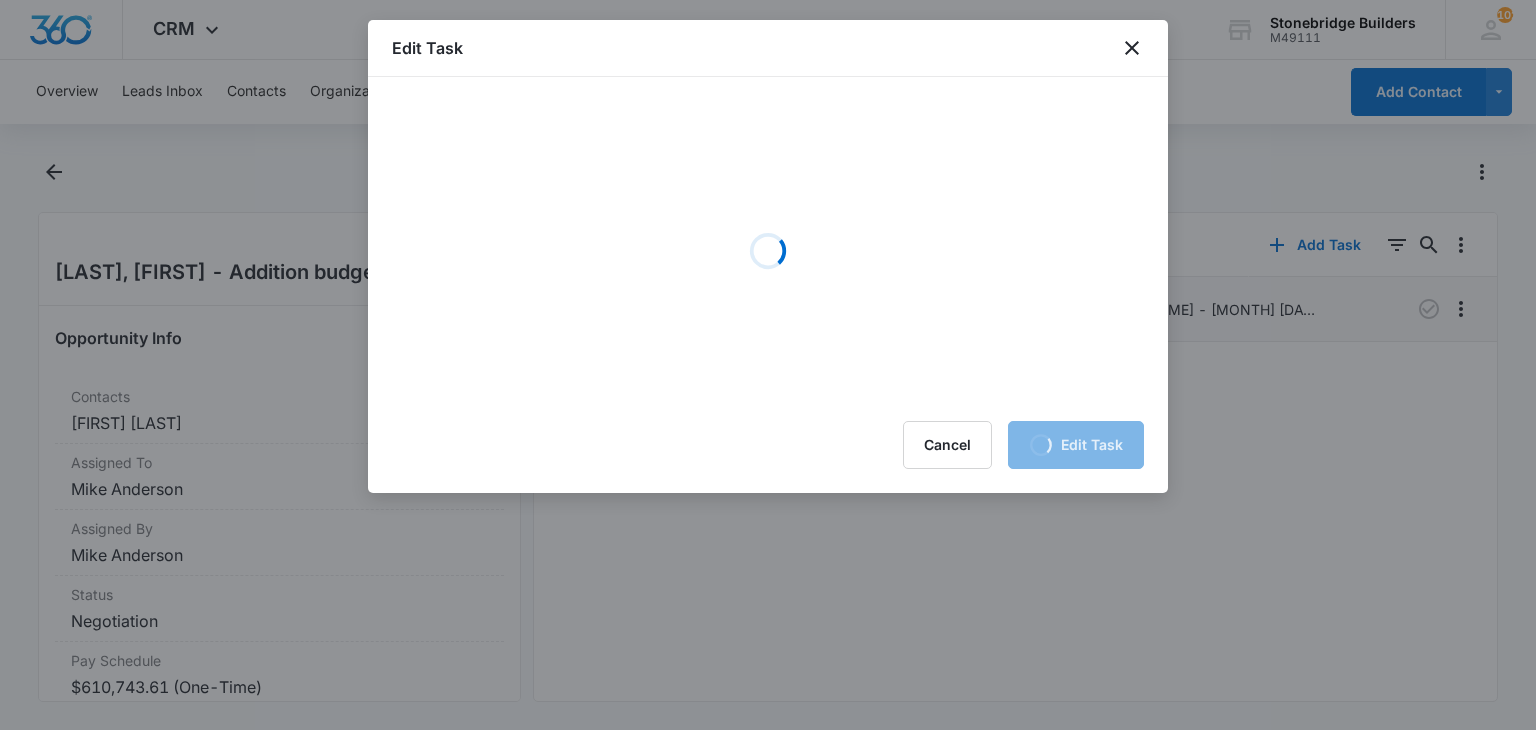 scroll, scrollTop: 0, scrollLeft: 0, axis: both 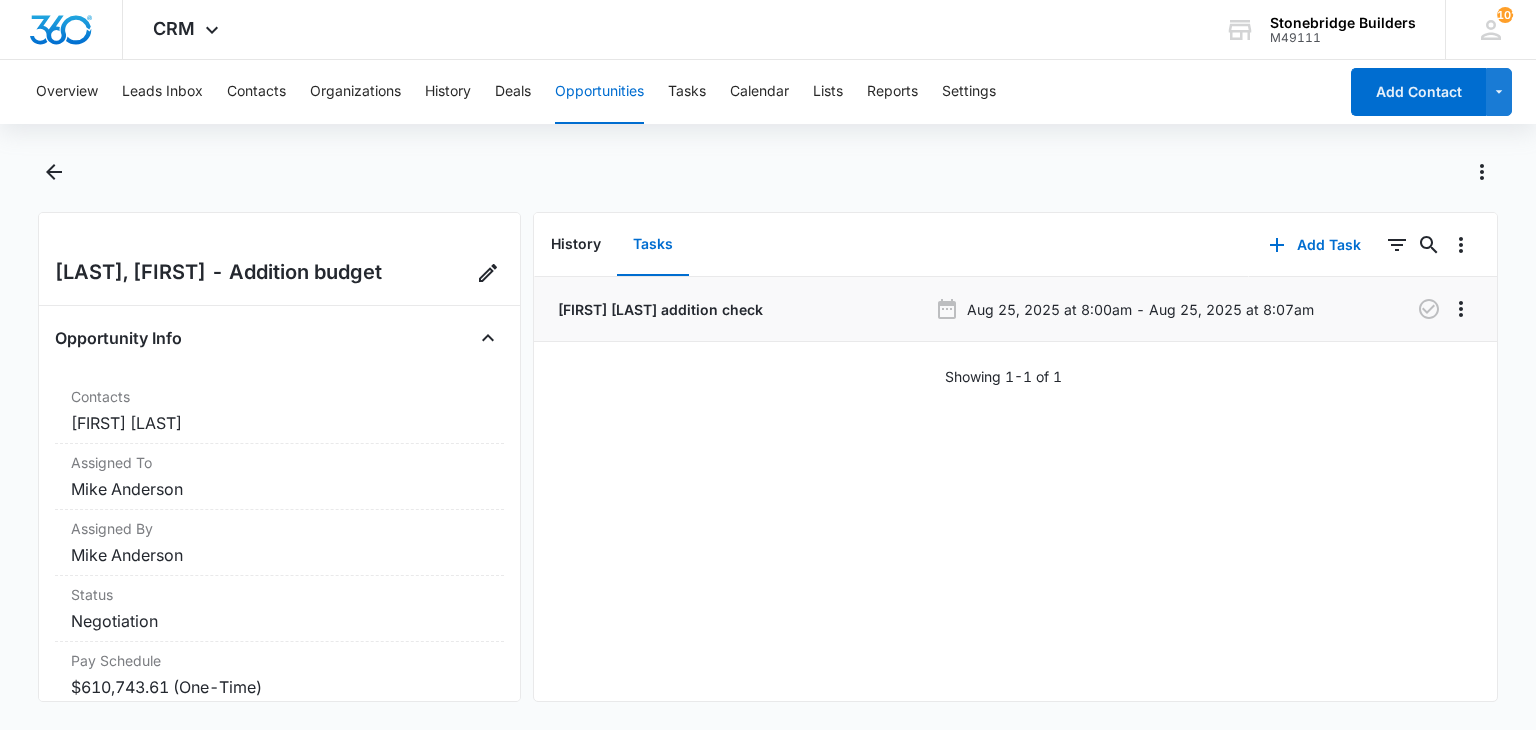 click on "Opportunities" at bounding box center [599, 92] 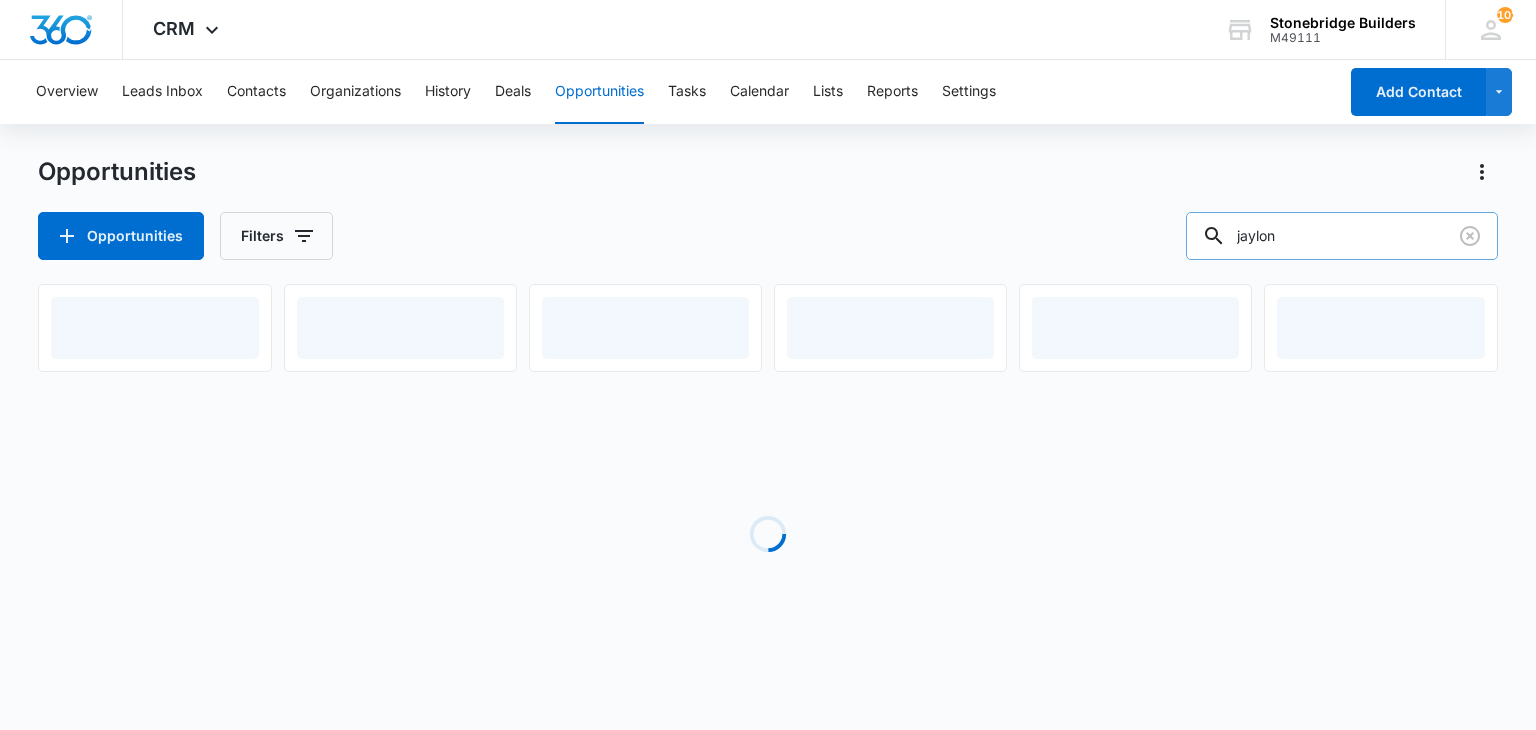 click on "jaylon" at bounding box center [1342, 236] 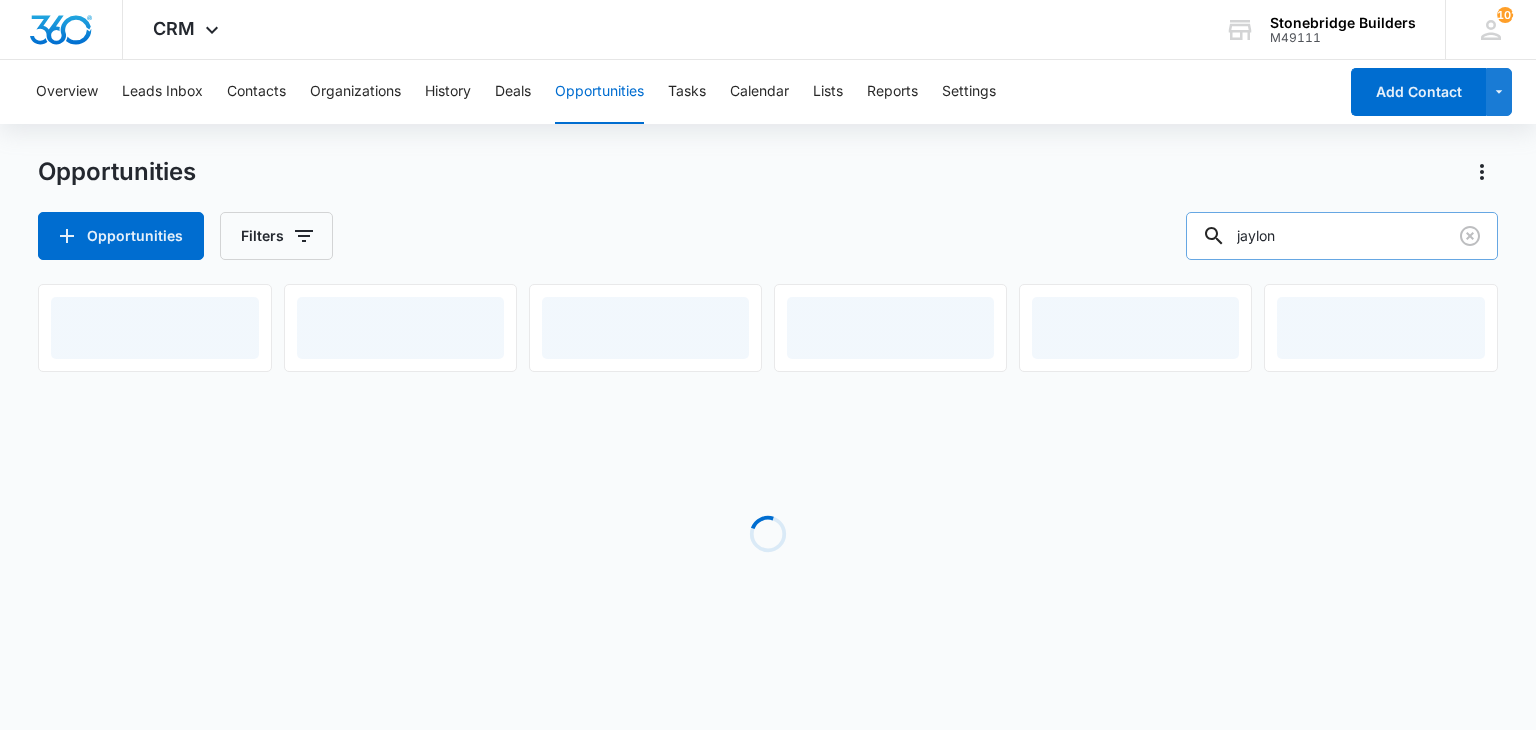 click on "jaylon" at bounding box center [1342, 236] 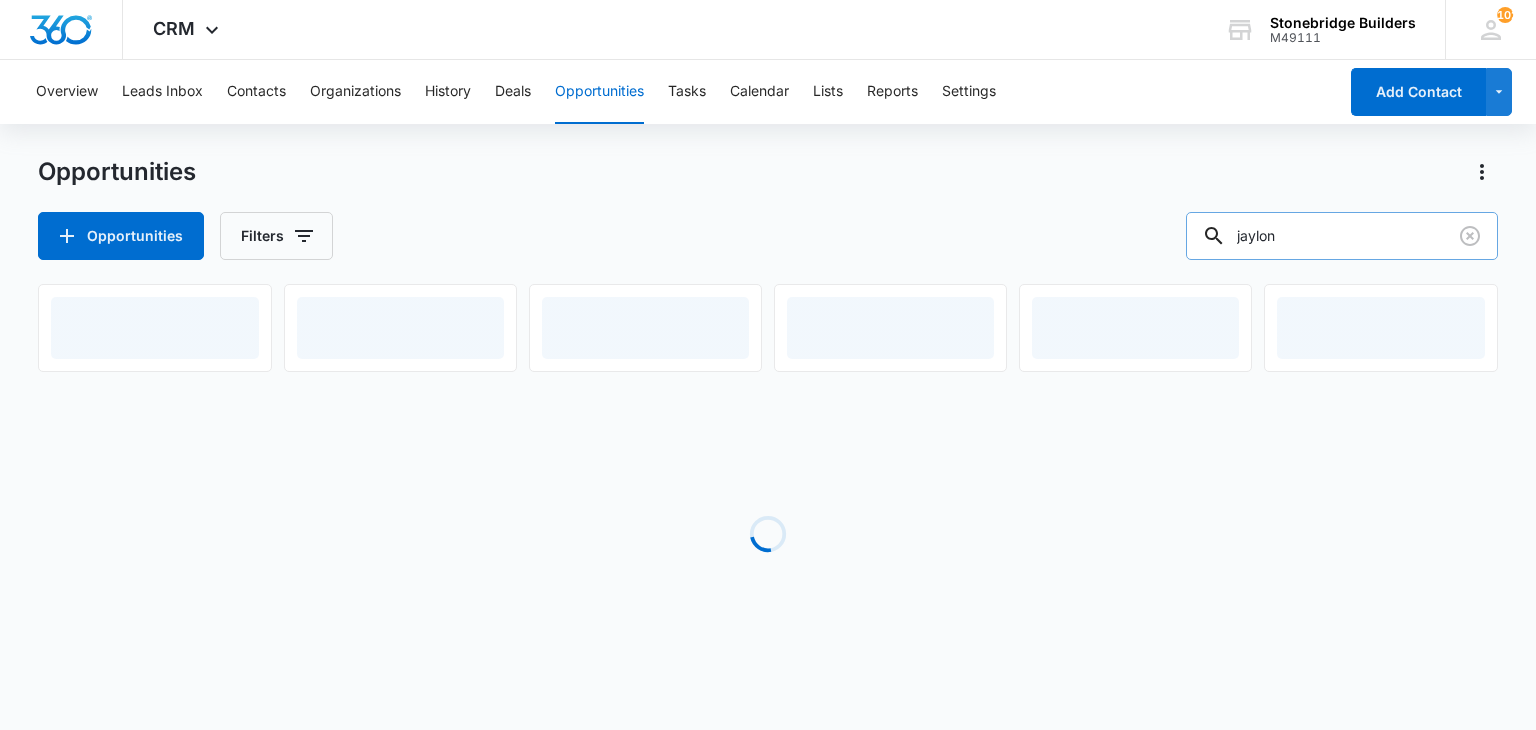 click on "jaylon" at bounding box center [1342, 236] 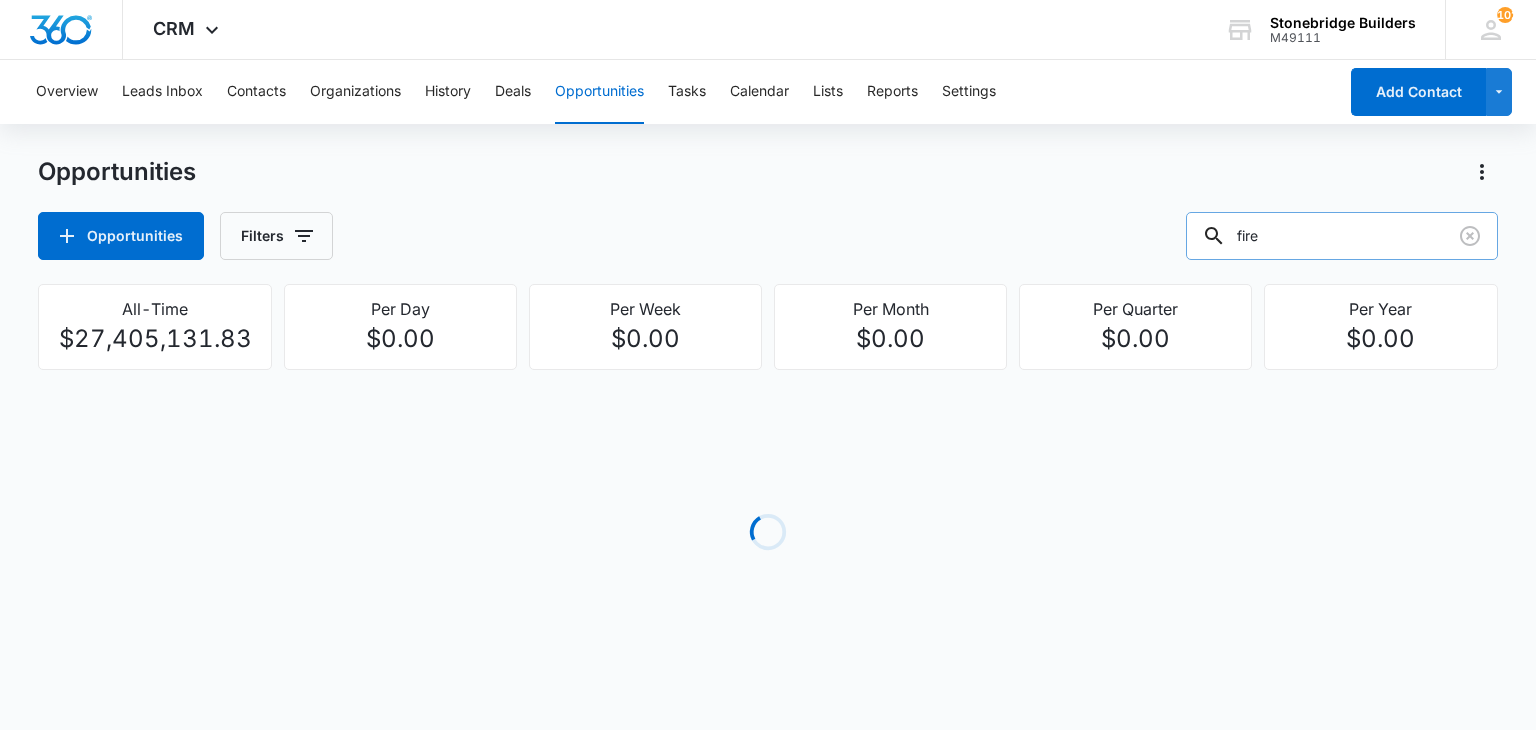 type on "fire" 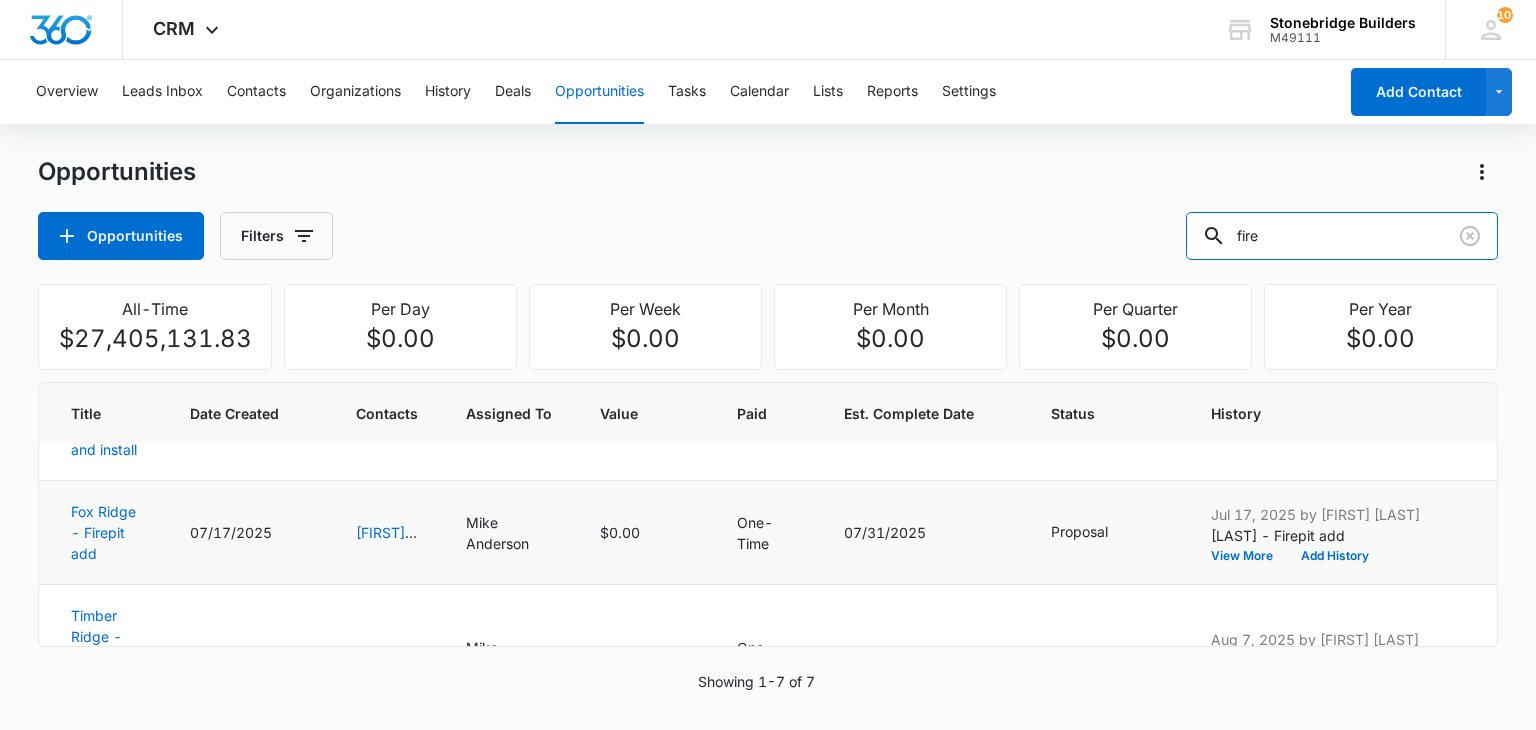 scroll, scrollTop: 681, scrollLeft: 0, axis: vertical 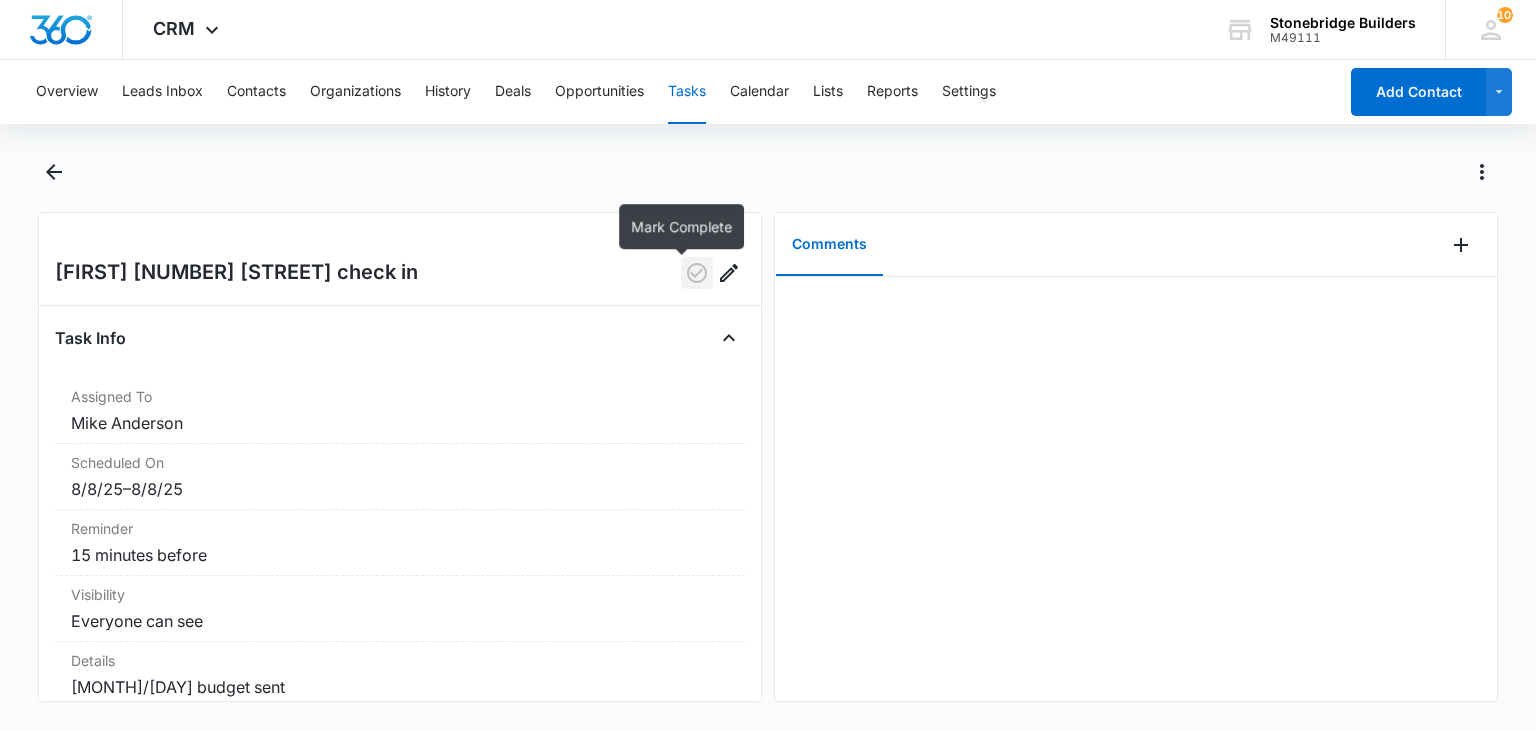 click 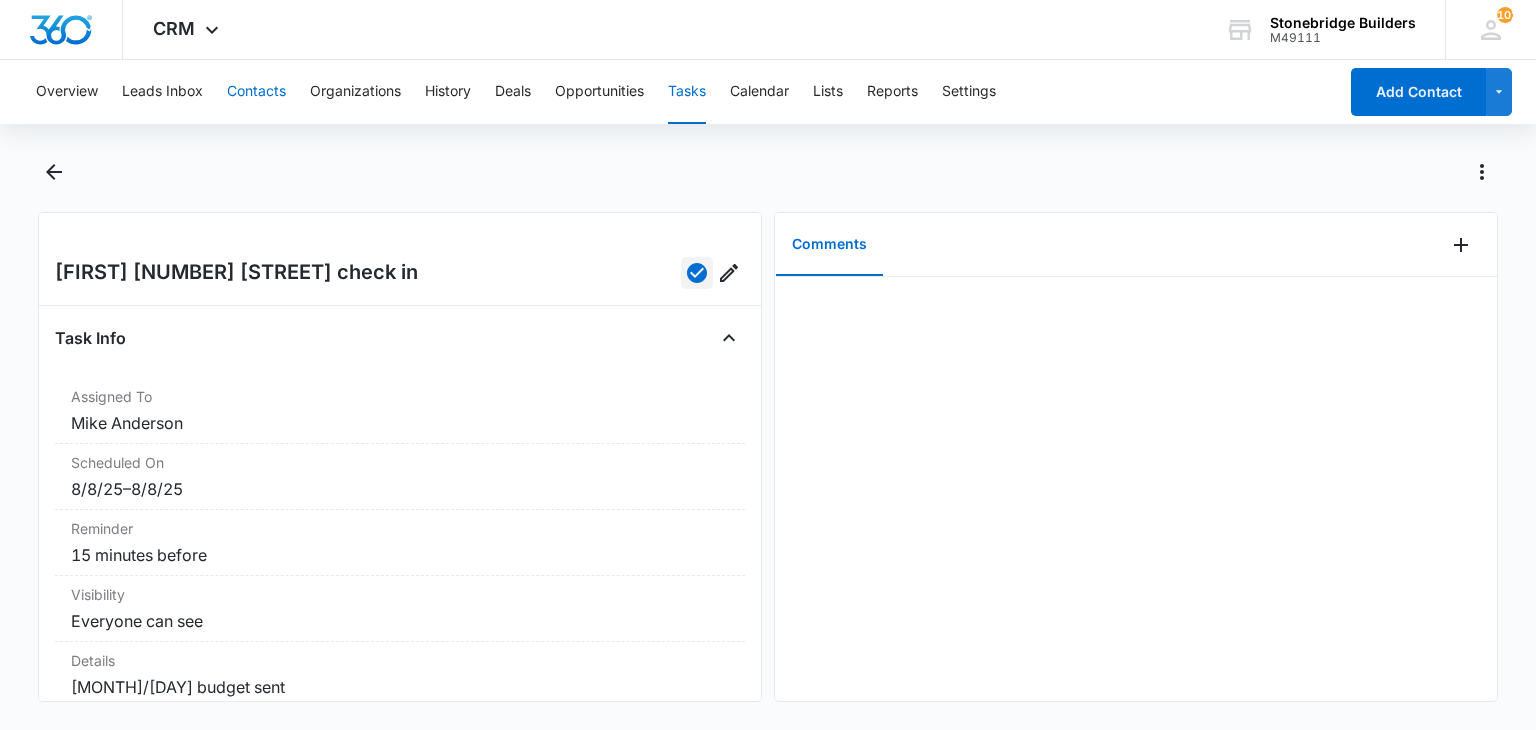 click on "Contacts" at bounding box center (256, 92) 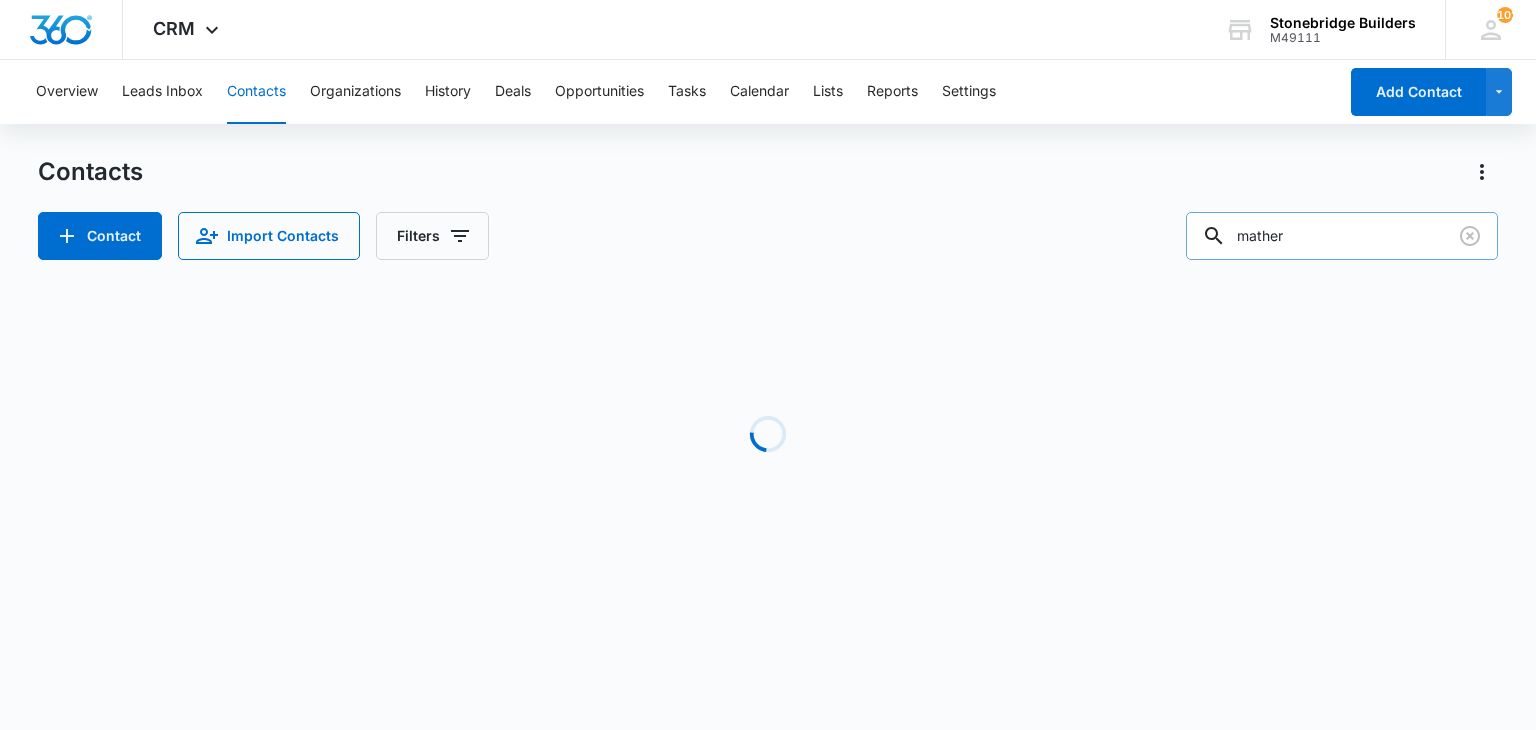 drag, startPoint x: 1337, startPoint y: 229, endPoint x: 1216, endPoint y: 213, distance: 122.05327 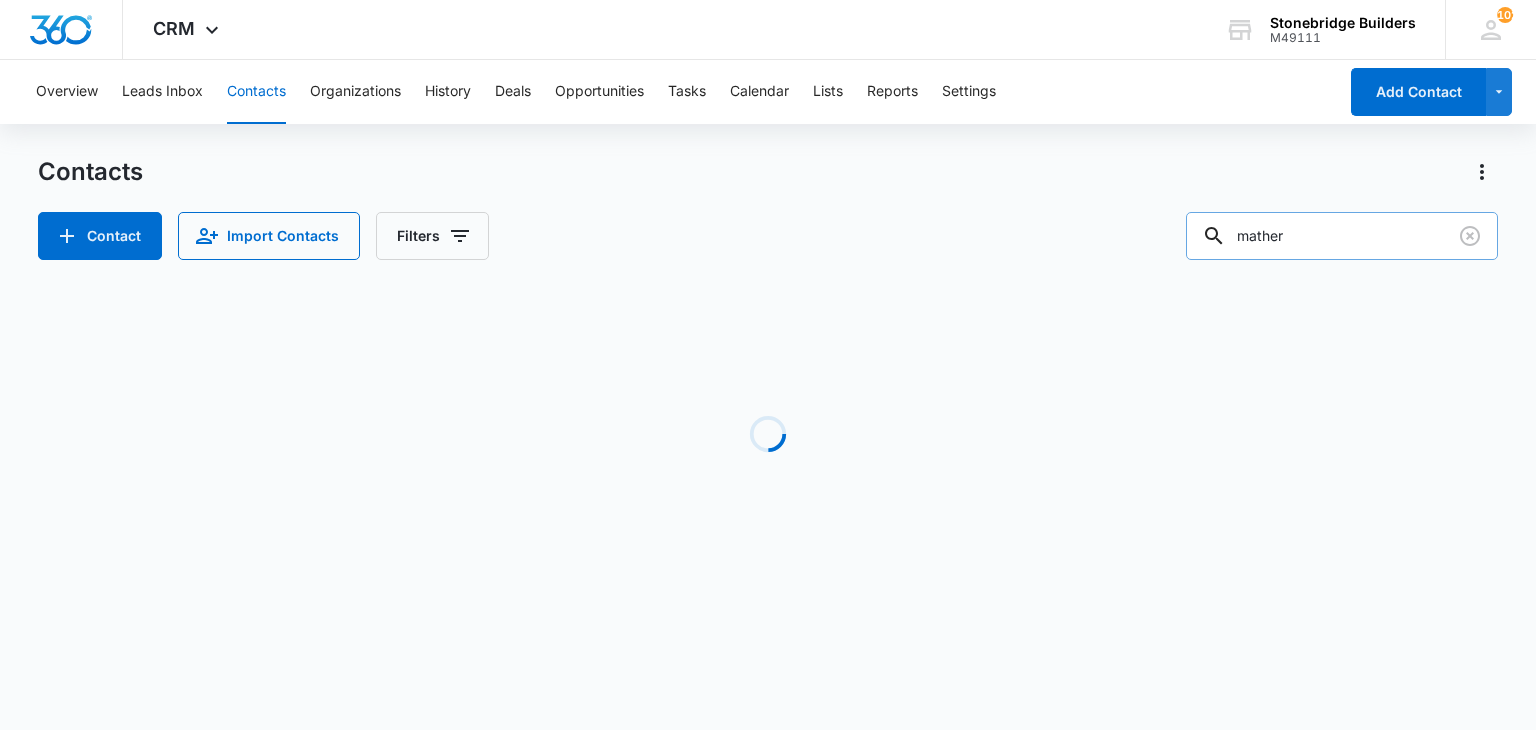 click on "mather" at bounding box center [1342, 236] 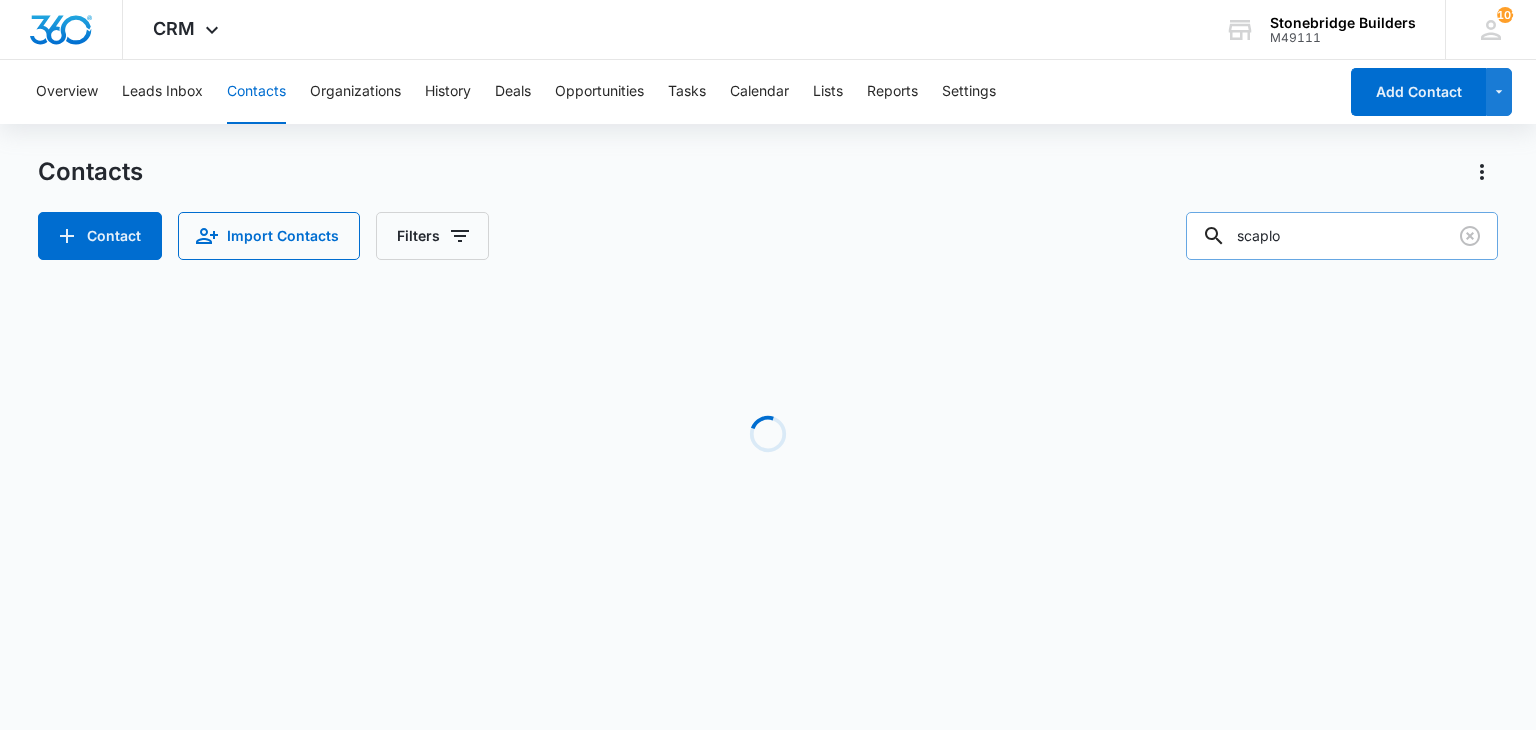 type on "scaplo" 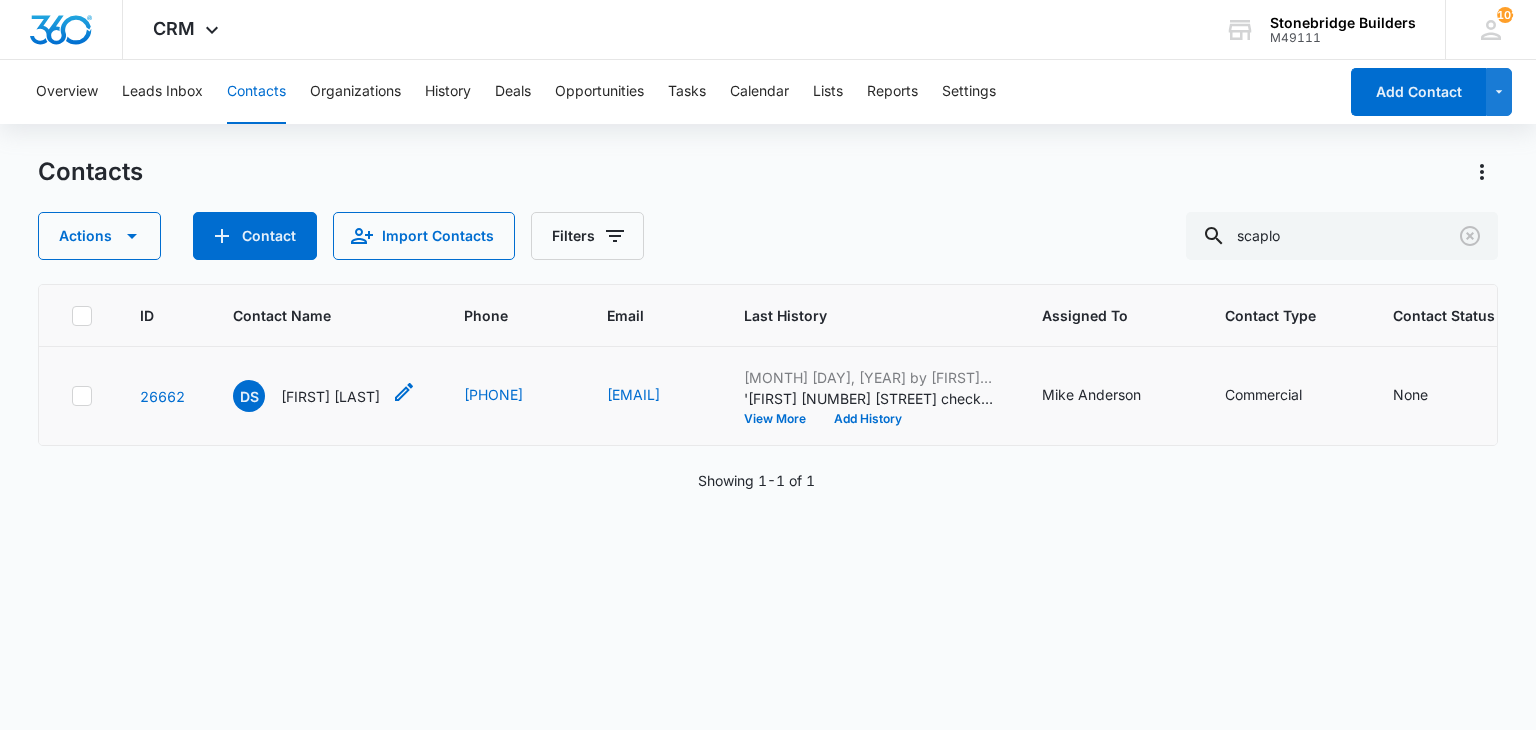 click on "Dustin Scaplo" at bounding box center [330, 396] 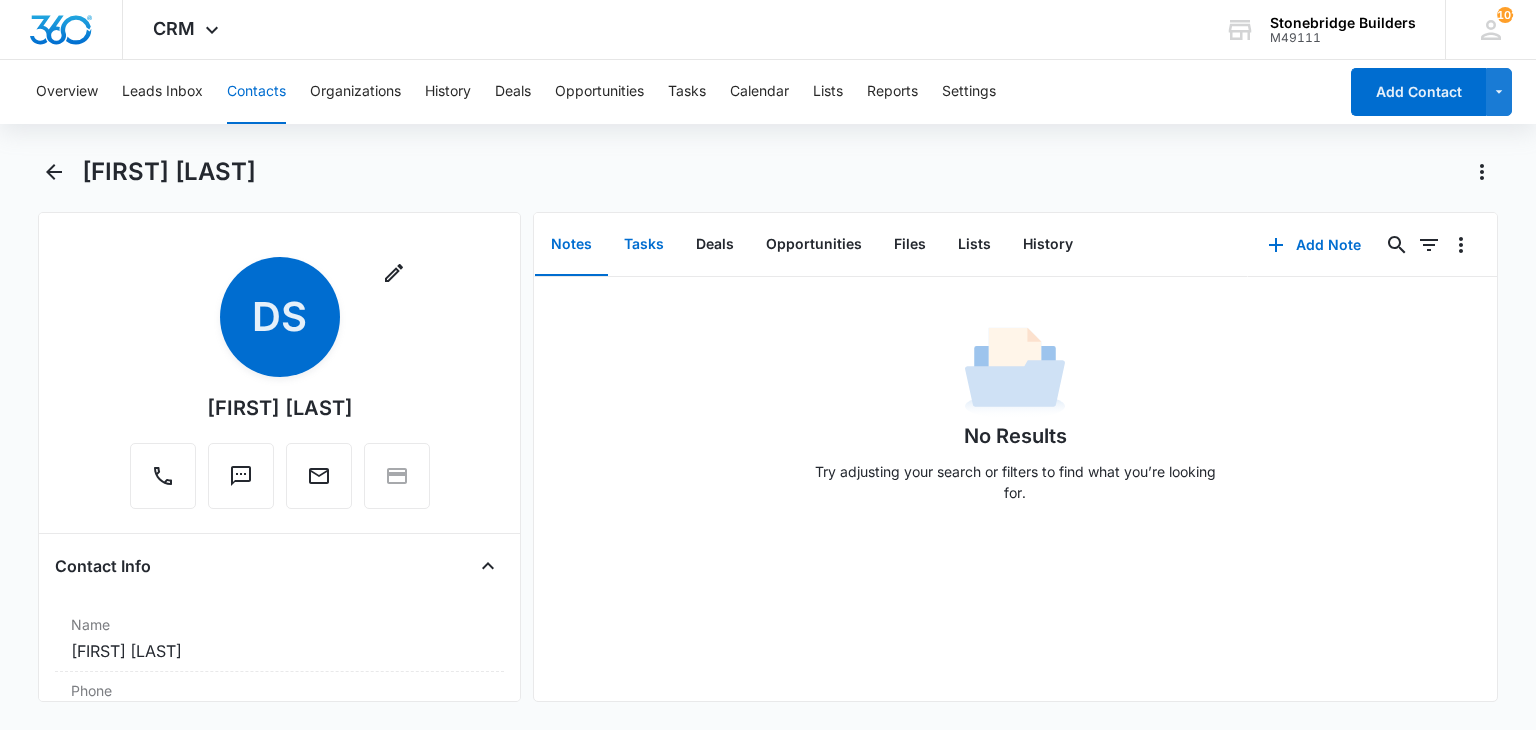 click on "Tasks" at bounding box center (644, 245) 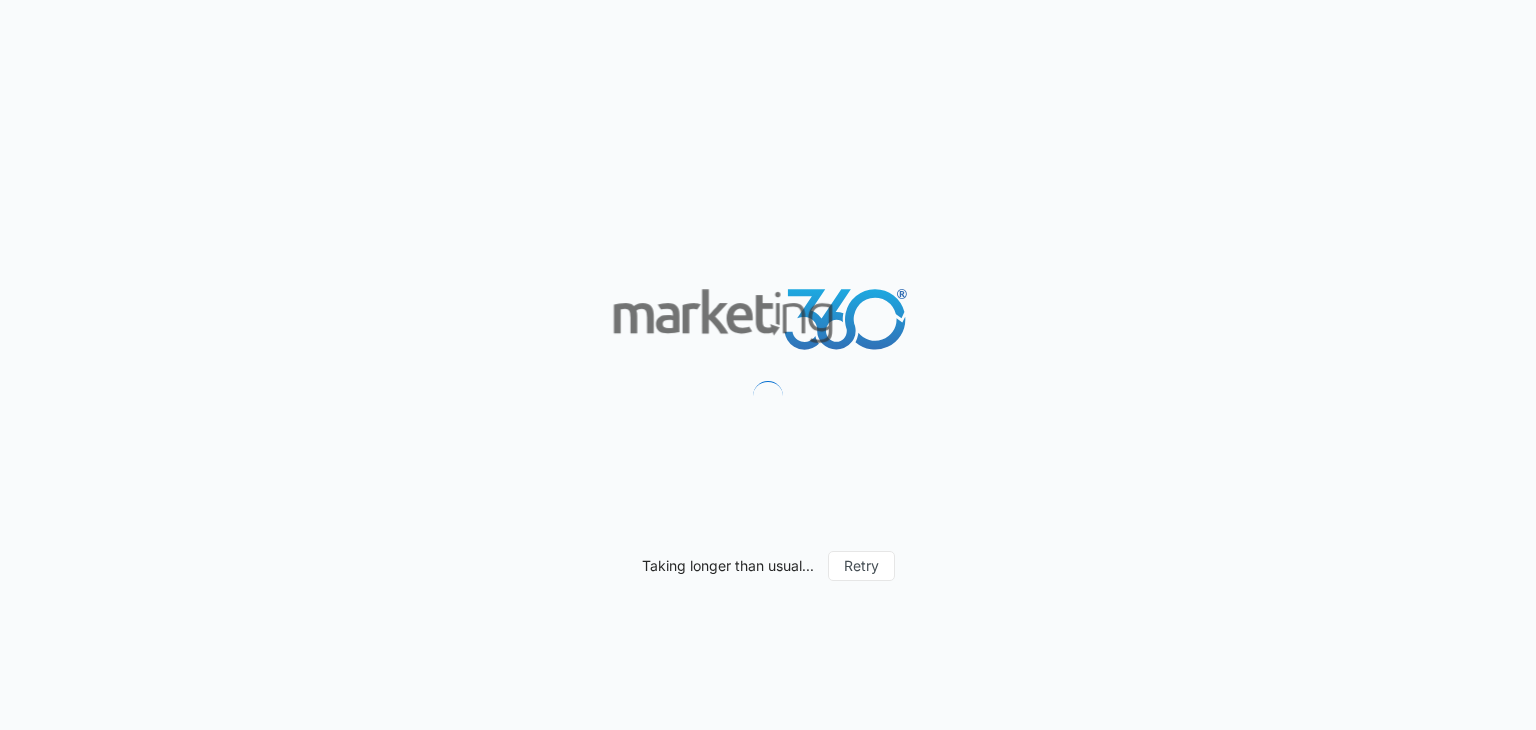 scroll, scrollTop: 0, scrollLeft: 0, axis: both 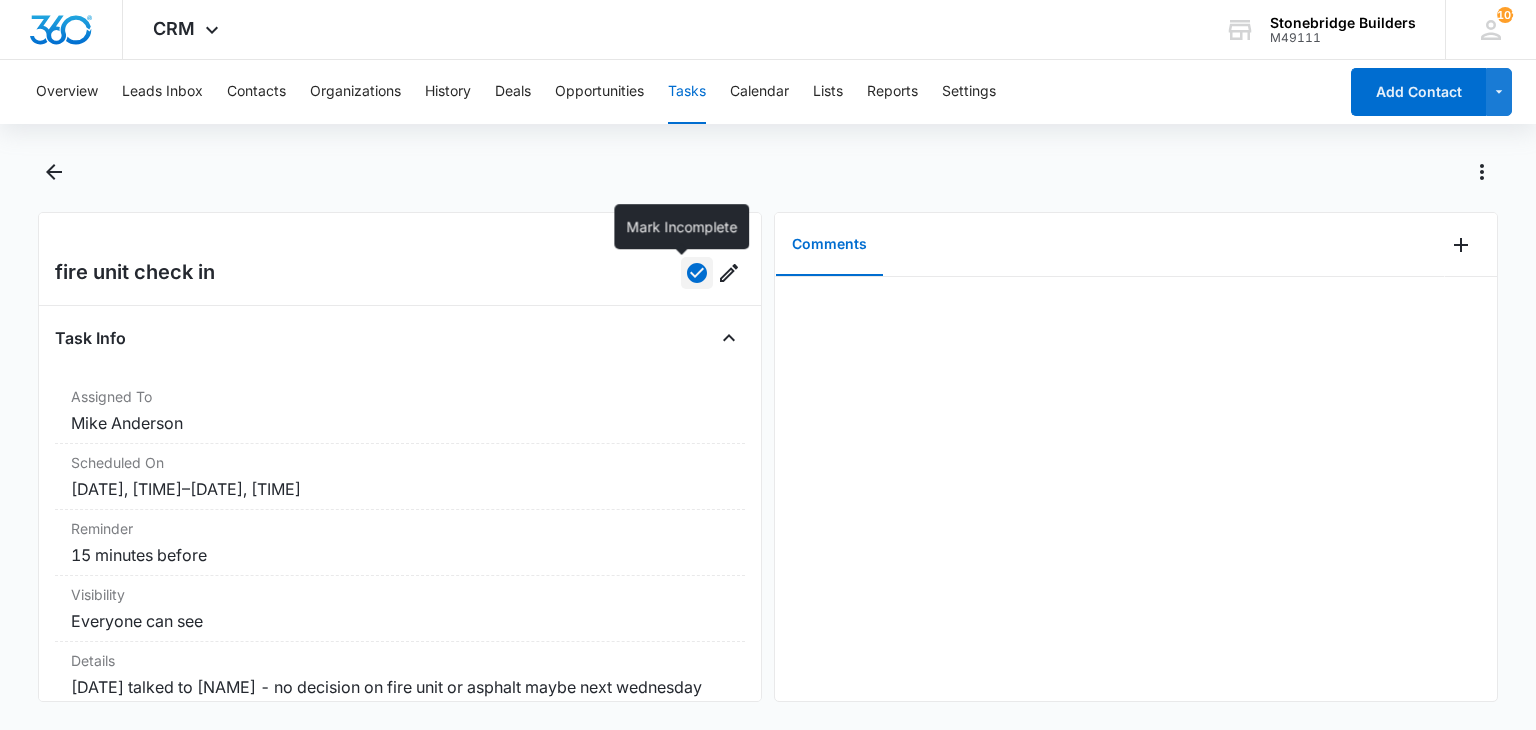click 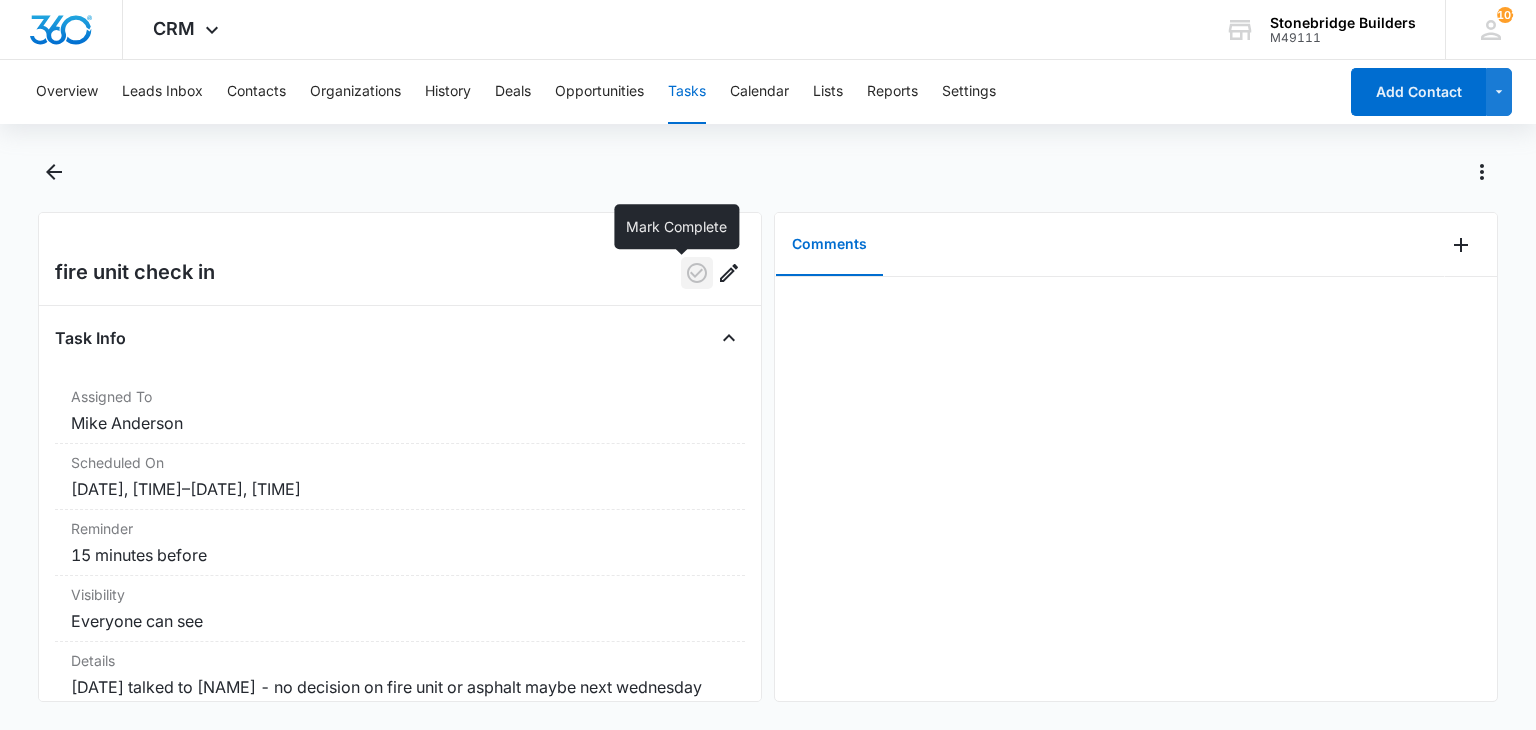 click 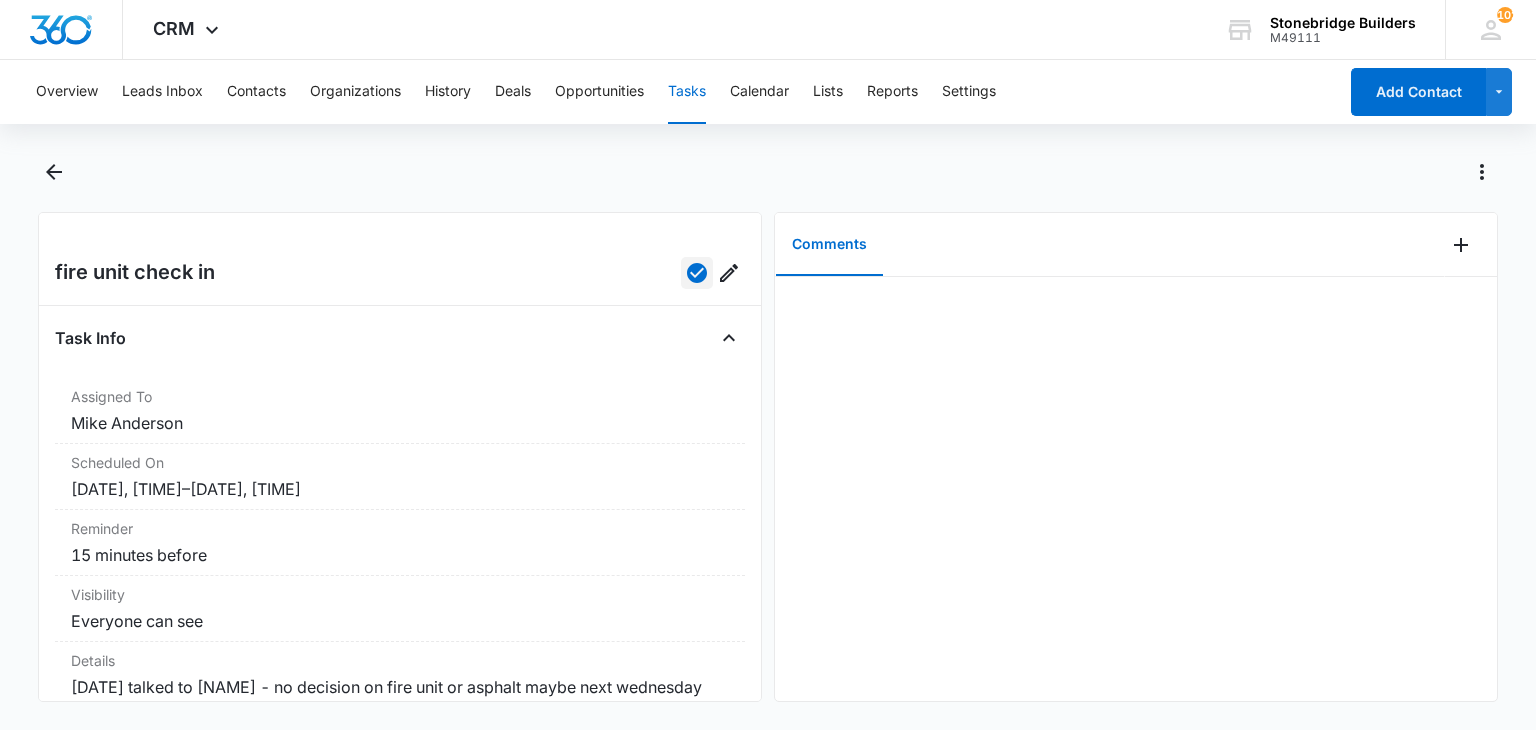 click at bounding box center [767, 184] 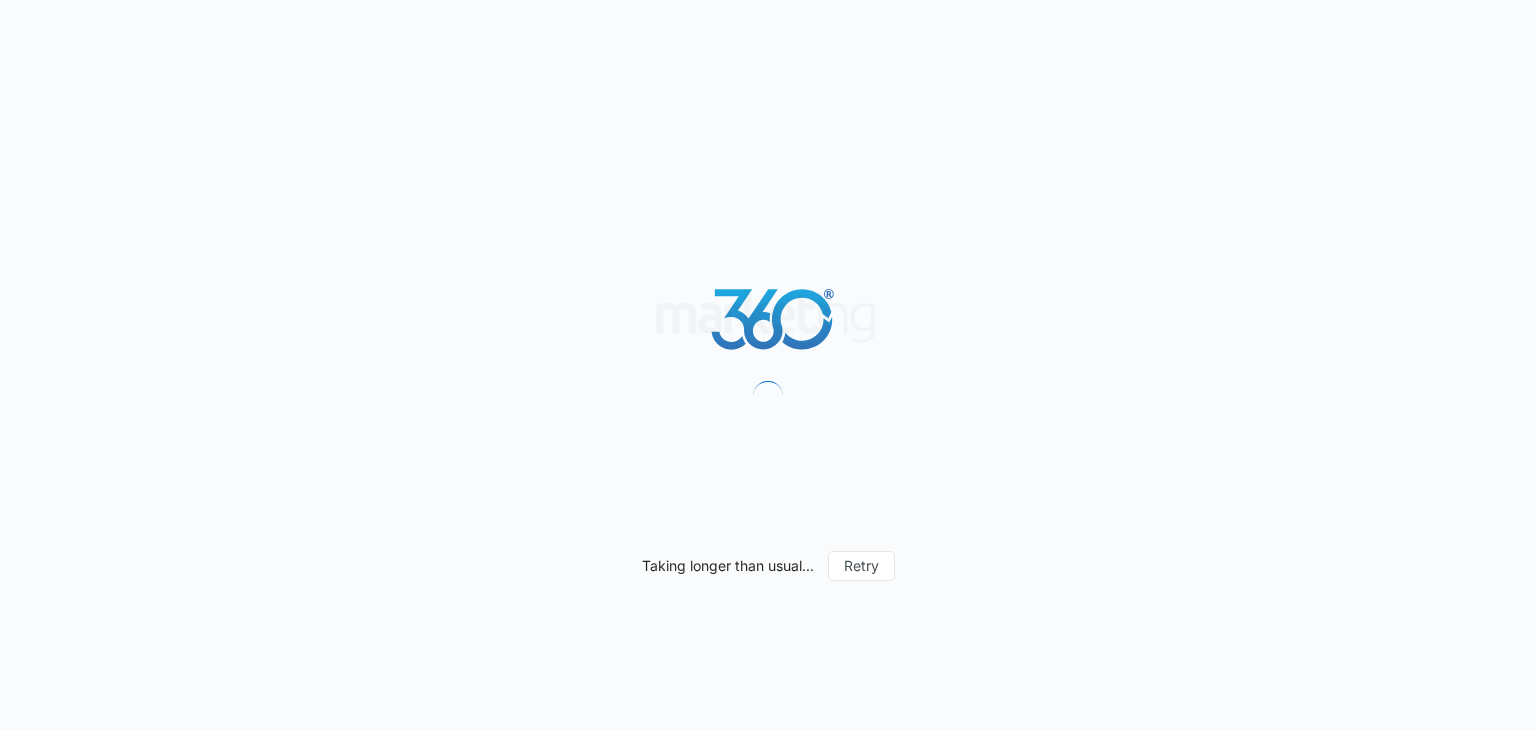 scroll, scrollTop: 0, scrollLeft: 0, axis: both 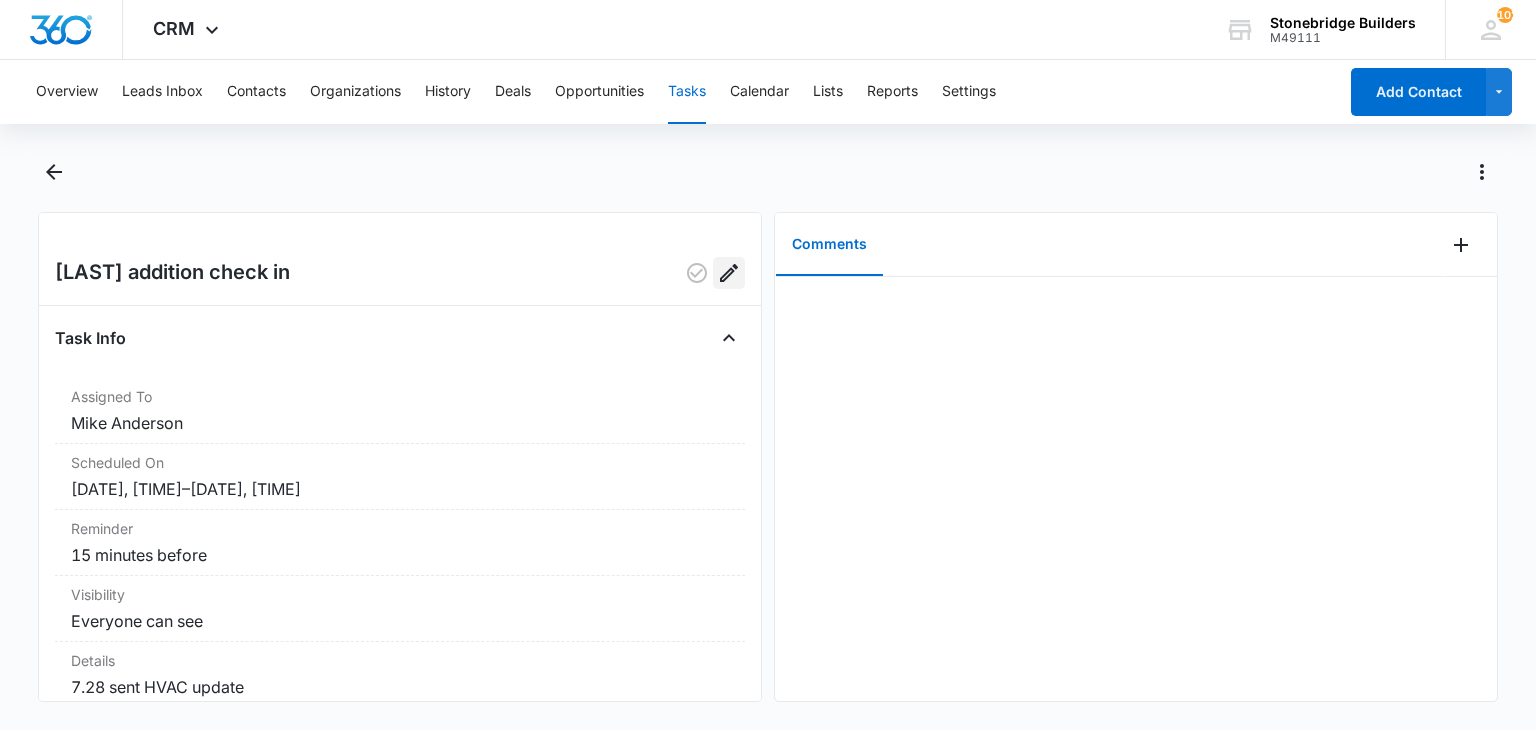 click 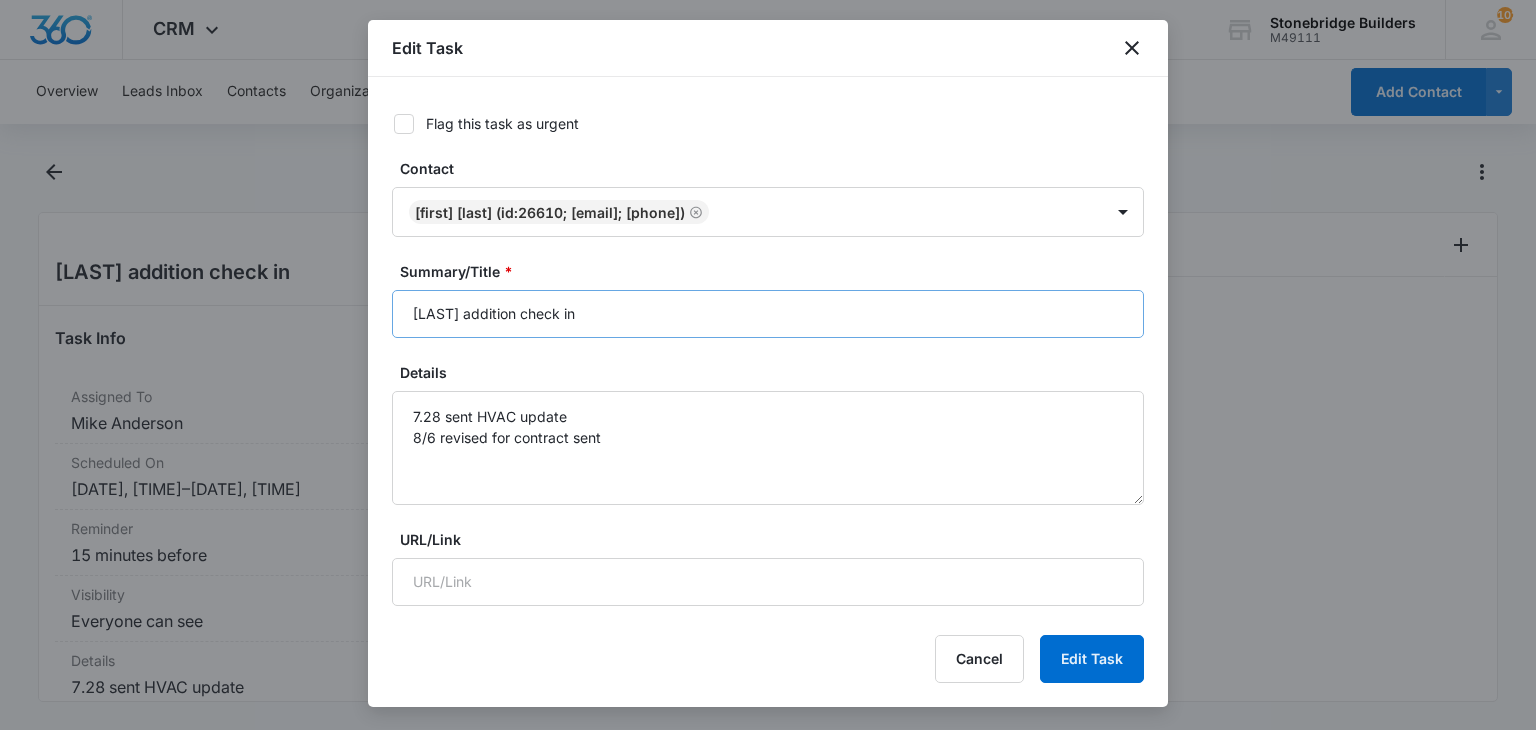 type on "Aug 8, 2025" 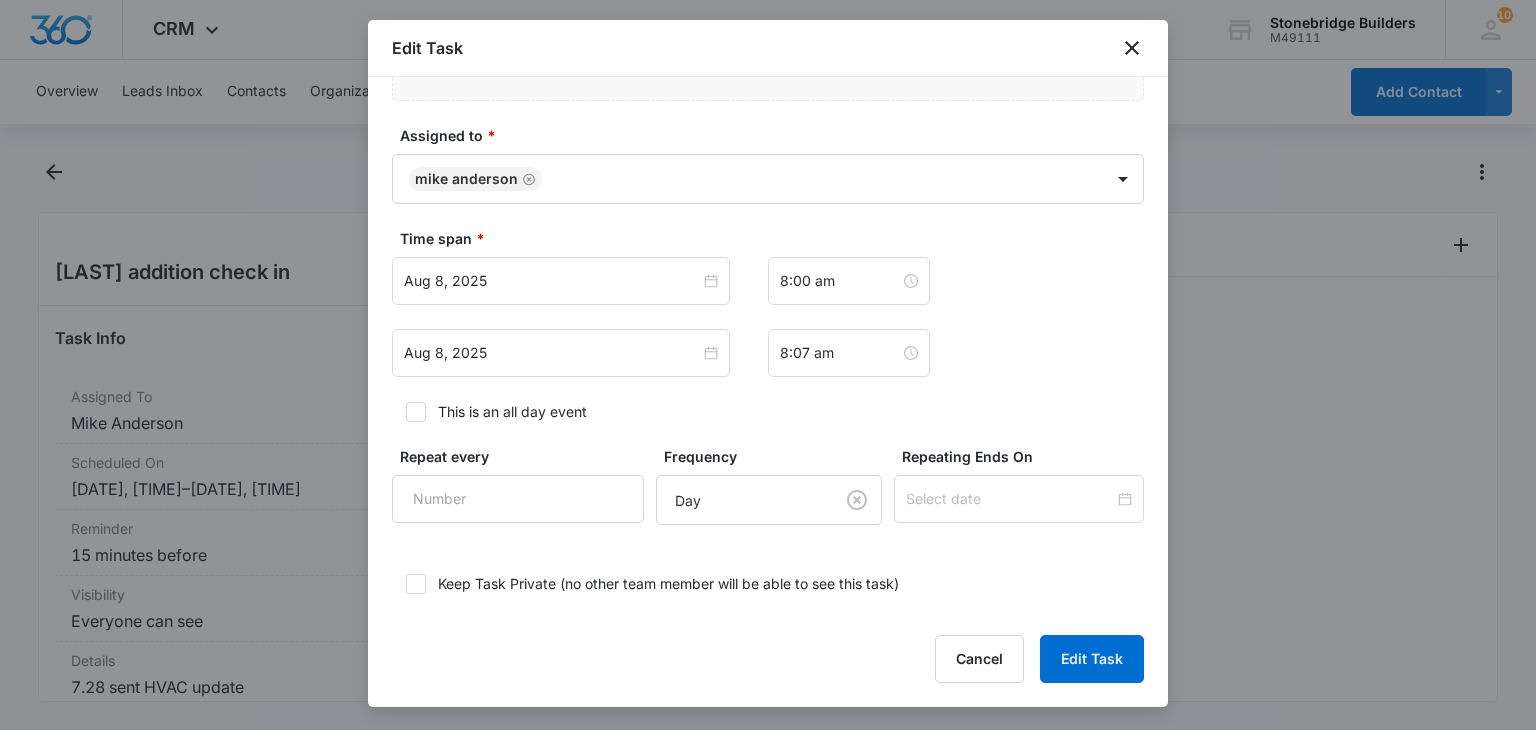 scroll, scrollTop: 1081, scrollLeft: 0, axis: vertical 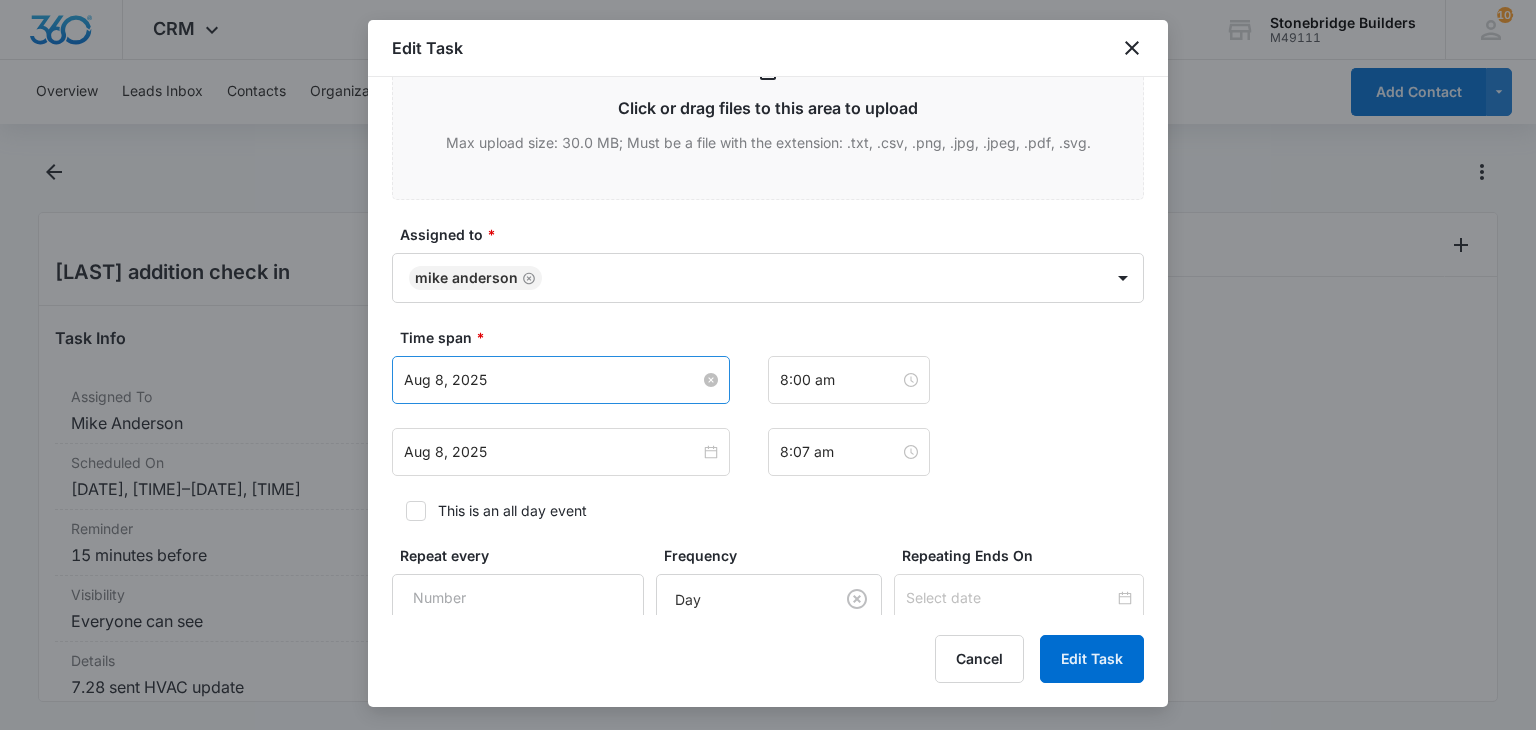 click on "Aug 8, 2025" at bounding box center [552, 380] 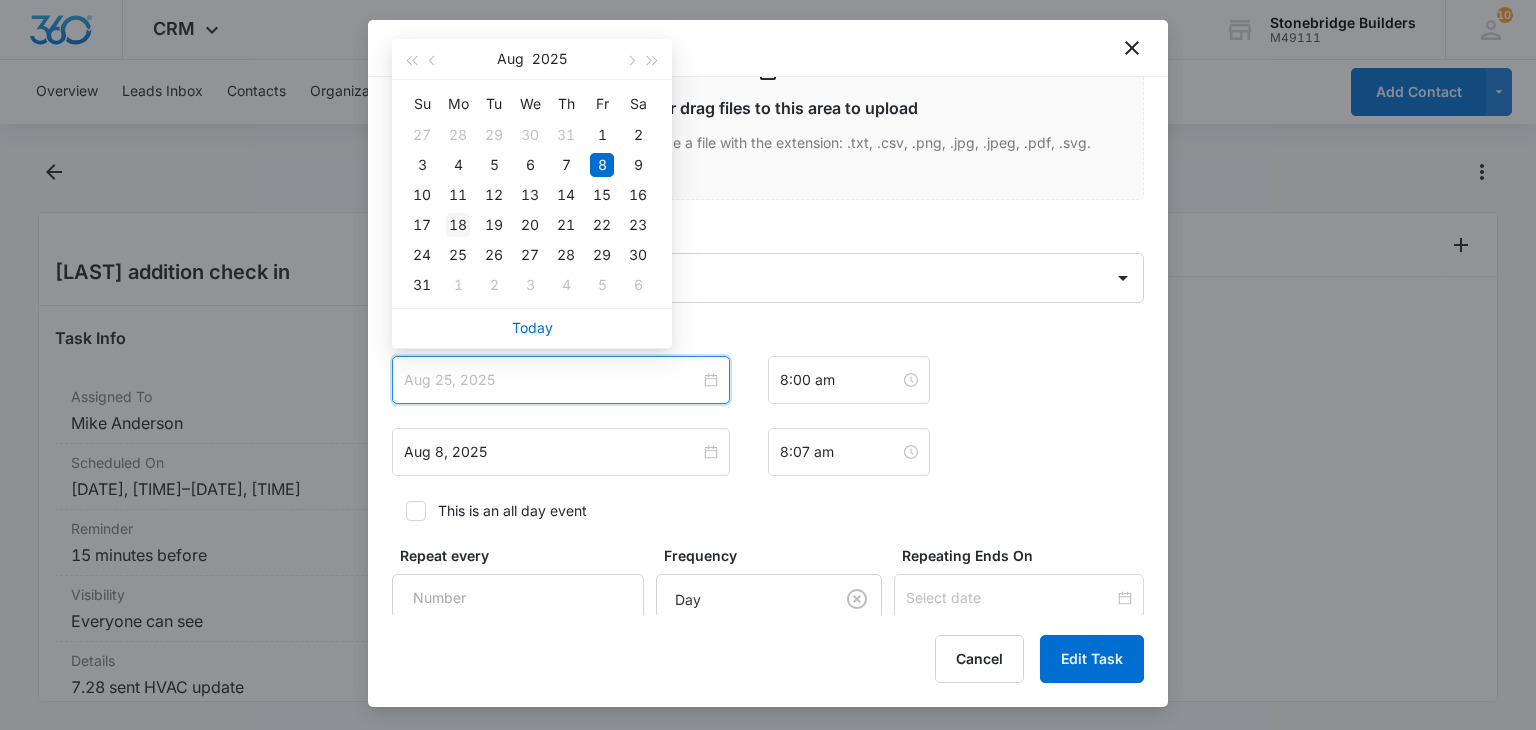 type on "Aug 18, 2025" 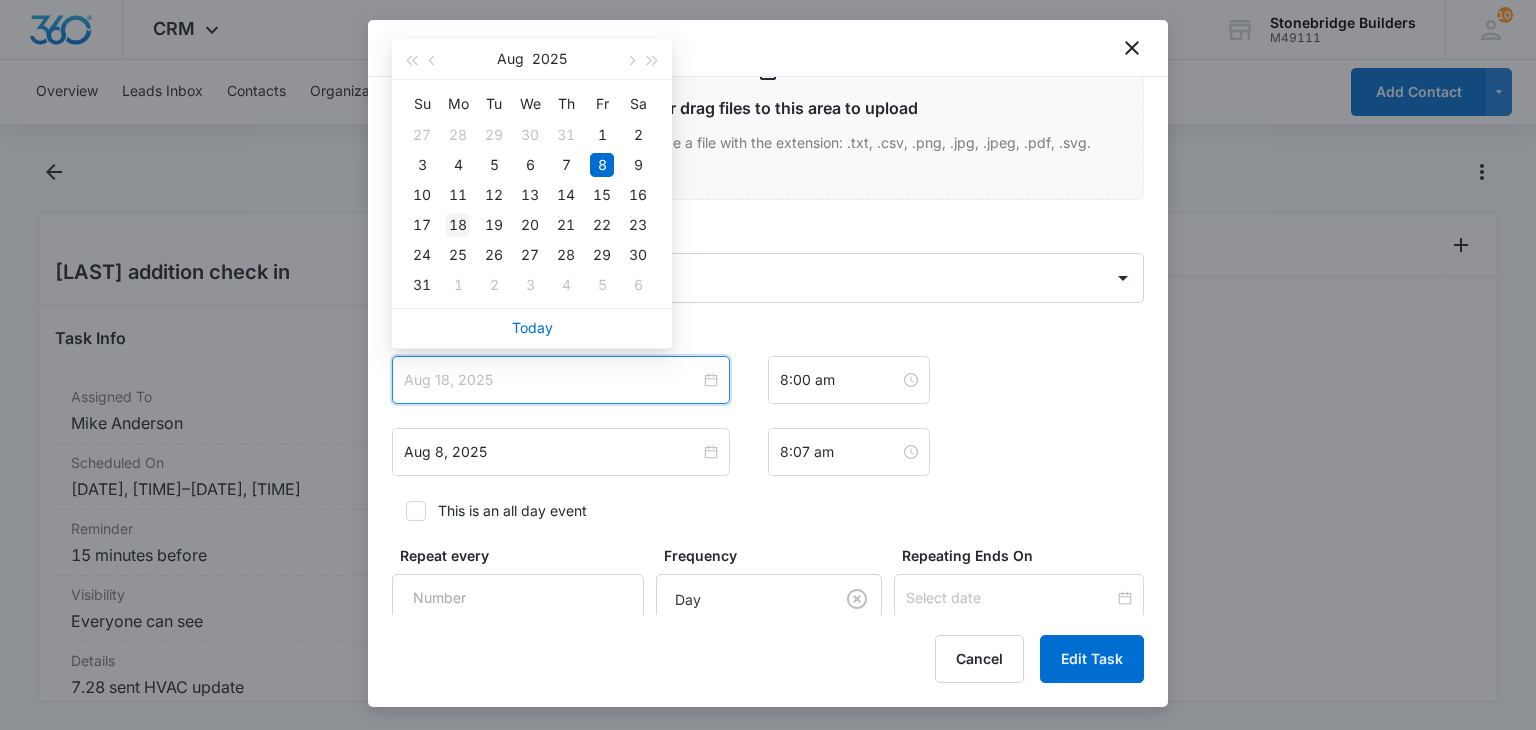 click on "18" at bounding box center [458, 225] 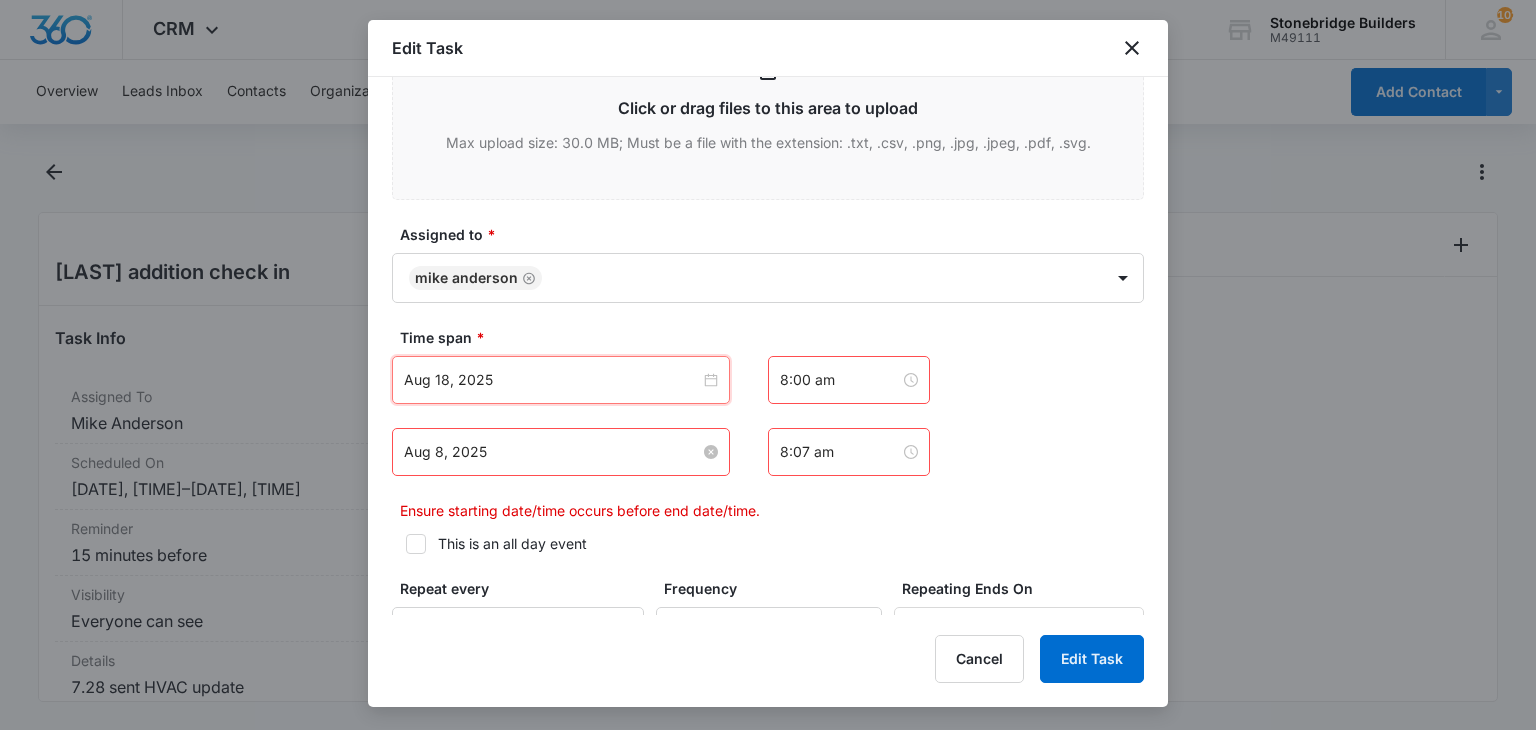 click on "Aug 8, 2025" at bounding box center (552, 452) 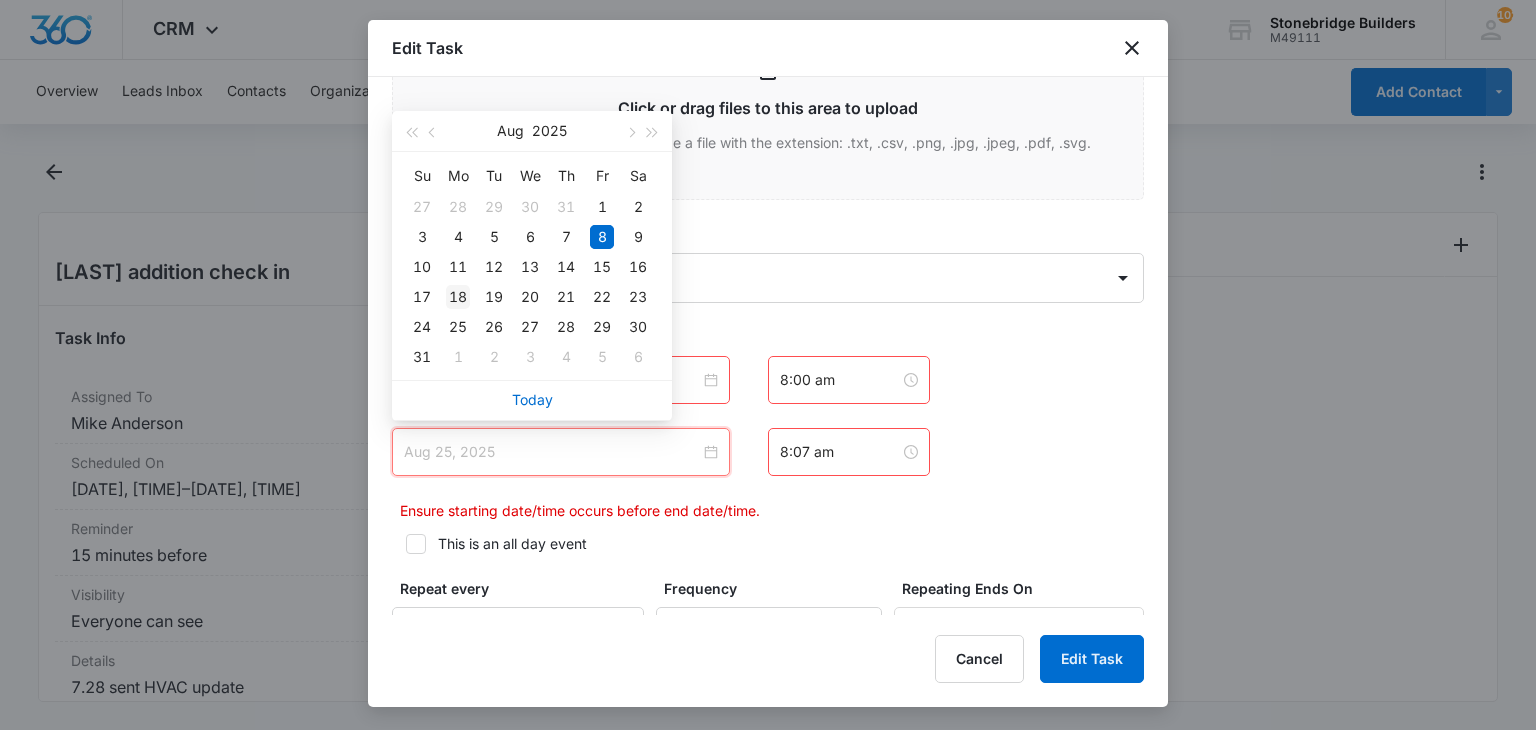type on "Aug 18, 2025" 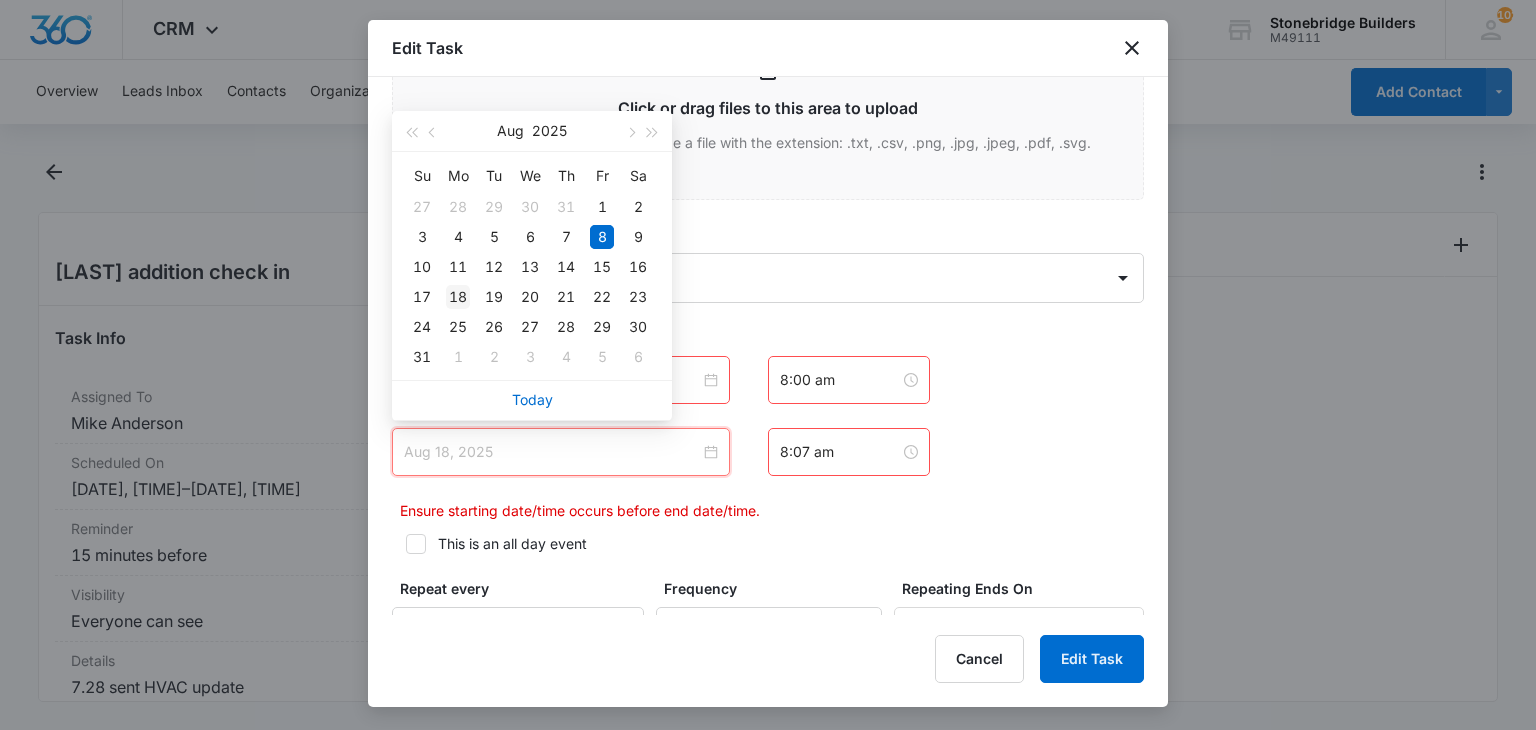 click on "18" at bounding box center [458, 297] 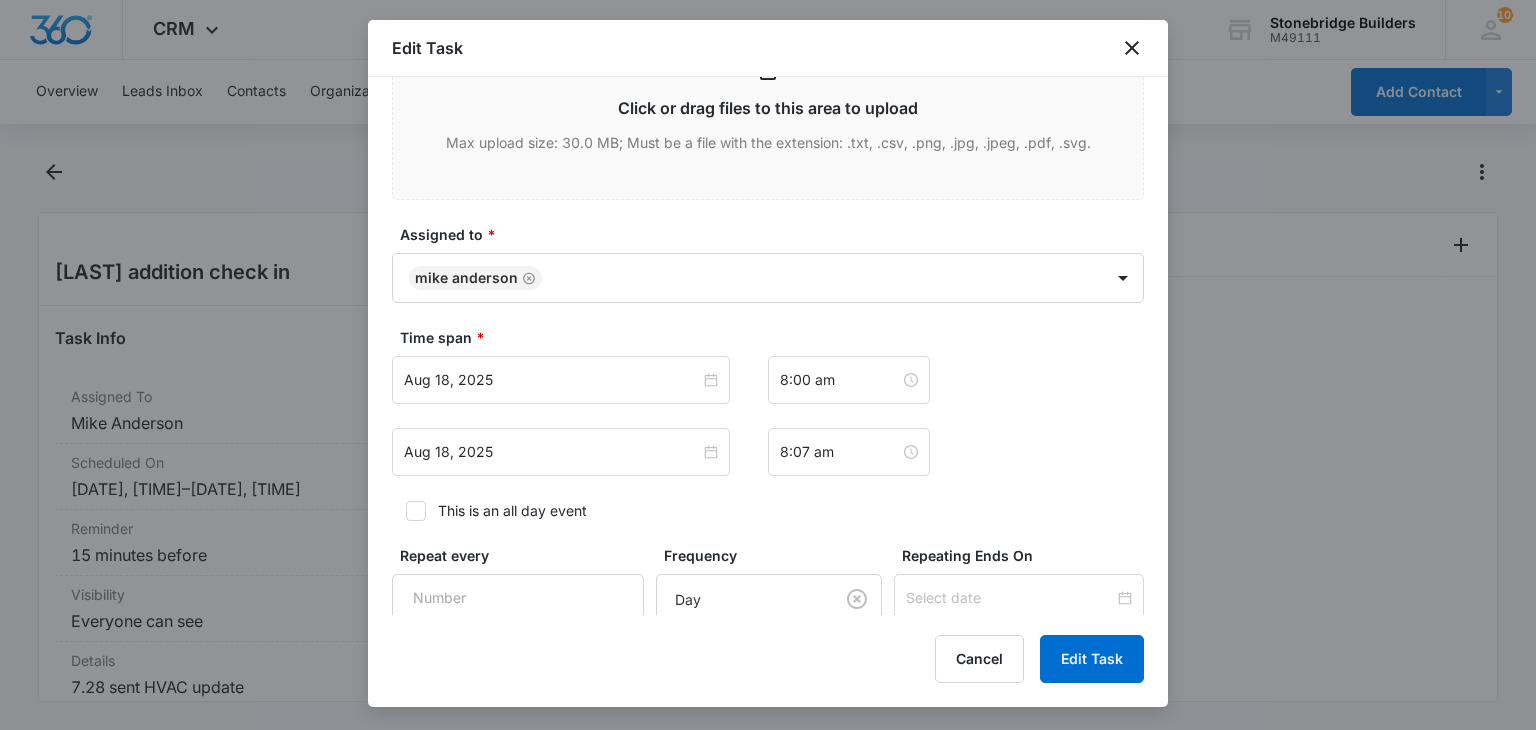 click on "Aug 18, 2025 Aug 2025 Su Mo Tu We Th Fr Sa 27 28 29 30 31 1 2 3 4 5 6 7 8 9 10 11 12 13 14 15 16 17 18 19 20 21 22 23 24 25 26 27 28 29 30 31 1 2 3 4 5 6 Today 8:00 am Aug 18, 2025 Aug 2025 Su Mo Tu We Th Fr Sa 27 28 29 30 31 1 2 3 4 5 6 7 8 9 10 11 12 13 14 15 16 17 18 19 20 21 22 23 24 25 26 27 28 29 30 31 1 2 3 4 5 6 Today 8:07 am" at bounding box center (768, 416) 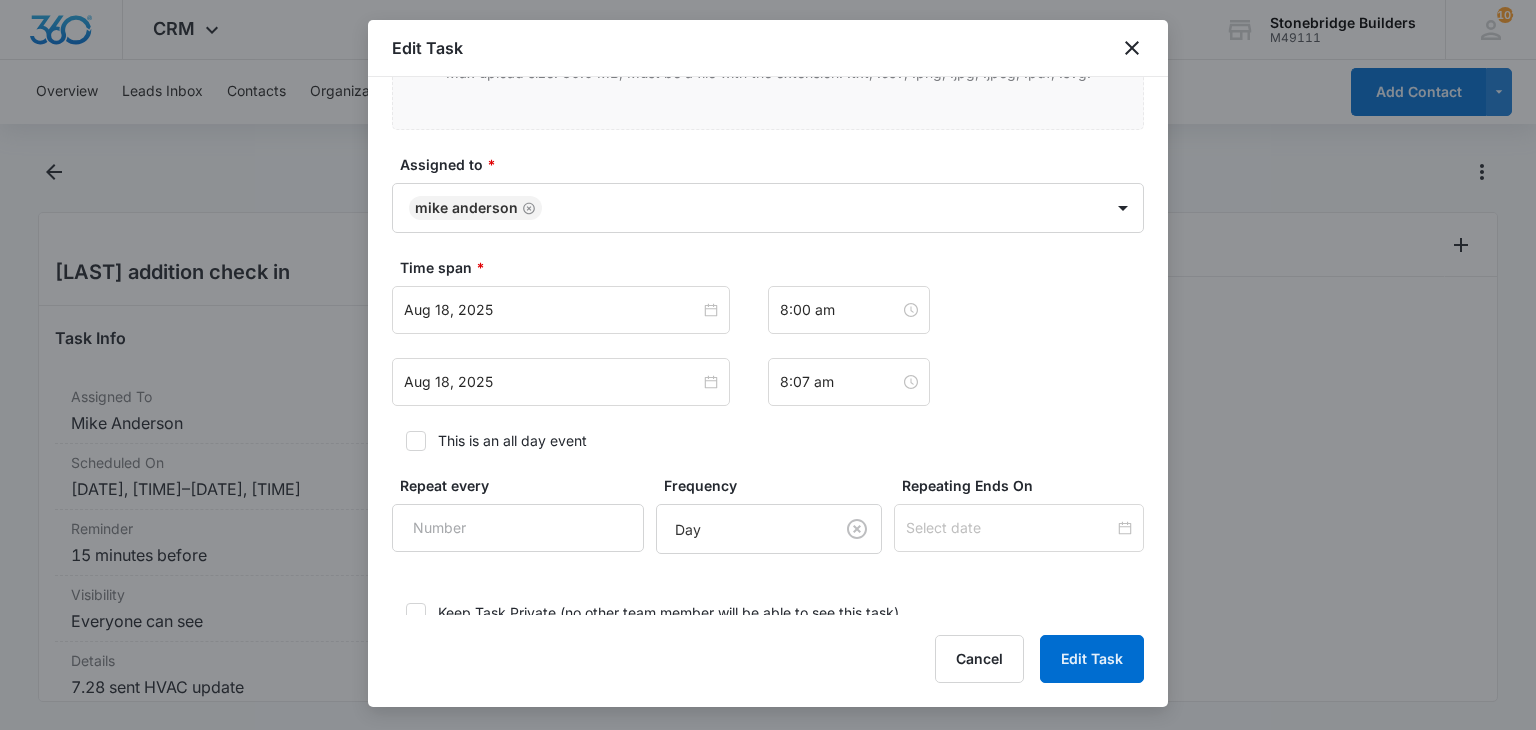 scroll, scrollTop: 1281, scrollLeft: 0, axis: vertical 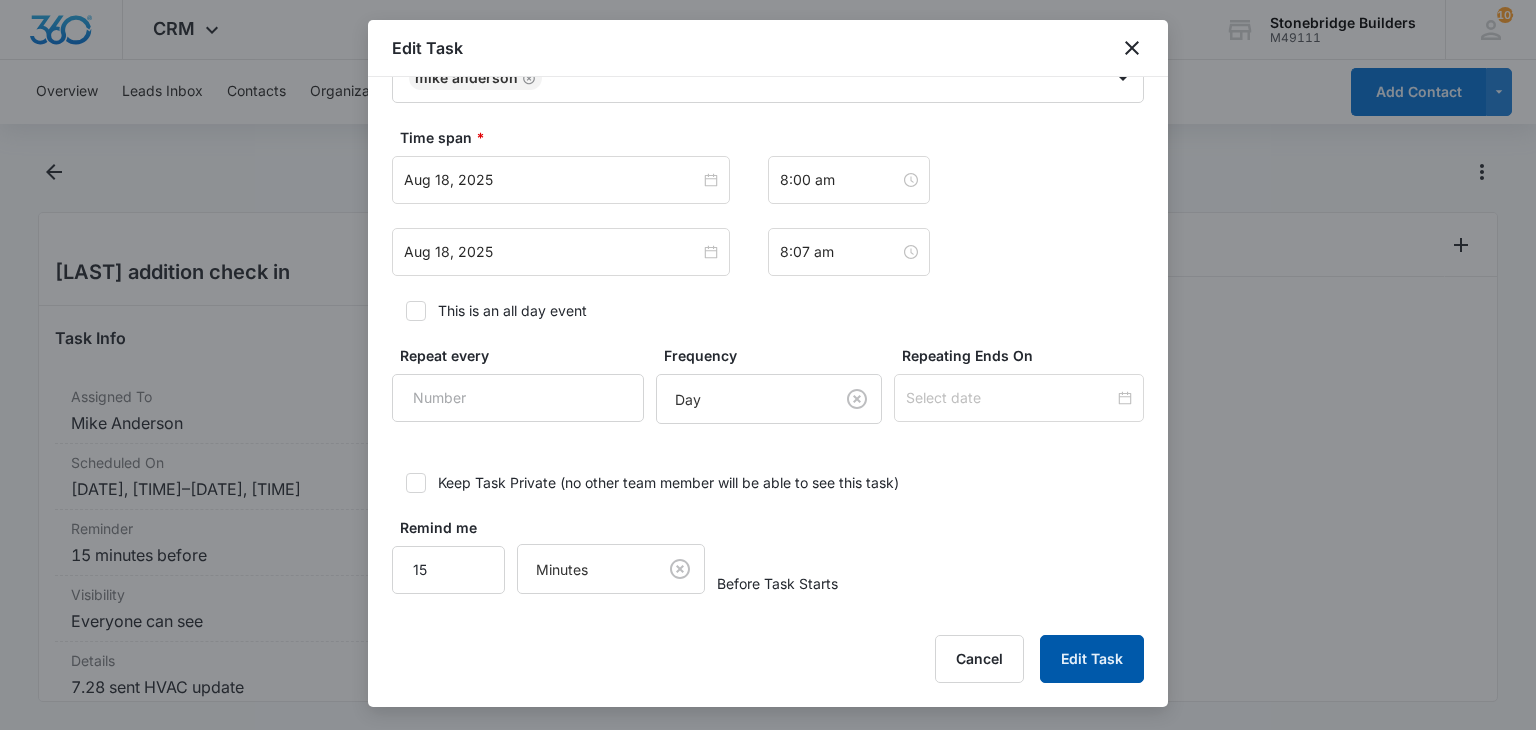 click on "Edit Task" at bounding box center (1092, 659) 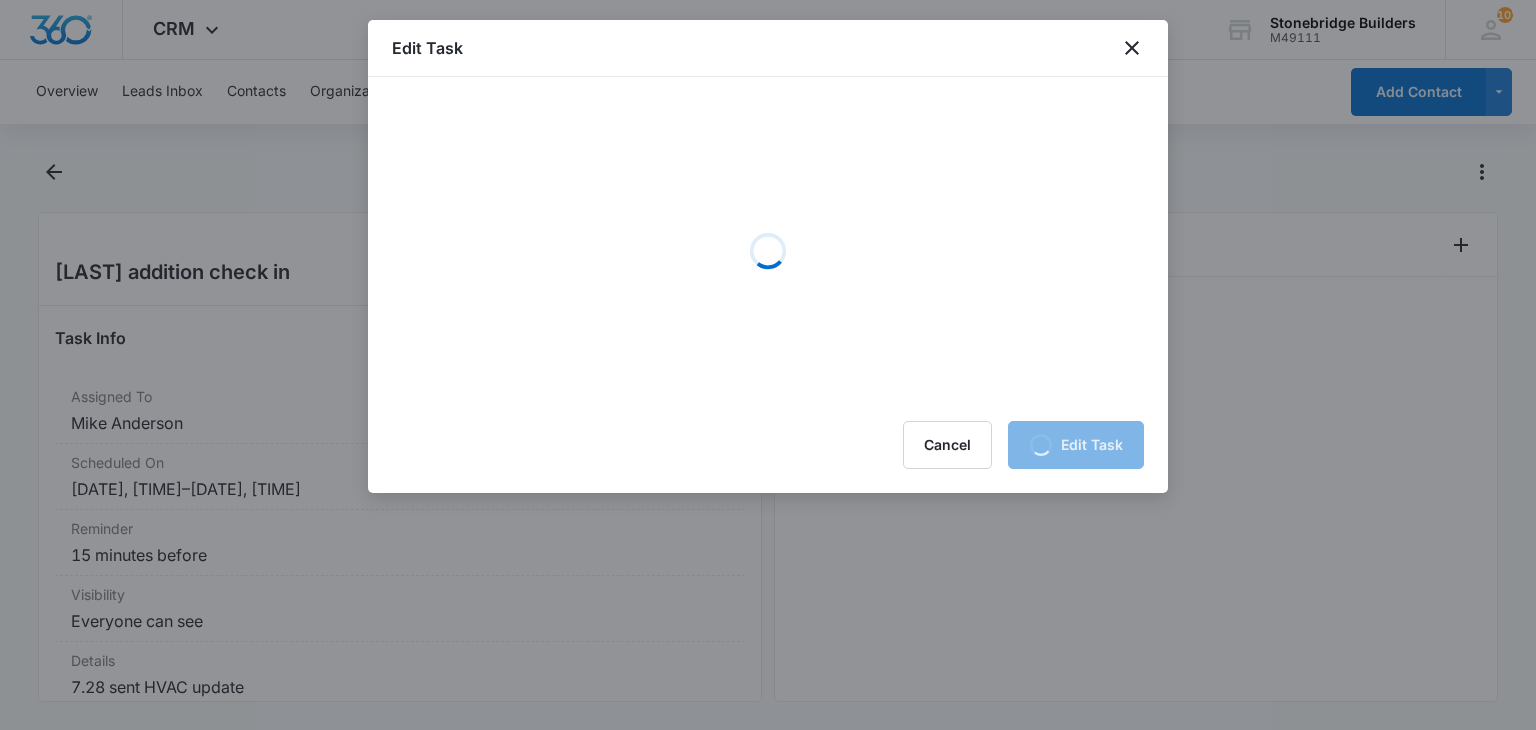 scroll, scrollTop: 0, scrollLeft: 0, axis: both 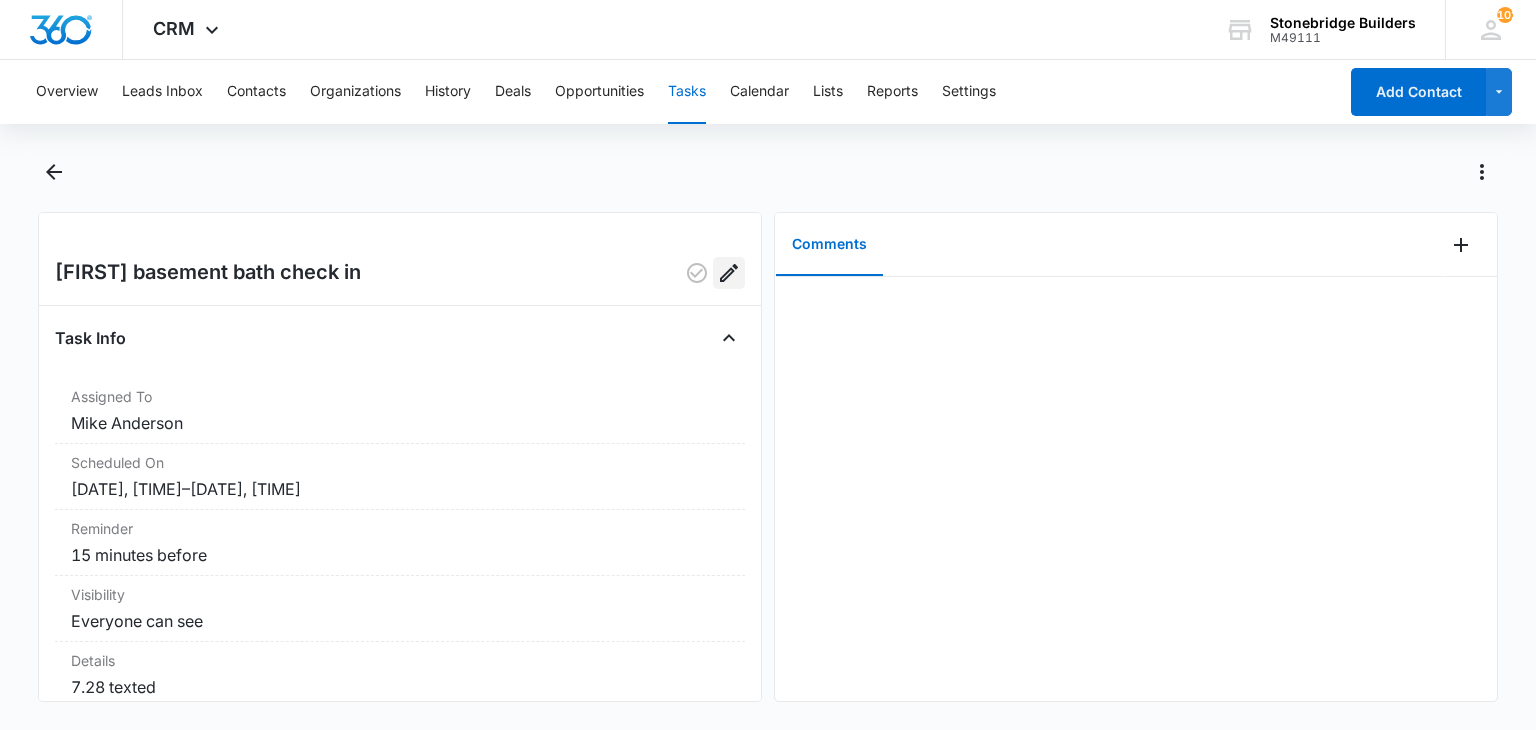 click 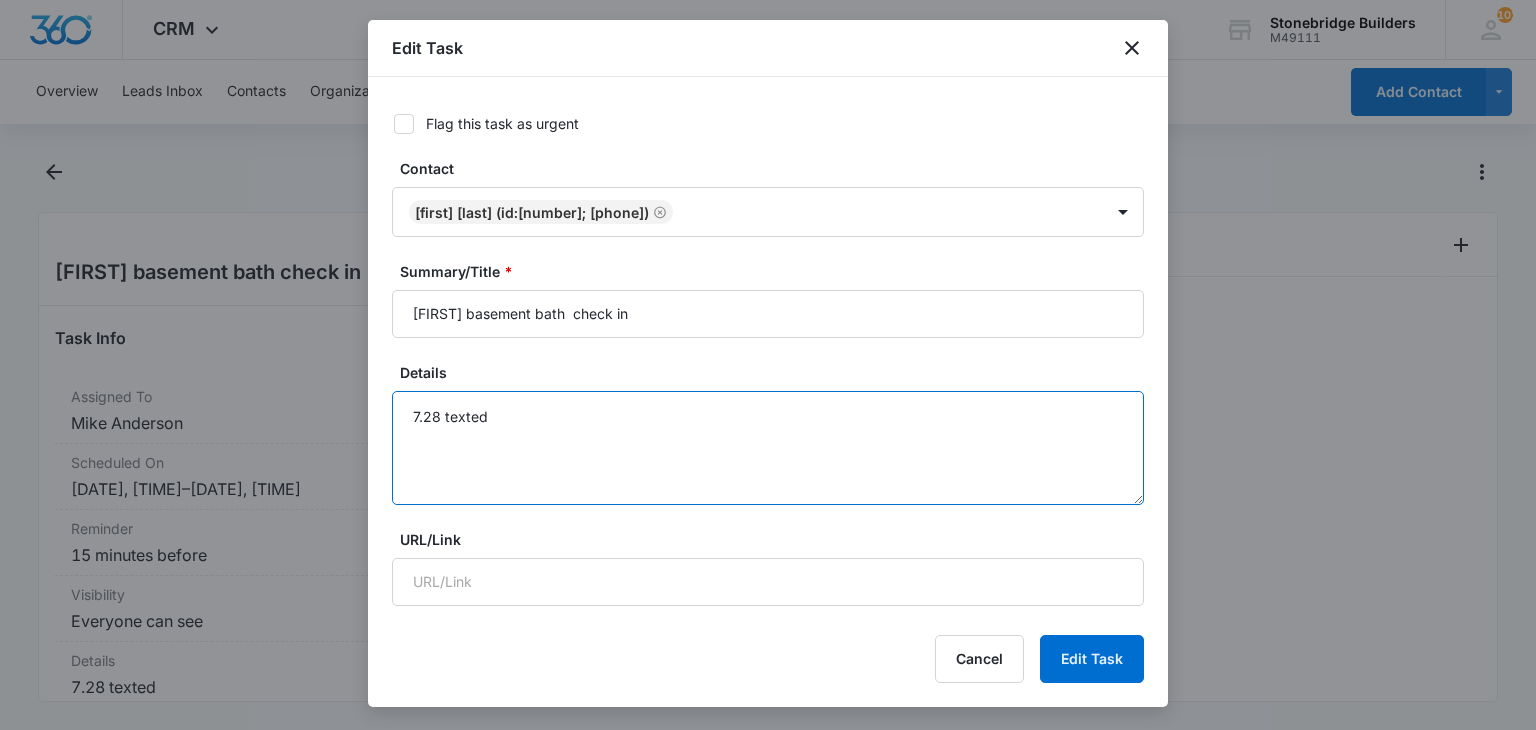 click on "7.28 texted" at bounding box center [768, 448] 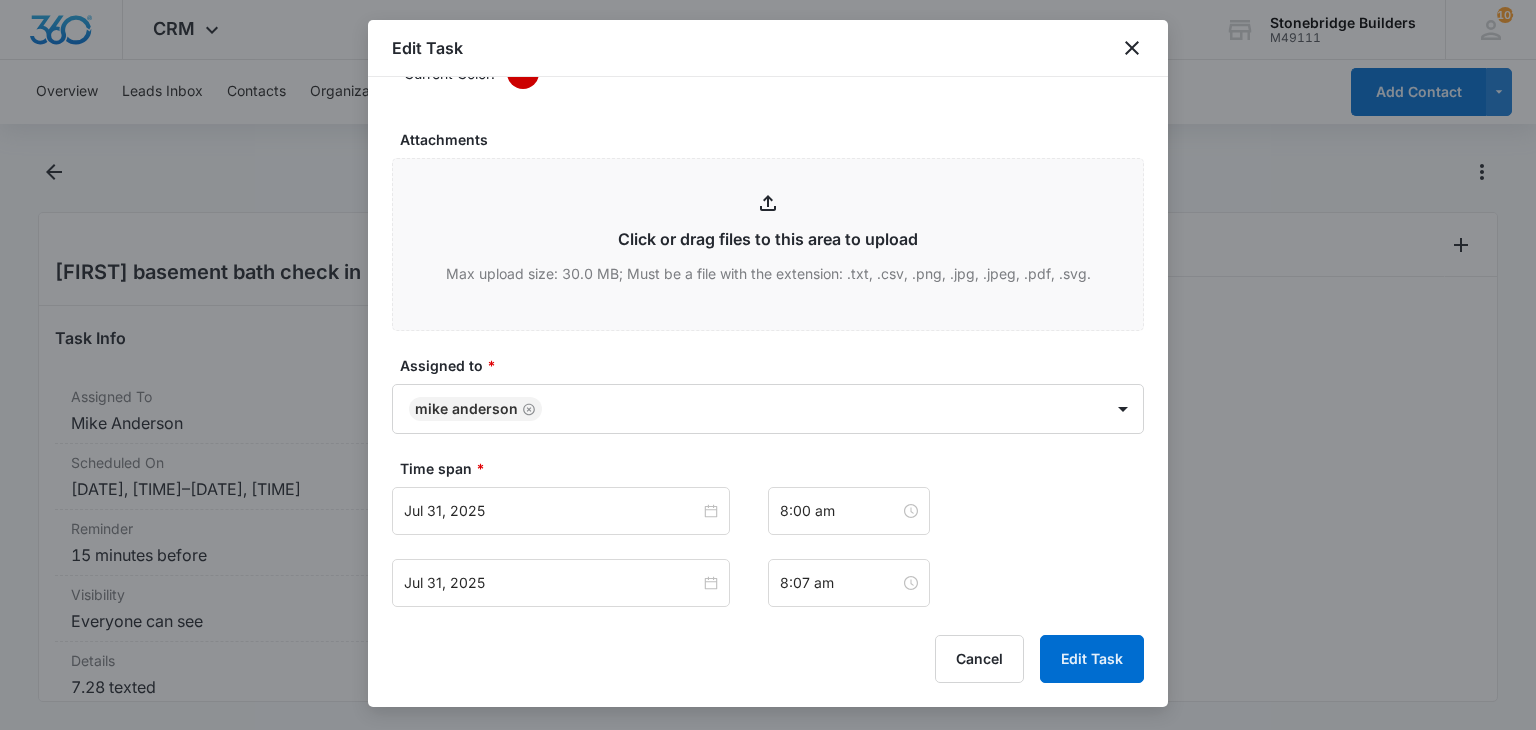 scroll, scrollTop: 1200, scrollLeft: 0, axis: vertical 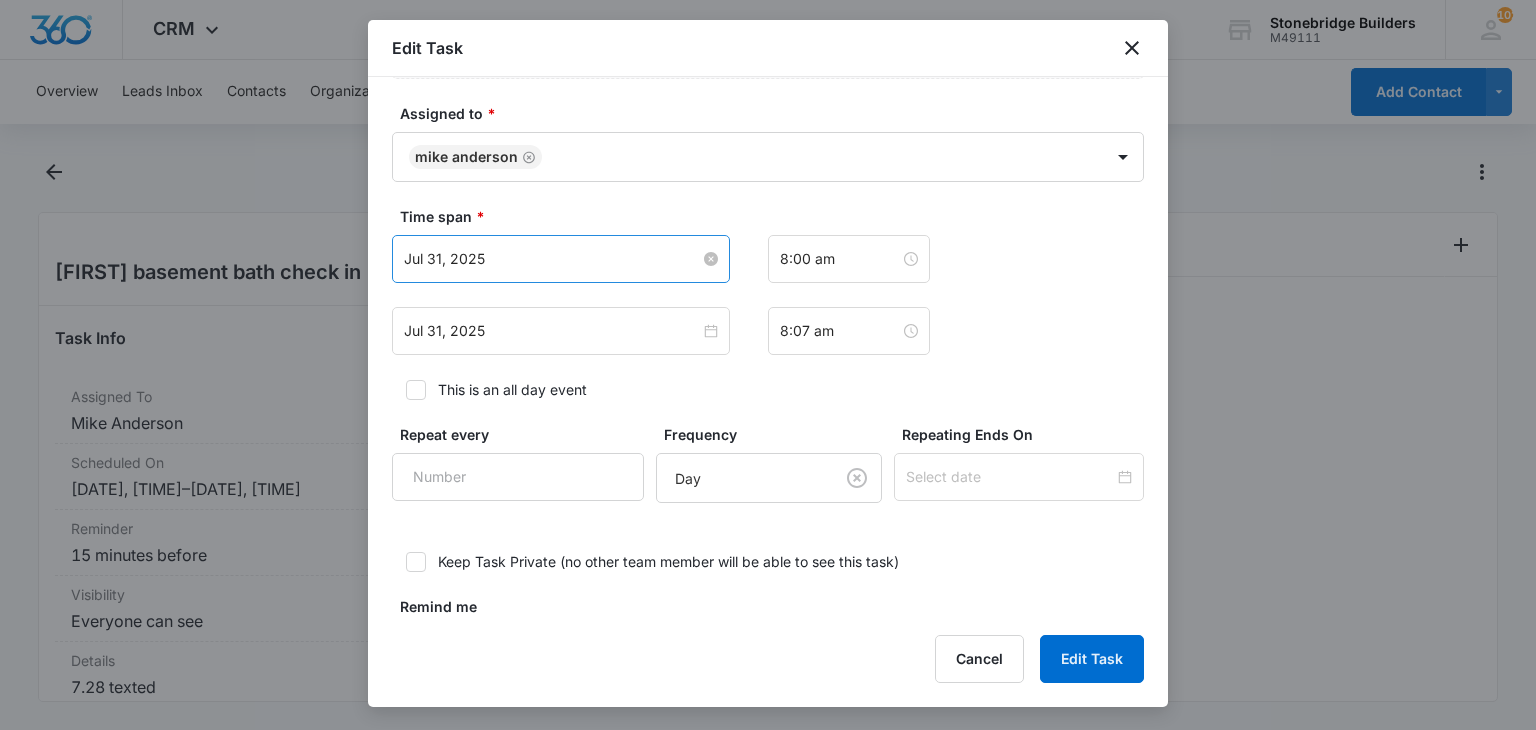 type on "7.28 texted
8/8 texted" 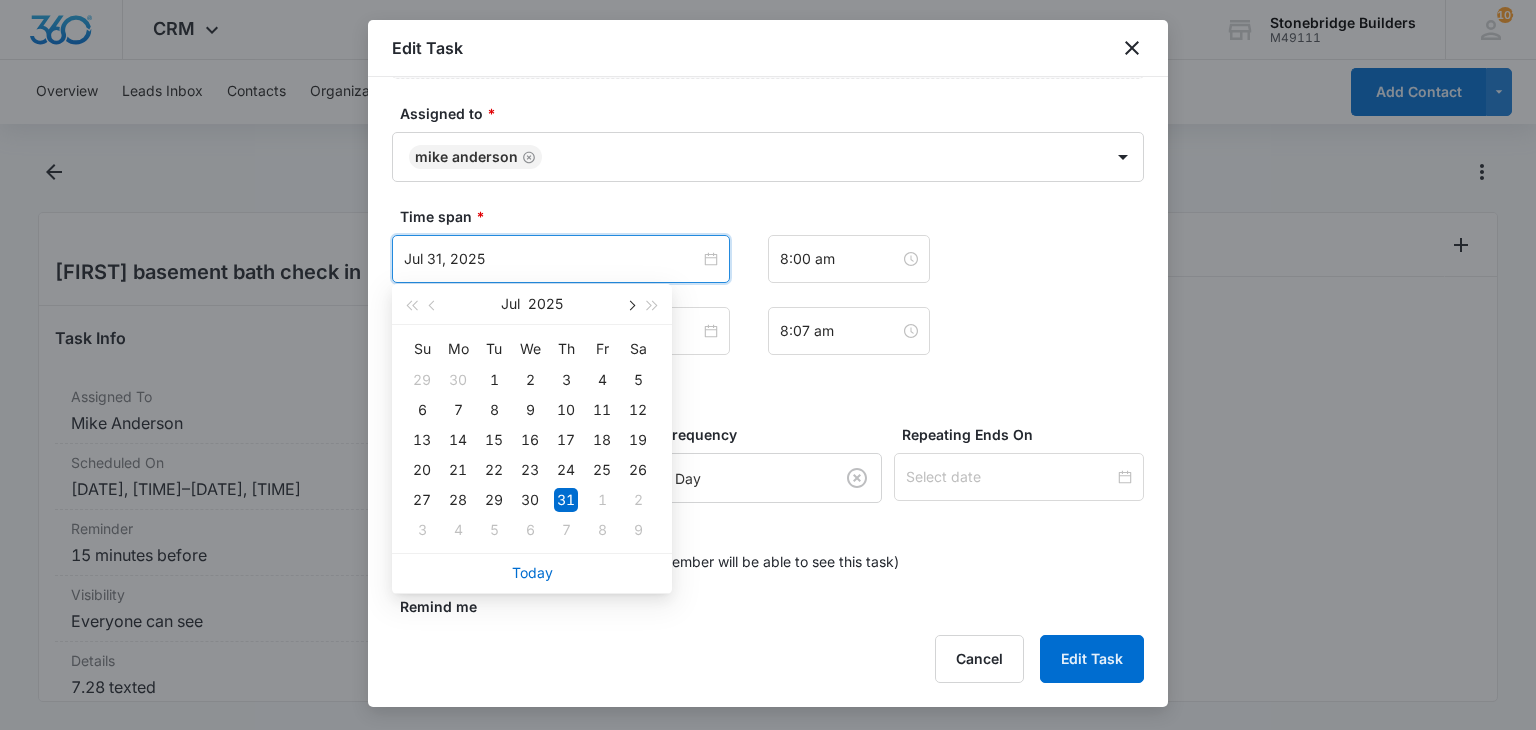 click at bounding box center (630, 304) 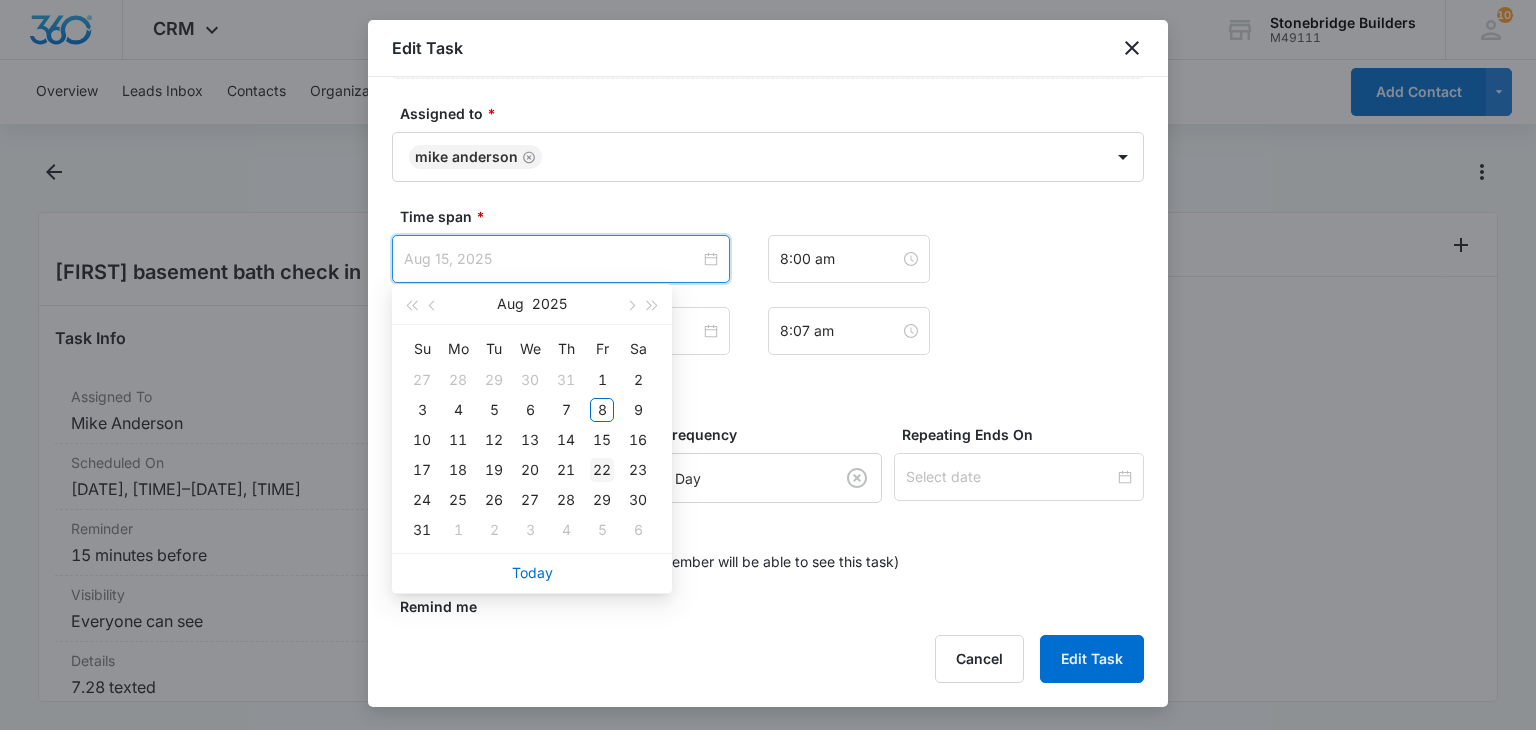type on "Aug 22, 2025" 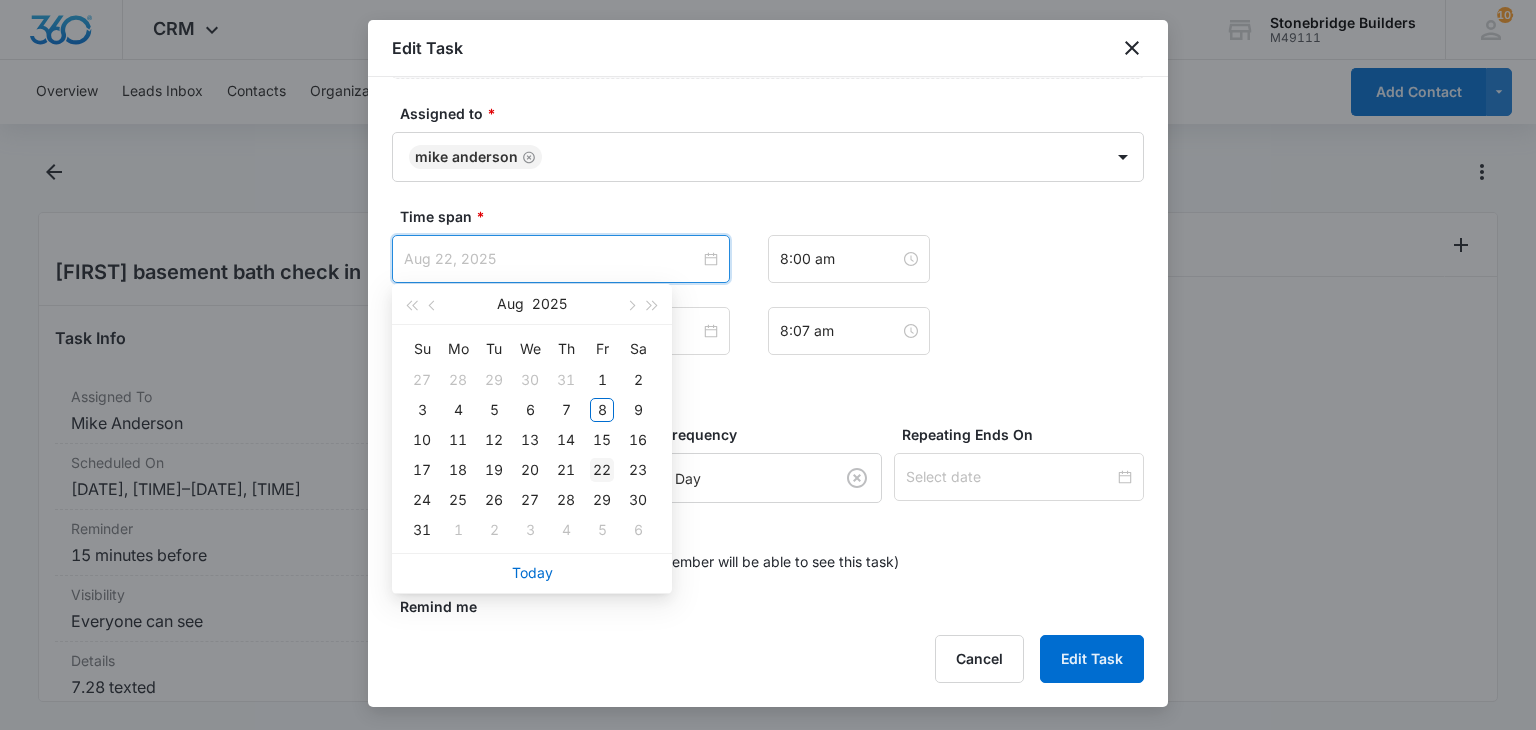 click on "22" at bounding box center [602, 470] 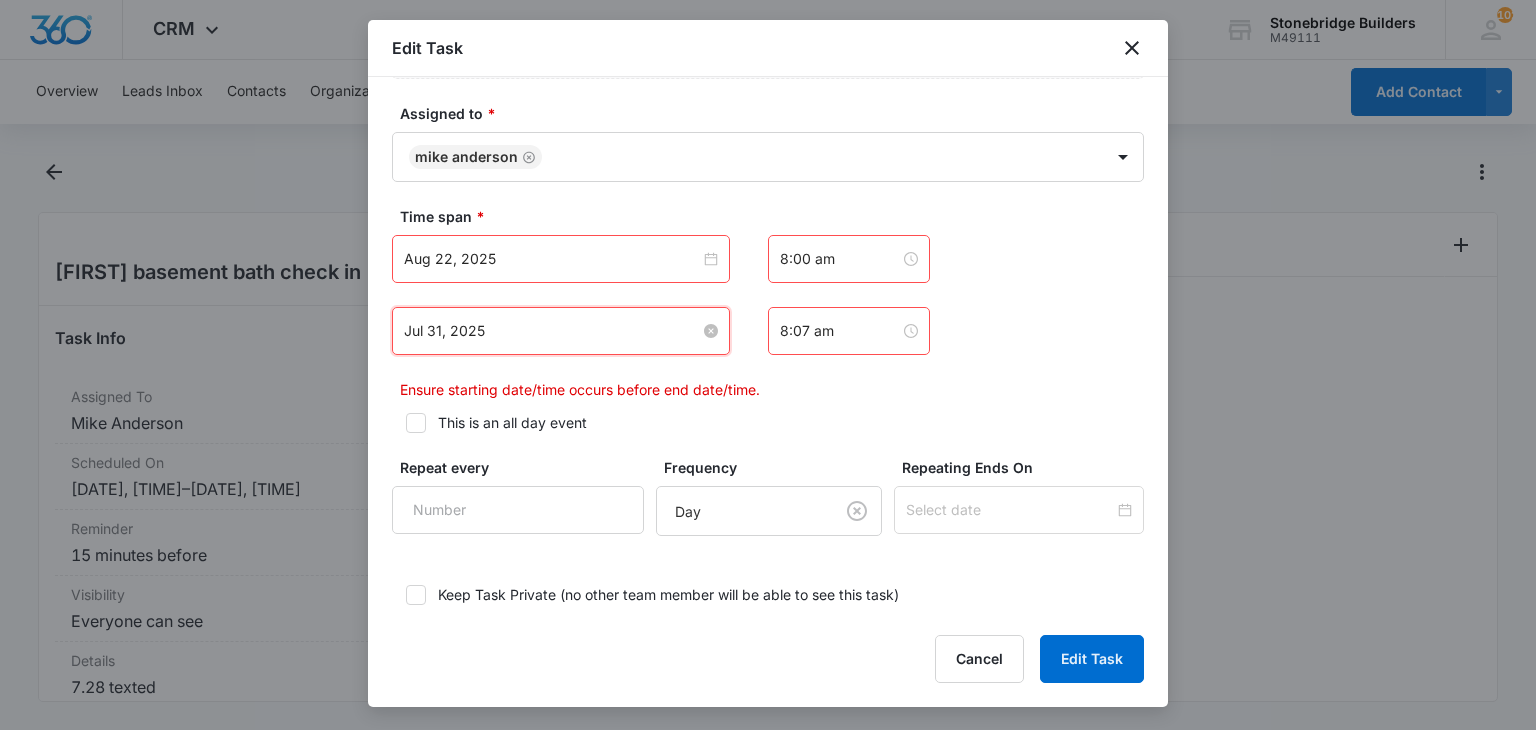 click on "Jul 31, 2025" at bounding box center (552, 331) 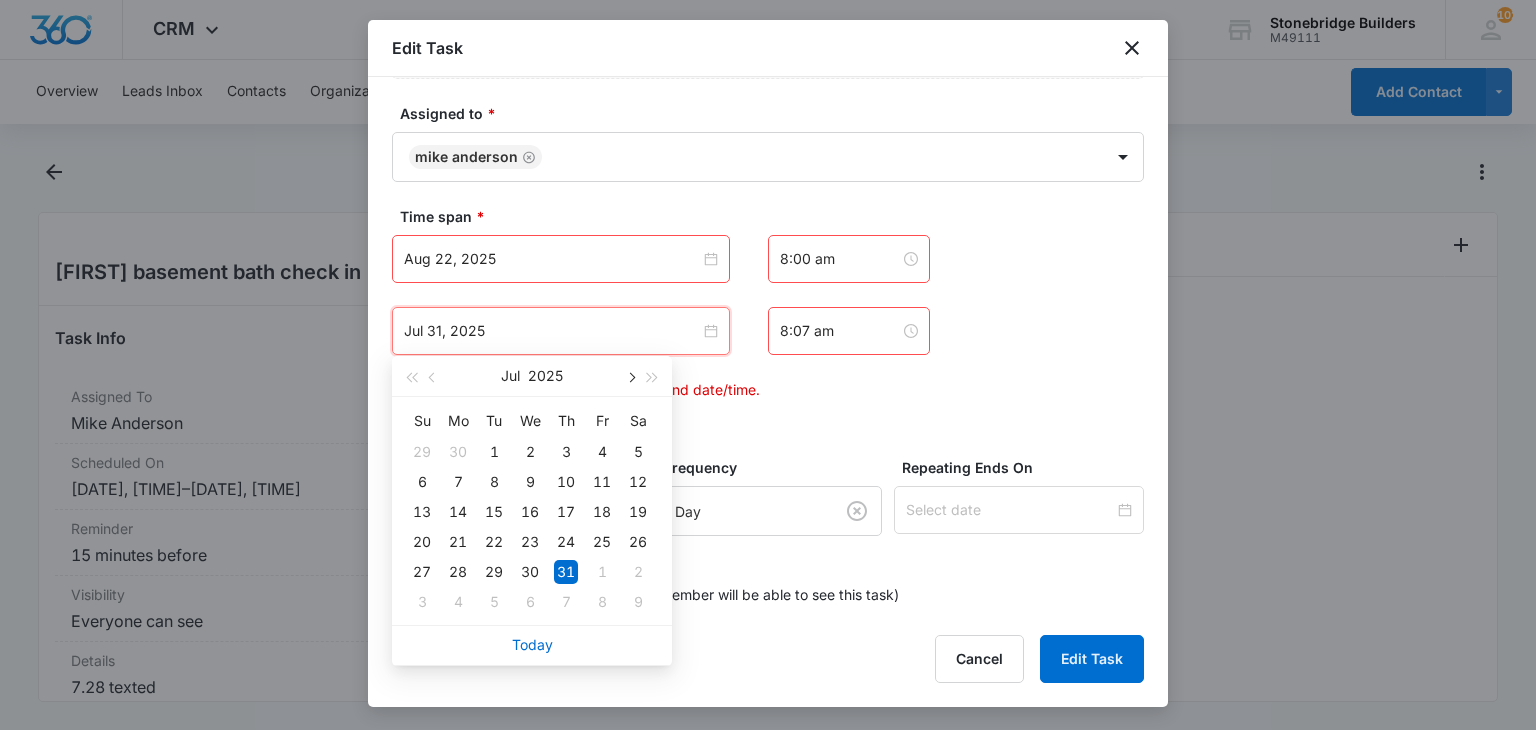 click at bounding box center [630, 376] 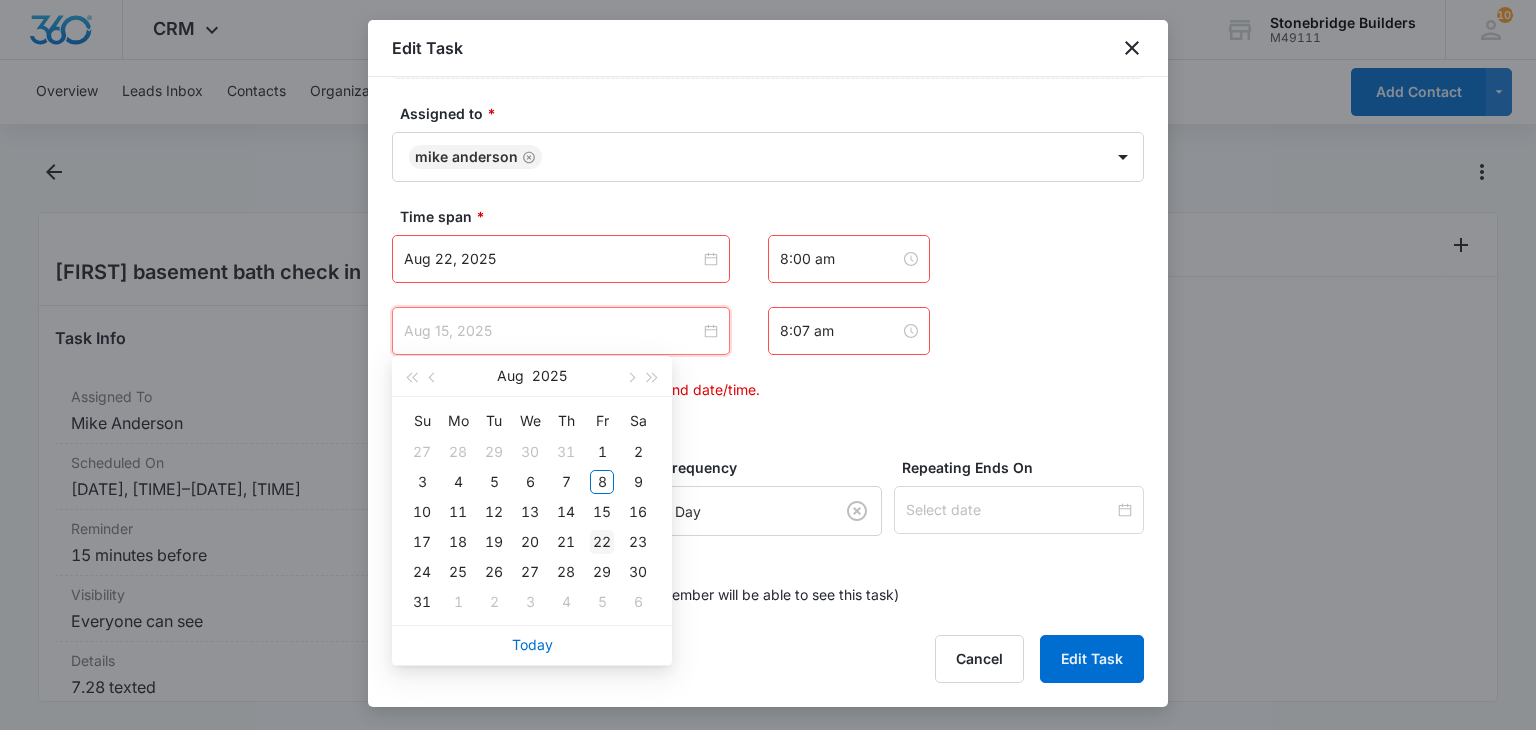 type on "Aug 22, 2025" 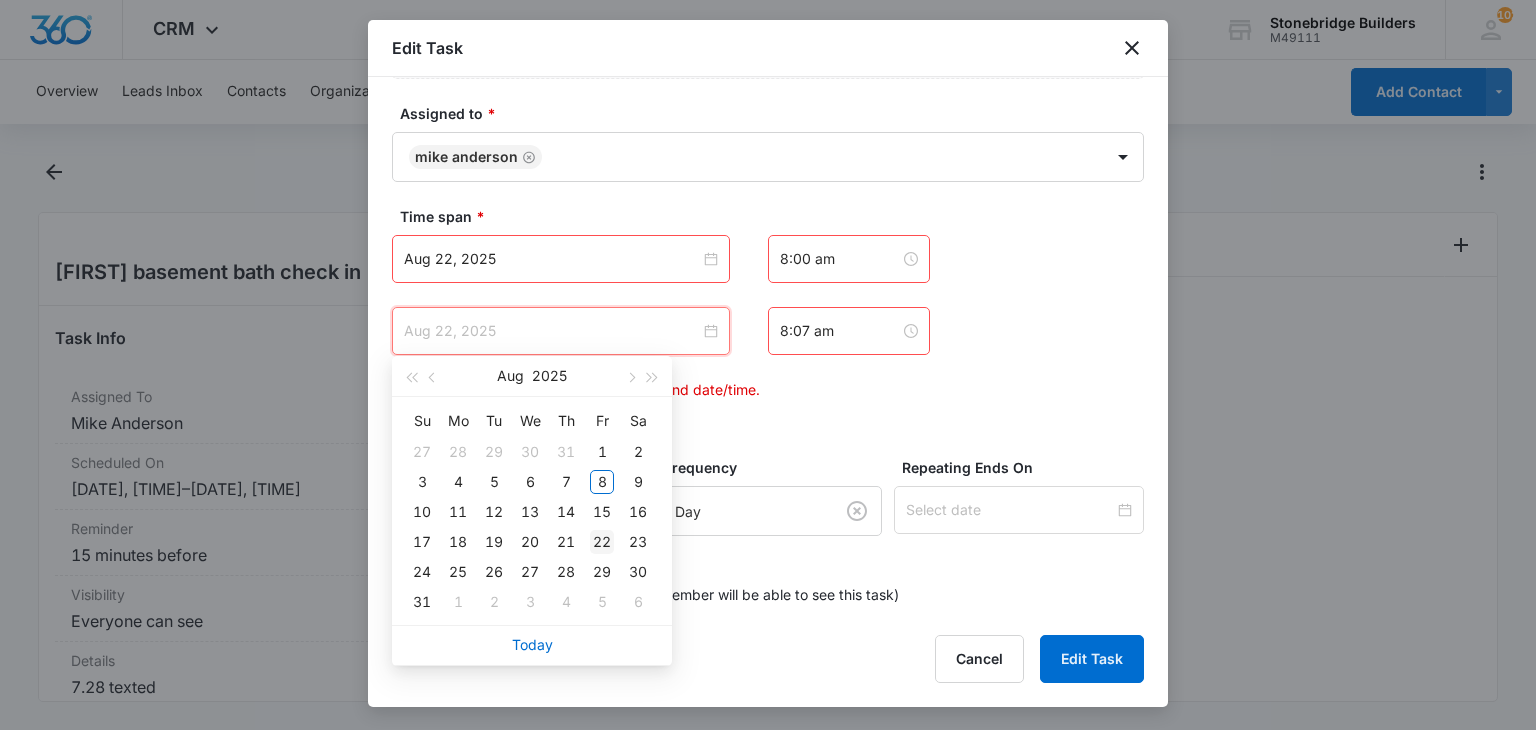 click on "22" at bounding box center (602, 542) 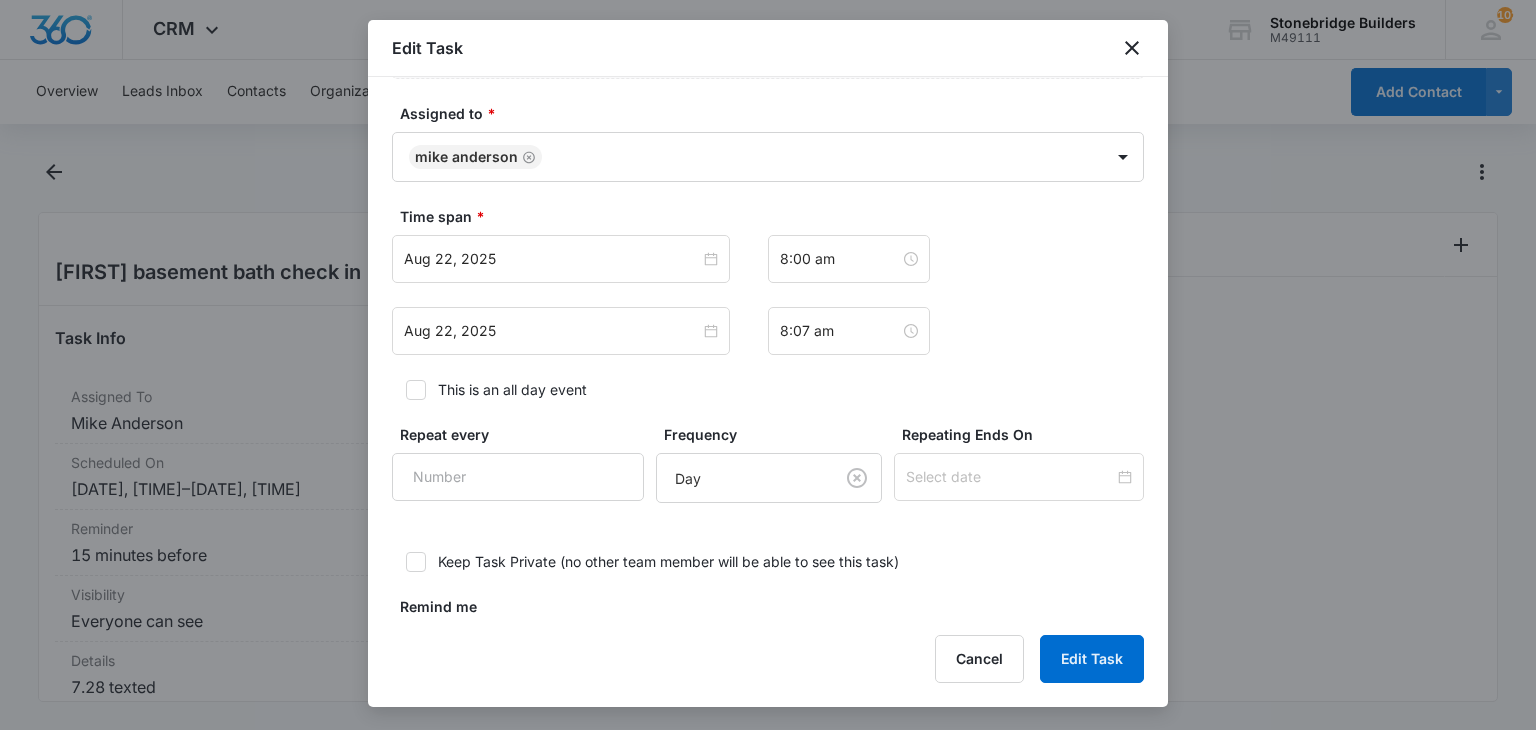 click on "Aug 22, 2025 Aug 2025 Su Mo Tu We Th Fr Sa 27 28 29 30 31 1 2 3 4 5 6 7 8 9 10 11 12 13 14 15 16 17 18 19 20 21 22 23 24 25 26 27 28 29 30 31 1 2 3 4 5 6 Today 8:07 am" at bounding box center (768, 331) 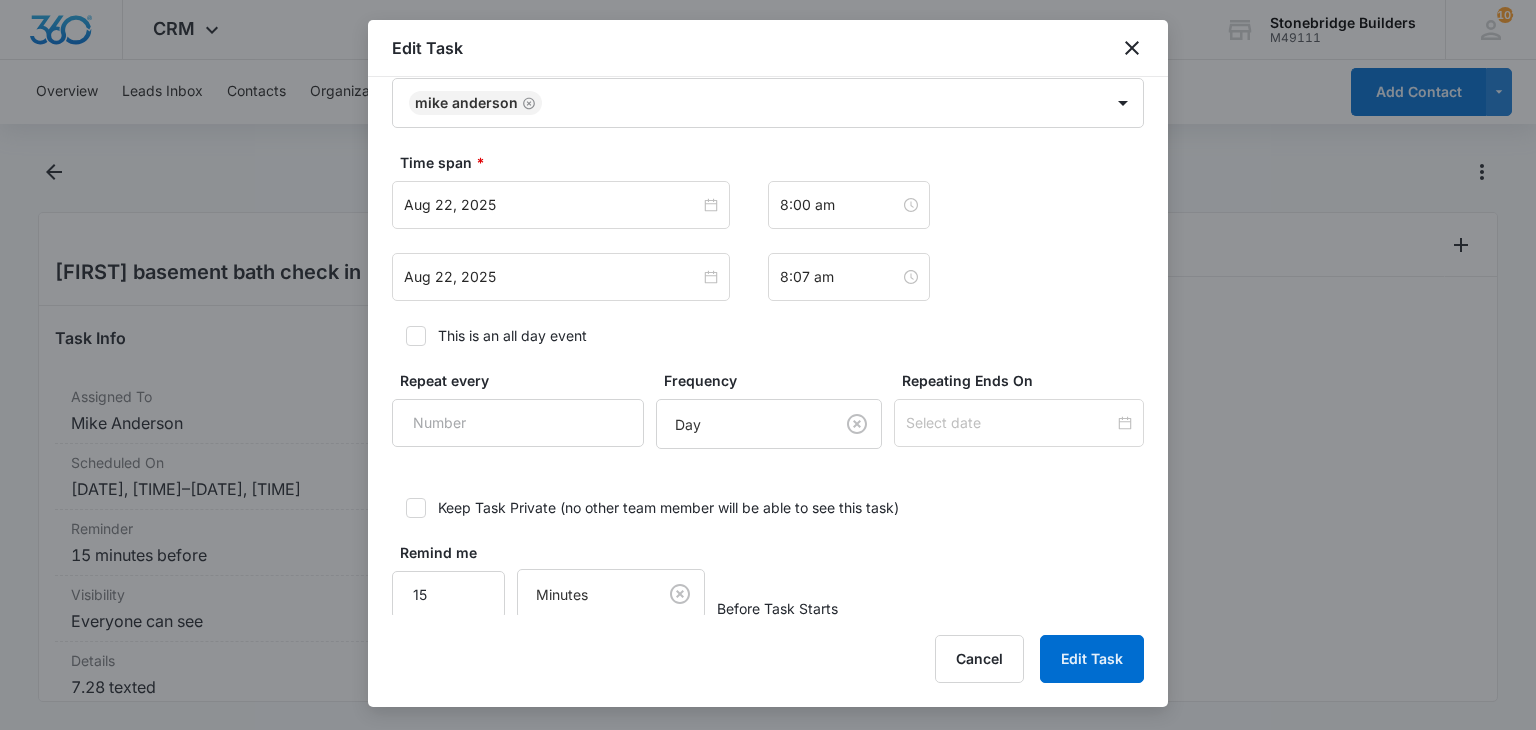 scroll, scrollTop: 1280, scrollLeft: 0, axis: vertical 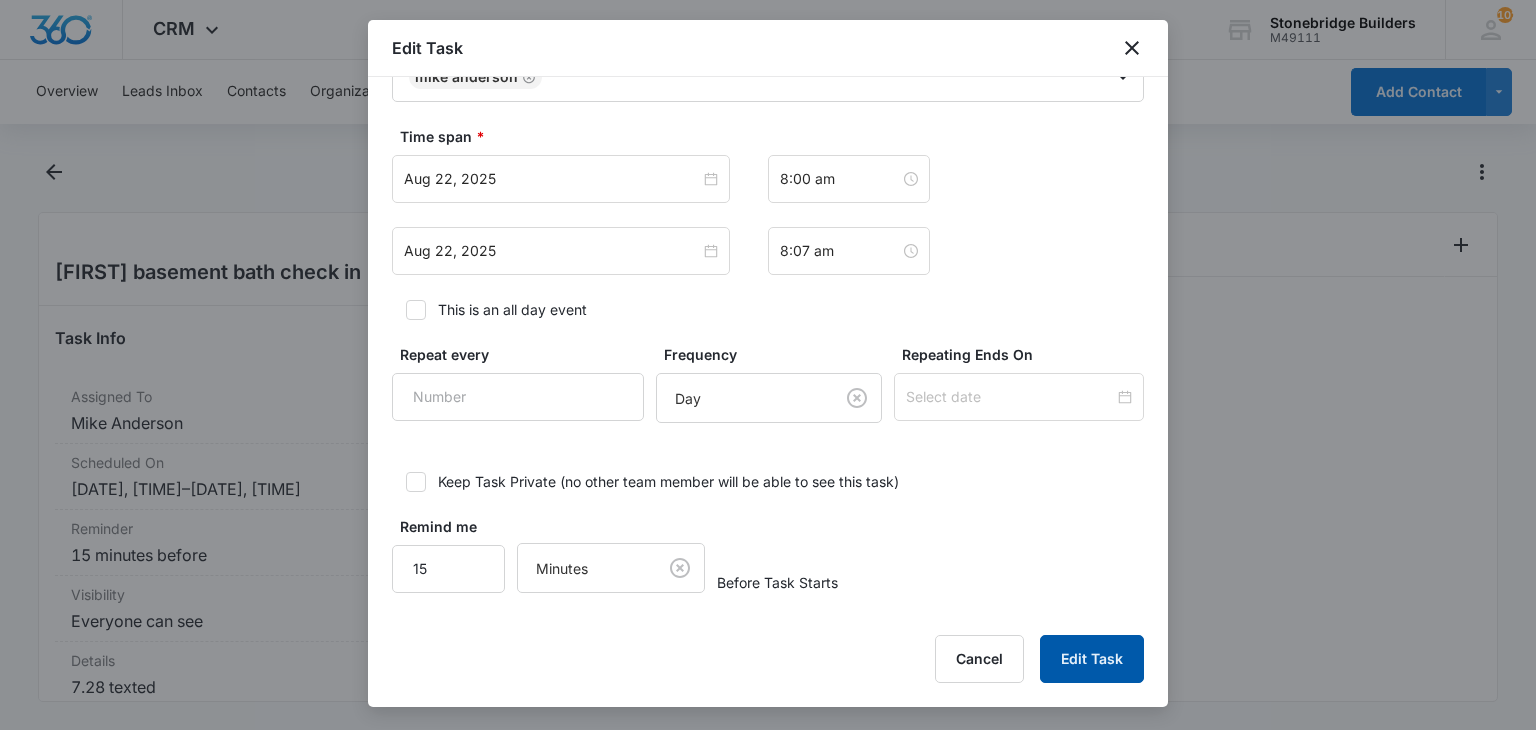 click on "Edit Task" at bounding box center (1092, 659) 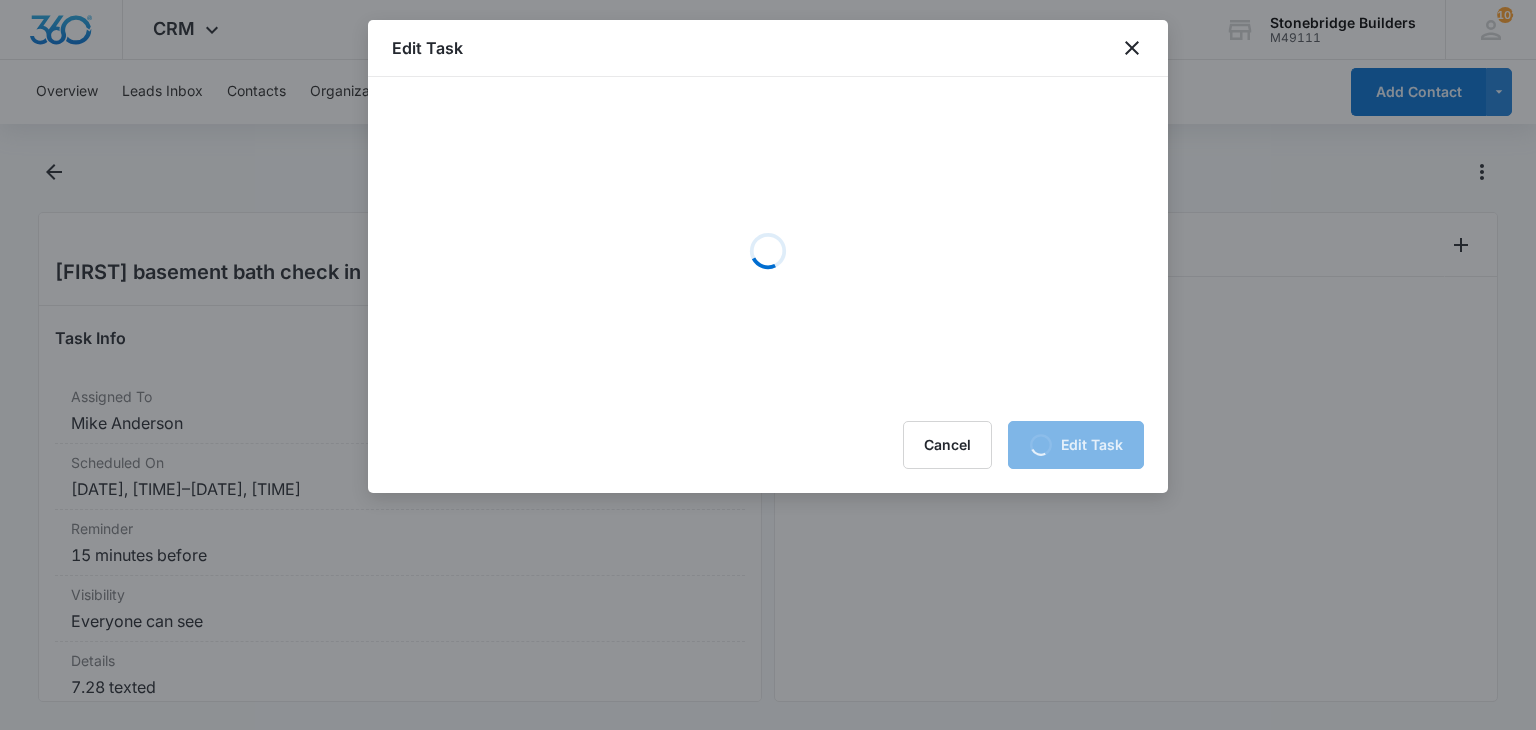 scroll, scrollTop: 0, scrollLeft: 0, axis: both 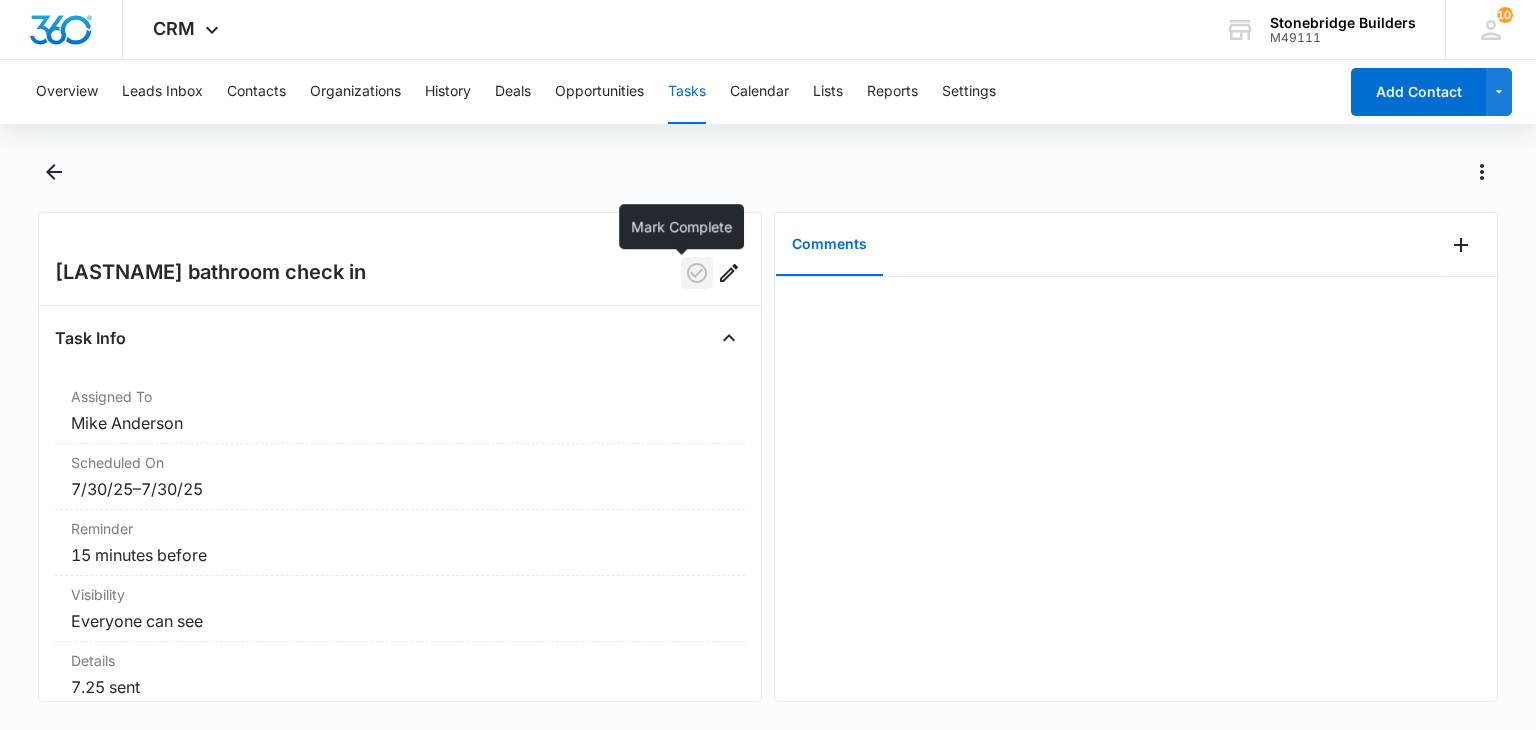 click 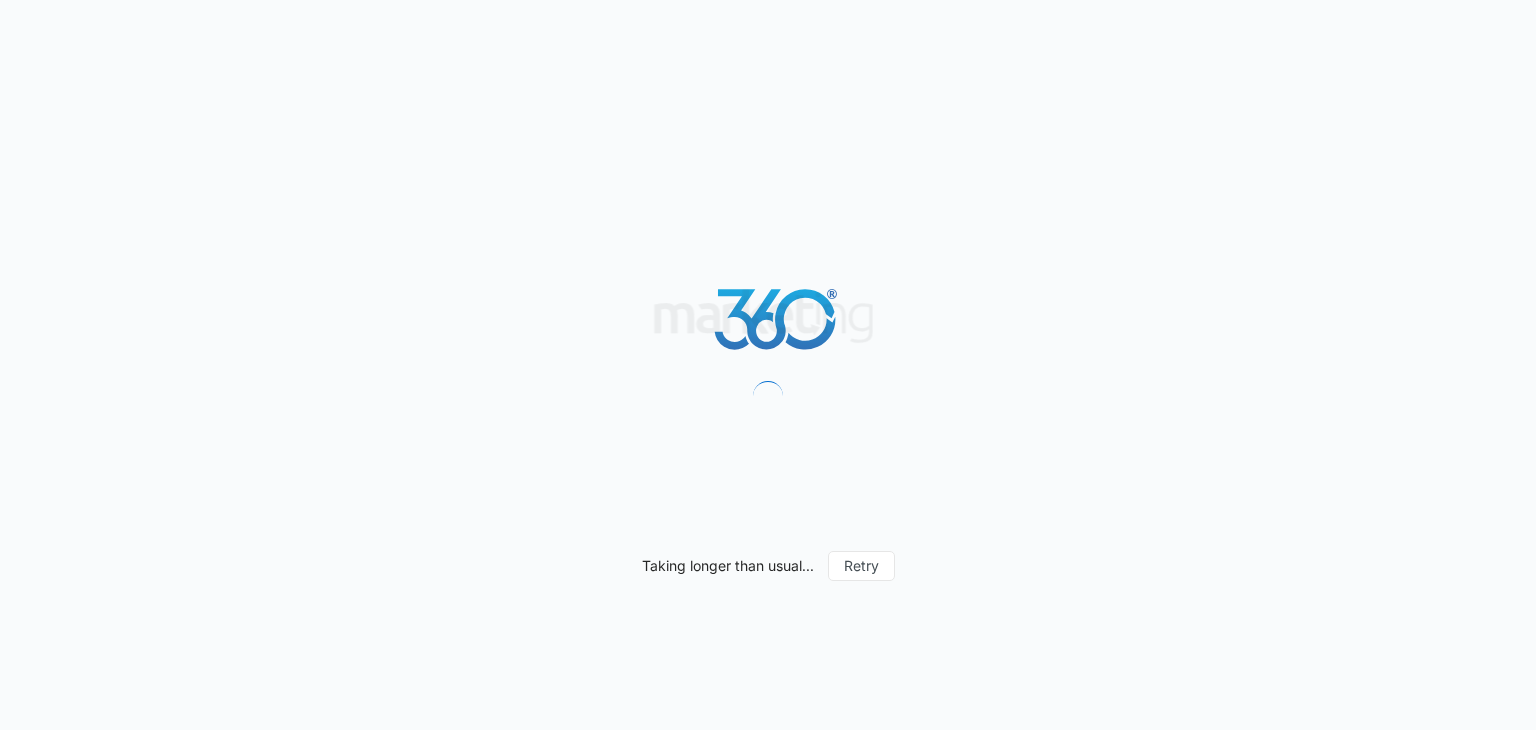 scroll, scrollTop: 0, scrollLeft: 0, axis: both 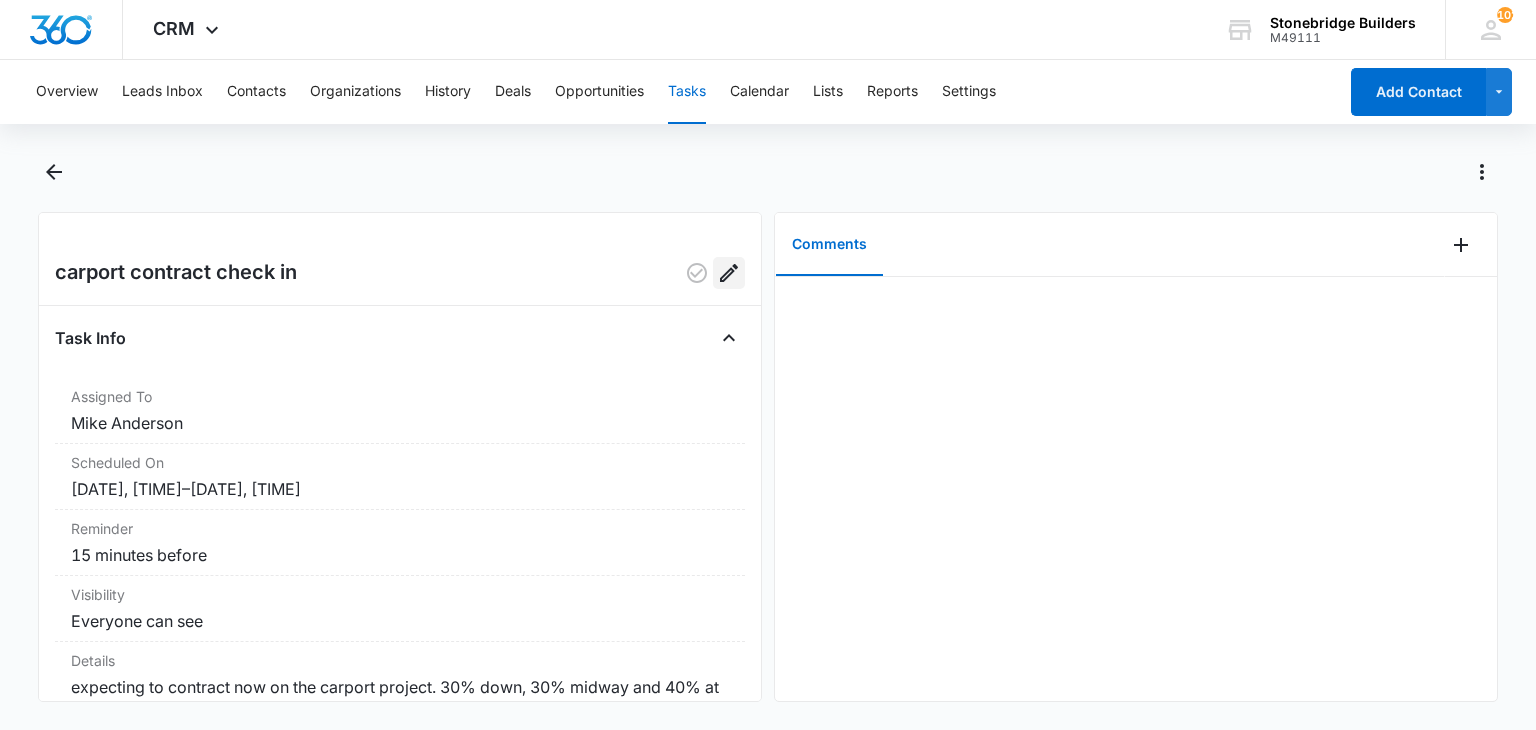 click 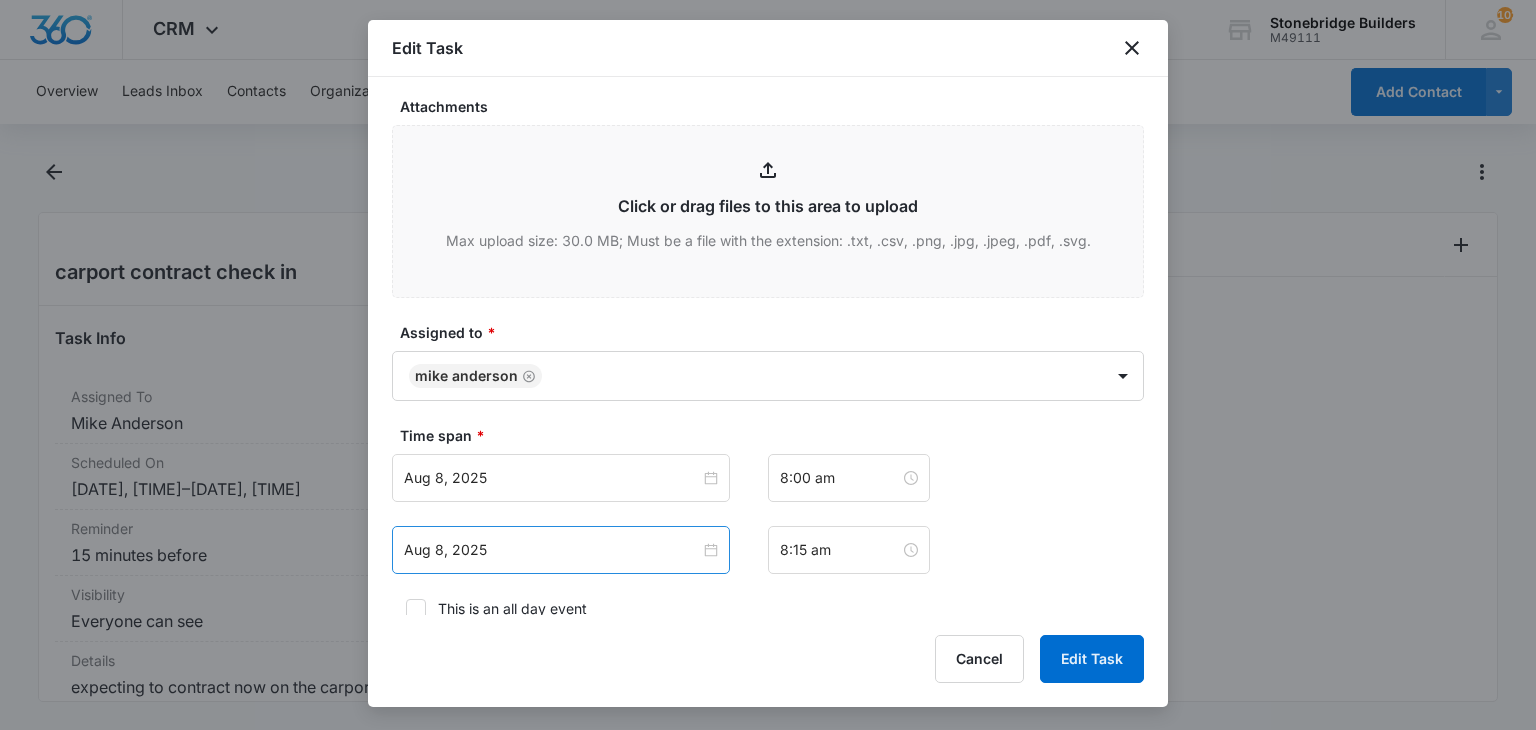 scroll, scrollTop: 1100, scrollLeft: 0, axis: vertical 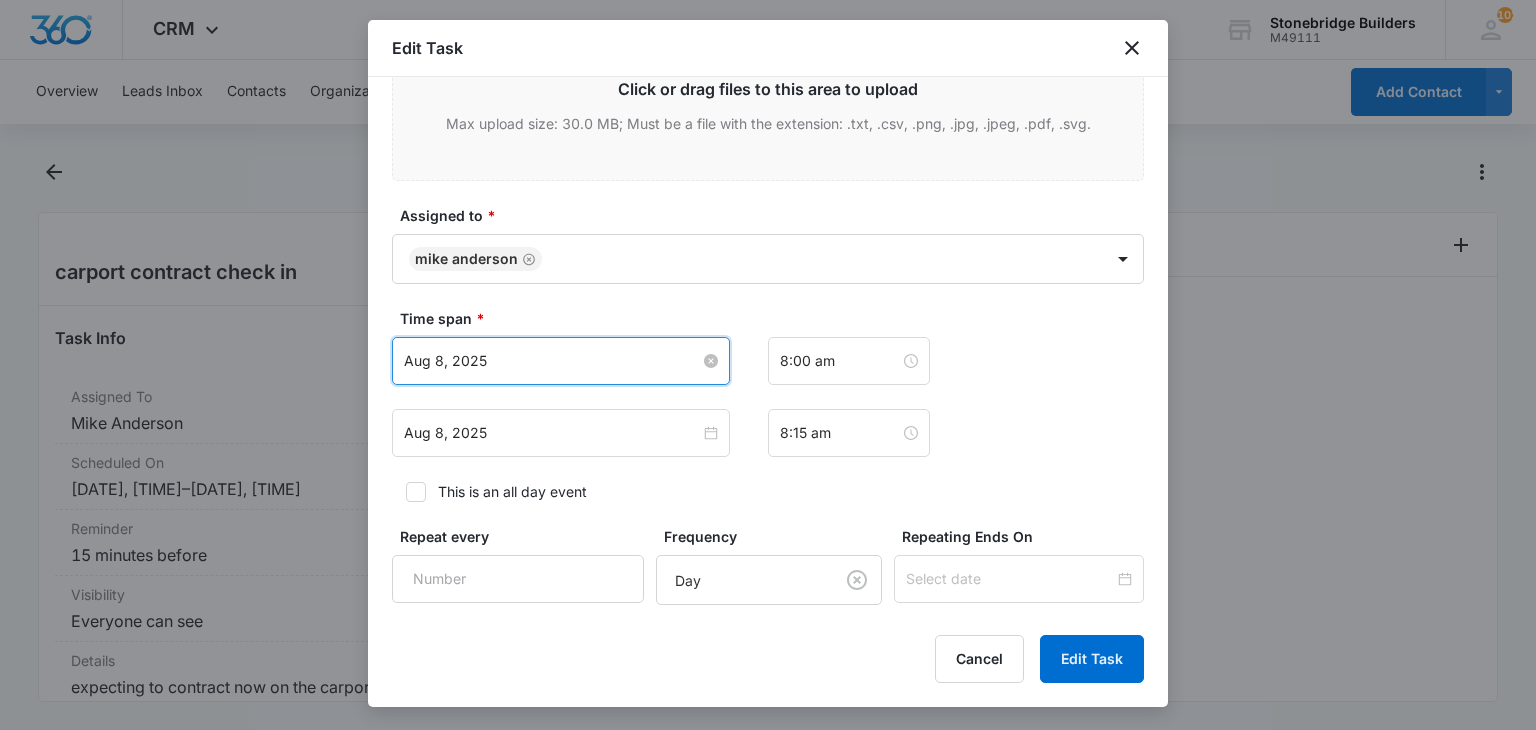 click on "Aug 8, 2025" at bounding box center (552, 361) 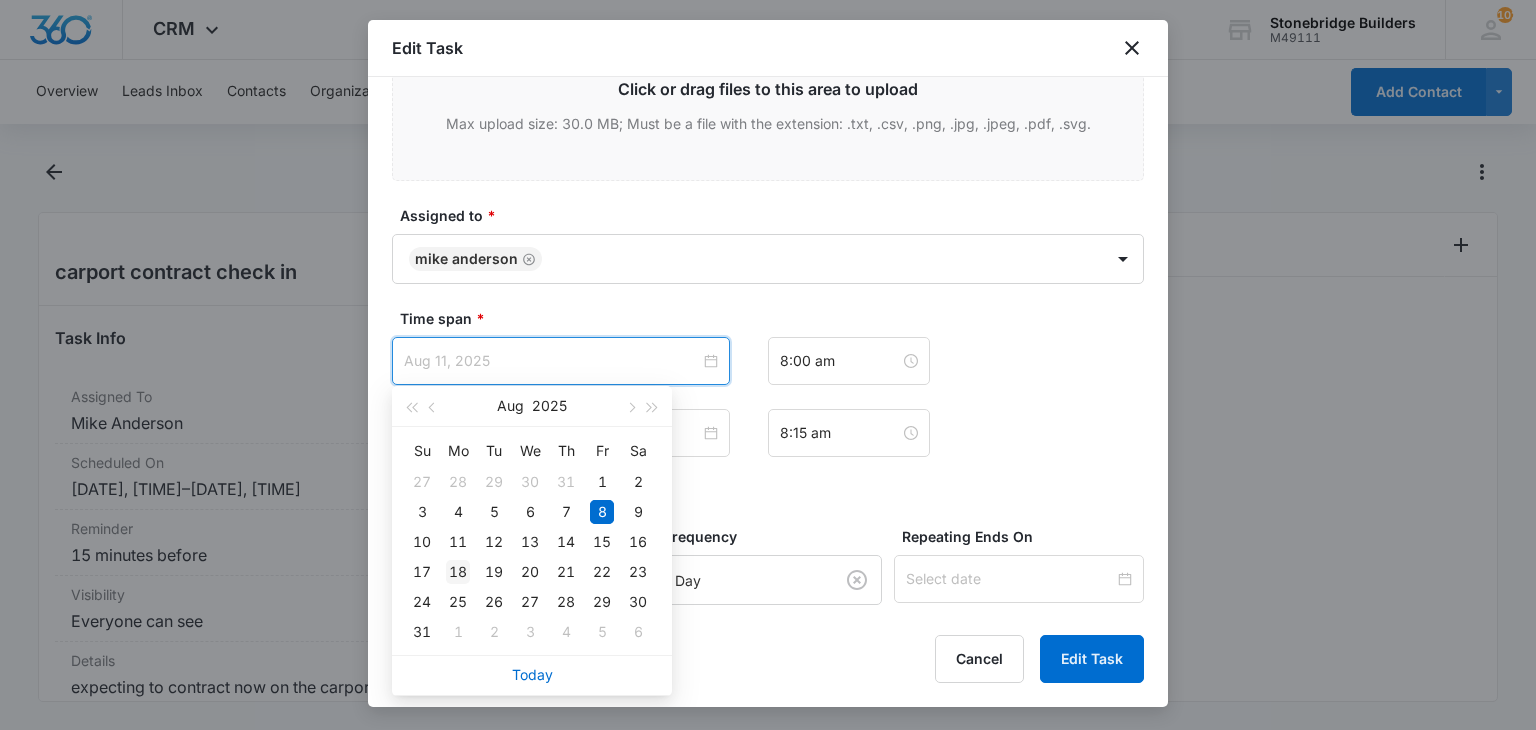 type on "Aug 18, 2025" 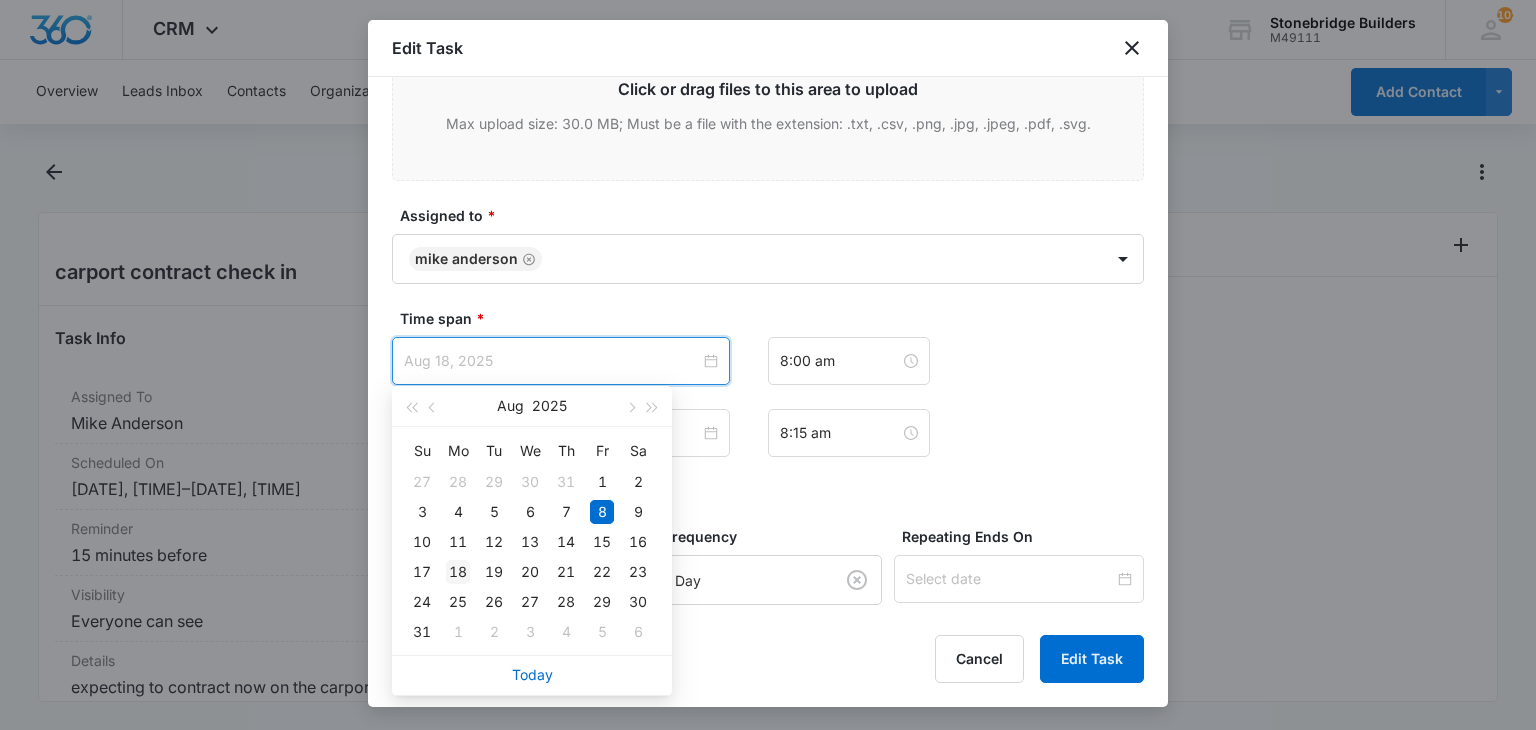 click on "18" at bounding box center (458, 572) 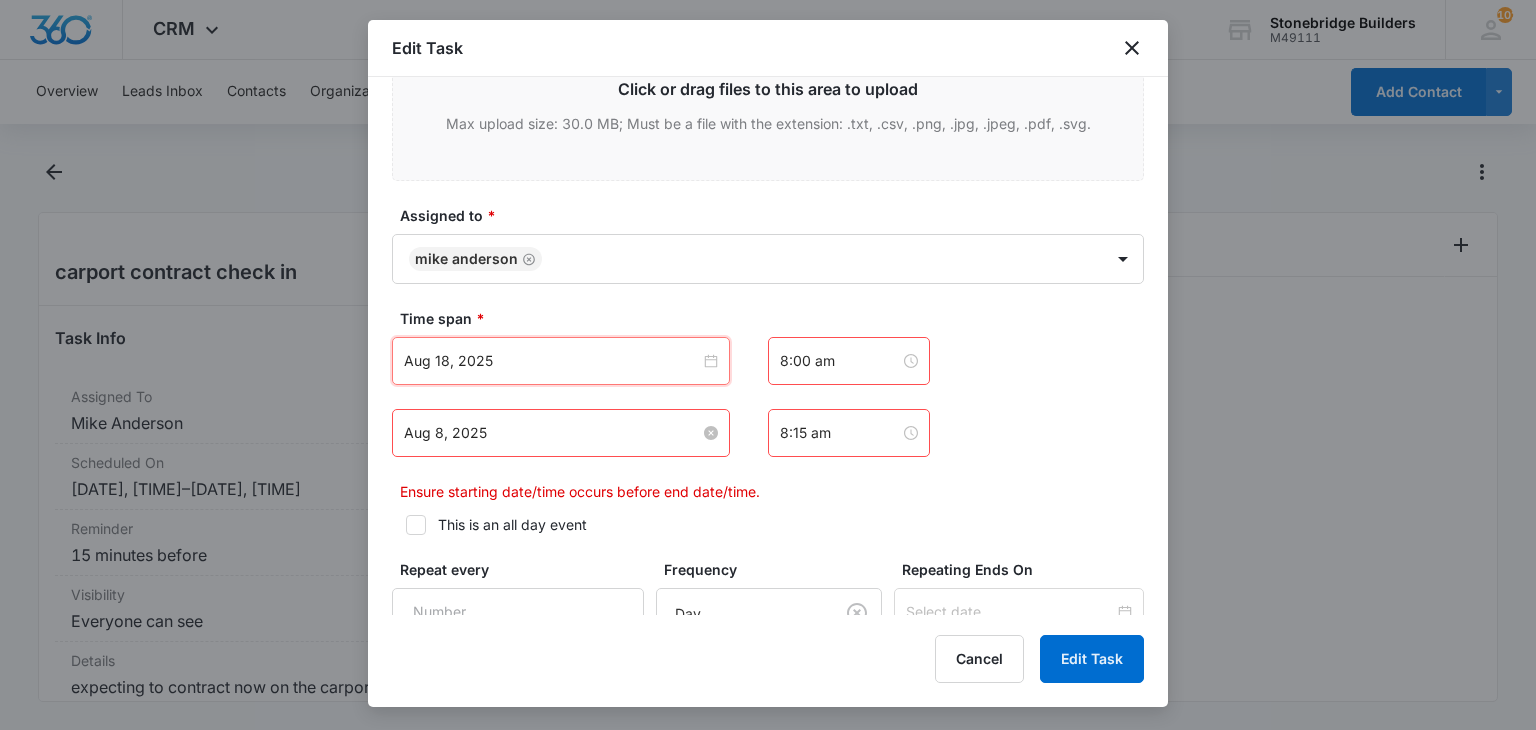 click on "Aug 8, 2025" at bounding box center [552, 433] 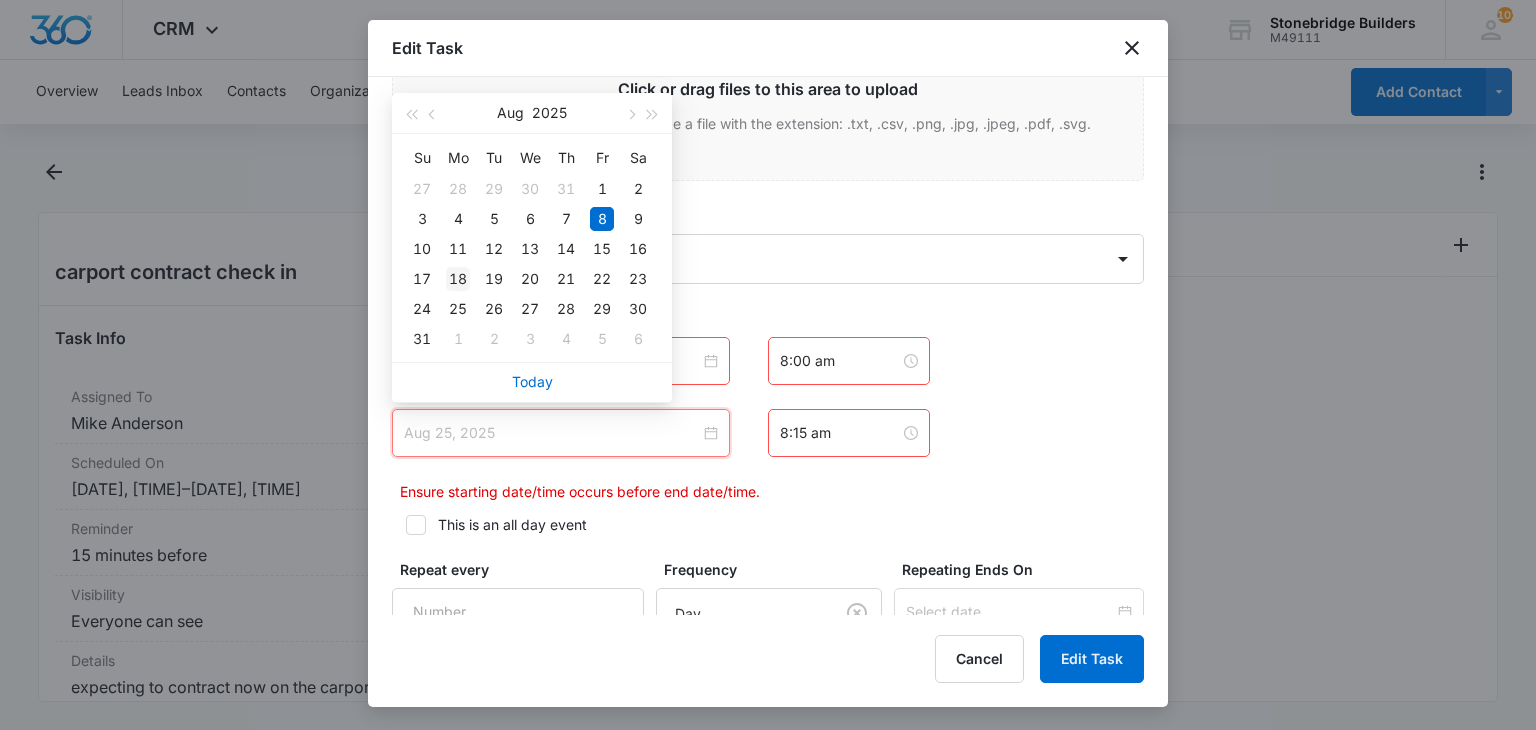 type on "Aug 18, 2025" 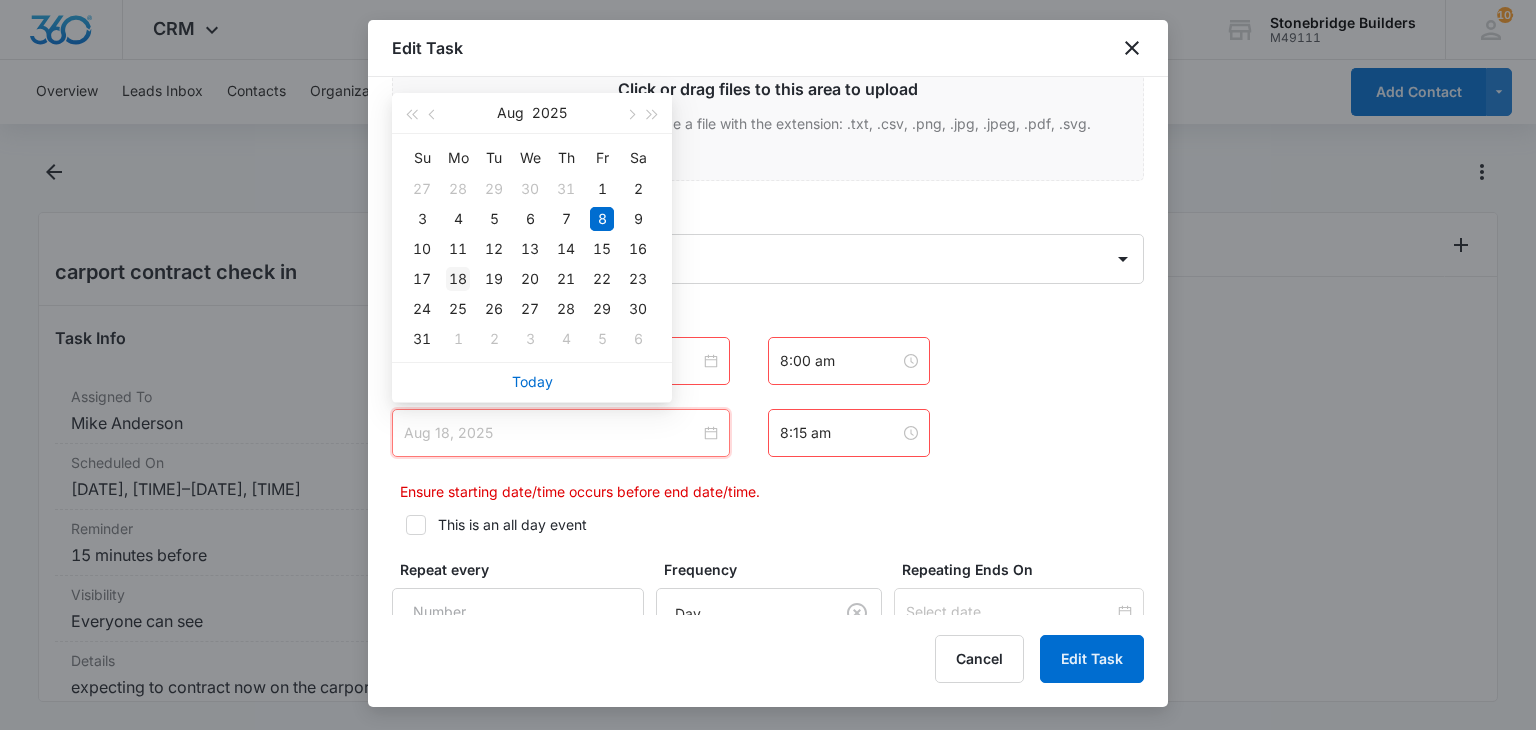 click on "18" at bounding box center [458, 279] 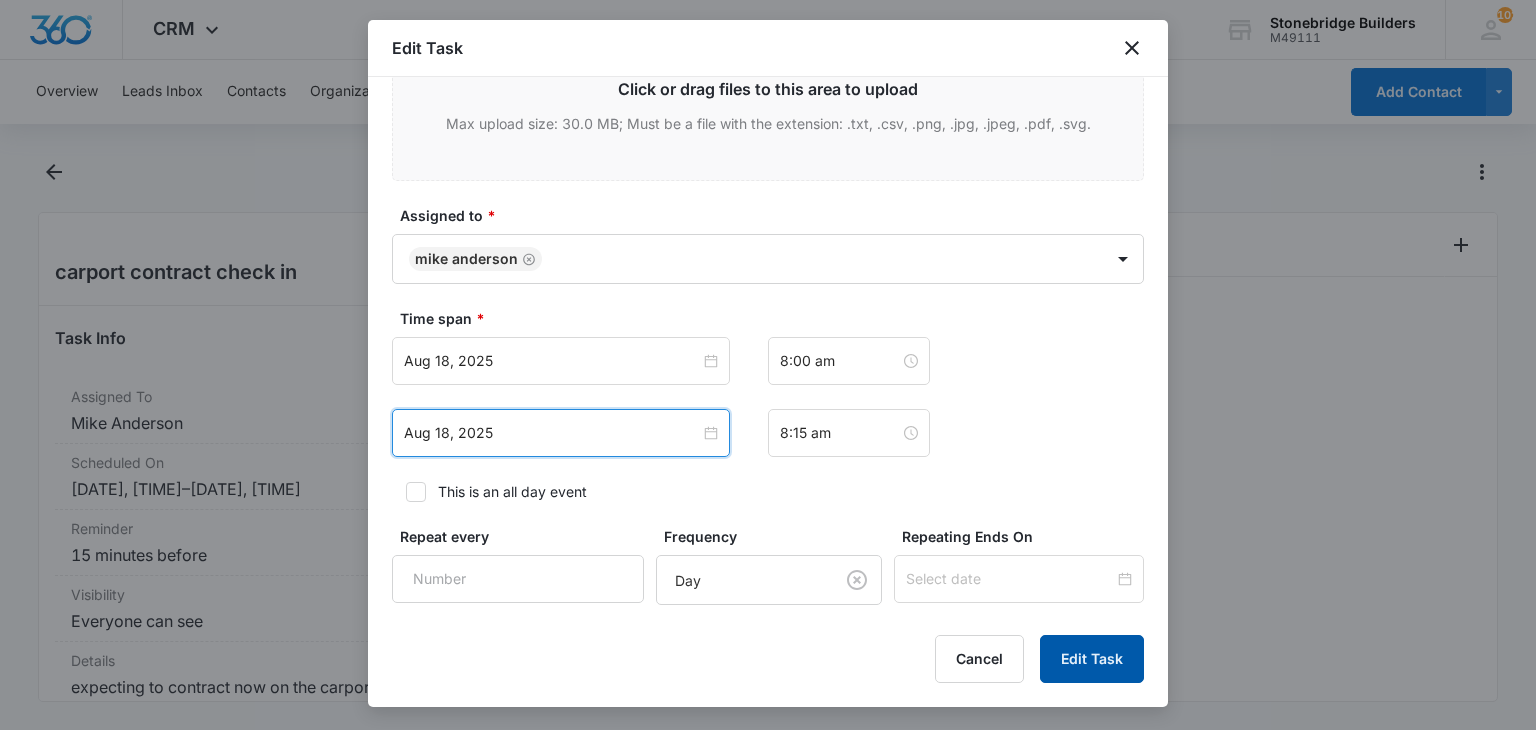 click on "Edit Task" at bounding box center [1092, 659] 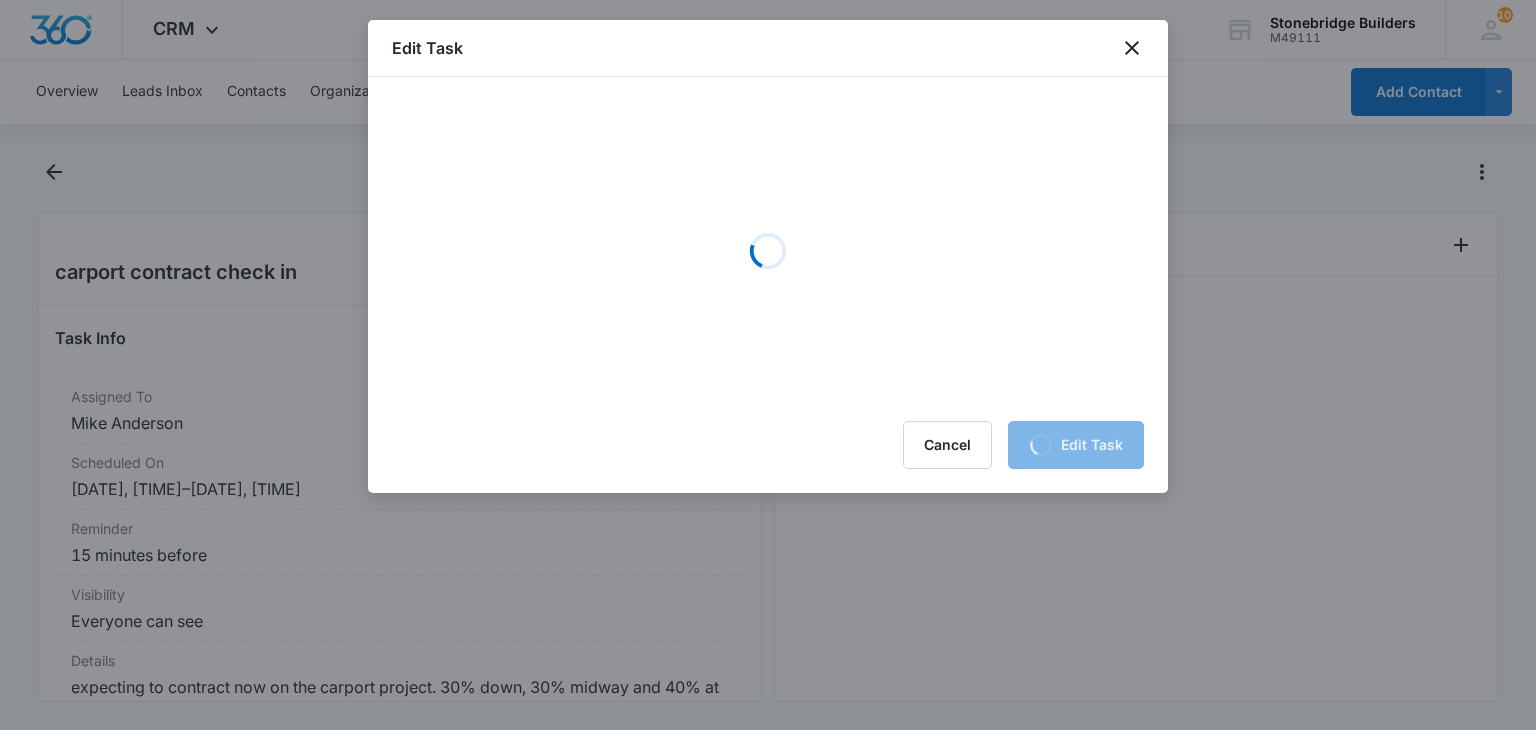 scroll, scrollTop: 0, scrollLeft: 0, axis: both 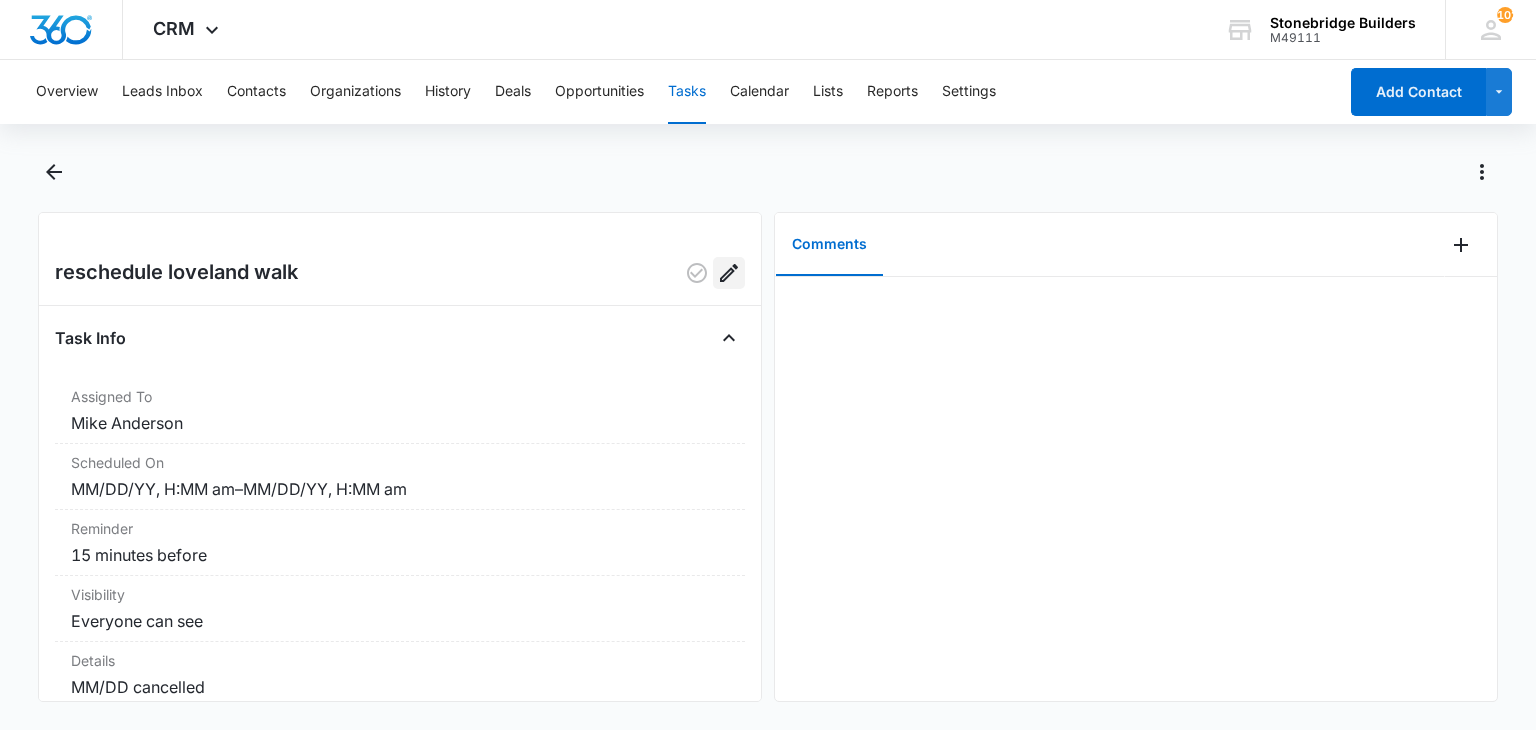 click 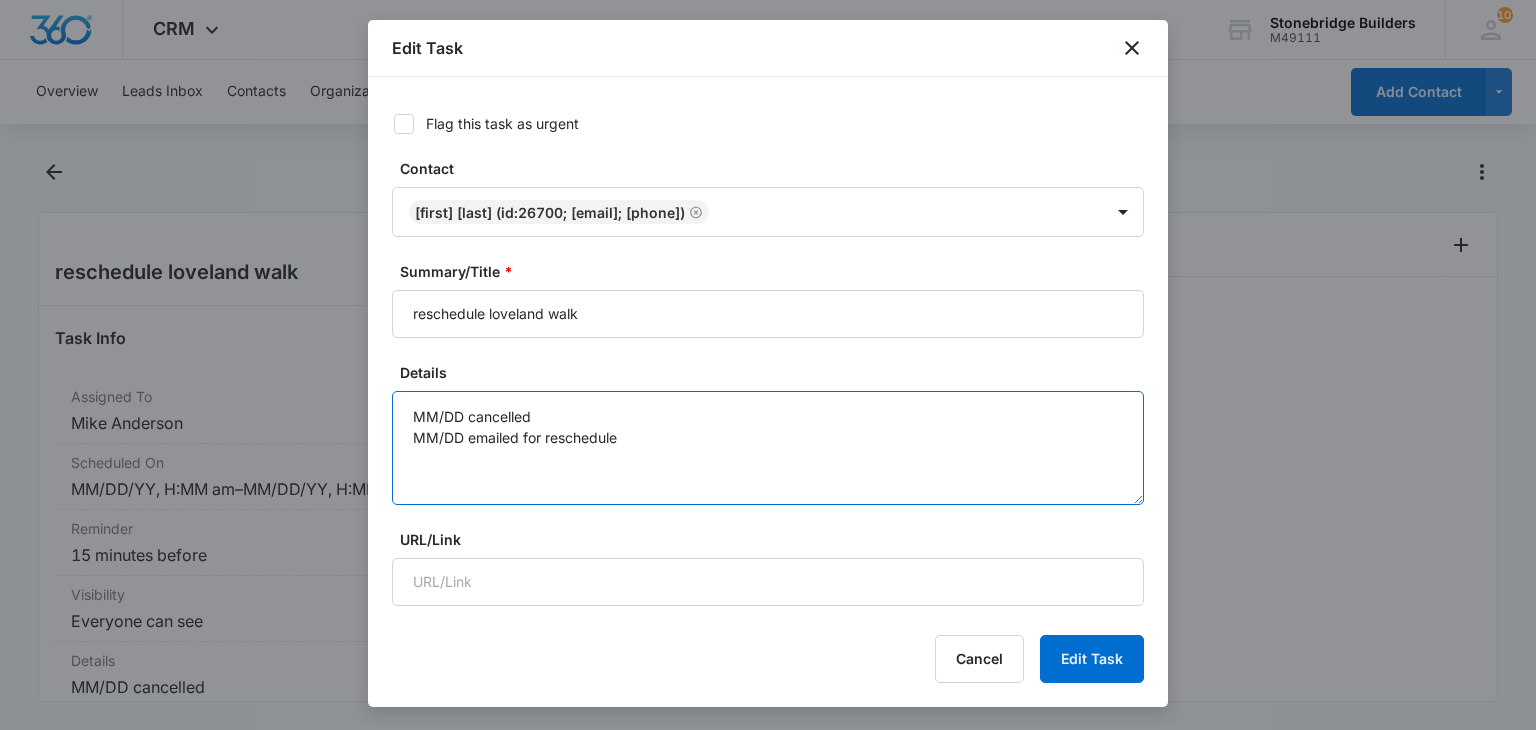 drag, startPoint x: 606, startPoint y: 430, endPoint x: 620, endPoint y: 433, distance: 14.3178215 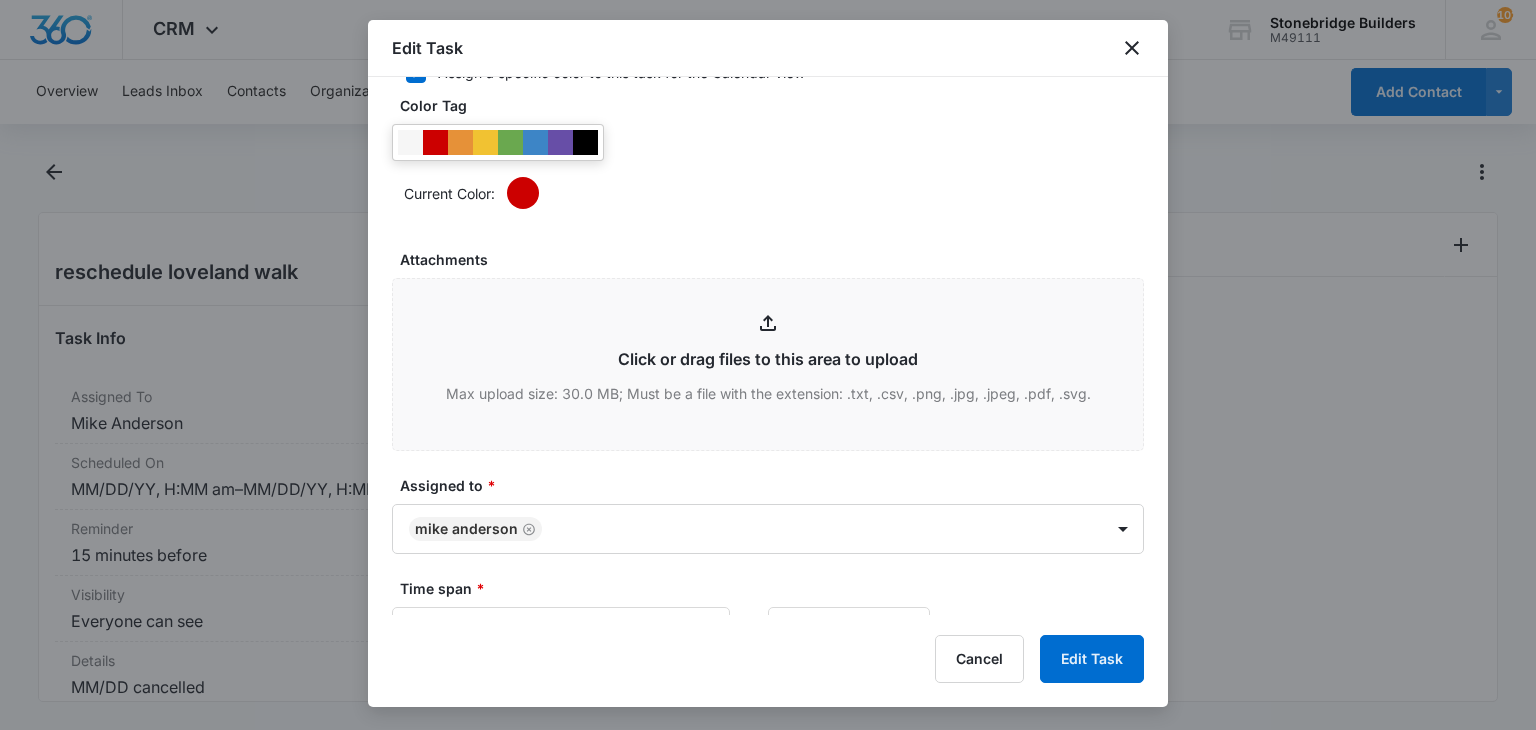 scroll, scrollTop: 1100, scrollLeft: 0, axis: vertical 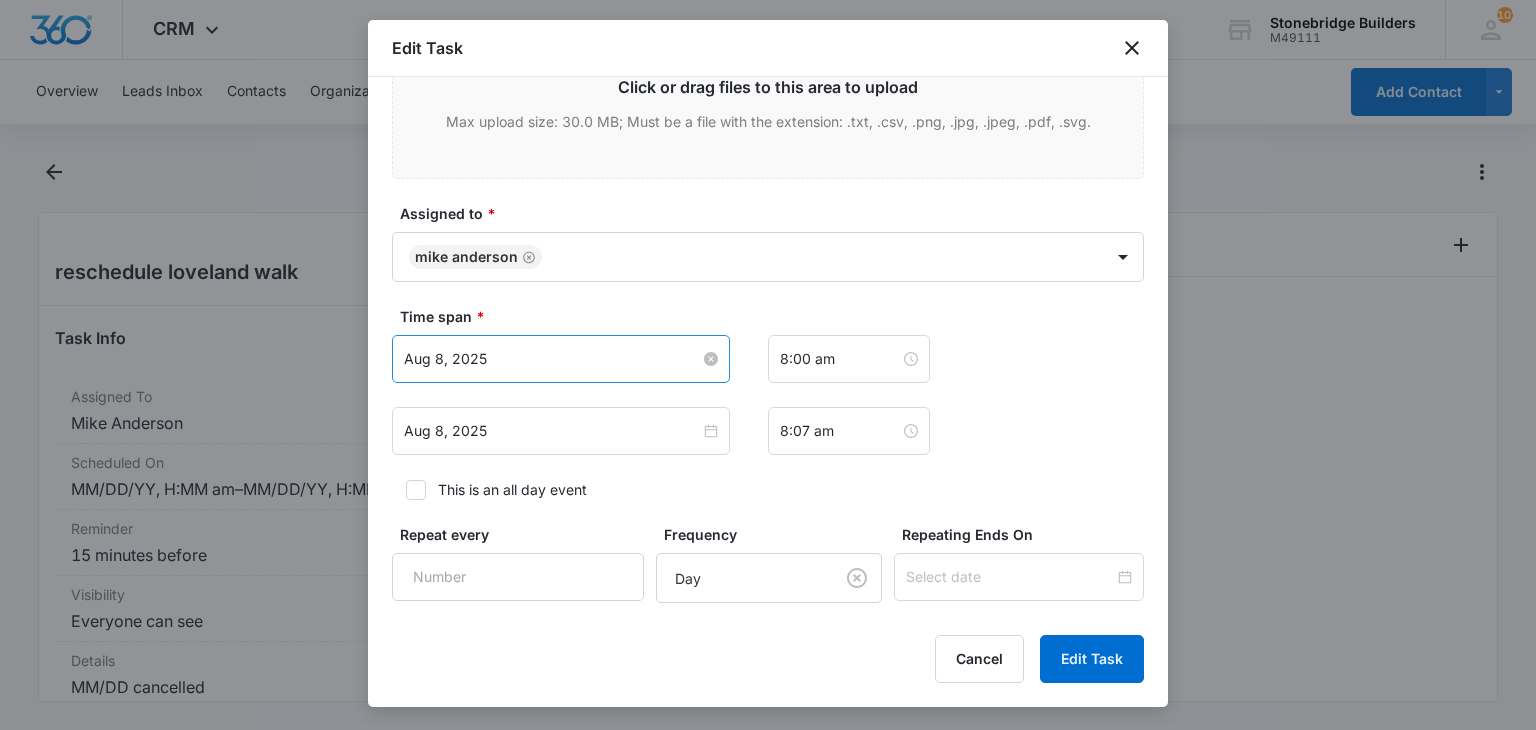 type on "MM/DD cancelled
MM/DD emailed for reschedule
MM/DD emailed" 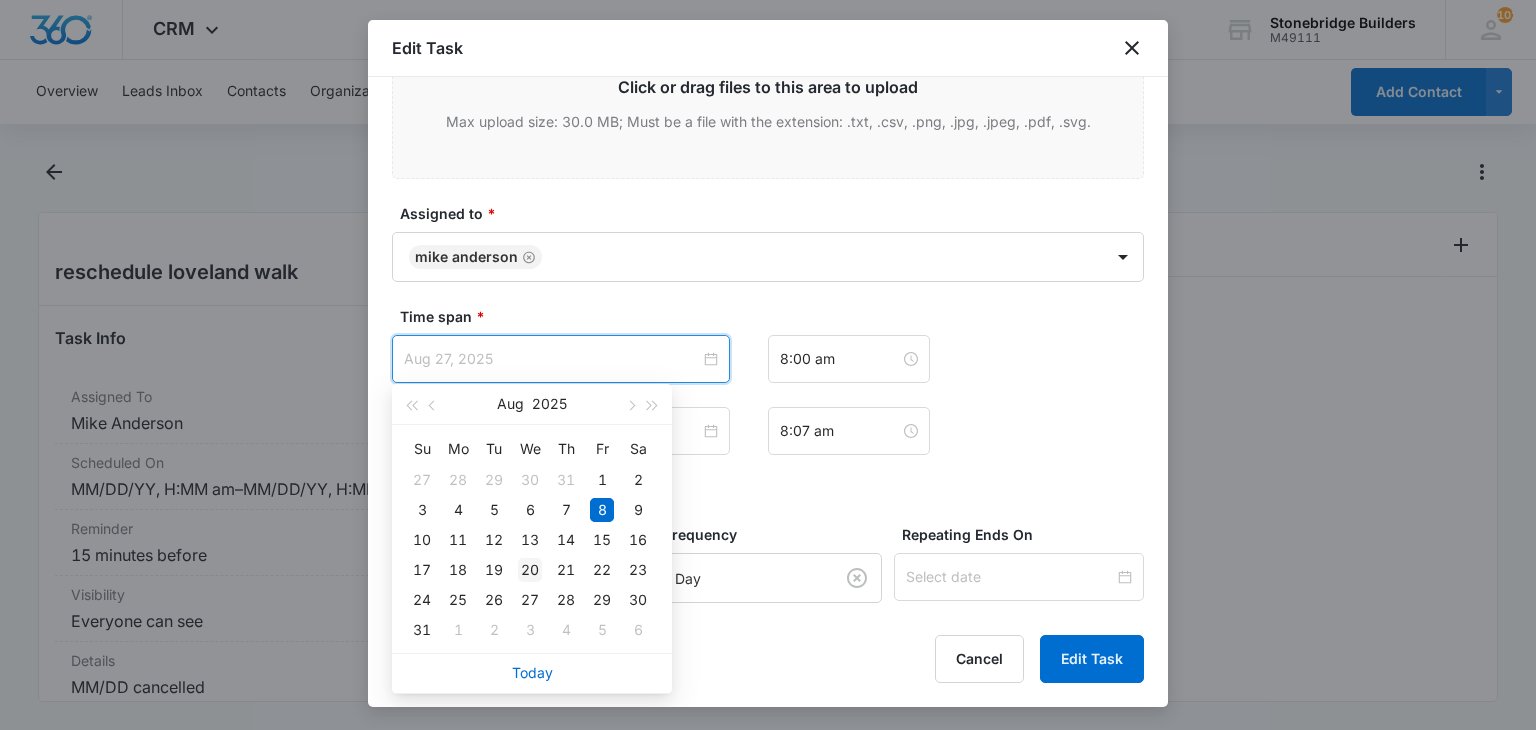 type on "Aug 20, 2025" 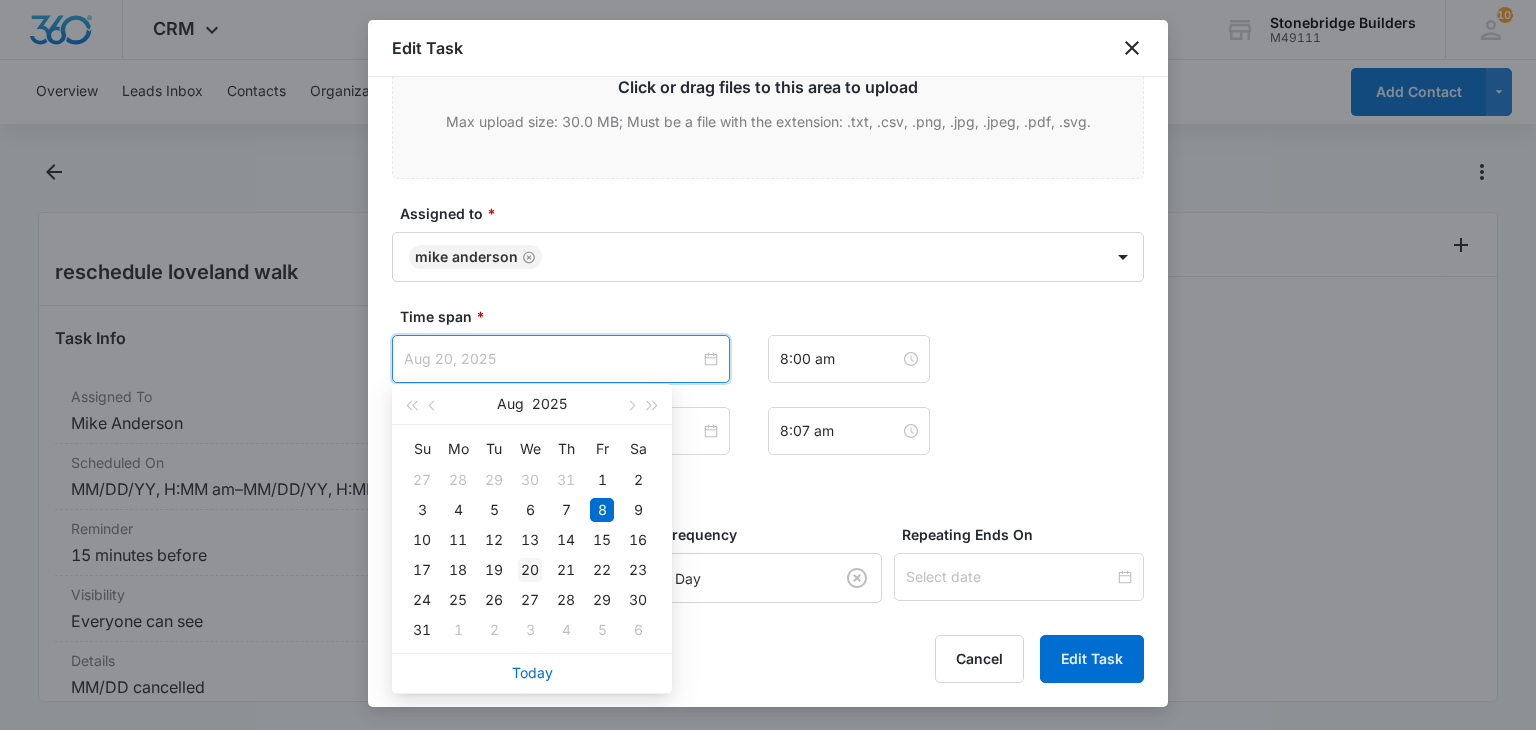 click on "20" at bounding box center [530, 570] 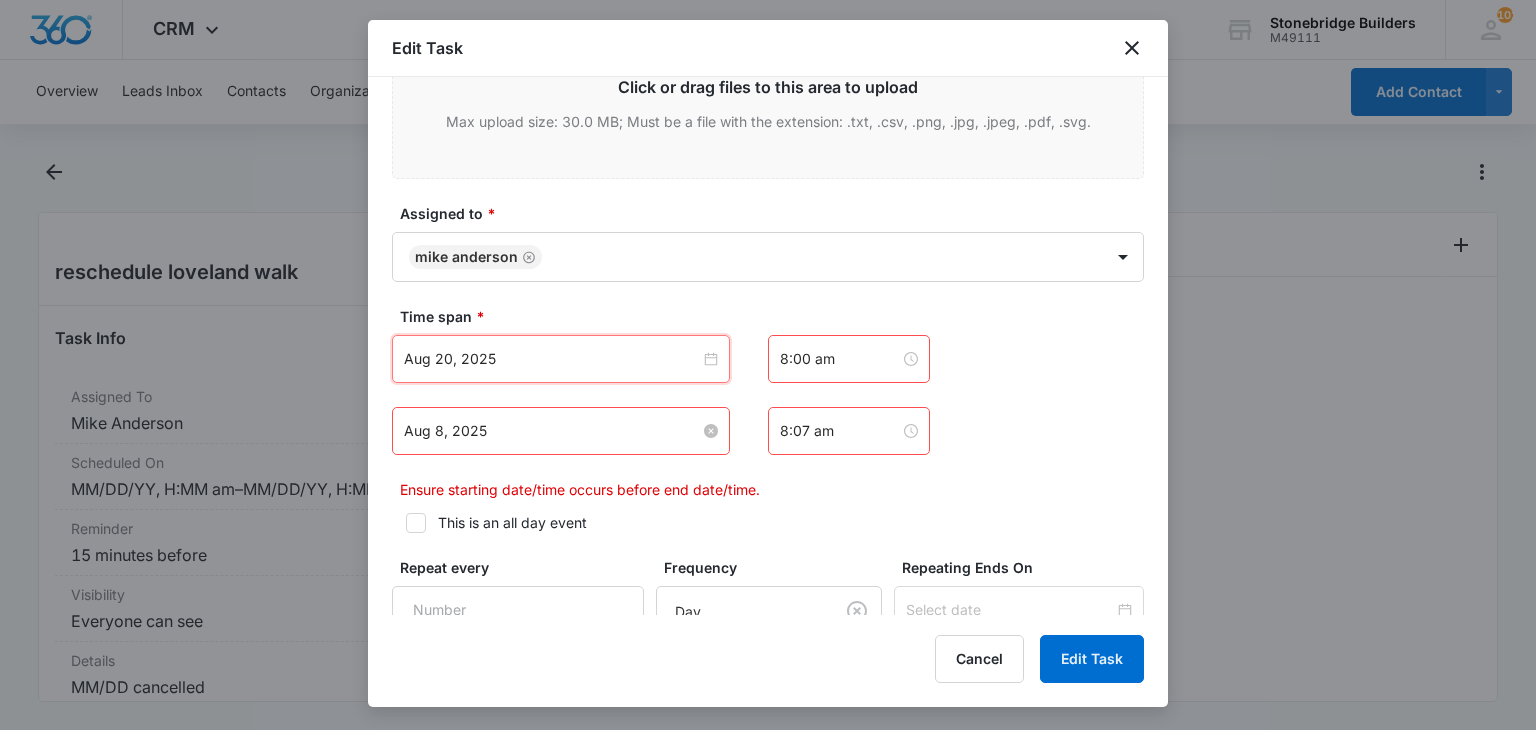 click on "Aug 8, 2025" at bounding box center (552, 431) 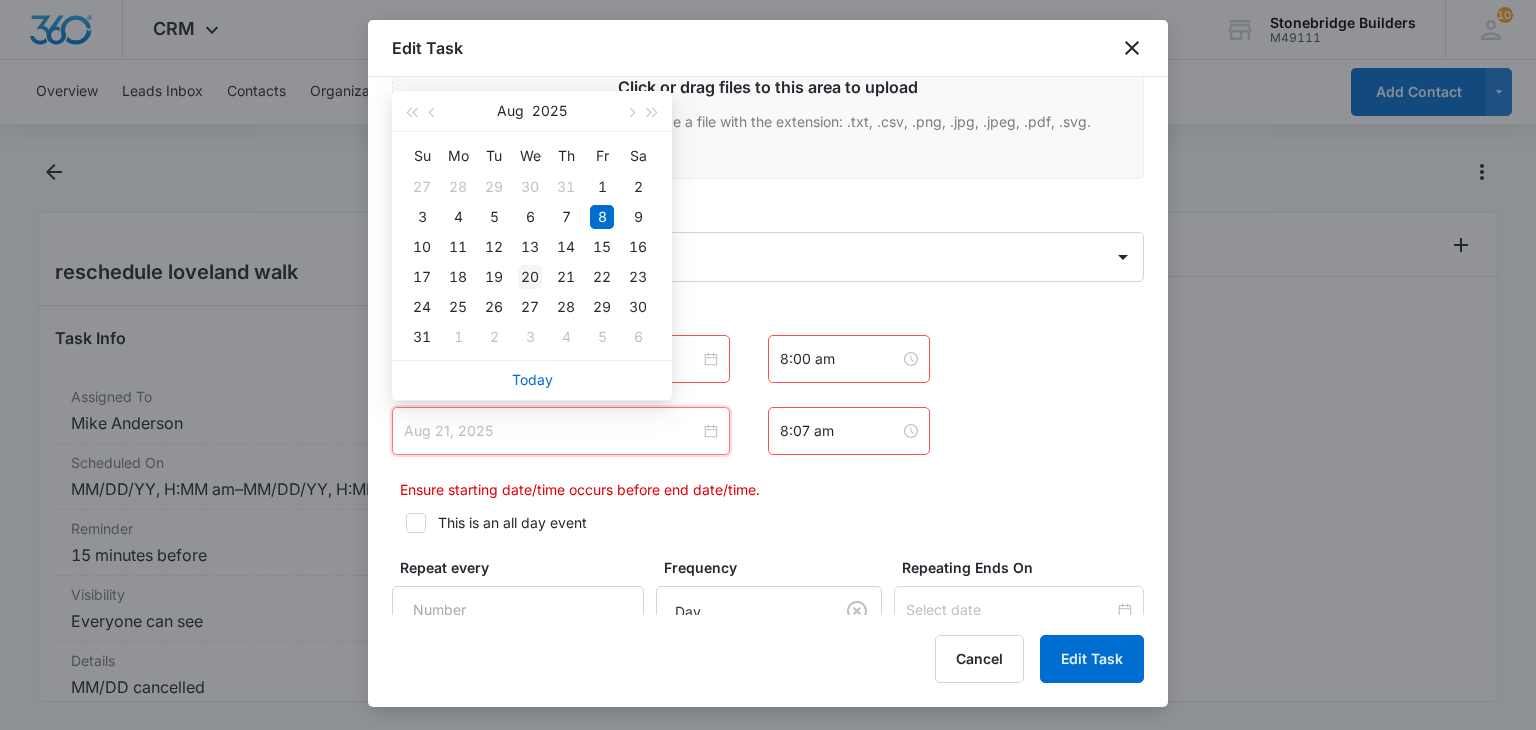 type on "Aug 20, 2025" 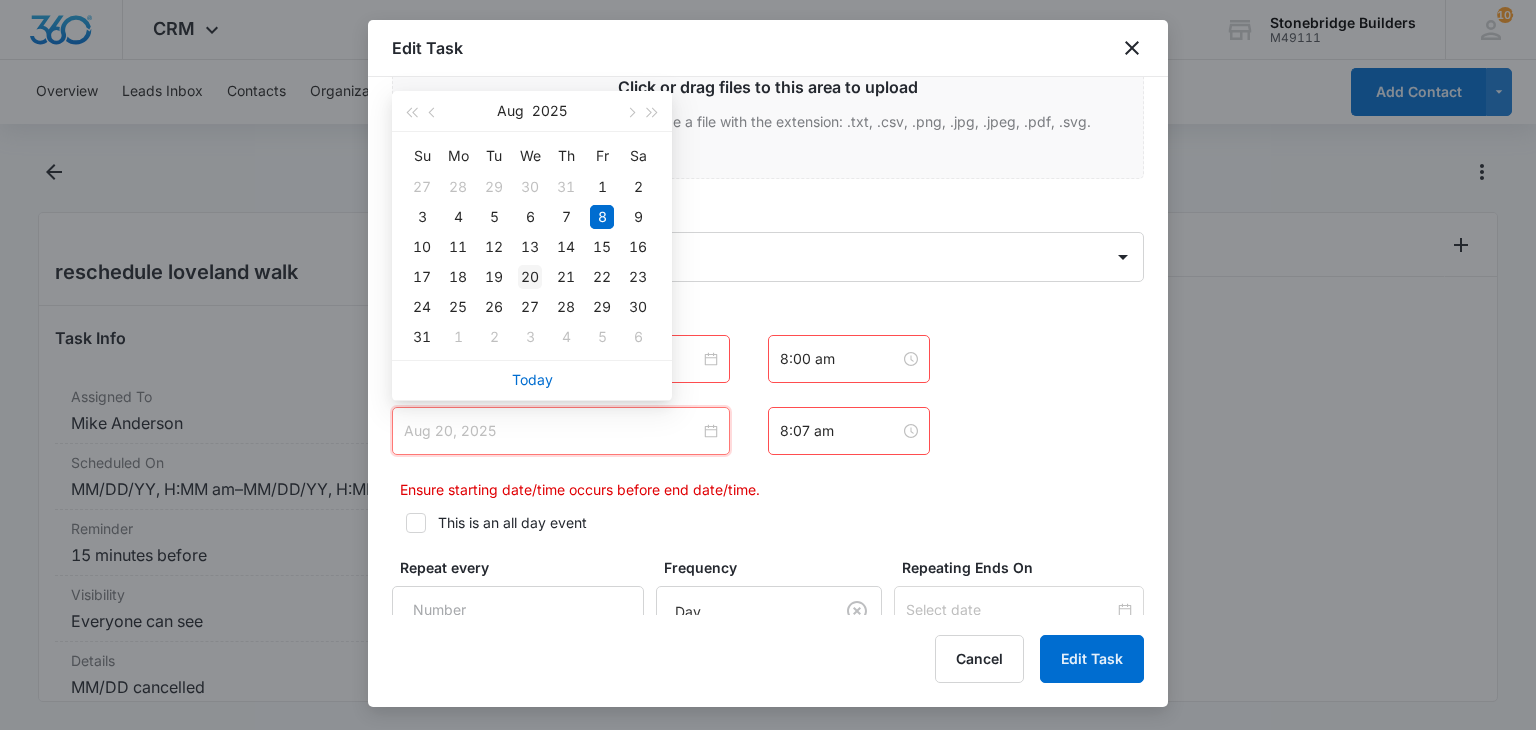 click on "20" at bounding box center [530, 277] 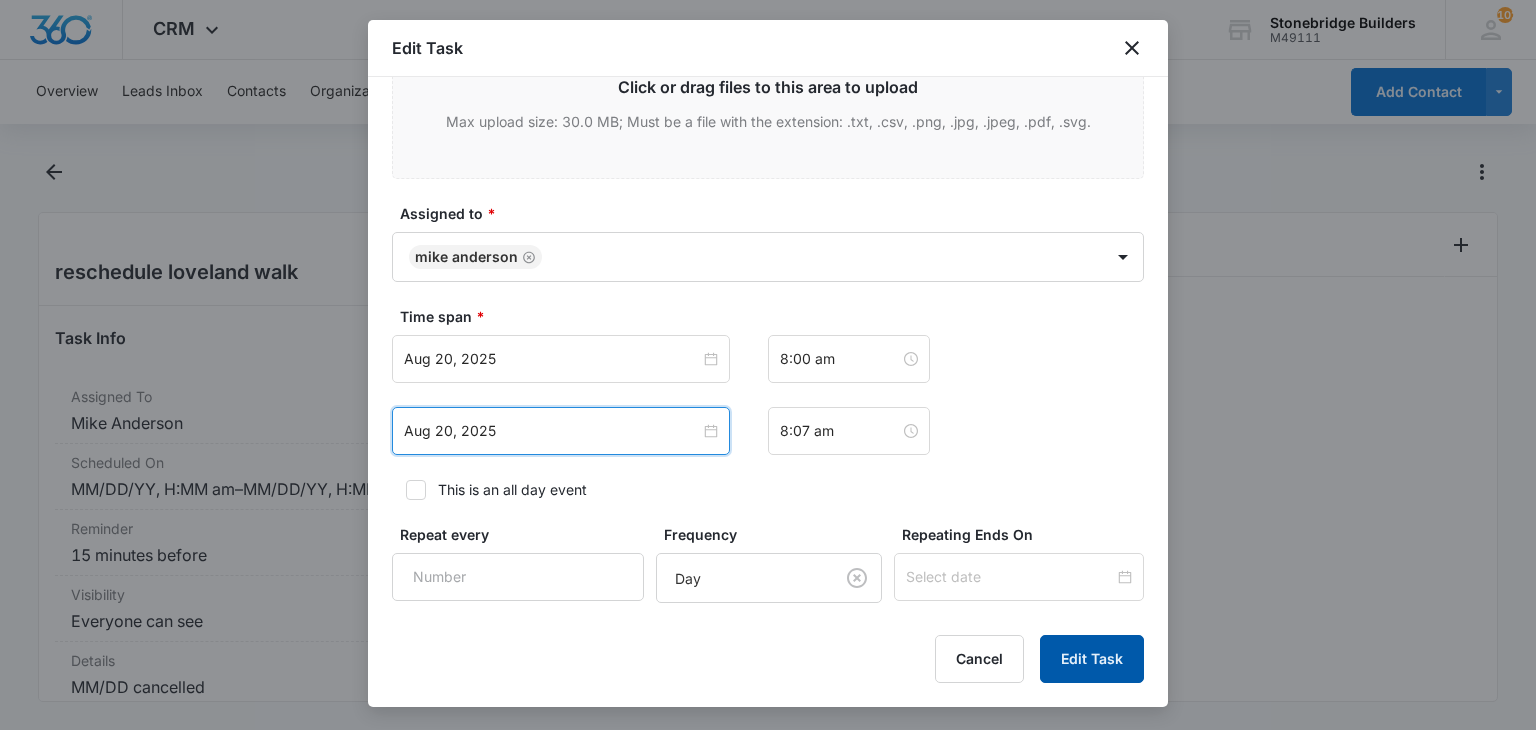 click on "Edit Task" at bounding box center [1092, 659] 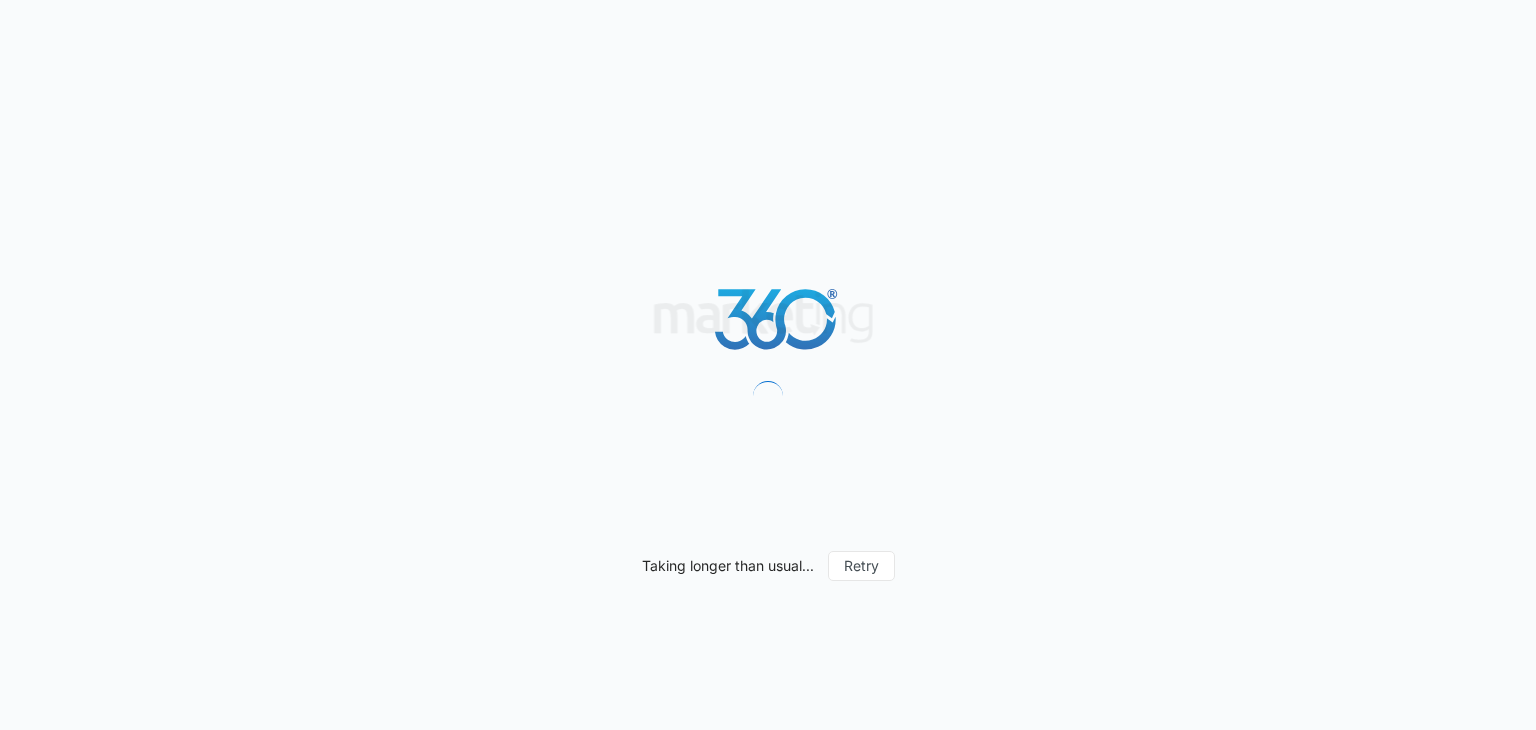 scroll, scrollTop: 0, scrollLeft: 0, axis: both 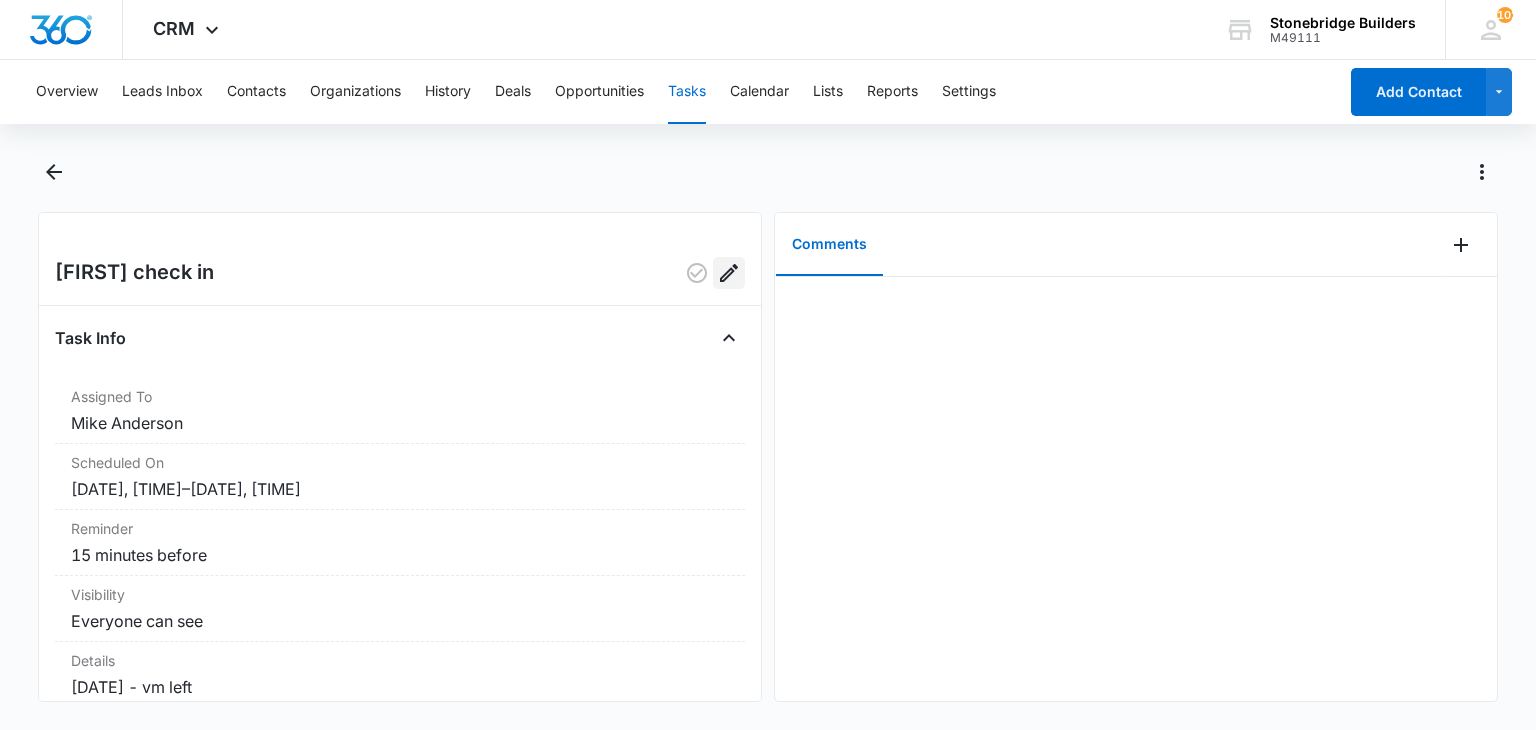 click 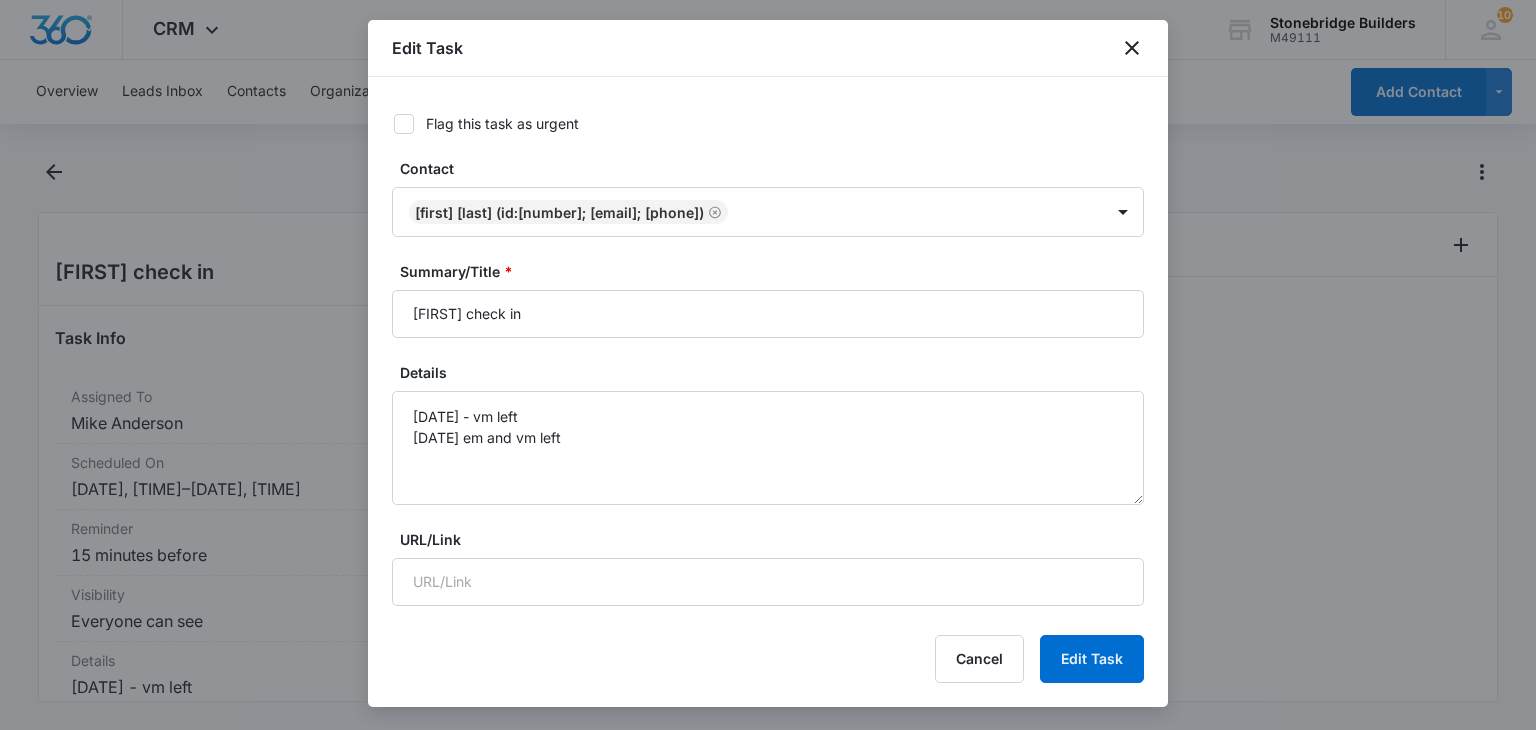 type on "Aug 8, 2025" 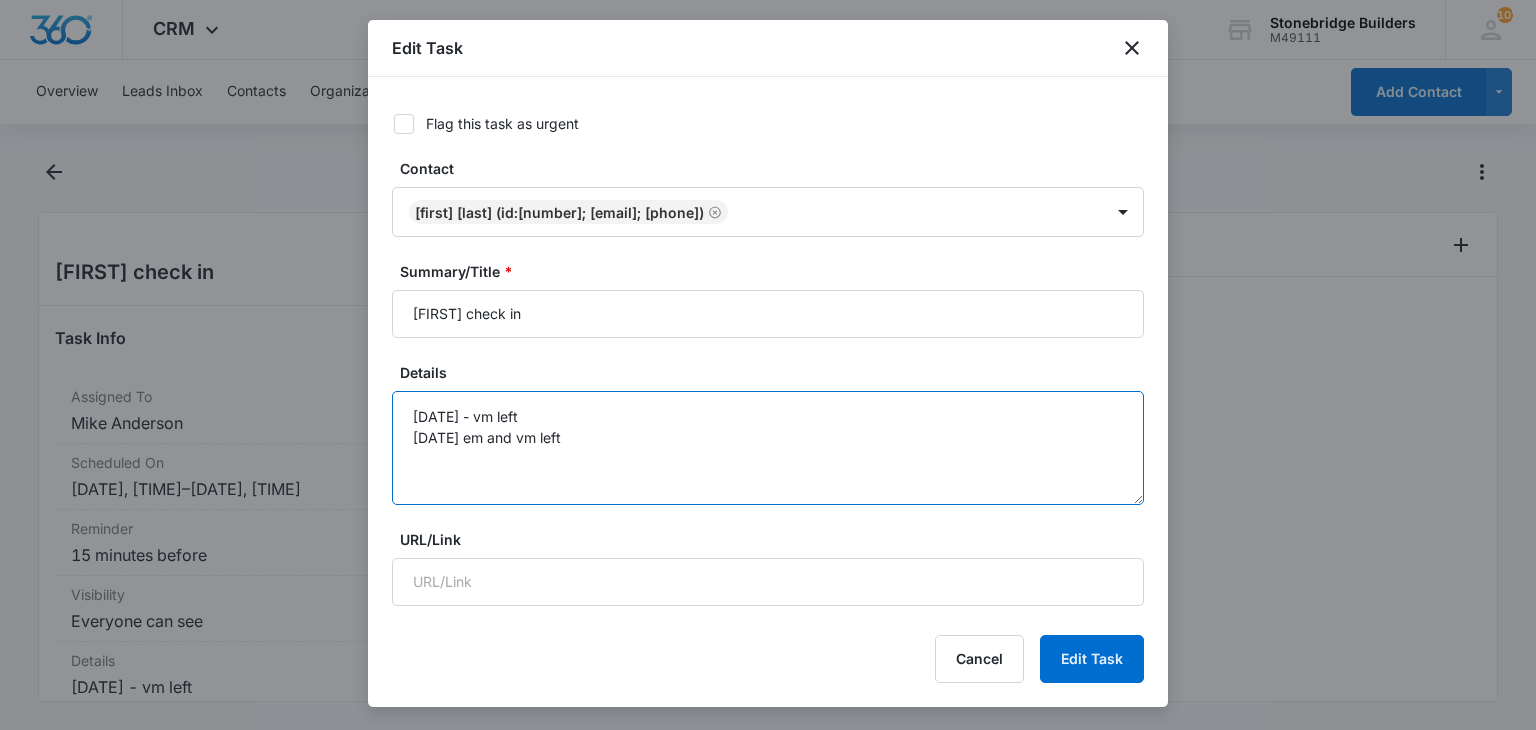 drag, startPoint x: 540, startPoint y: 435, endPoint x: 442, endPoint y: 433, distance: 98.02041 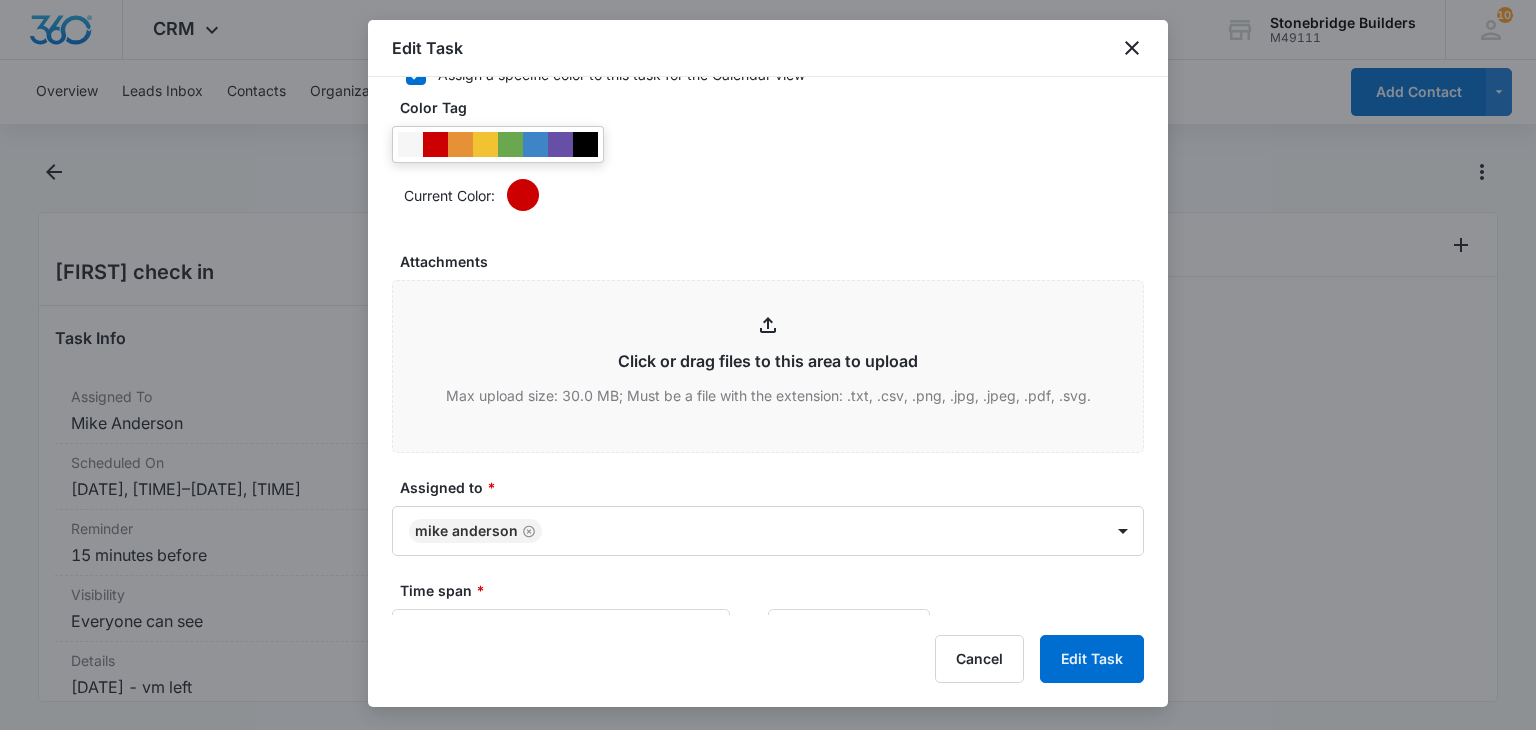 scroll, scrollTop: 1100, scrollLeft: 0, axis: vertical 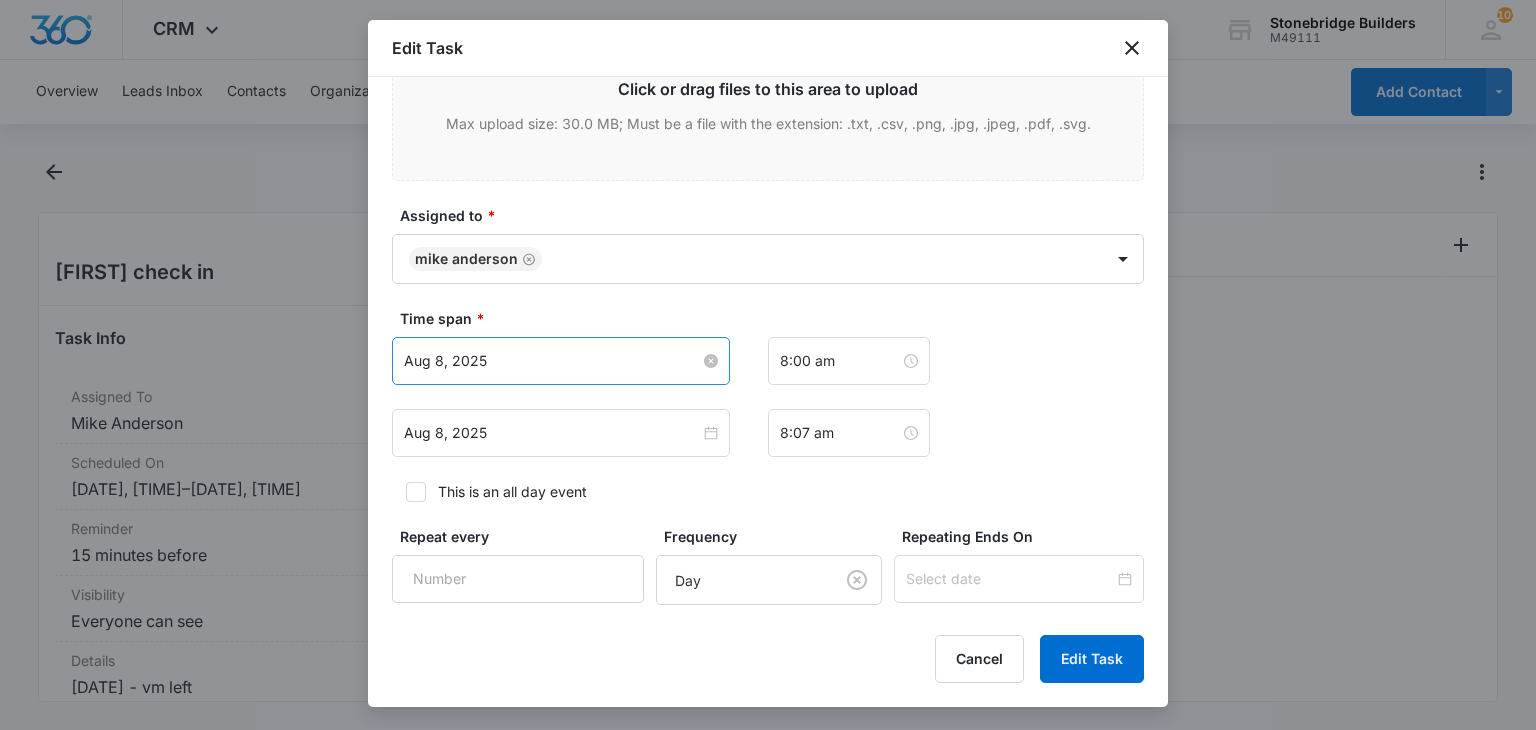 type on "7/31 - vm left
8/6 talked with Fabiola - receiving other bids" 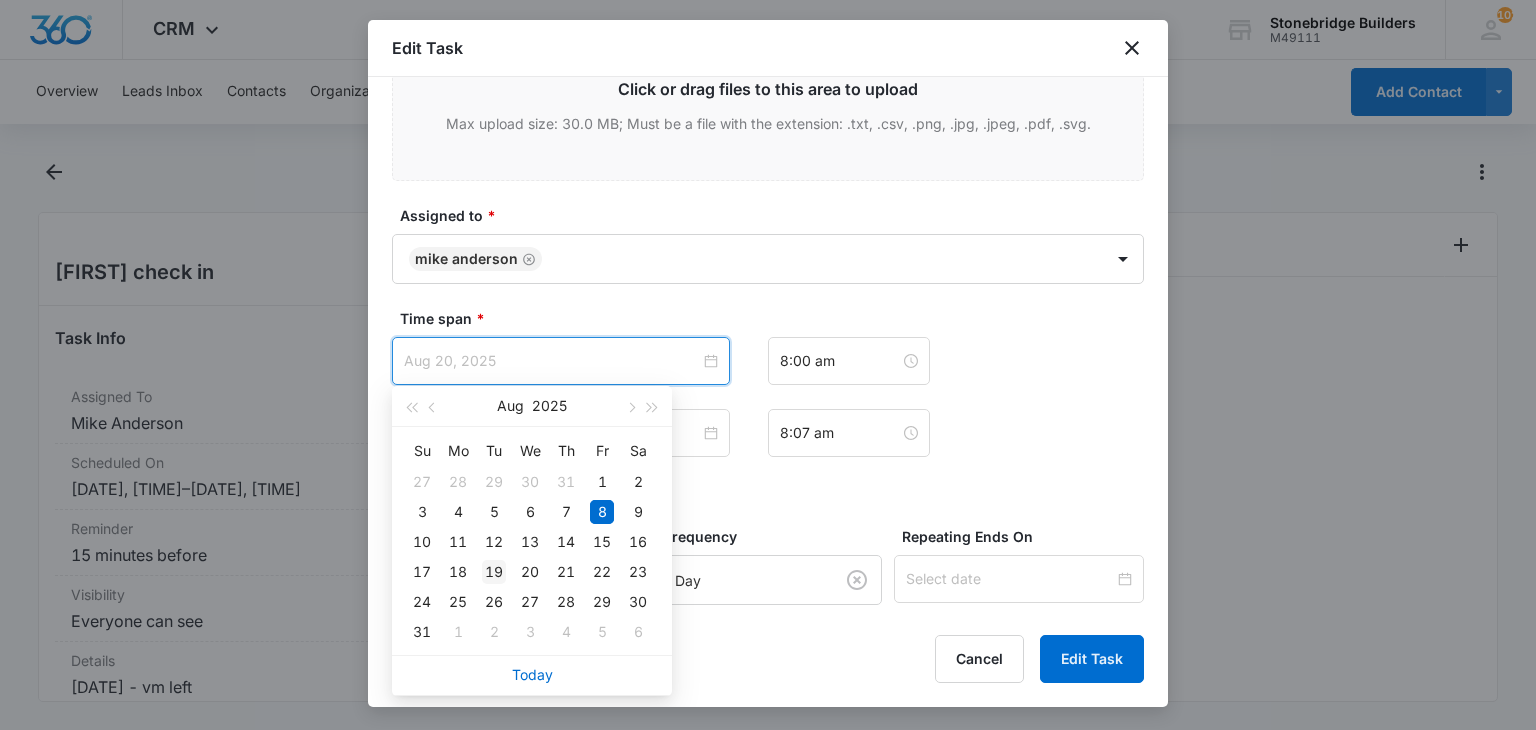 type on "Aug 19, 2025" 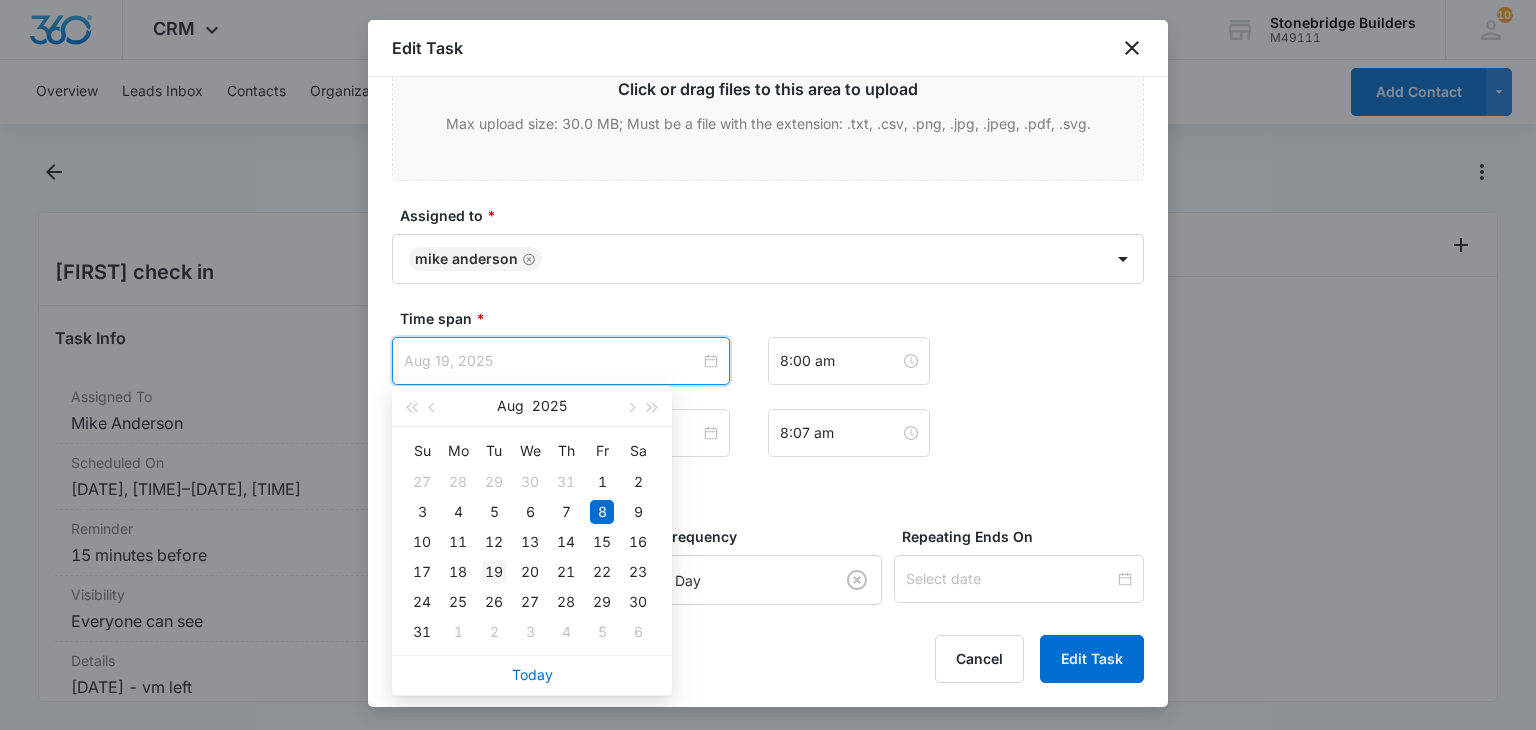 click on "19" at bounding box center [494, 572] 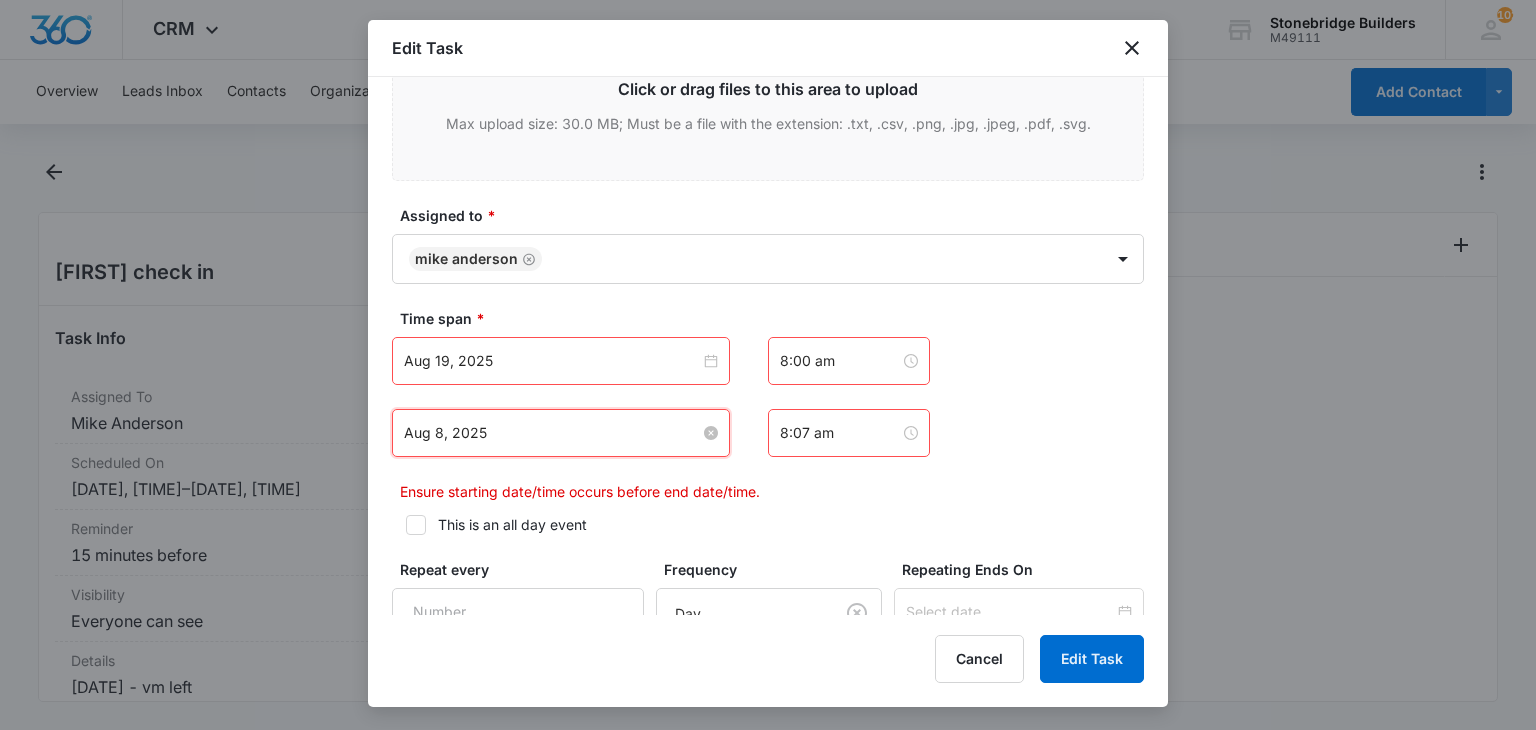 click on "Aug 8, 2025" at bounding box center [552, 433] 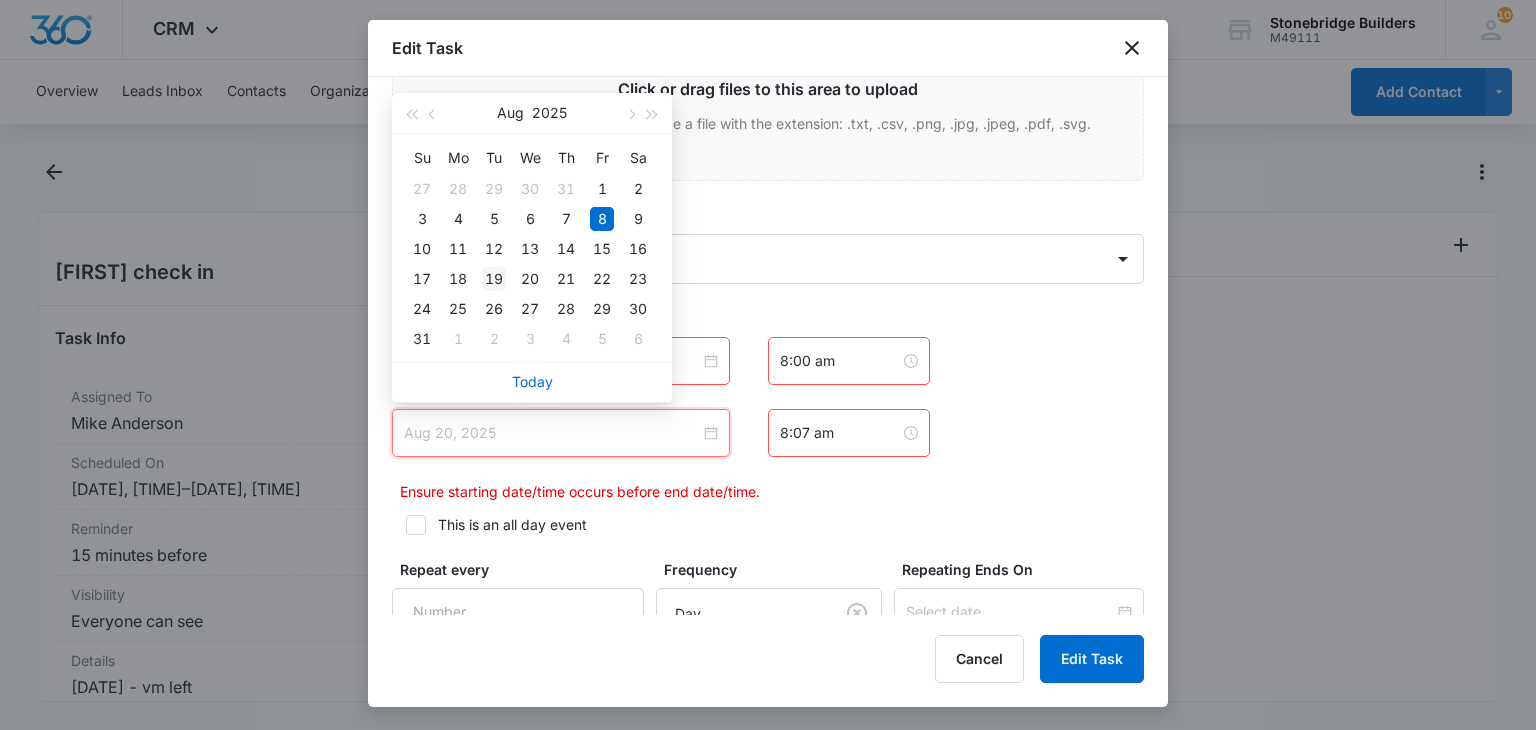 type on "Aug 19, 2025" 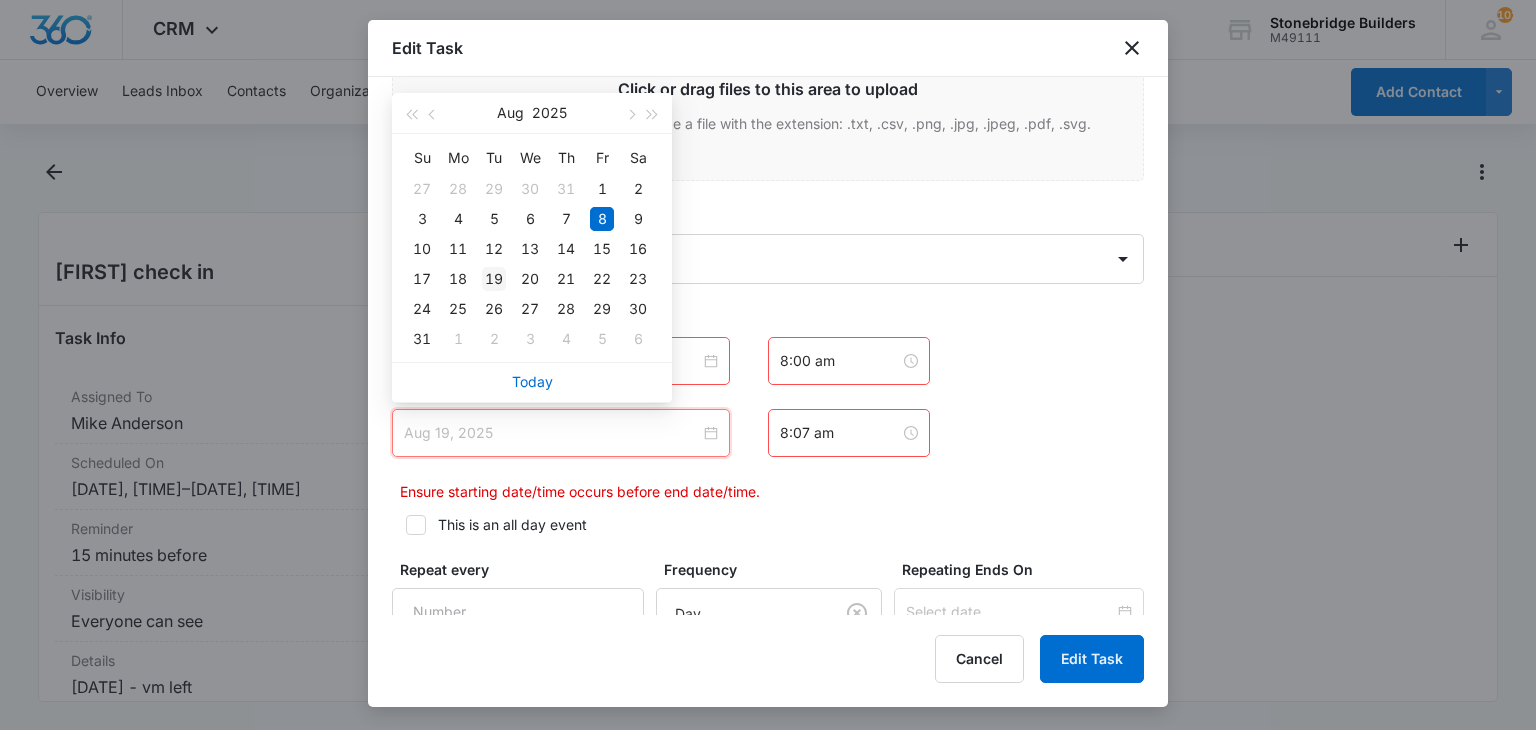 click on "19" at bounding box center [494, 279] 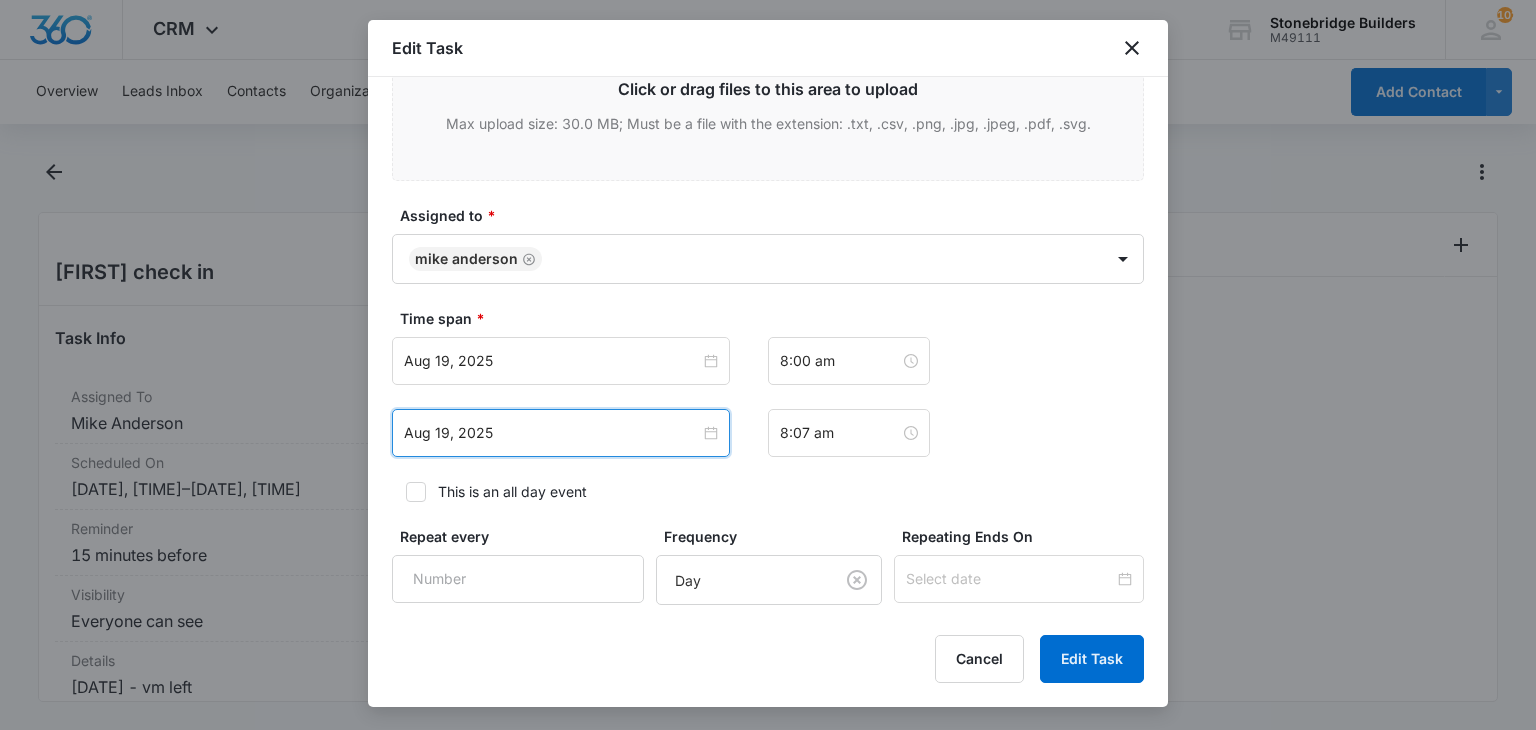 click on "Aug 19, 2025 Aug 2025 Su Mo Tu We Th Fr Sa 27 28 29 30 31 1 2 3 4 5 6 7 8 9 10 11 12 13 14 15 16 17 18 19 20 21 22 23 24 25 26 27 28 29 30 31 1 2 3 4 5 6 Today 8:07 am" at bounding box center [768, 433] 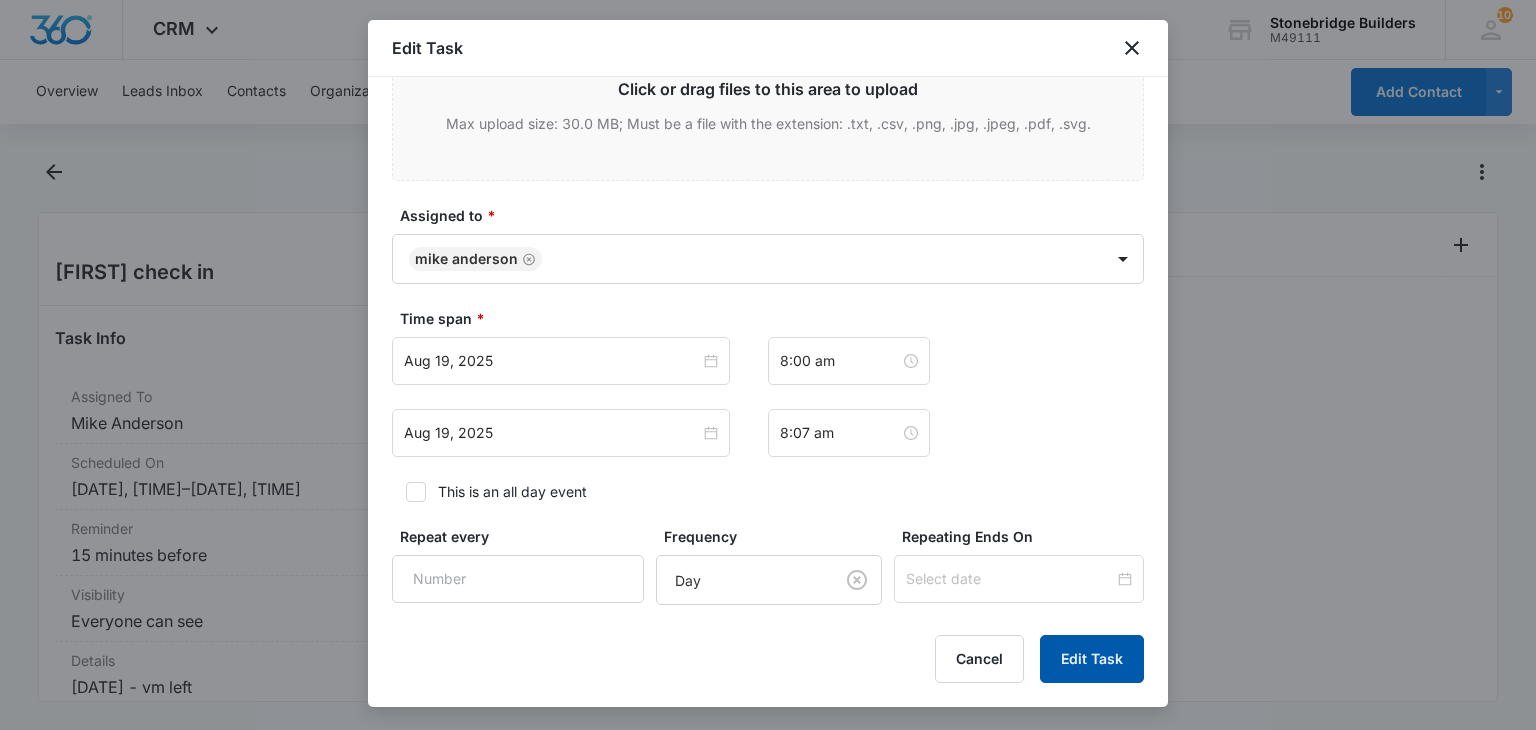 click on "Edit Task" at bounding box center [1092, 659] 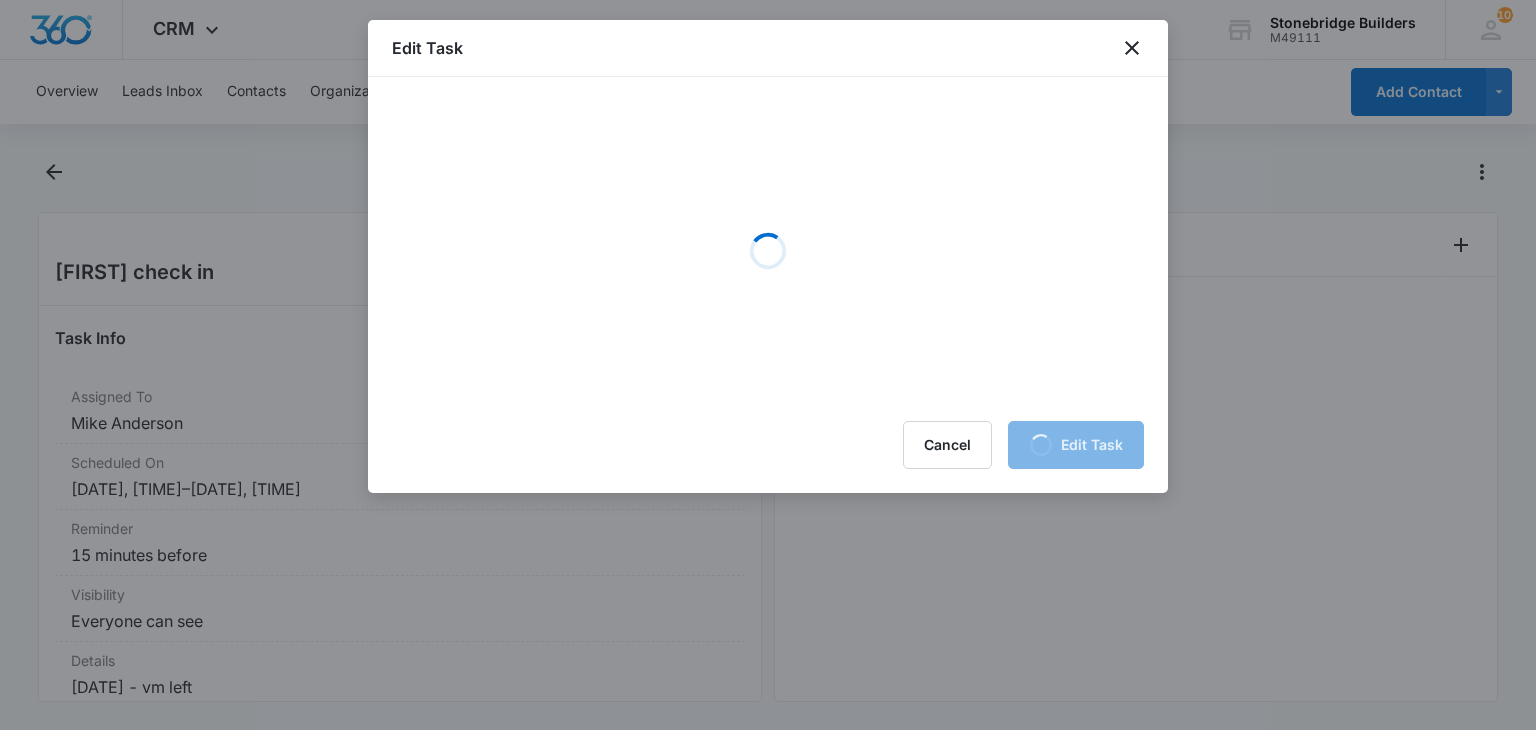 scroll, scrollTop: 0, scrollLeft: 0, axis: both 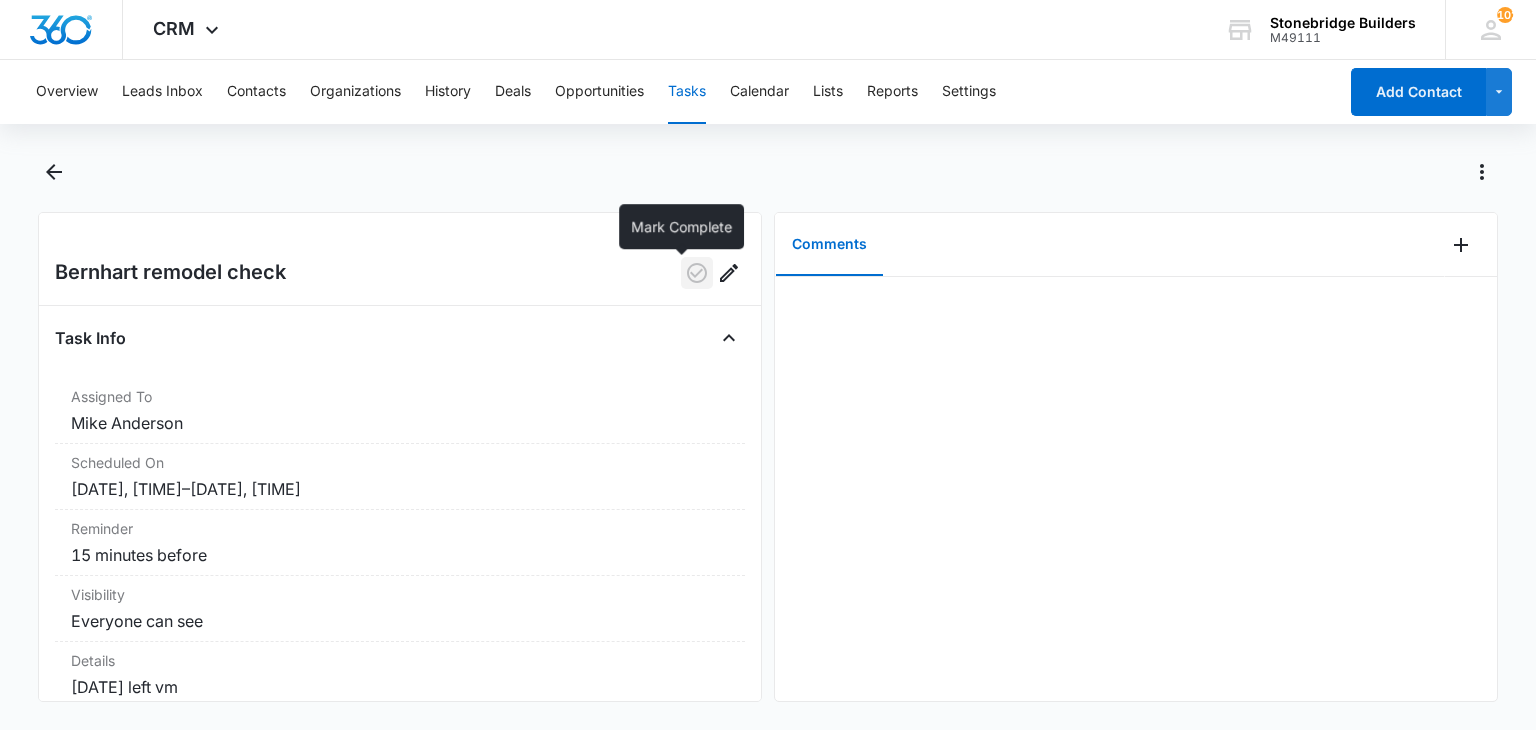 click 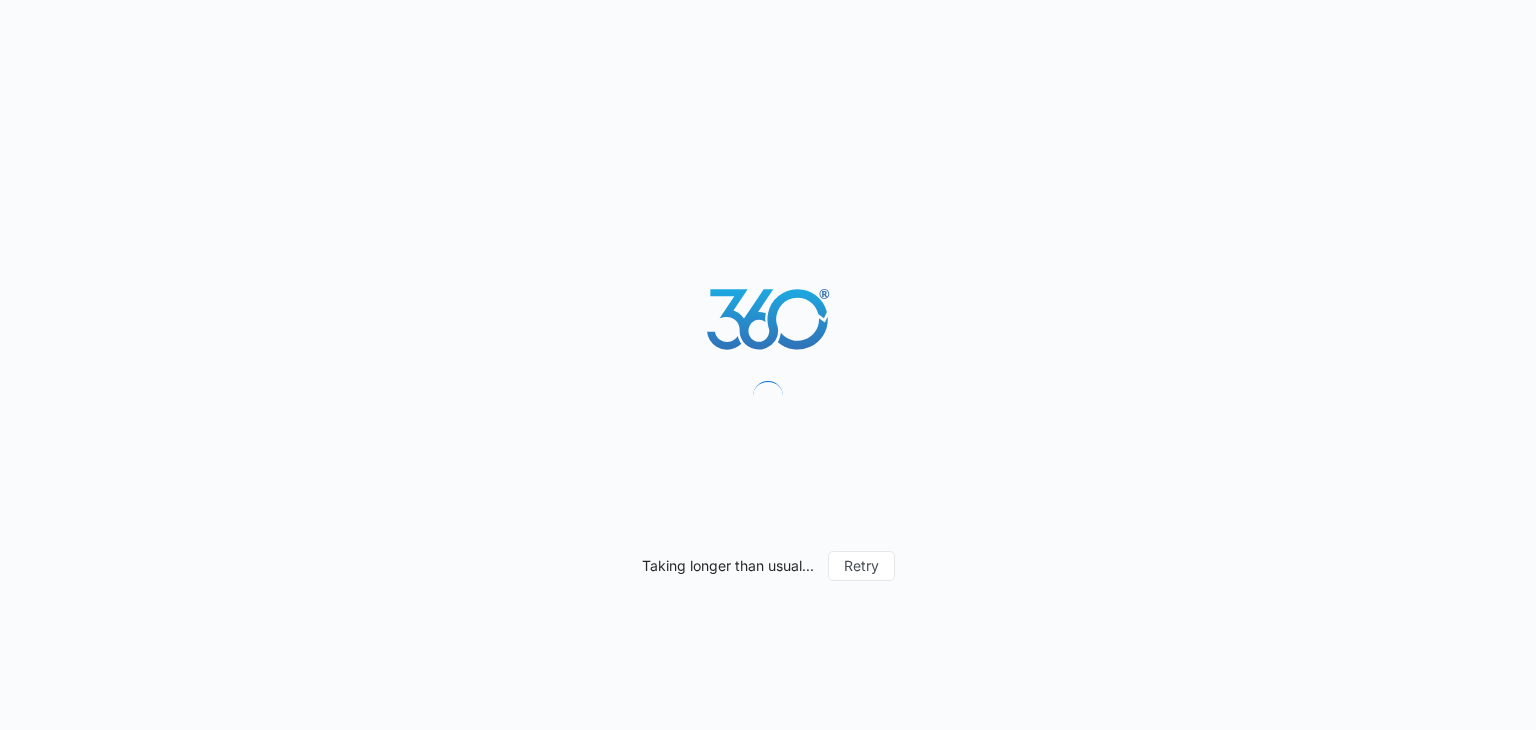 scroll, scrollTop: 0, scrollLeft: 0, axis: both 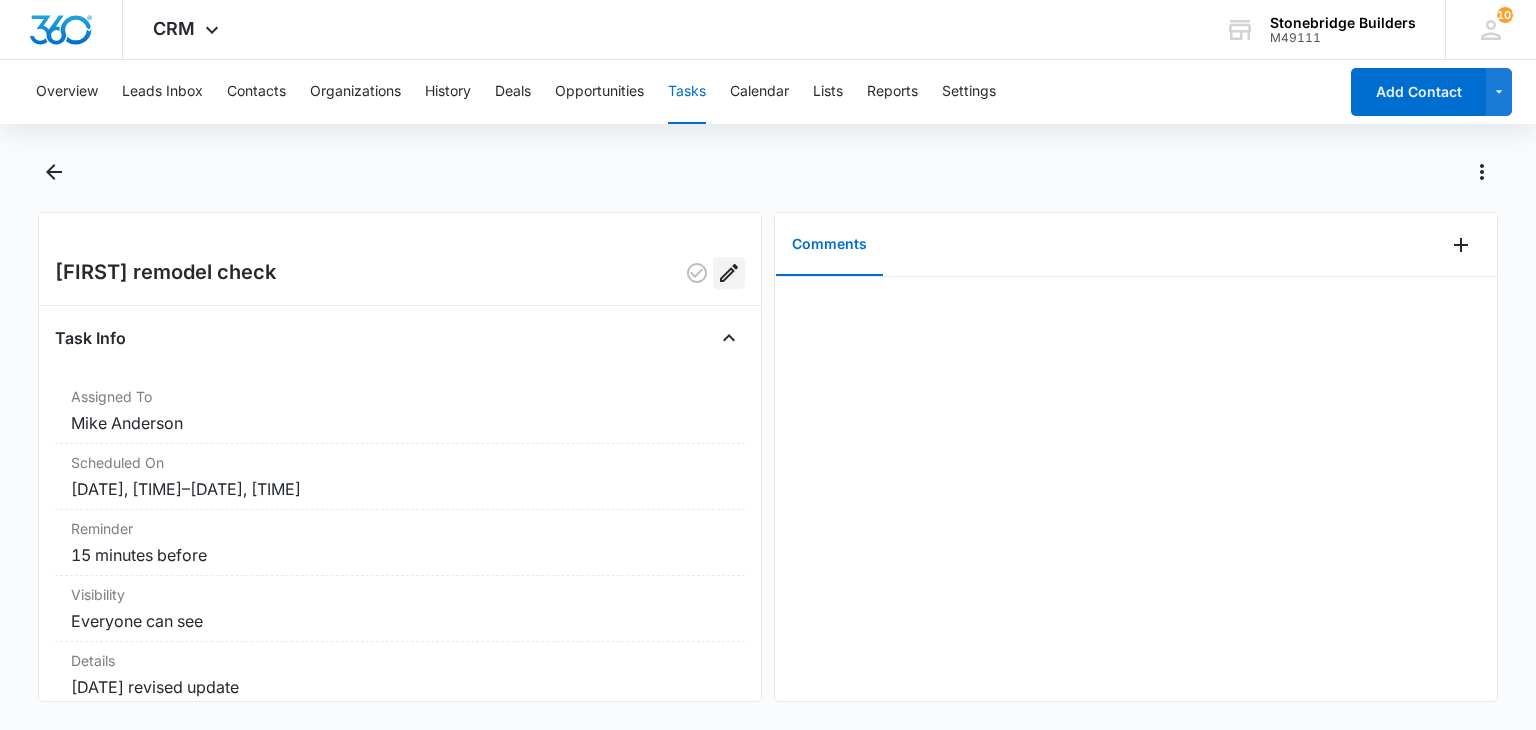 click 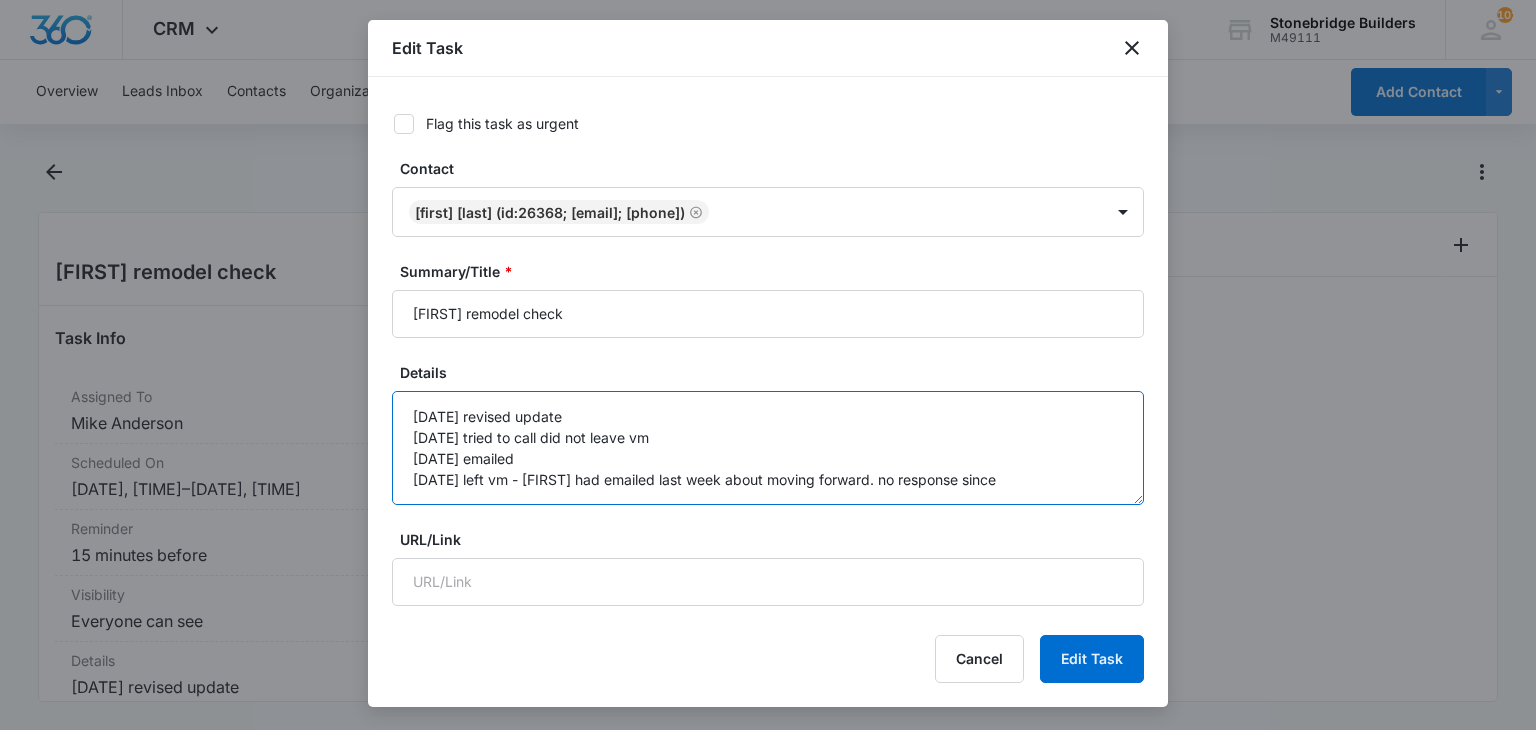 click on "[DATE] revised update
[DATE] tried to call did not leave vm
[DATE] emailed
[DATE] left vm - [FIRST] had emailed last week about moving forward. no response since" at bounding box center (768, 448) 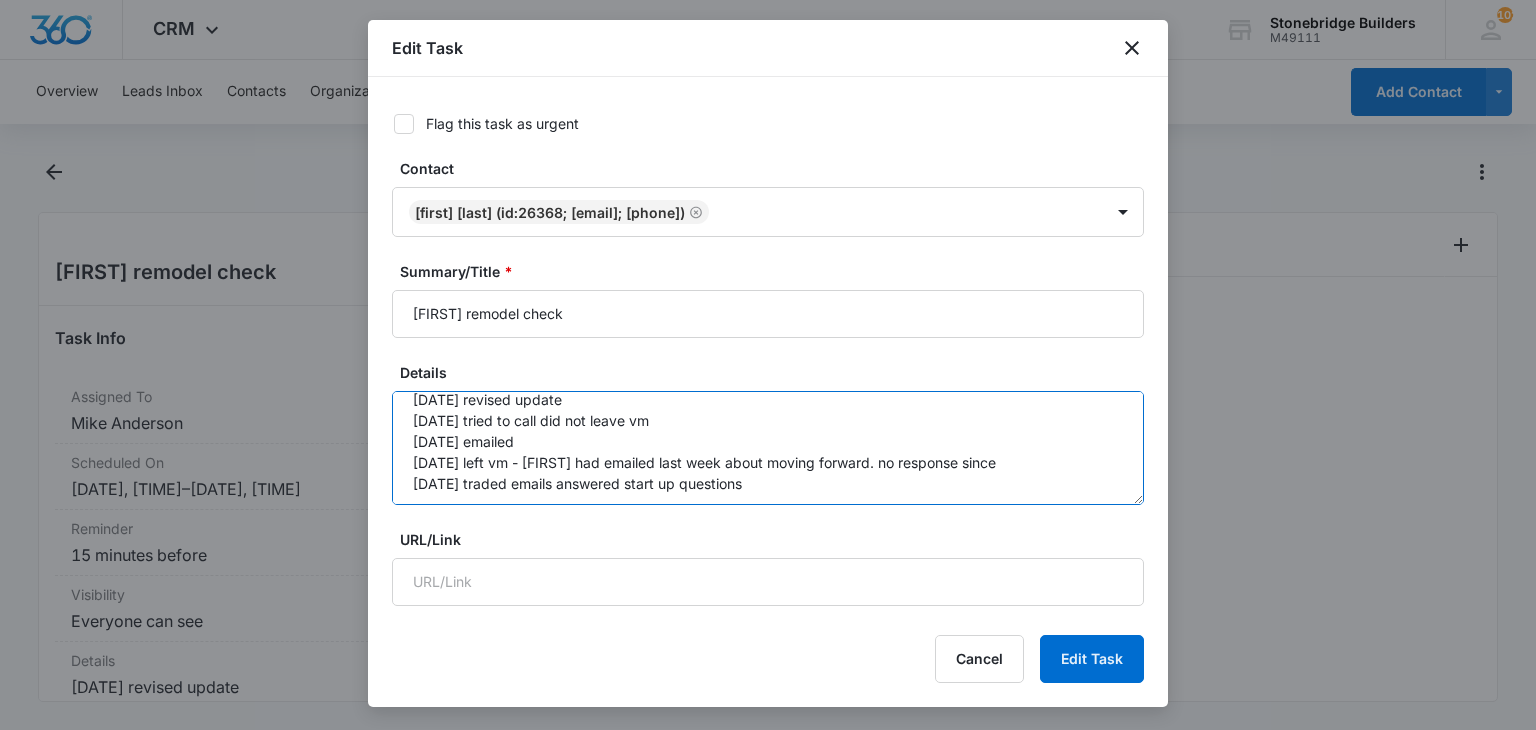 scroll, scrollTop: 20, scrollLeft: 0, axis: vertical 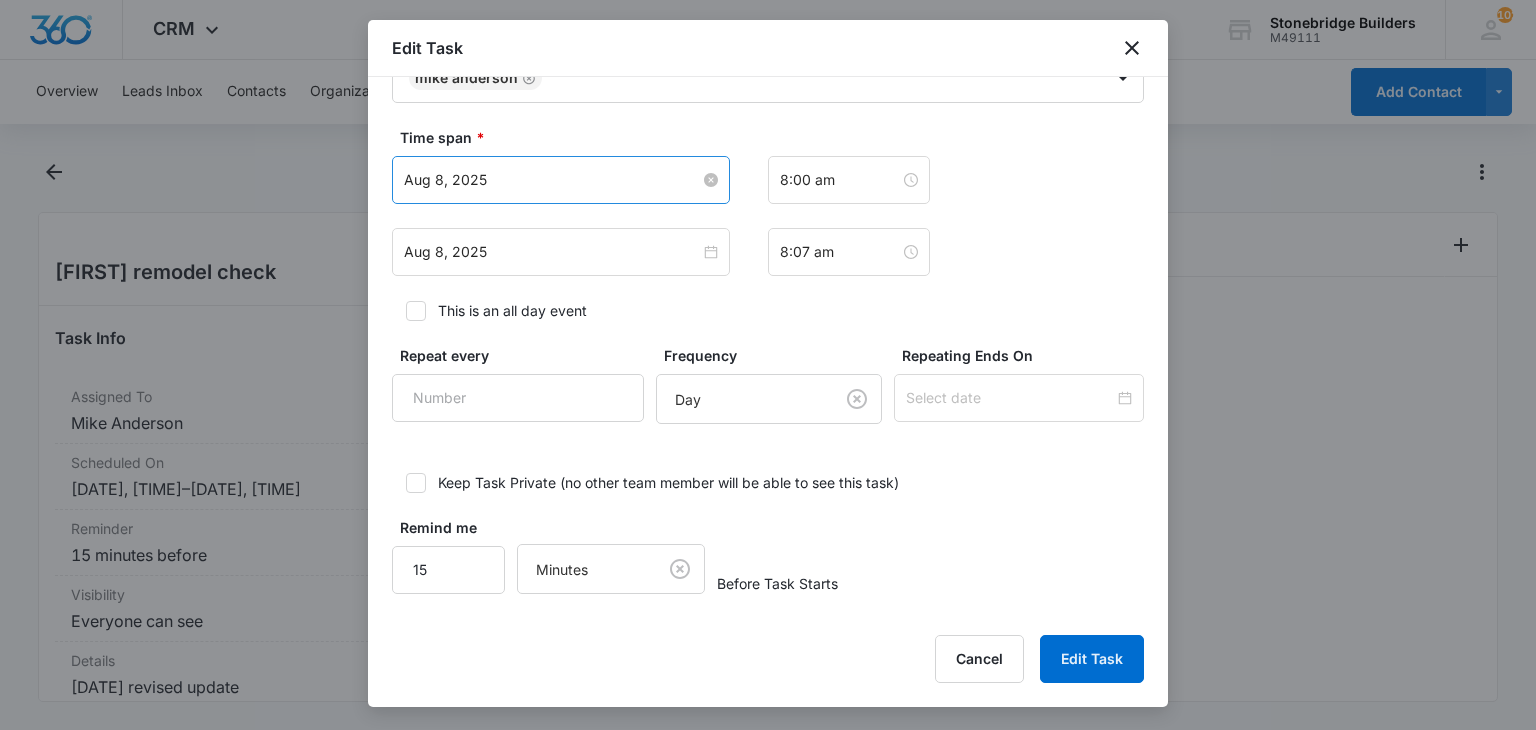 type on "[DATE] revised update
[DATE] tried to call did not leave vm
[DATE] emailed
[DATE] left vm - [FIRST] had emailed last week about moving forward. no response since
[DATE] traded emails answered start up questions" 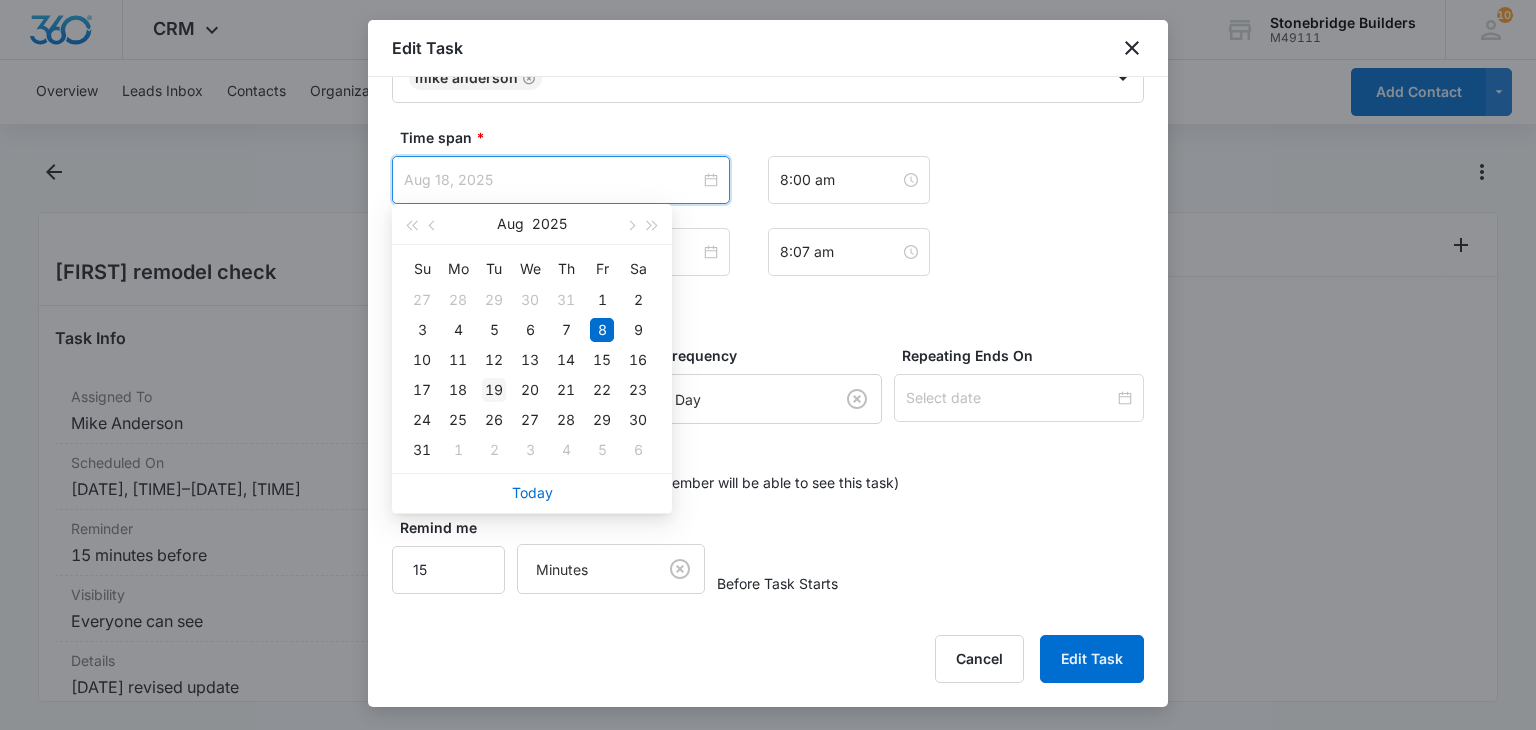 type on "Aug 19, 2025" 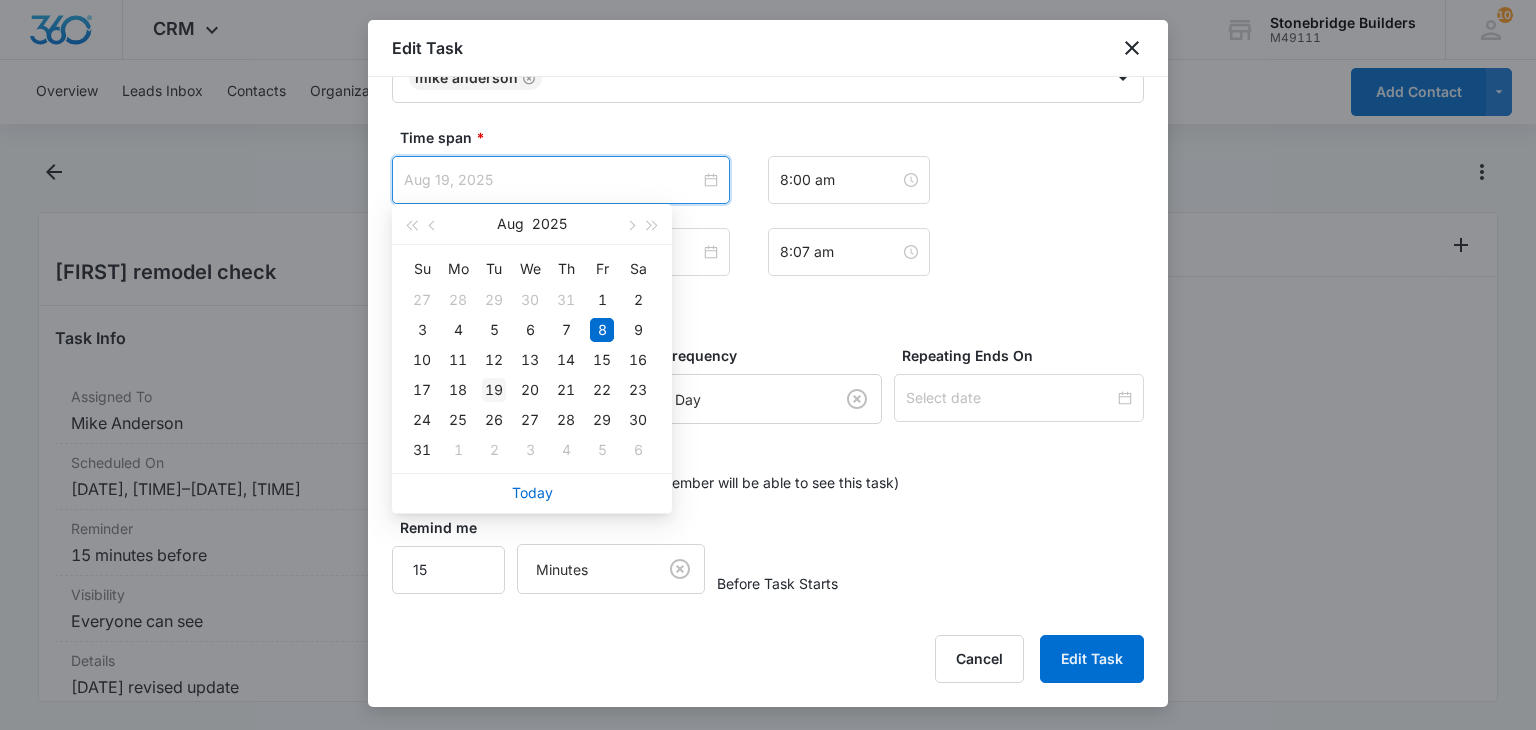 click on "19" at bounding box center (494, 390) 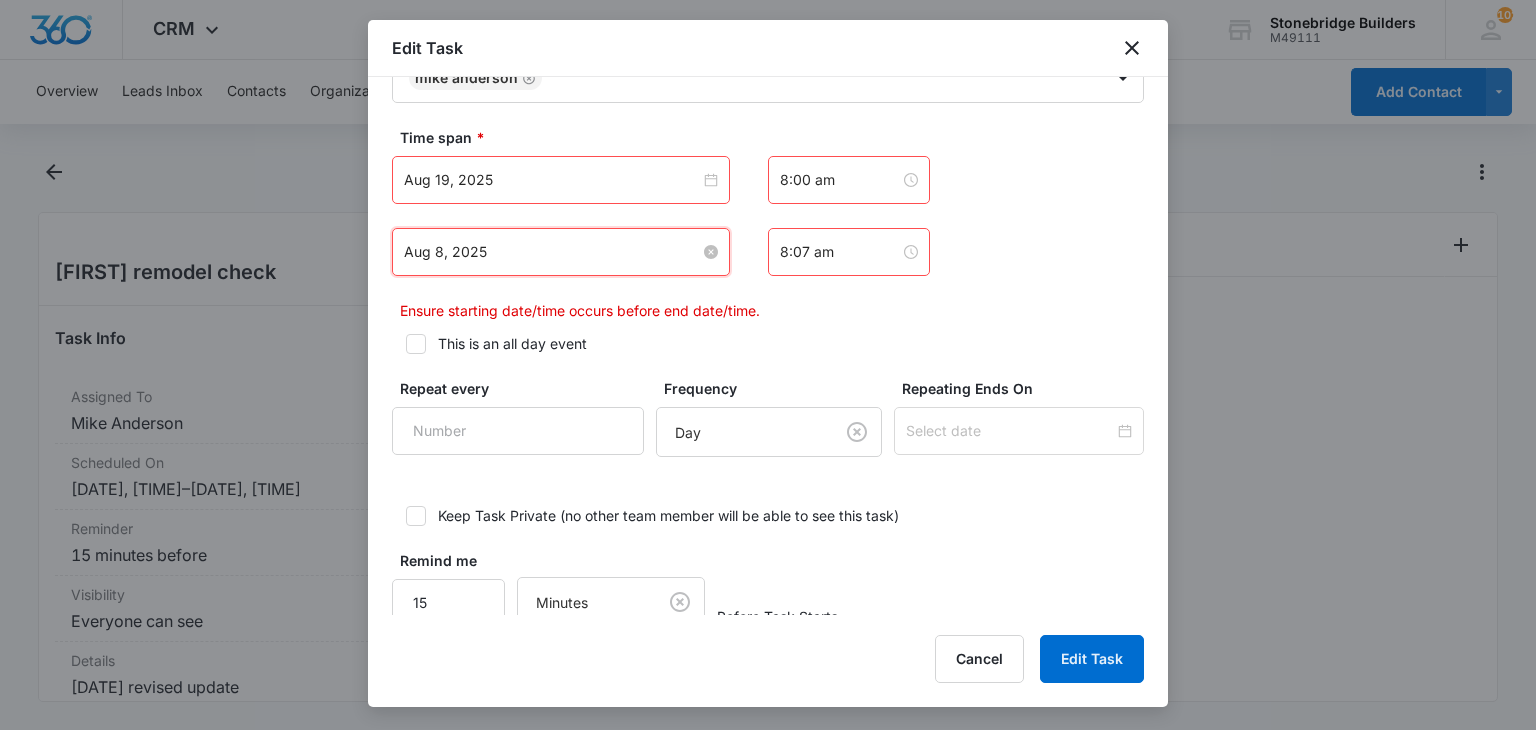 click on "Aug 8, 2025" at bounding box center (552, 252) 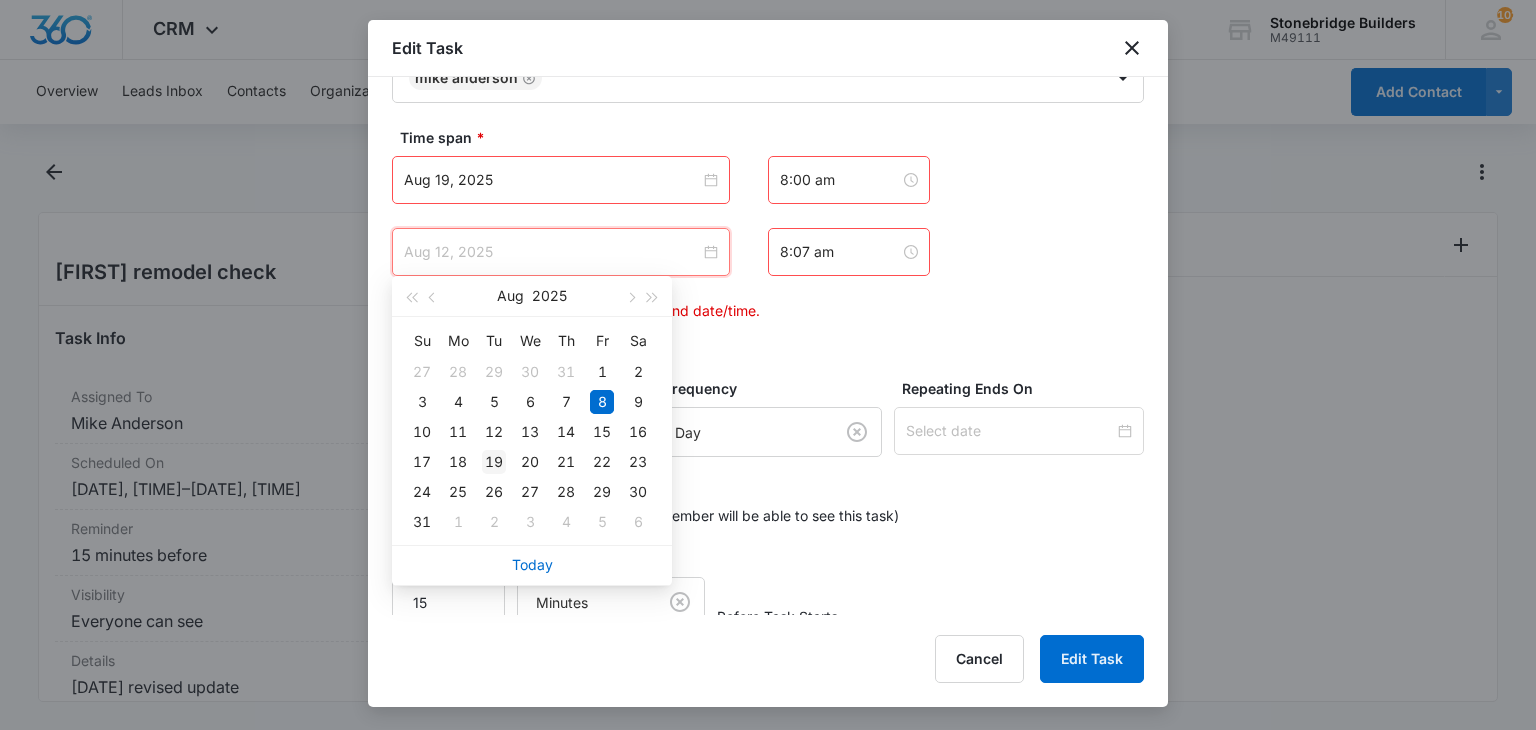 type on "Aug 19, 2025" 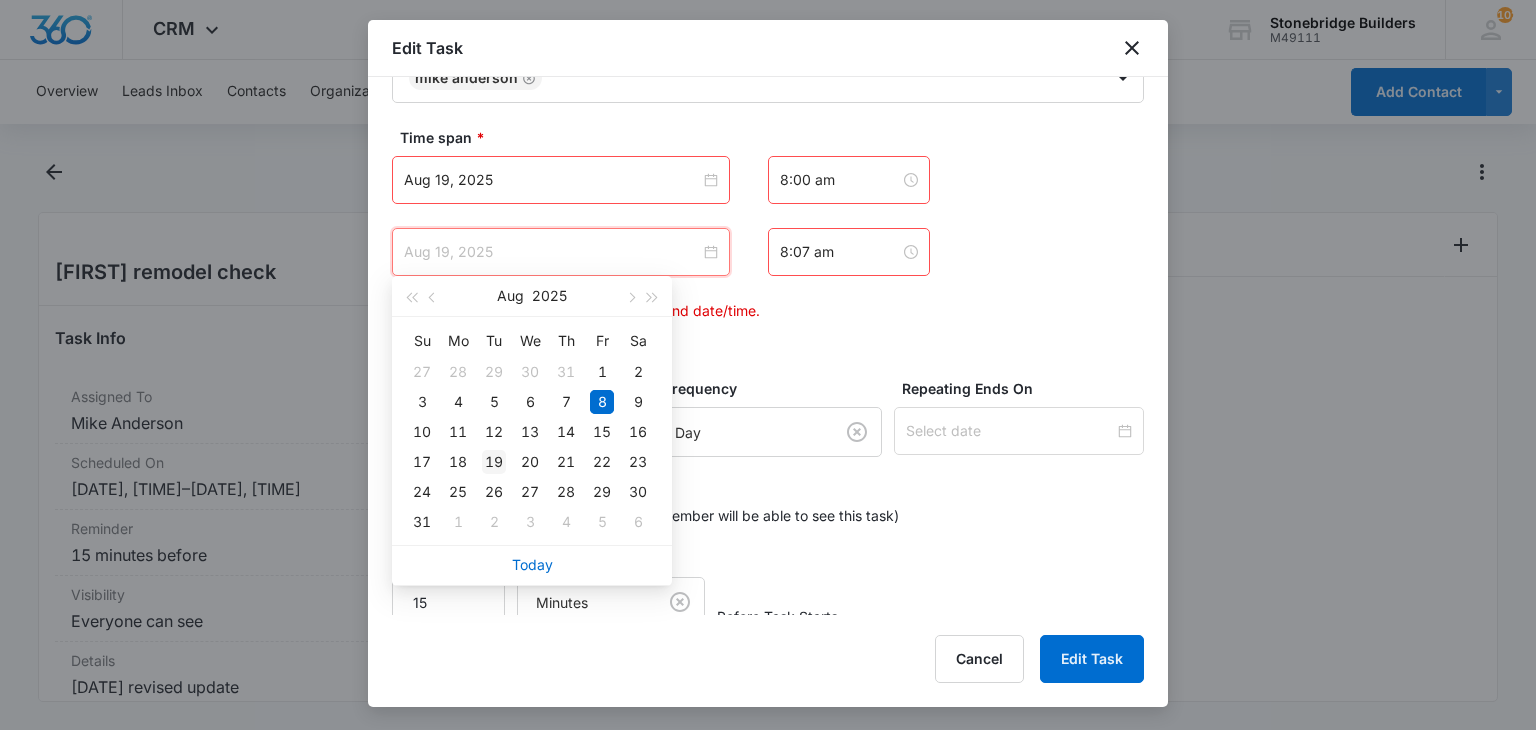 click on "19" at bounding box center (494, 462) 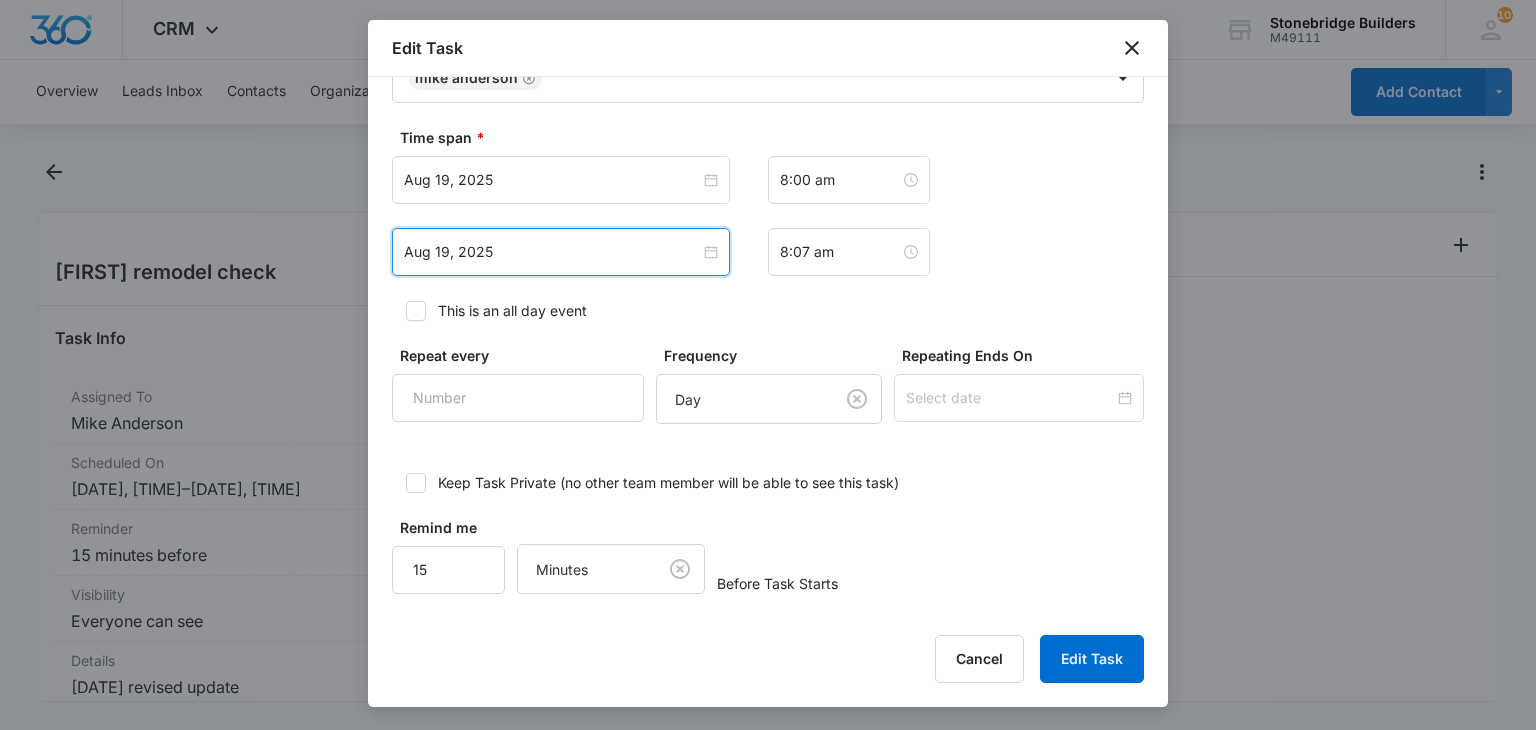 click on "This is an all day event" at bounding box center [768, 310] 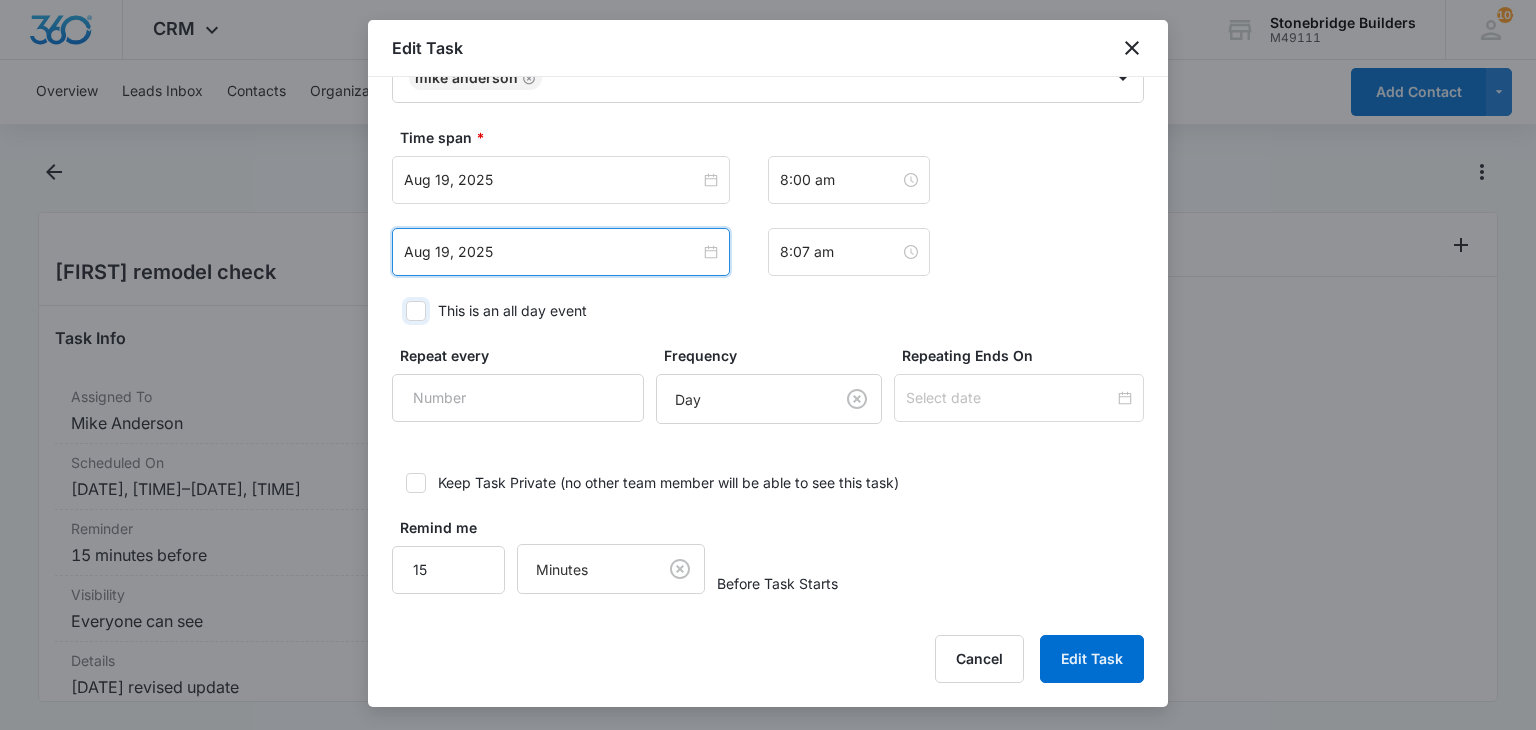 click on "This is an all day event" at bounding box center [399, 311] 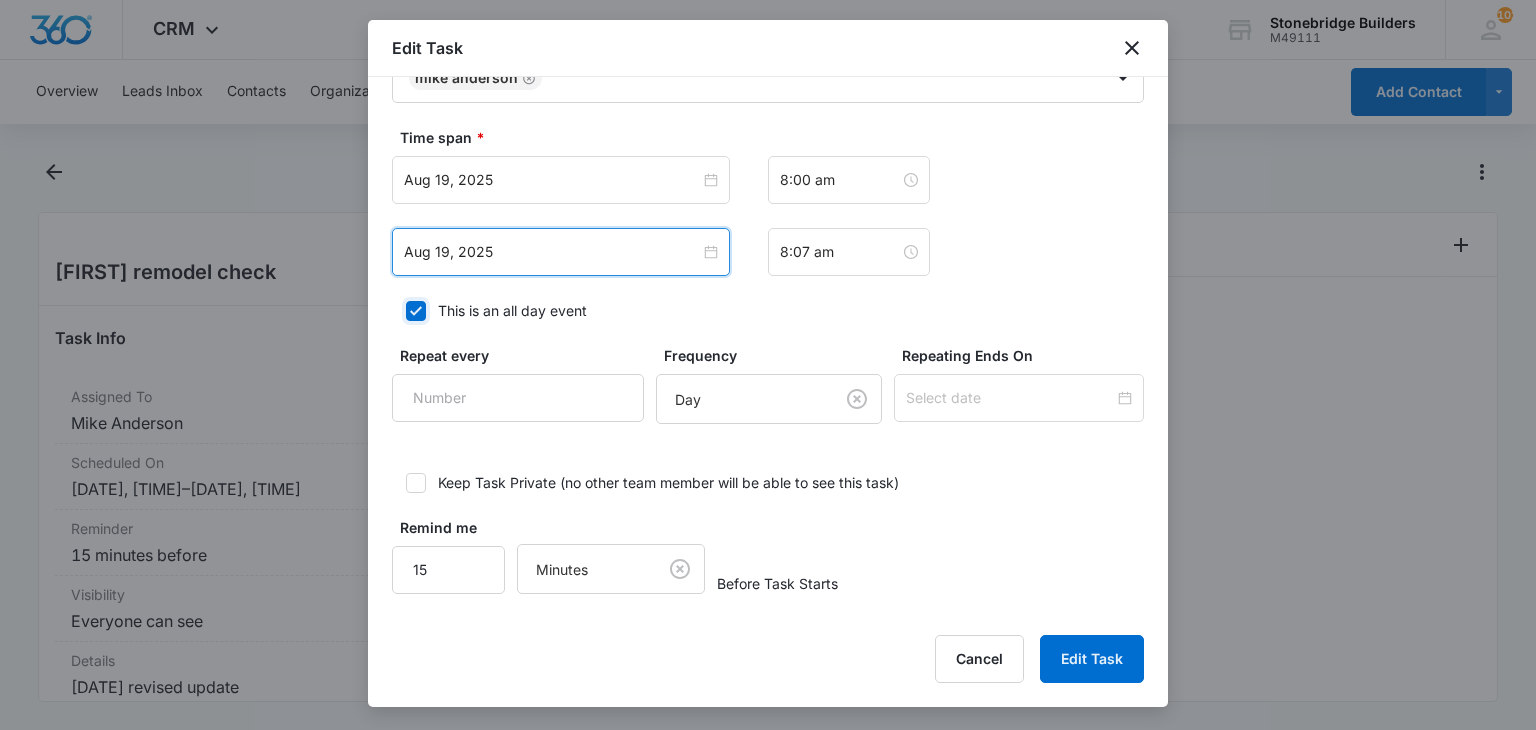 checkbox on "true" 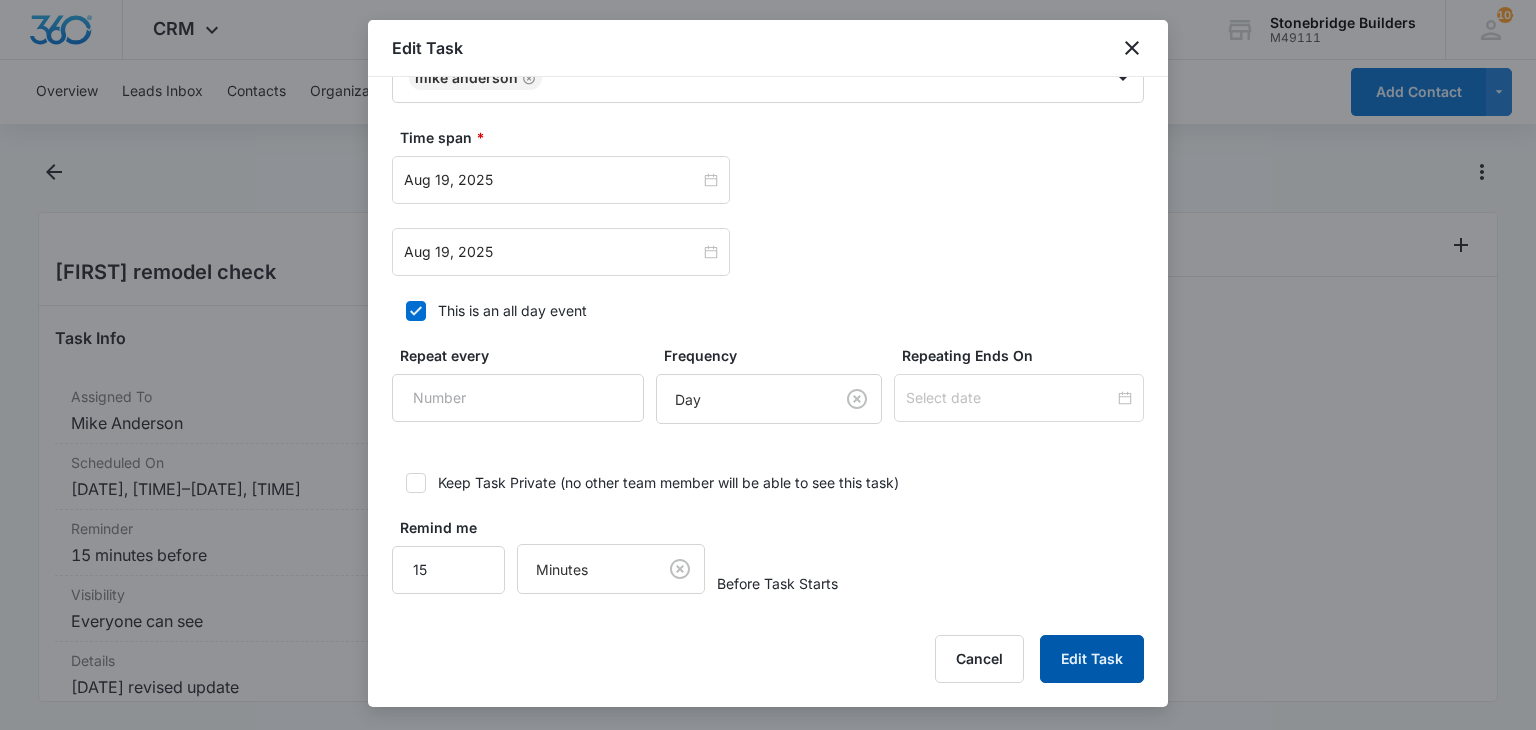 click on "Edit Task" at bounding box center [1092, 659] 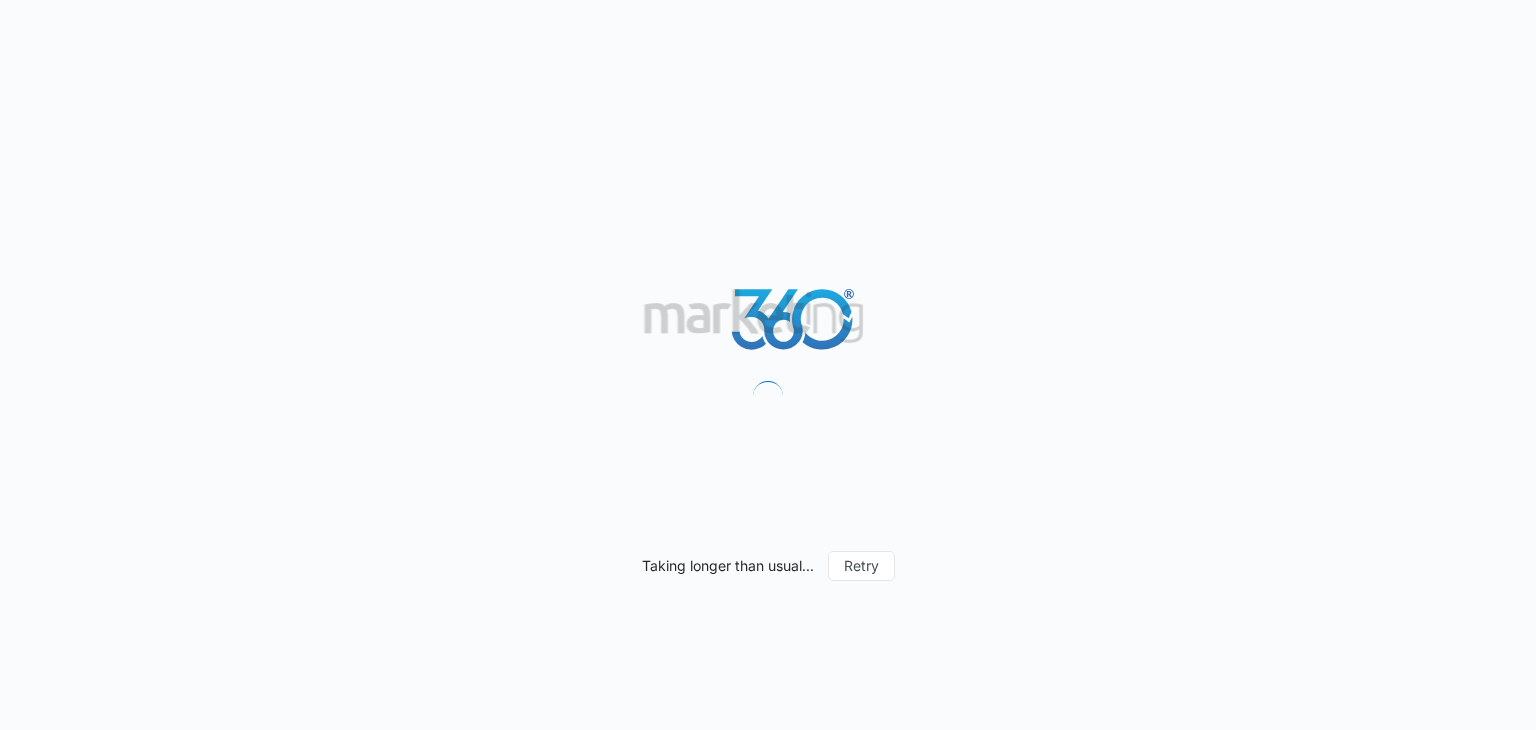 scroll, scrollTop: 0, scrollLeft: 0, axis: both 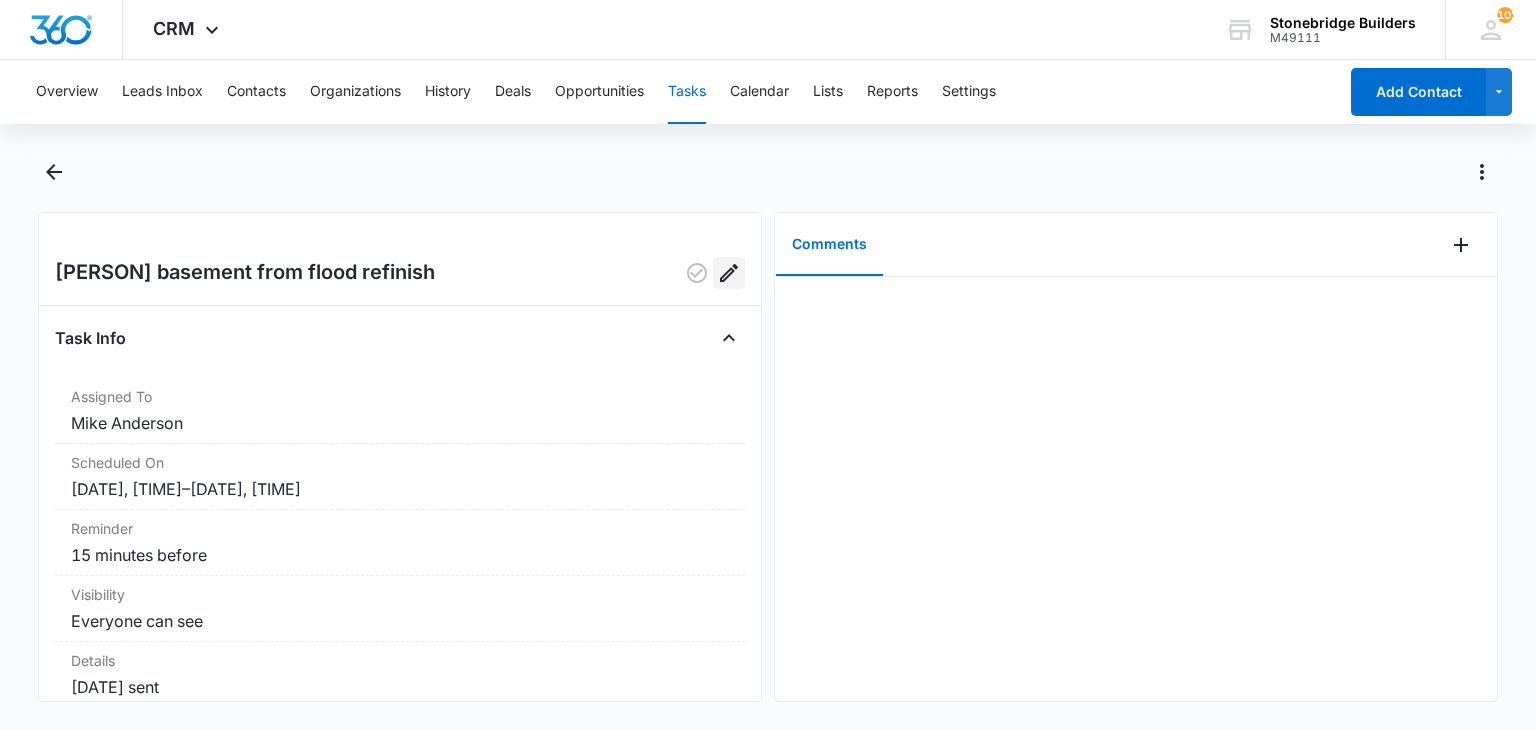 click 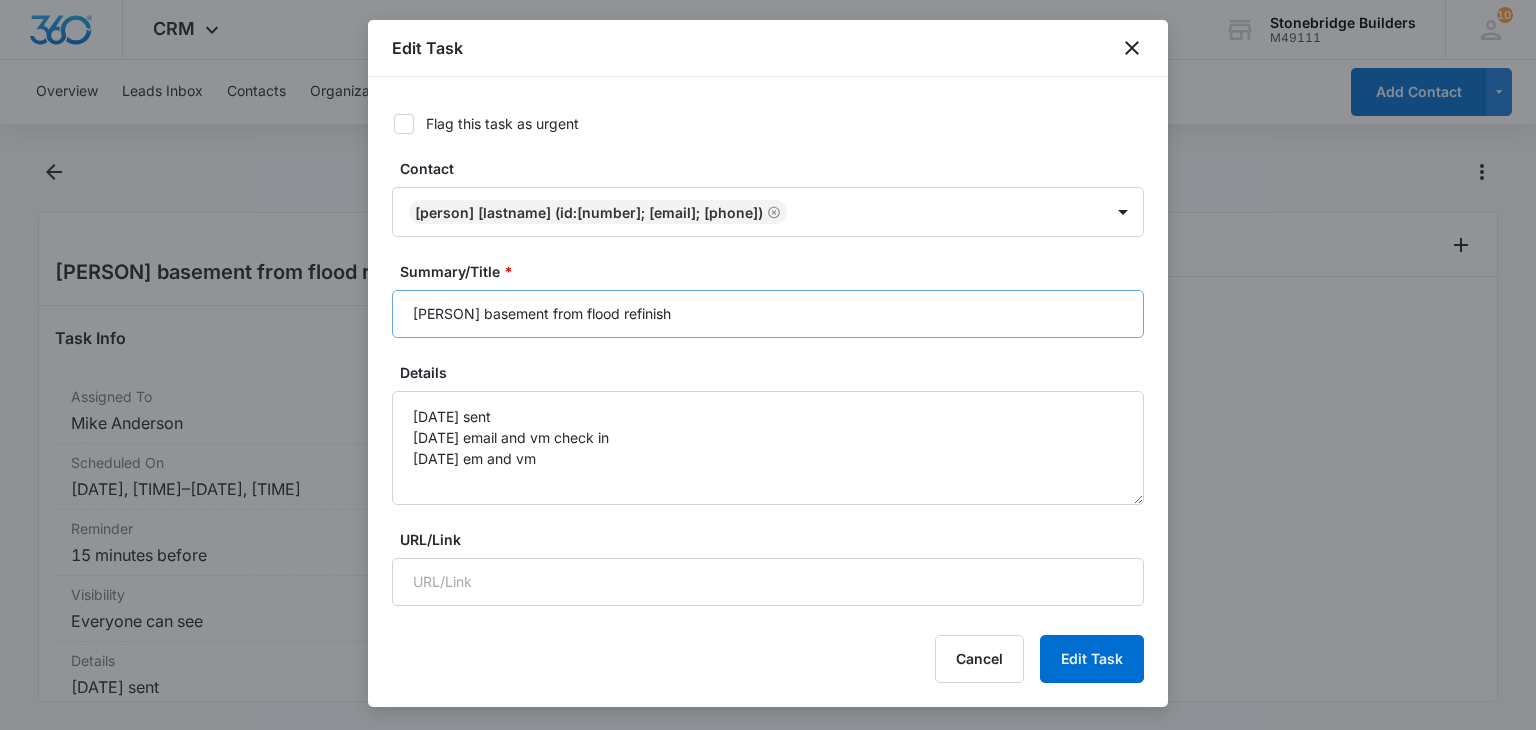 type on "Aug 8, 2025" 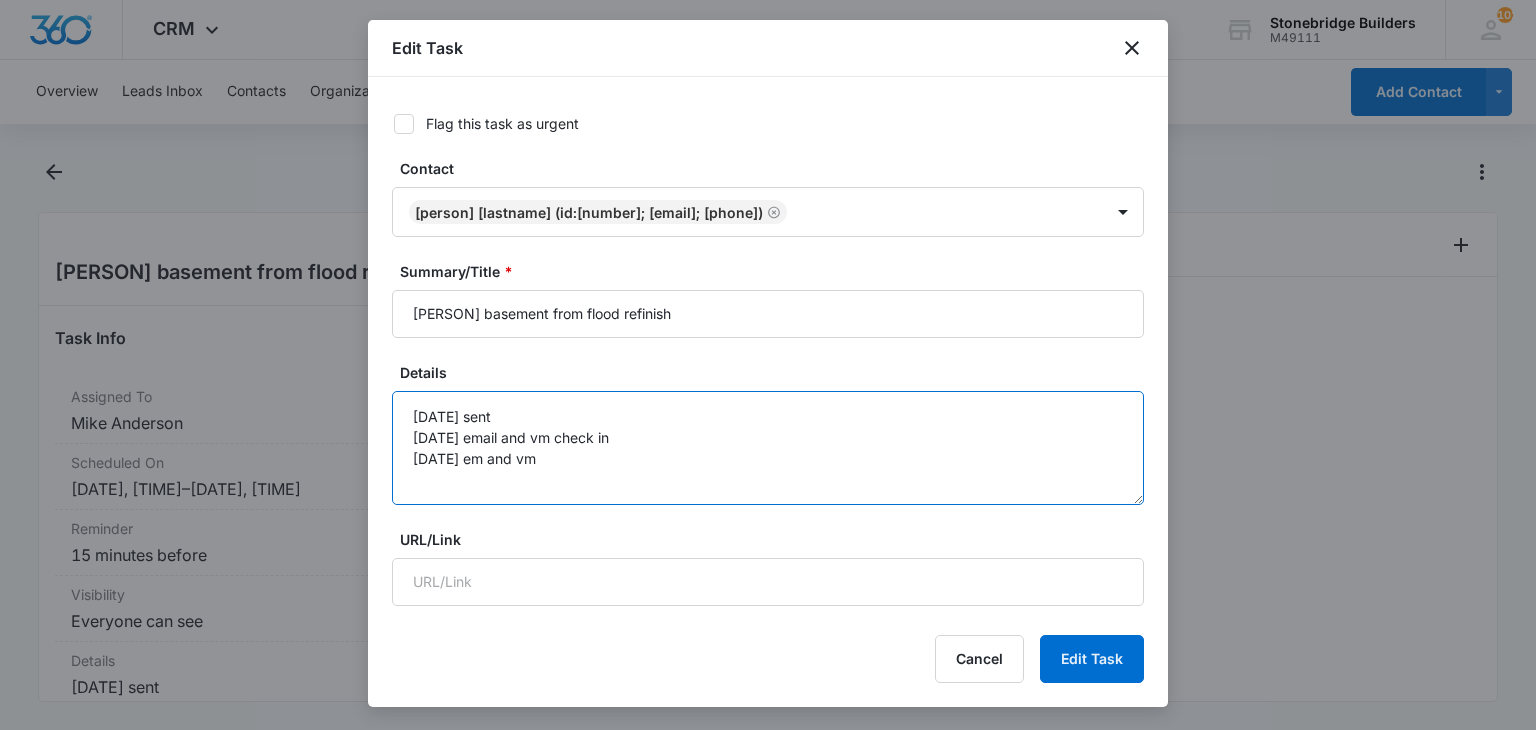 click on "7/14 sent
7/21 email and vm check in
7.29 em and vm" at bounding box center (768, 448) 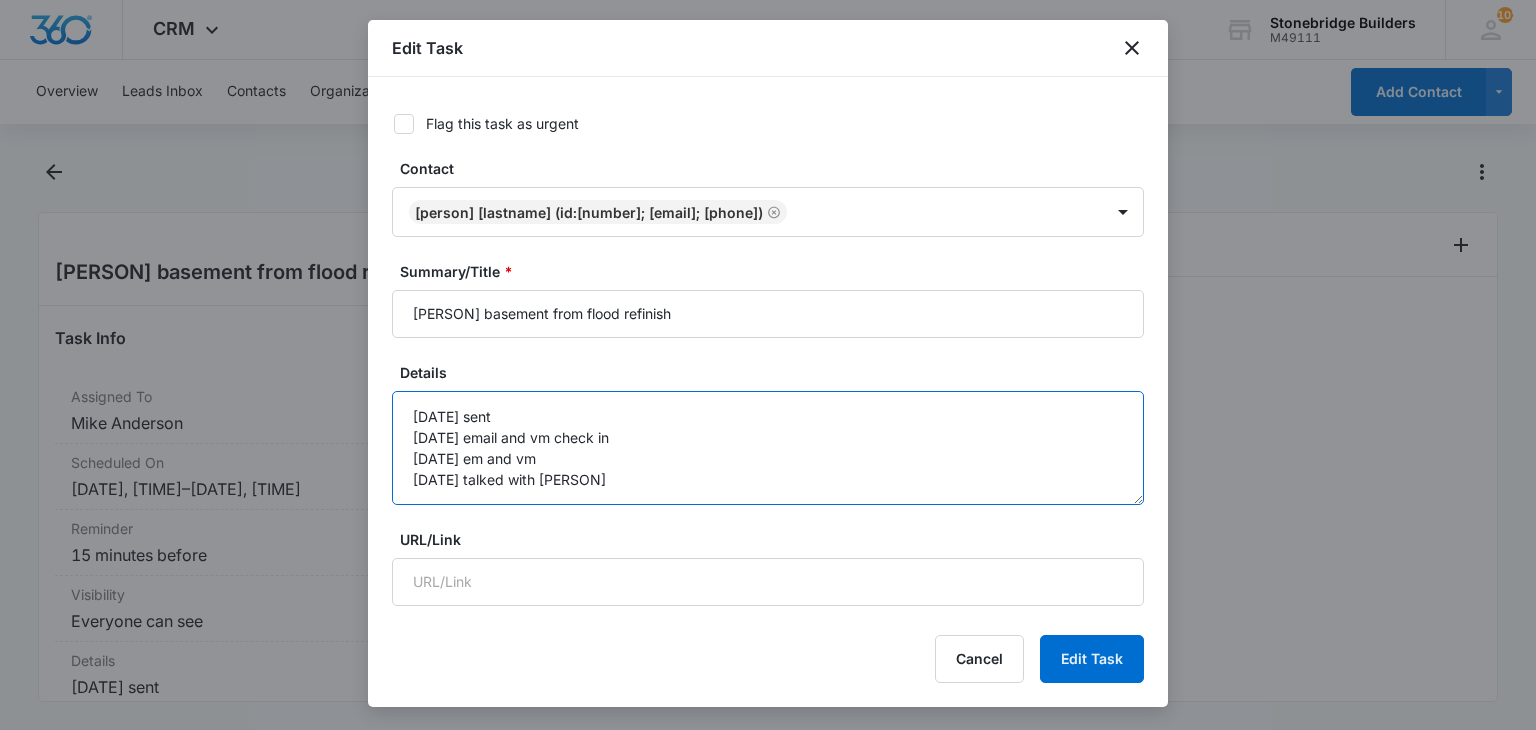 click on "7/14 sent
7/21 email and vm check in
7.29 em and vm
8/8 talked with Marcus" at bounding box center (768, 448) 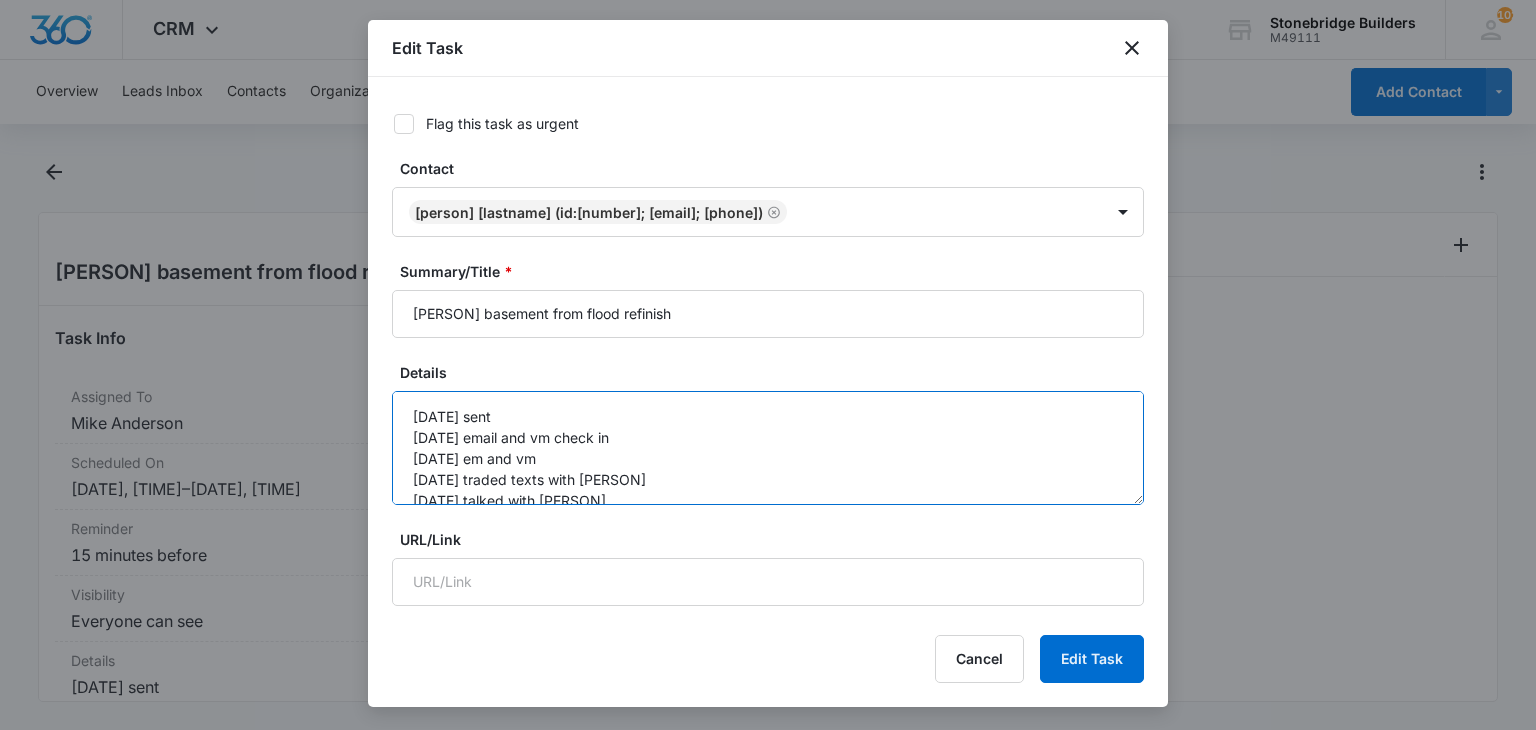 click on "7/14 sent
7/21 email and vm check in
7.29 em and vm
7/31 traded texts with Marcus
8/8 talked with Marcus" at bounding box center [768, 448] 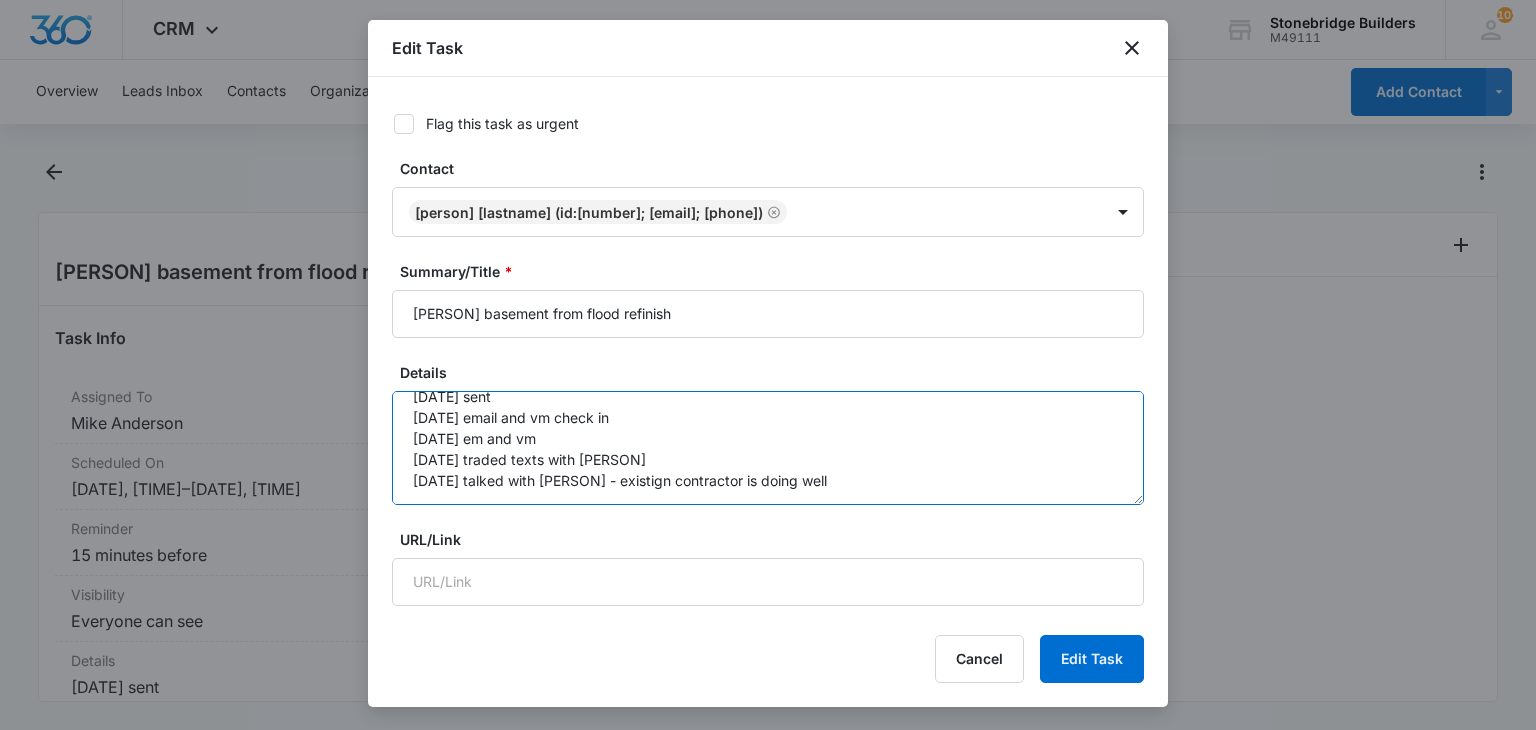 click on "7/14 sent
7/21 email and vm check in
7.29 em and vm
7/31 traded texts with Marcus
8/8 talked with Marcus - existign contractor is doing well" at bounding box center [768, 448] 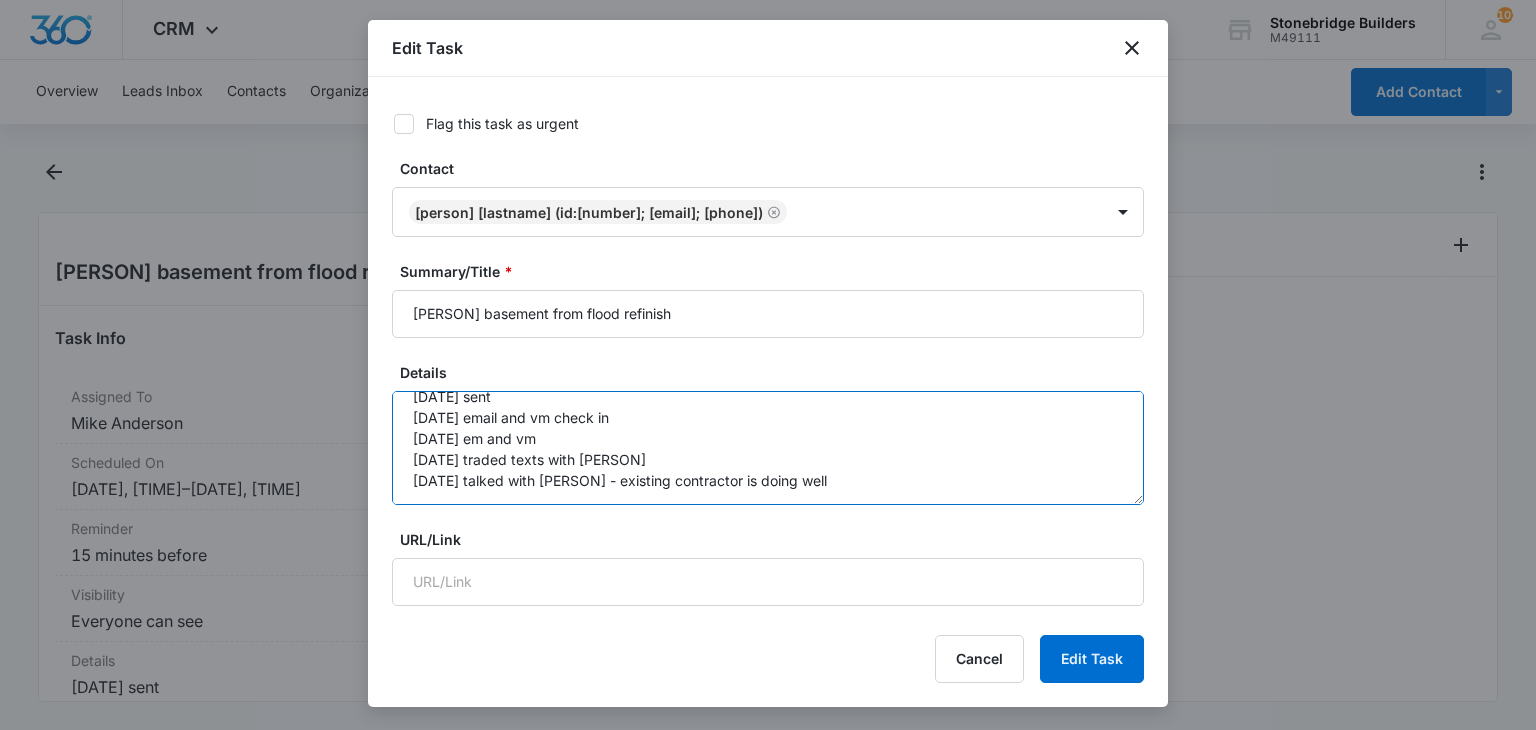 click on "7/14 sent
7/21 email and vm check in
7.29 em and vm
7/31 traded texts with Marcus
8/8 talked with Marcus - existing contractor is doing well" at bounding box center (768, 448) 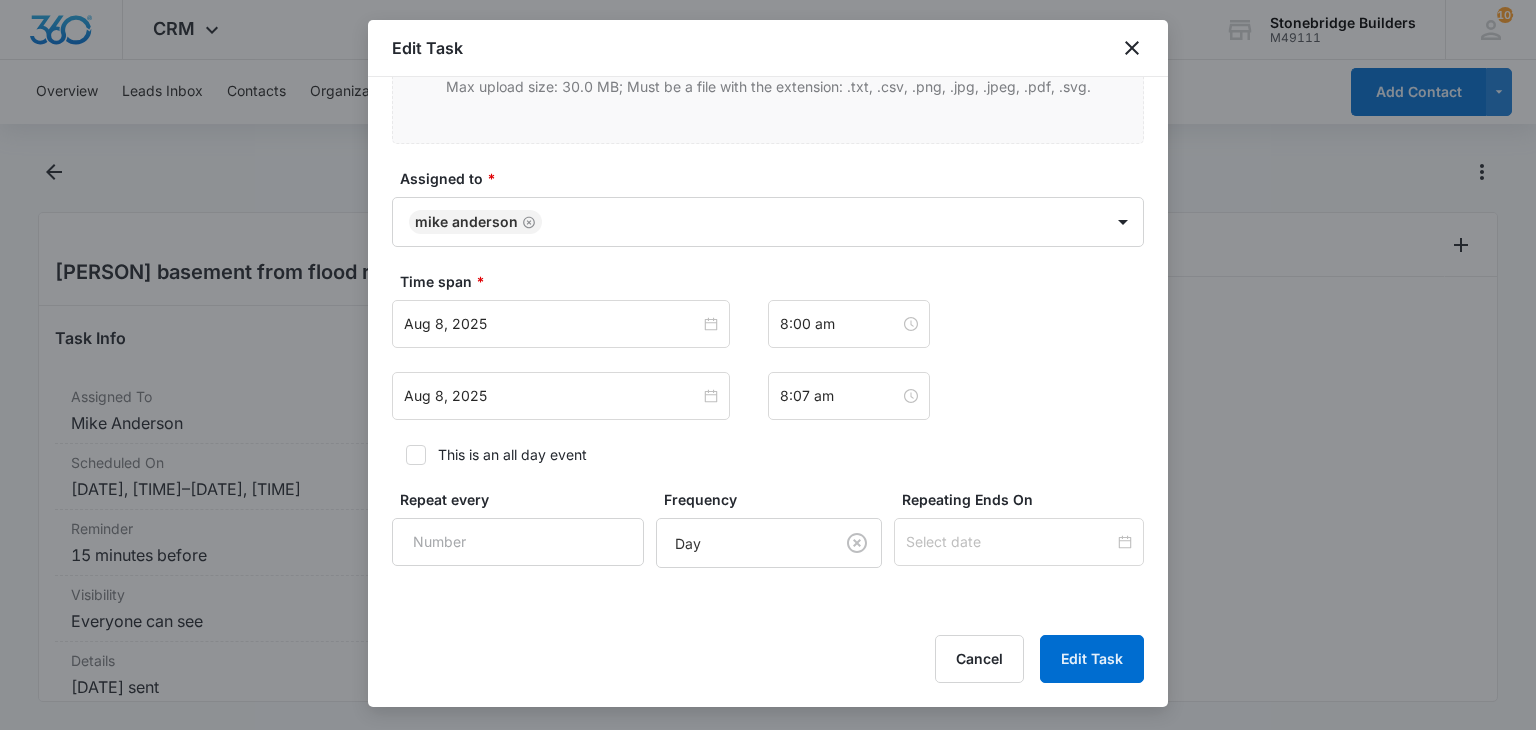 scroll, scrollTop: 1200, scrollLeft: 0, axis: vertical 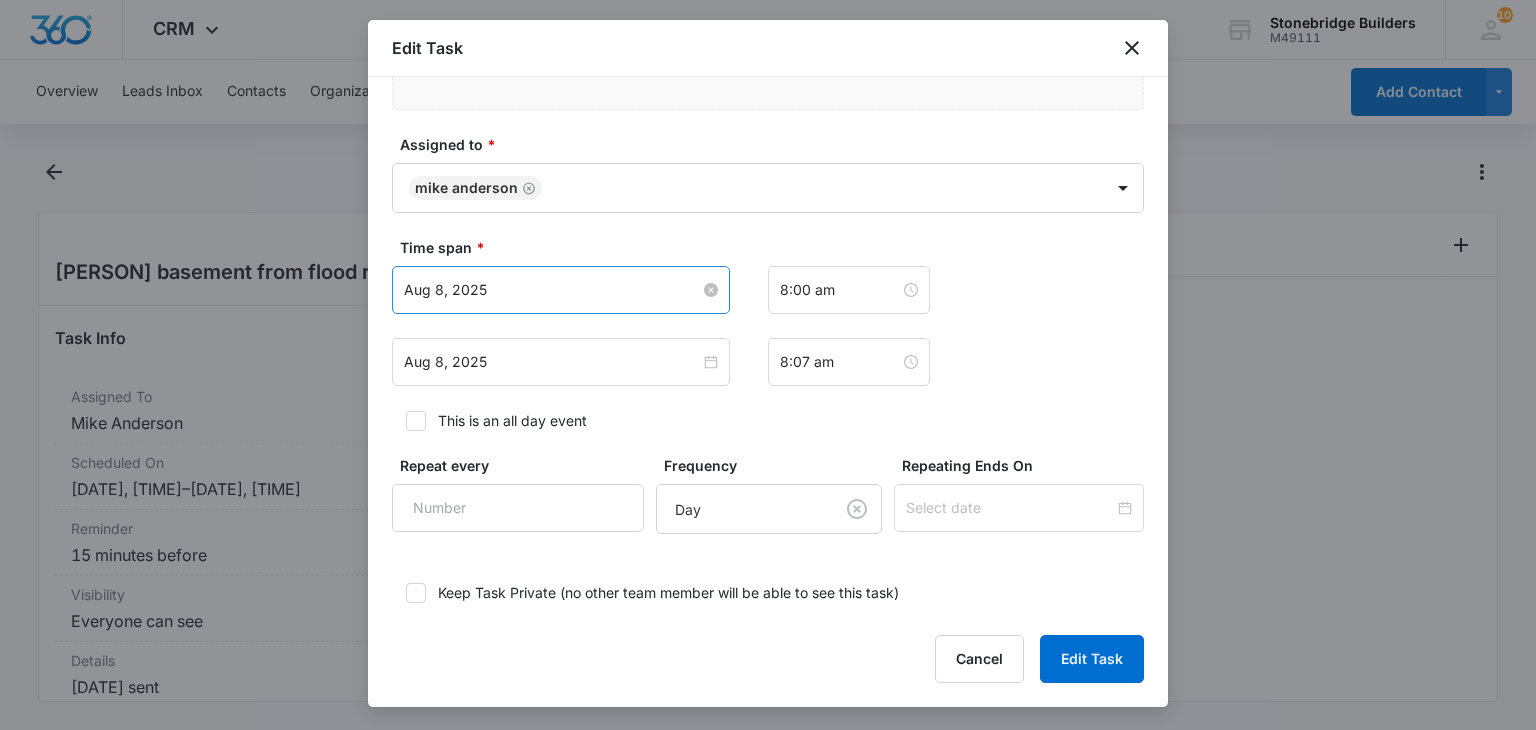 type on "7/14 sent
7/21 email and vm check in
7.29 em and vm
7/31 traded texts with Marcus
8/8 talked with Marcus - existing contractor is doing well for now" 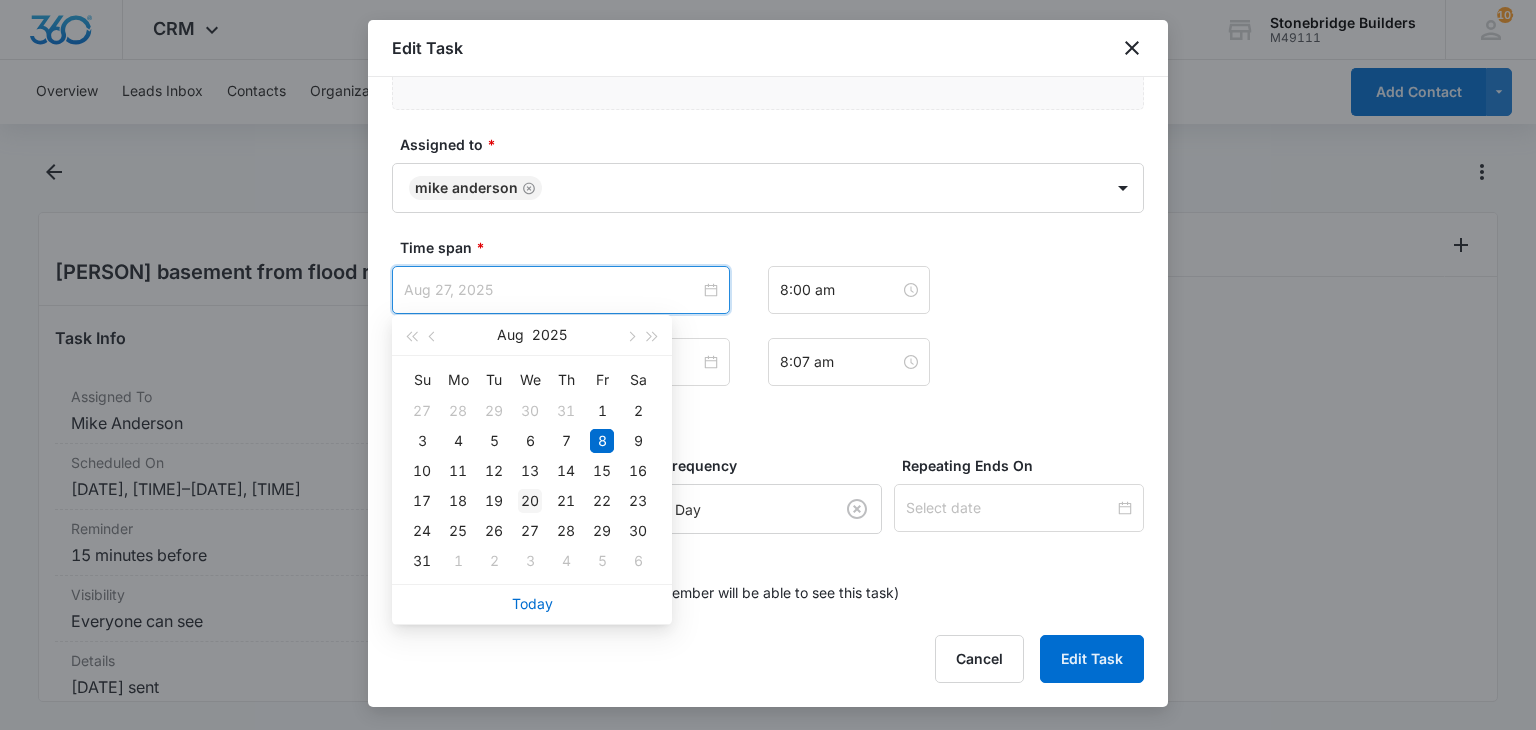 type on "Aug 20, 2025" 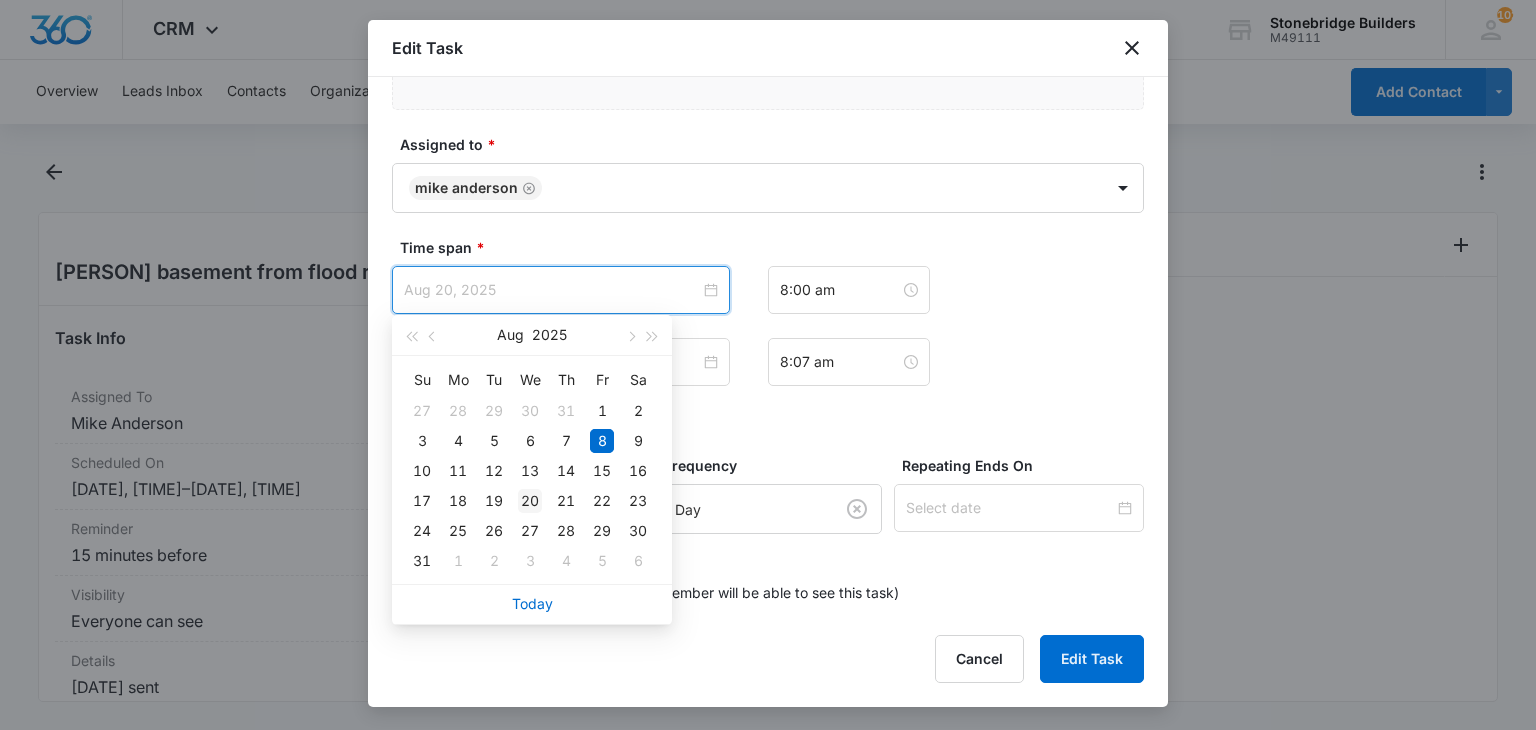 click on "20" at bounding box center (530, 501) 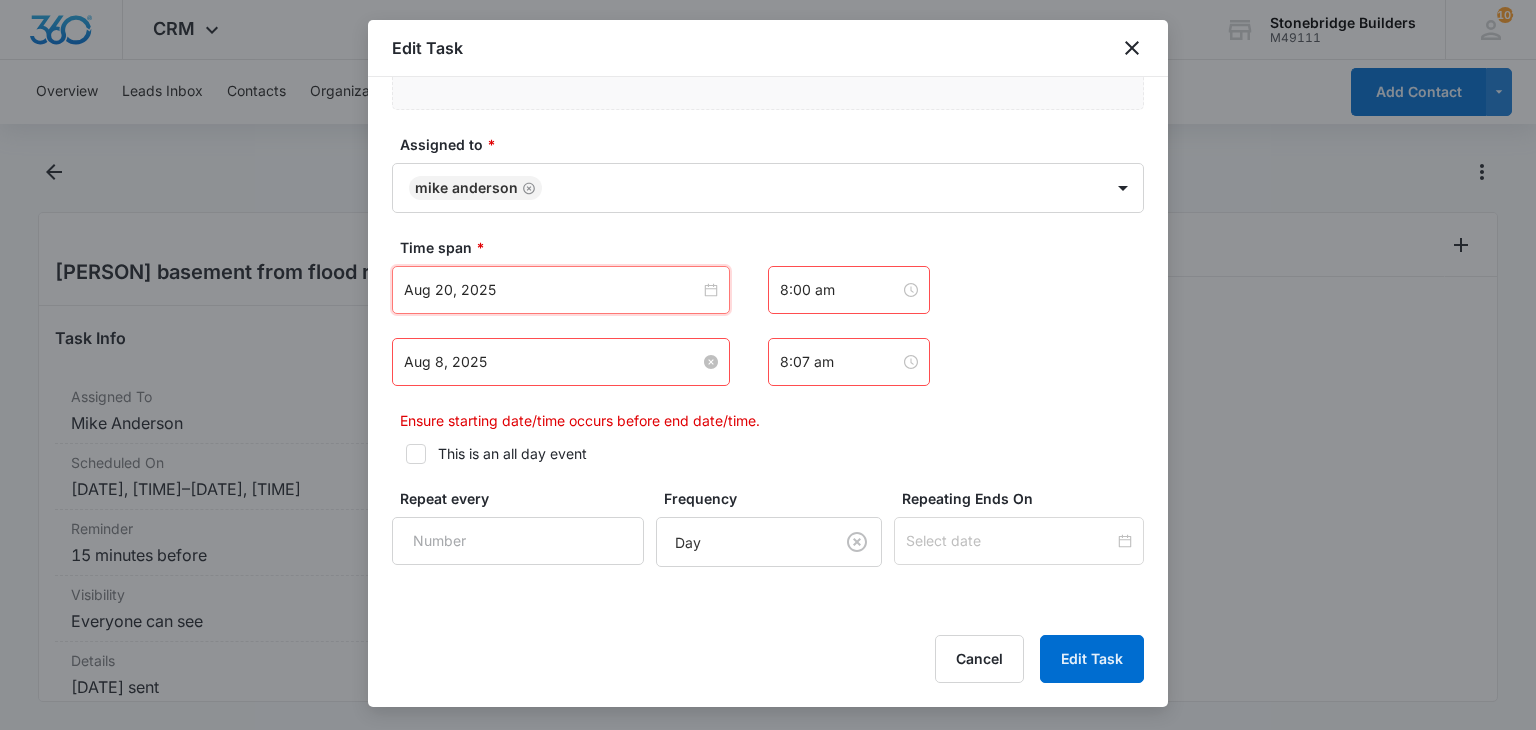 click on "Aug 8, 2025" at bounding box center [552, 362] 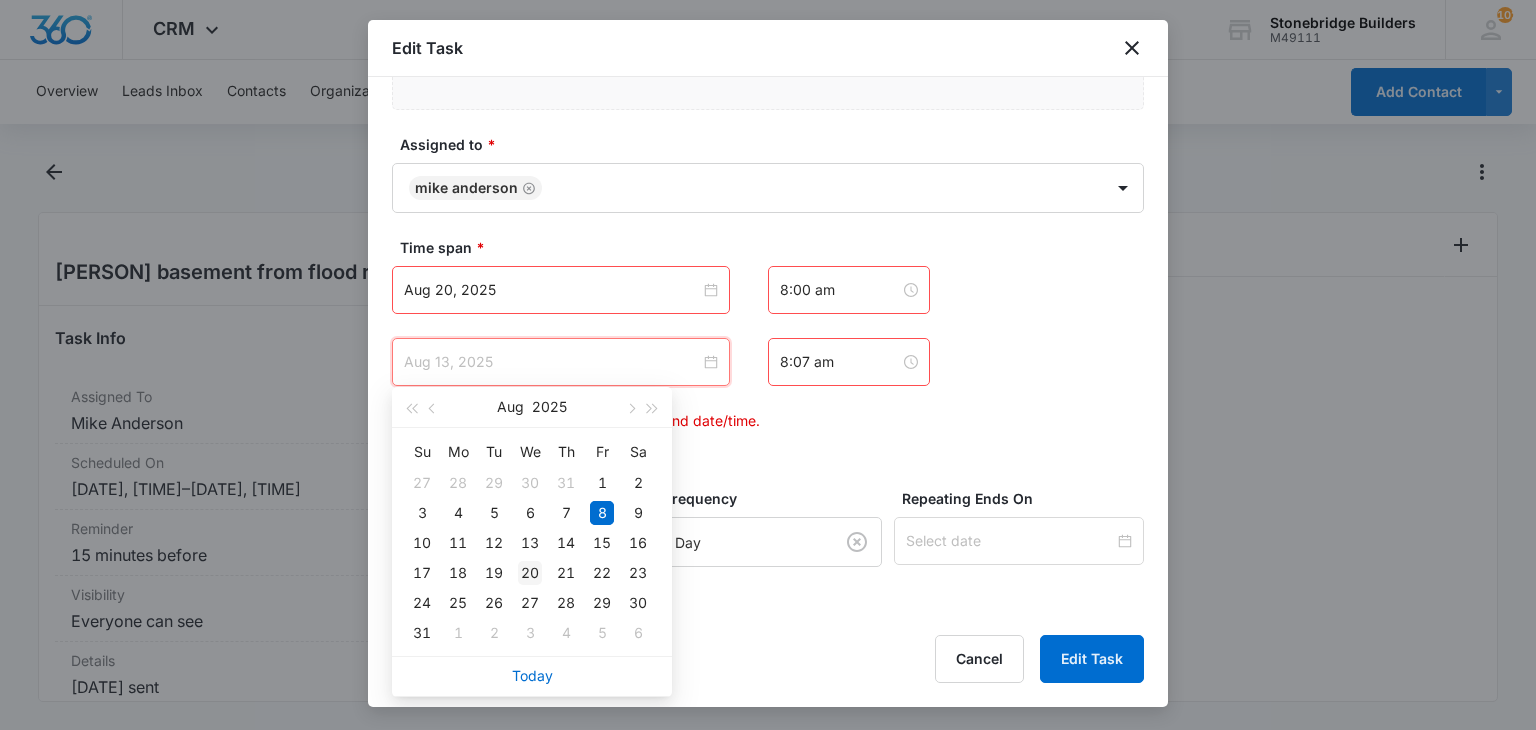 type on "Aug 20, 2025" 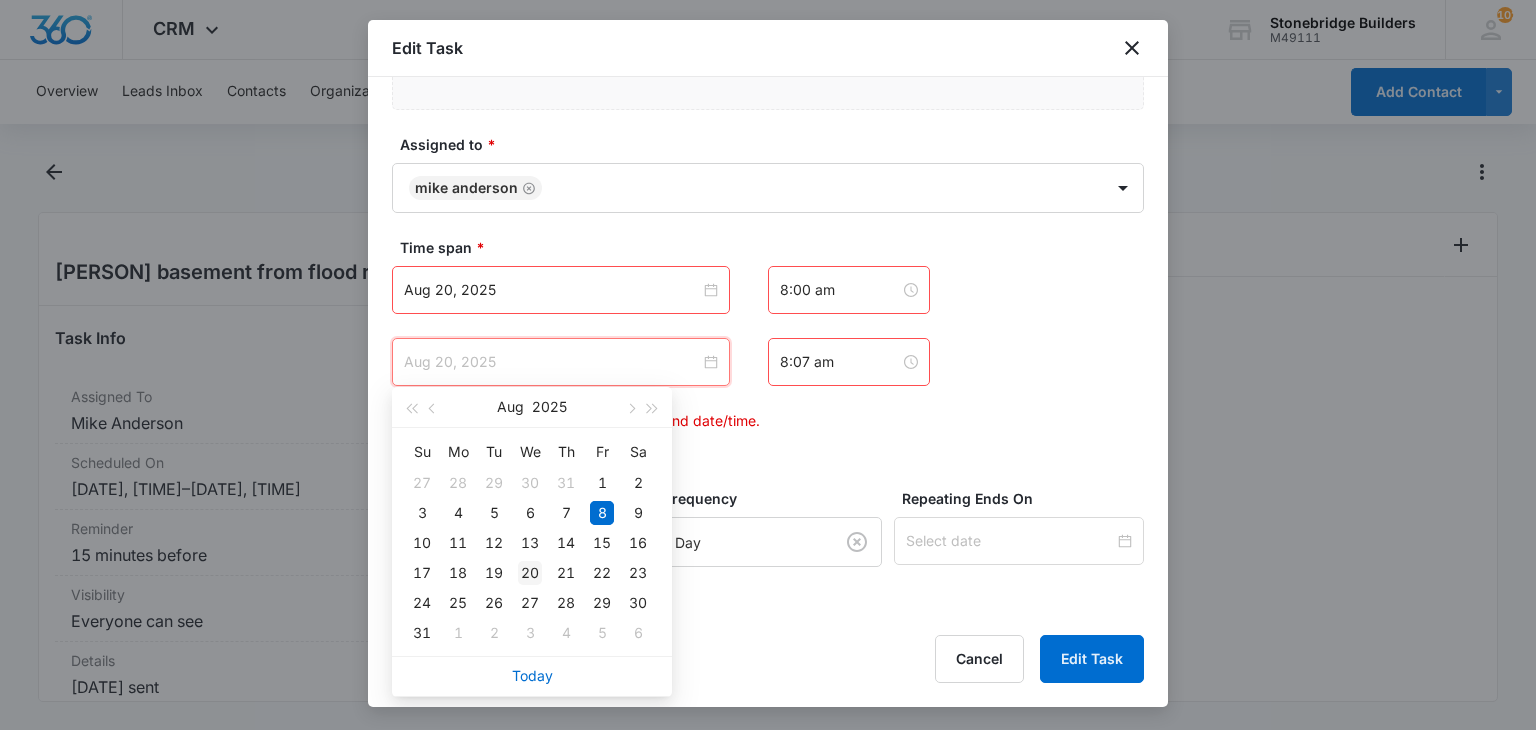 click on "20" at bounding box center [530, 573] 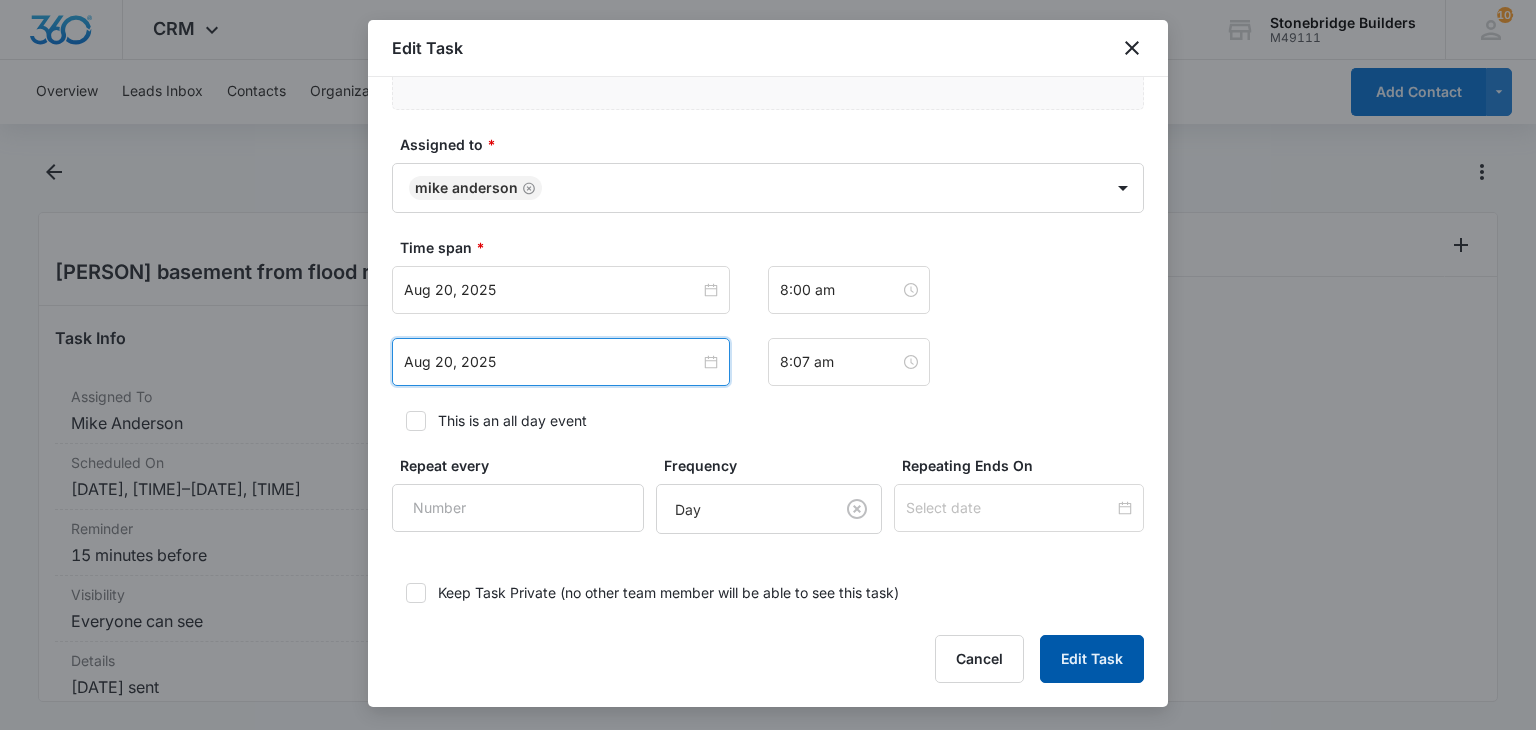 click on "Edit Task" at bounding box center (1092, 659) 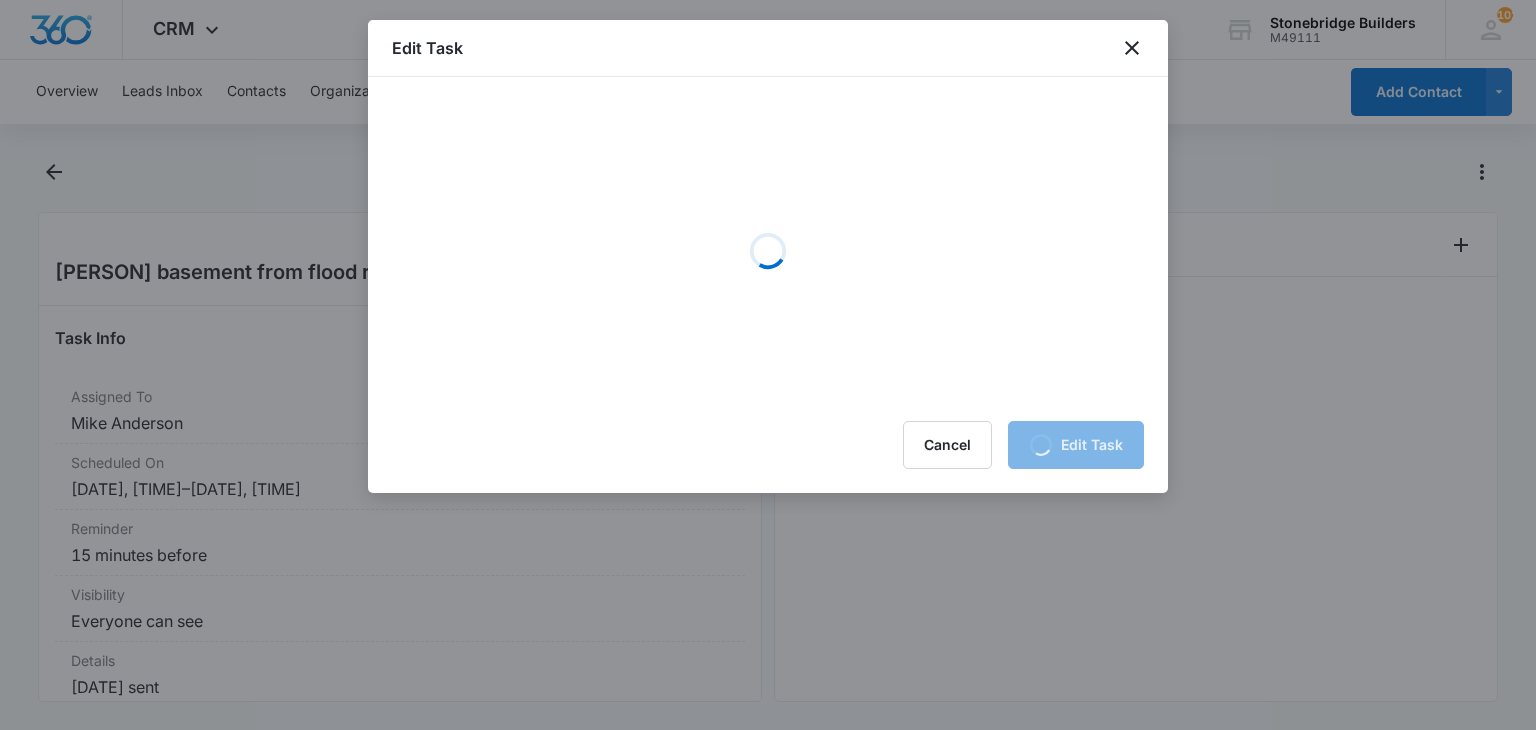 scroll, scrollTop: 0, scrollLeft: 0, axis: both 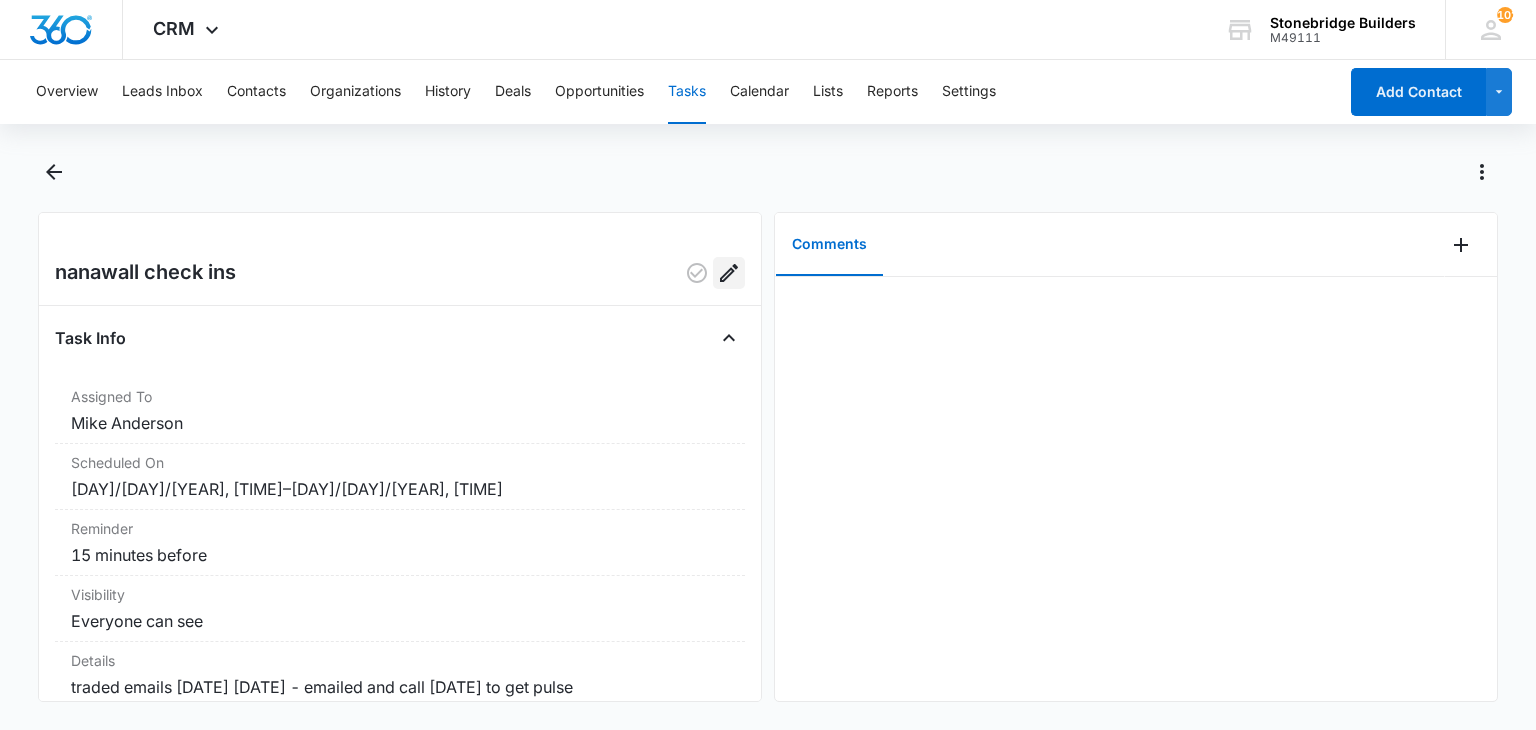 click at bounding box center [729, 273] 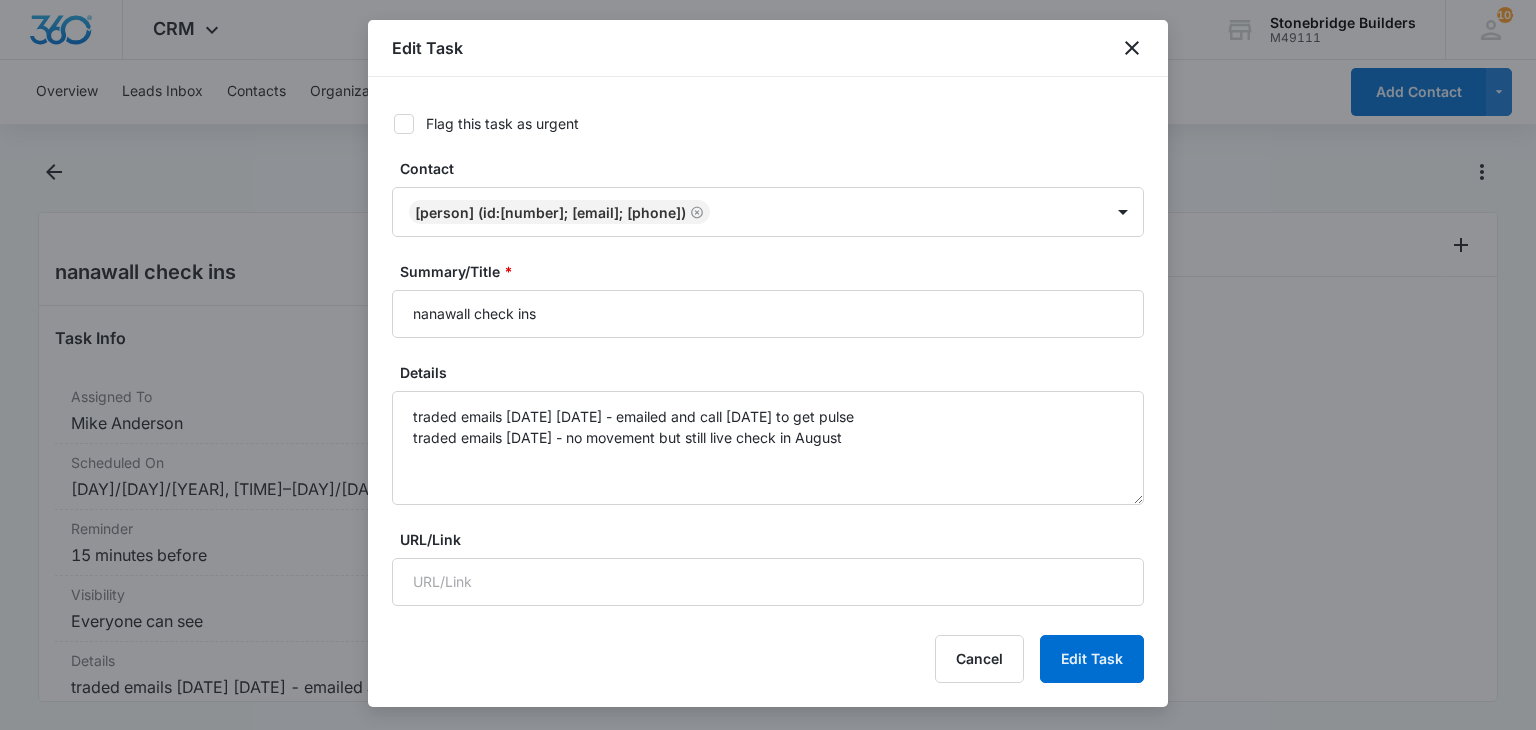 type on "Aug 8, 2025" 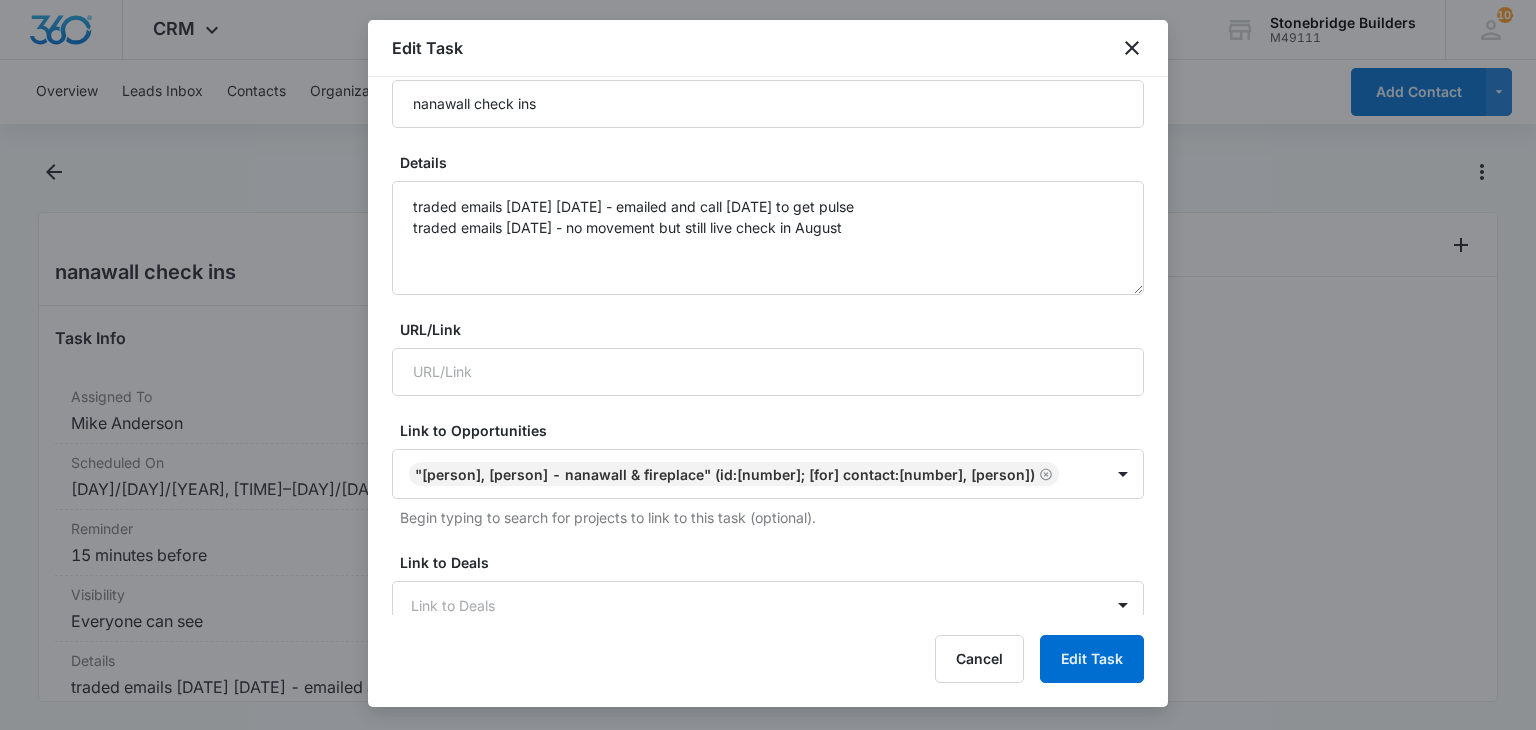 scroll, scrollTop: 0, scrollLeft: 0, axis: both 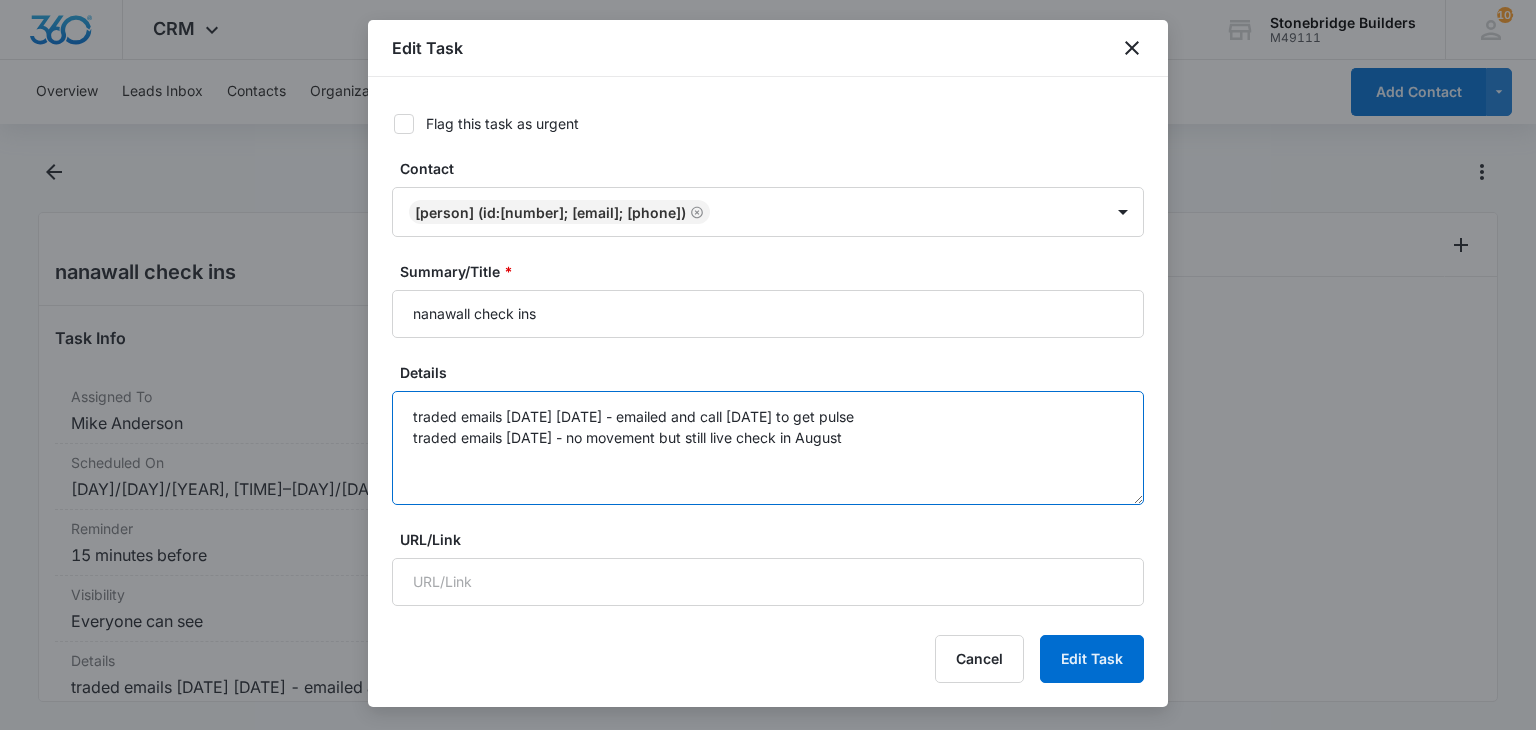 click on "traded emails 6/6 6/9 - emailed and call 6/30 to get pulse
traded emails 7/1 - no movement but still live check in August" at bounding box center (768, 448) 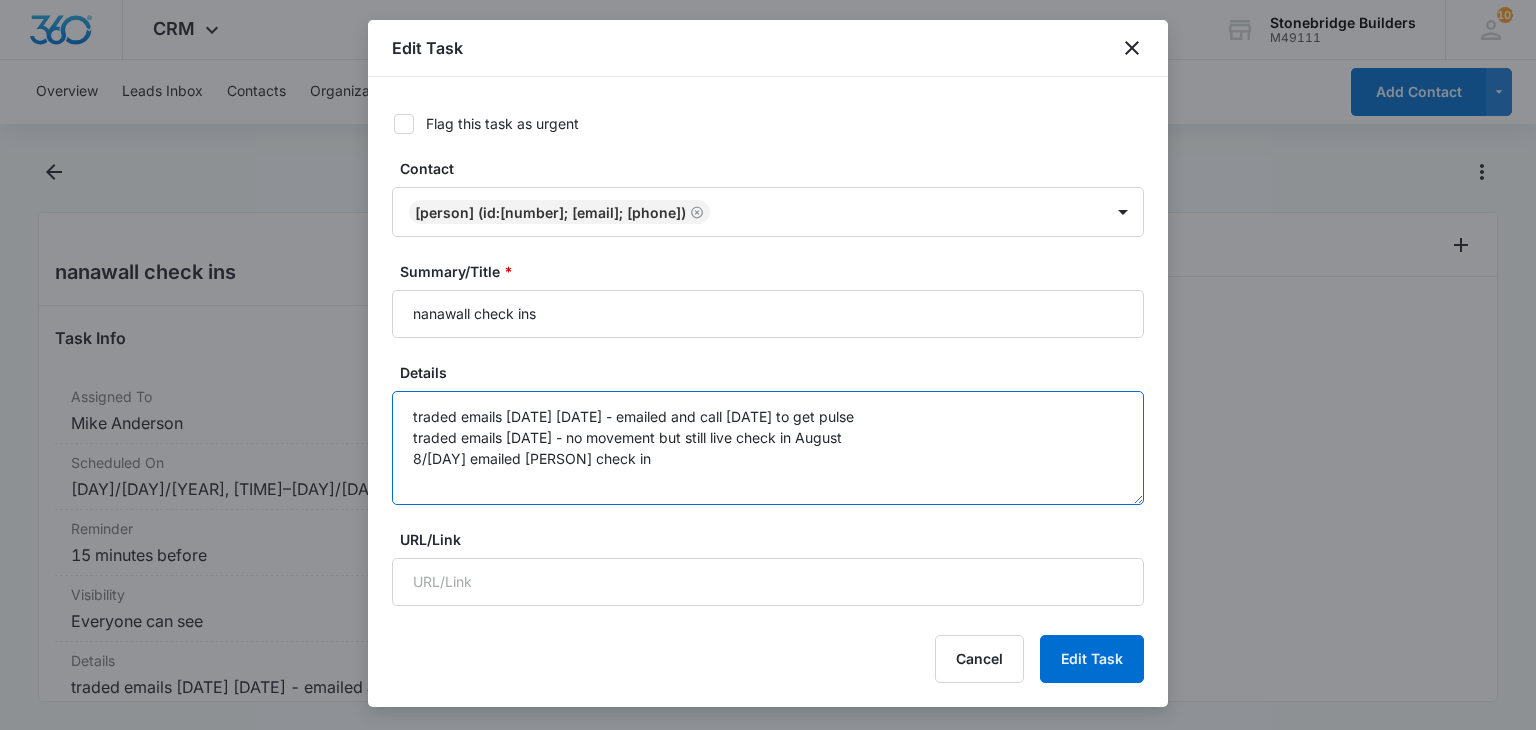 click on "traded emails 6/6 6/9 - emailed and call 6/30 to get pulse
traded emails 7/1 - no movement but still live check in August
8/8 emailed ian check in" at bounding box center (768, 448) 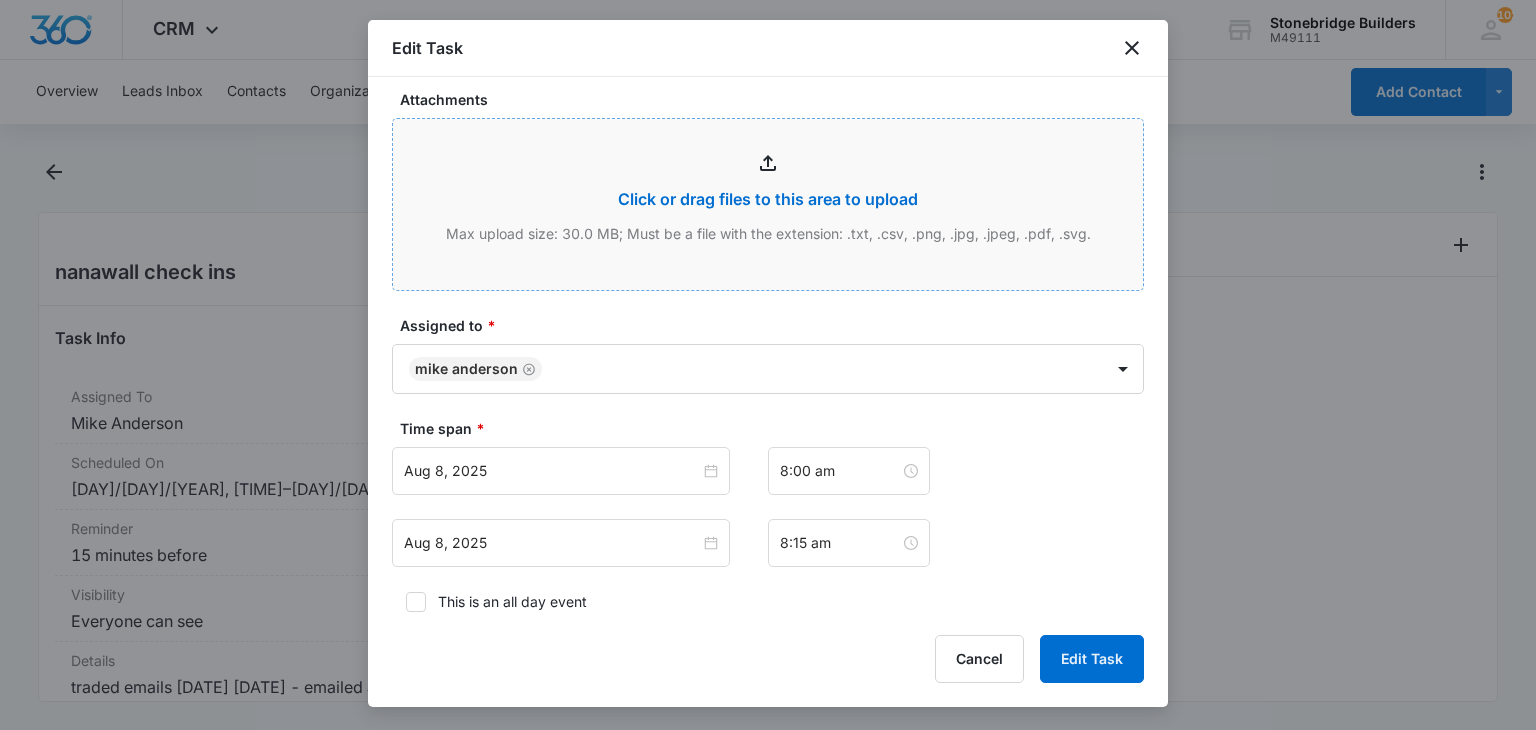 scroll, scrollTop: 1200, scrollLeft: 0, axis: vertical 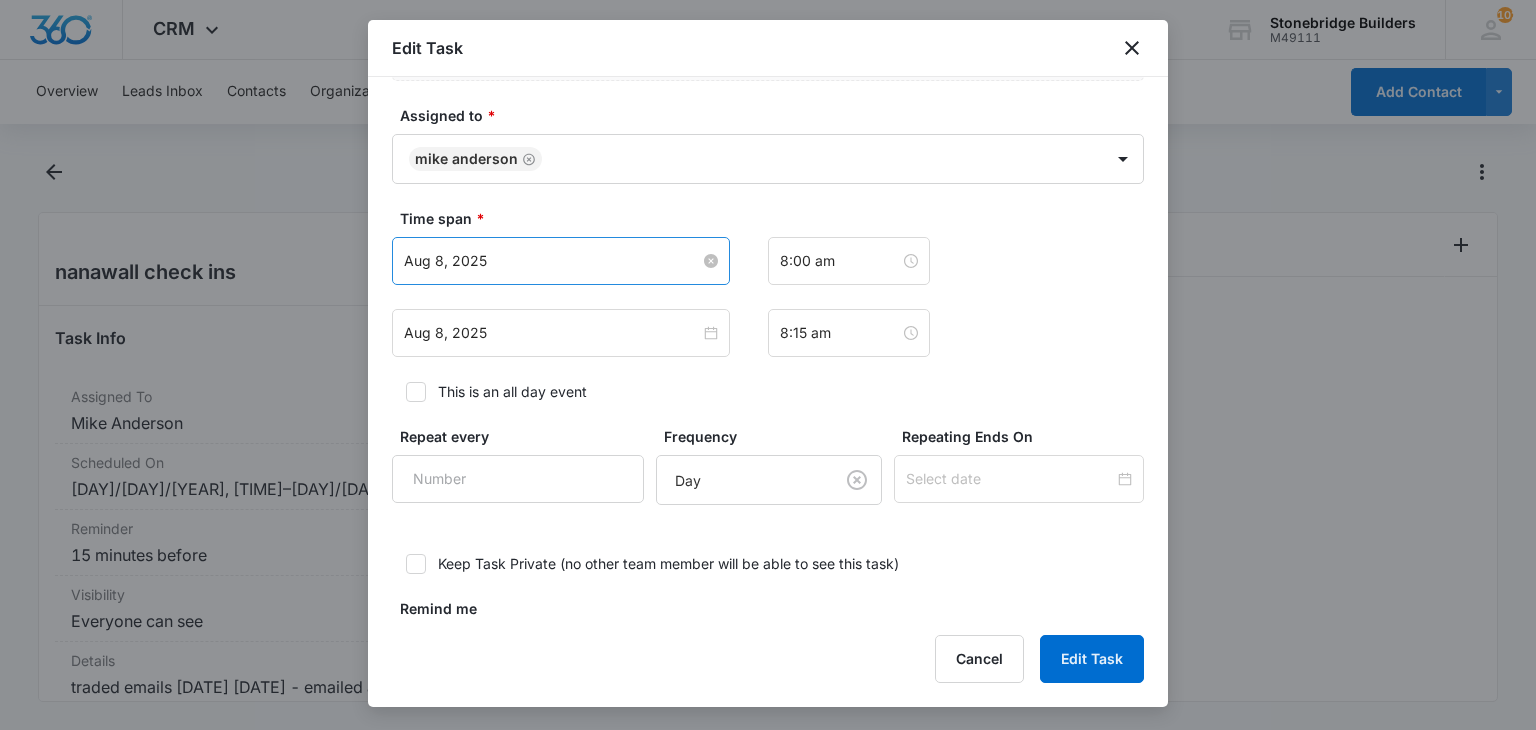 type on "traded emails 6/6 6/9 - emailed and call 6/30 to get pulse
traded emails 7/1 - no movement but still live check in August
8/8 emailed Ian check in" 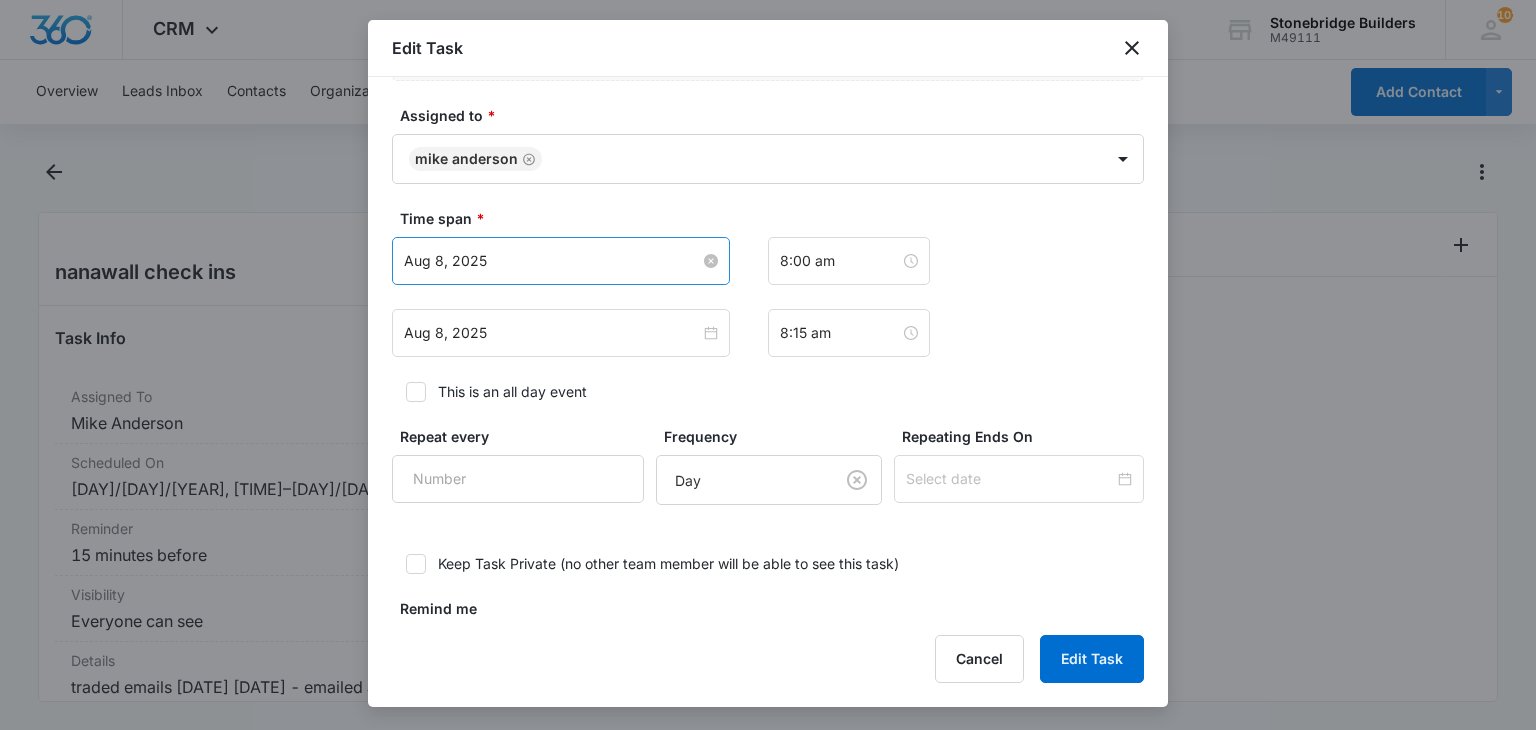 click on "Aug 8, 2025" at bounding box center [552, 261] 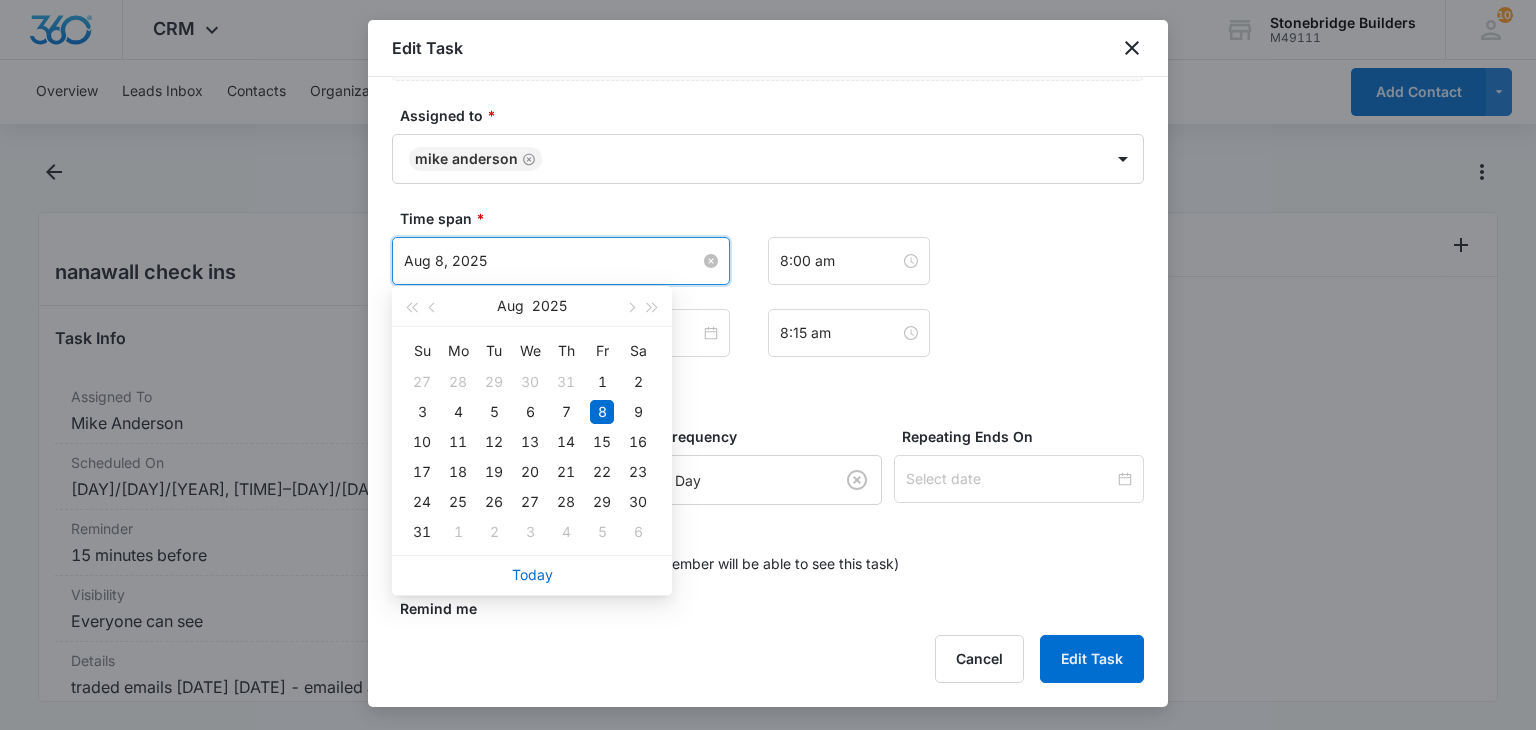 click on "Aug 8, 2025" at bounding box center [552, 261] 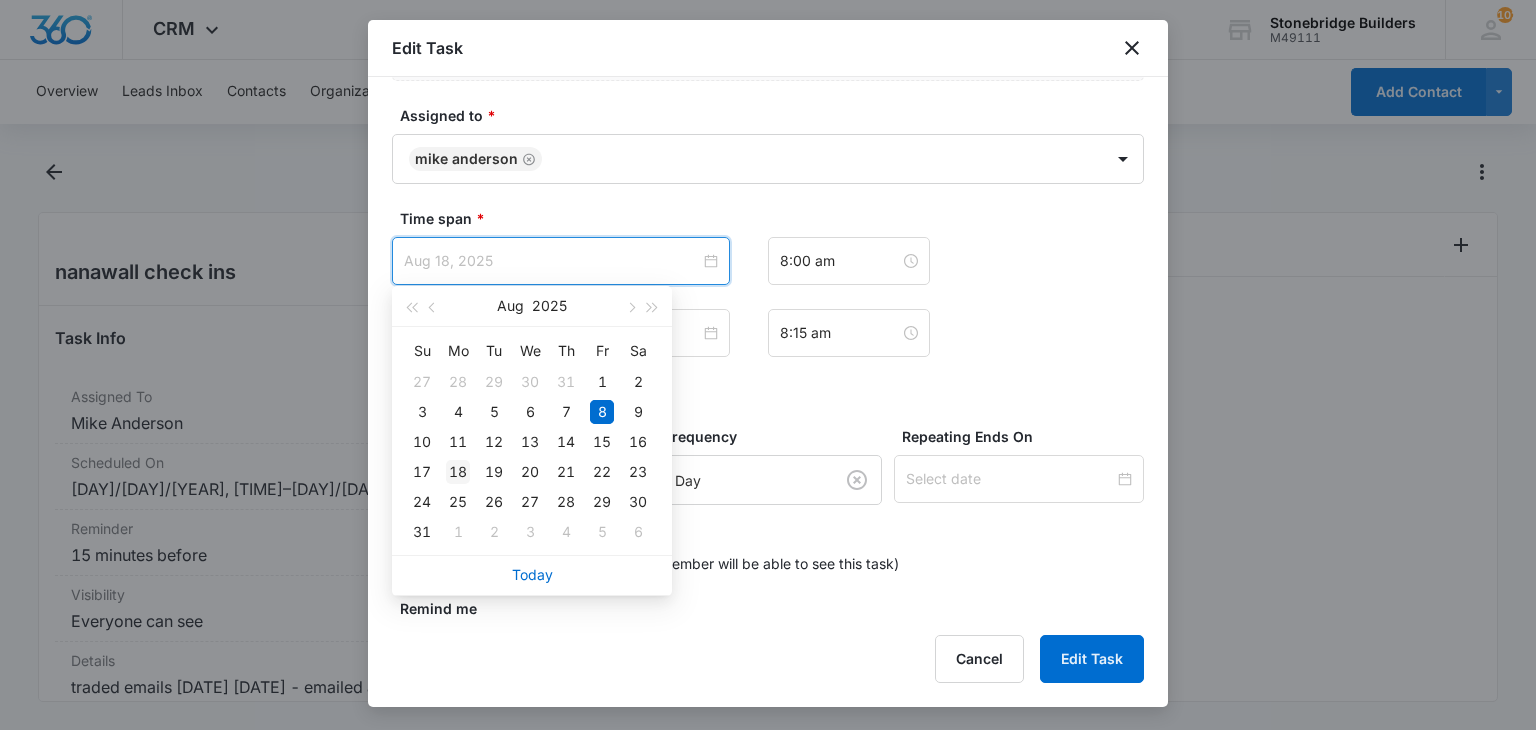 click on "18" at bounding box center (458, 472) 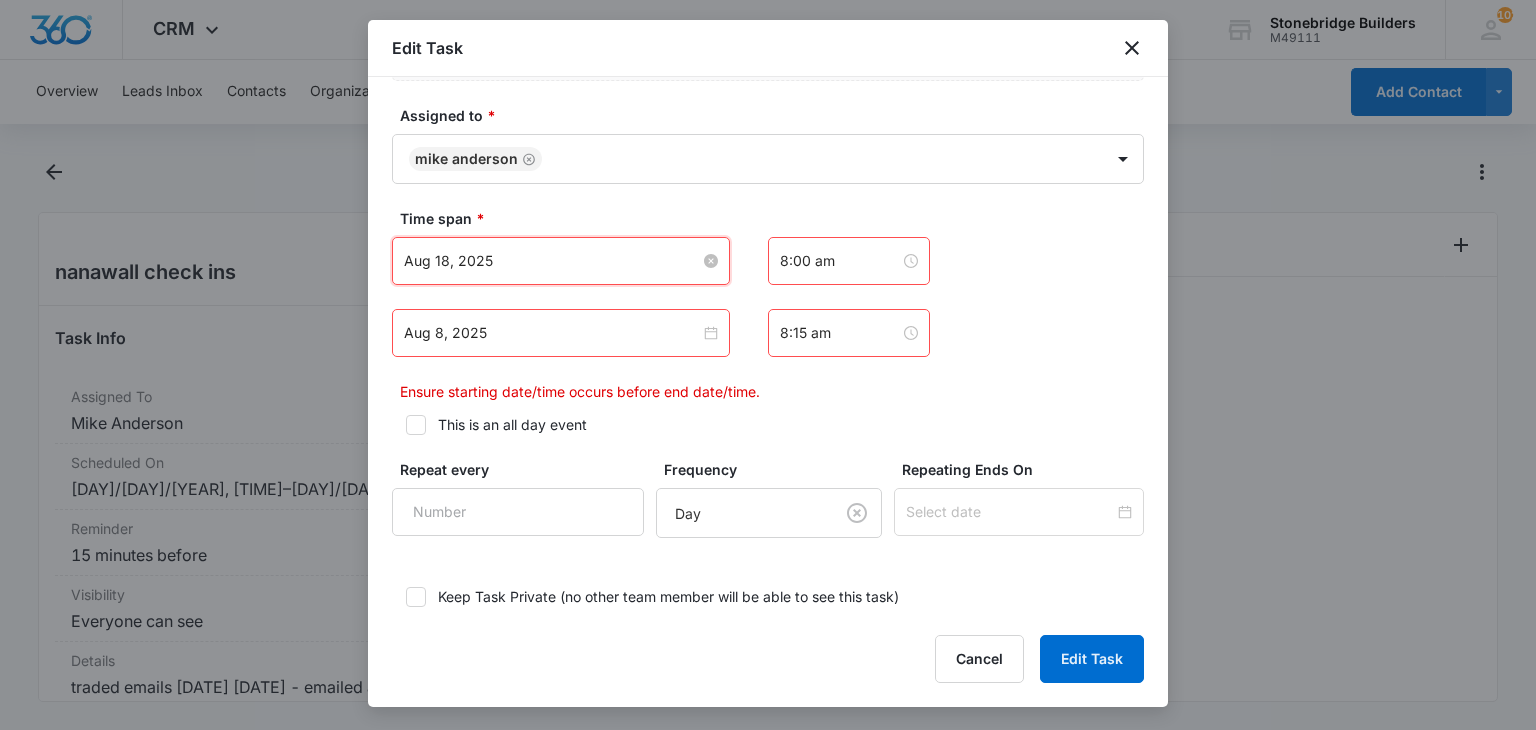 click on "Aug 18, 2025" at bounding box center (552, 261) 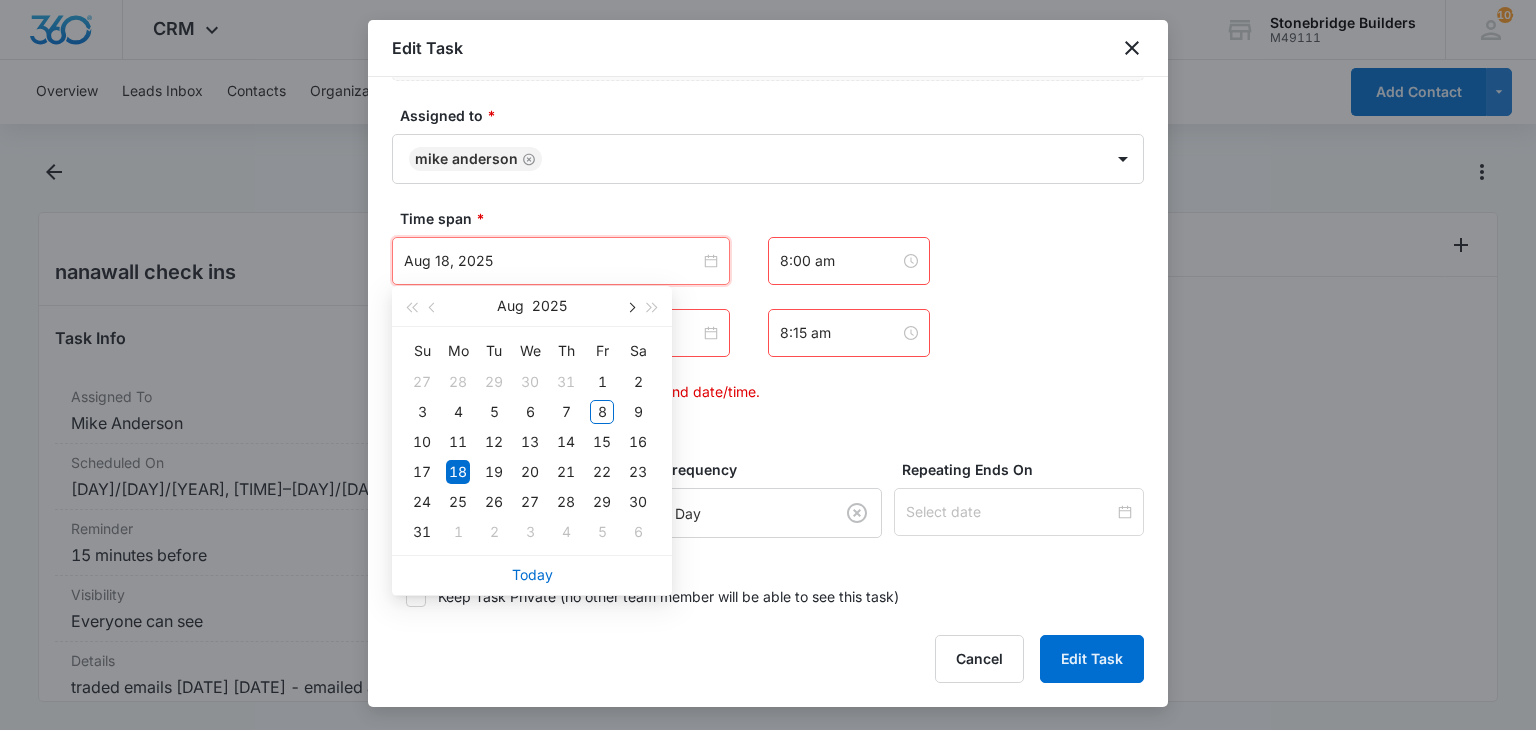 click at bounding box center [630, 308] 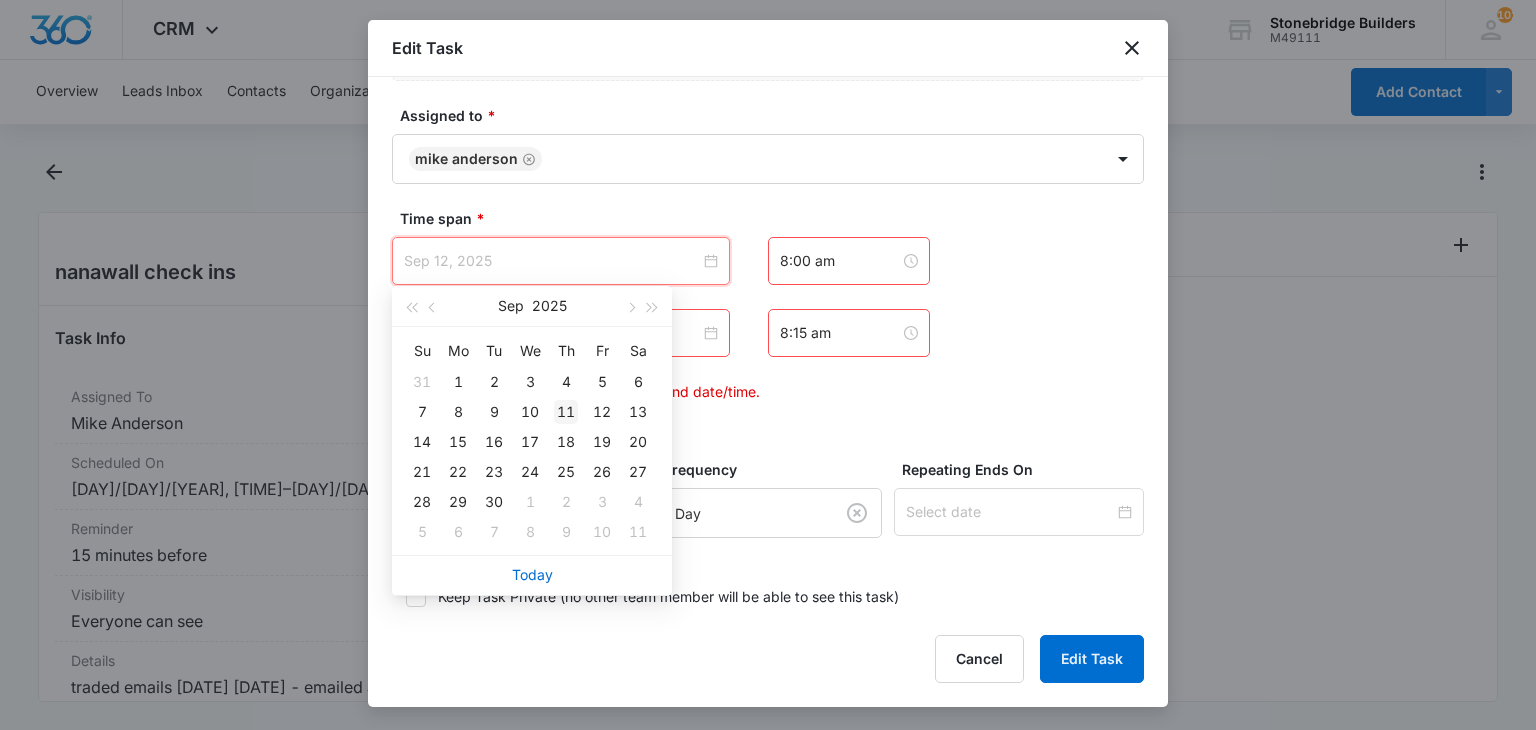 type on "Sep 11, 2025" 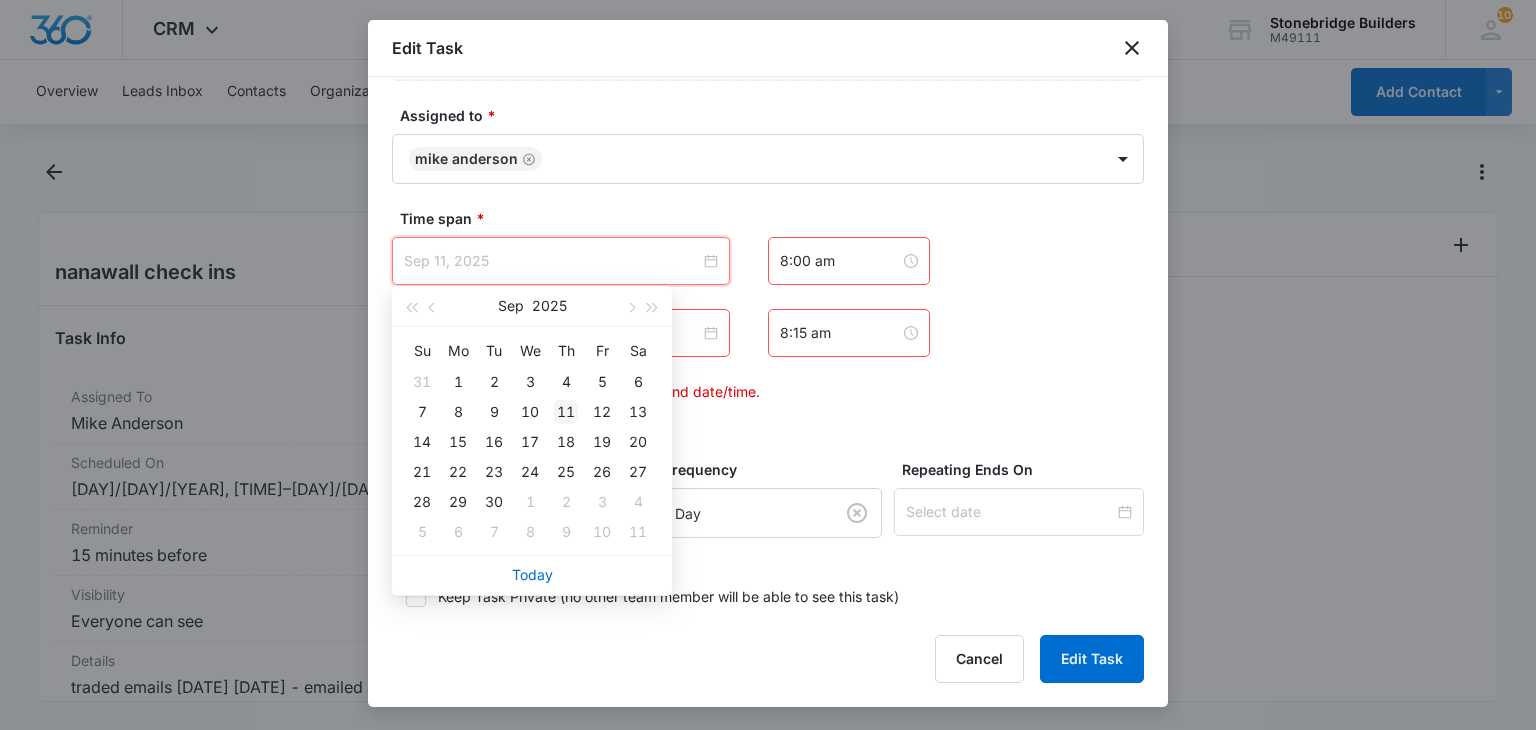click on "11" at bounding box center [566, 412] 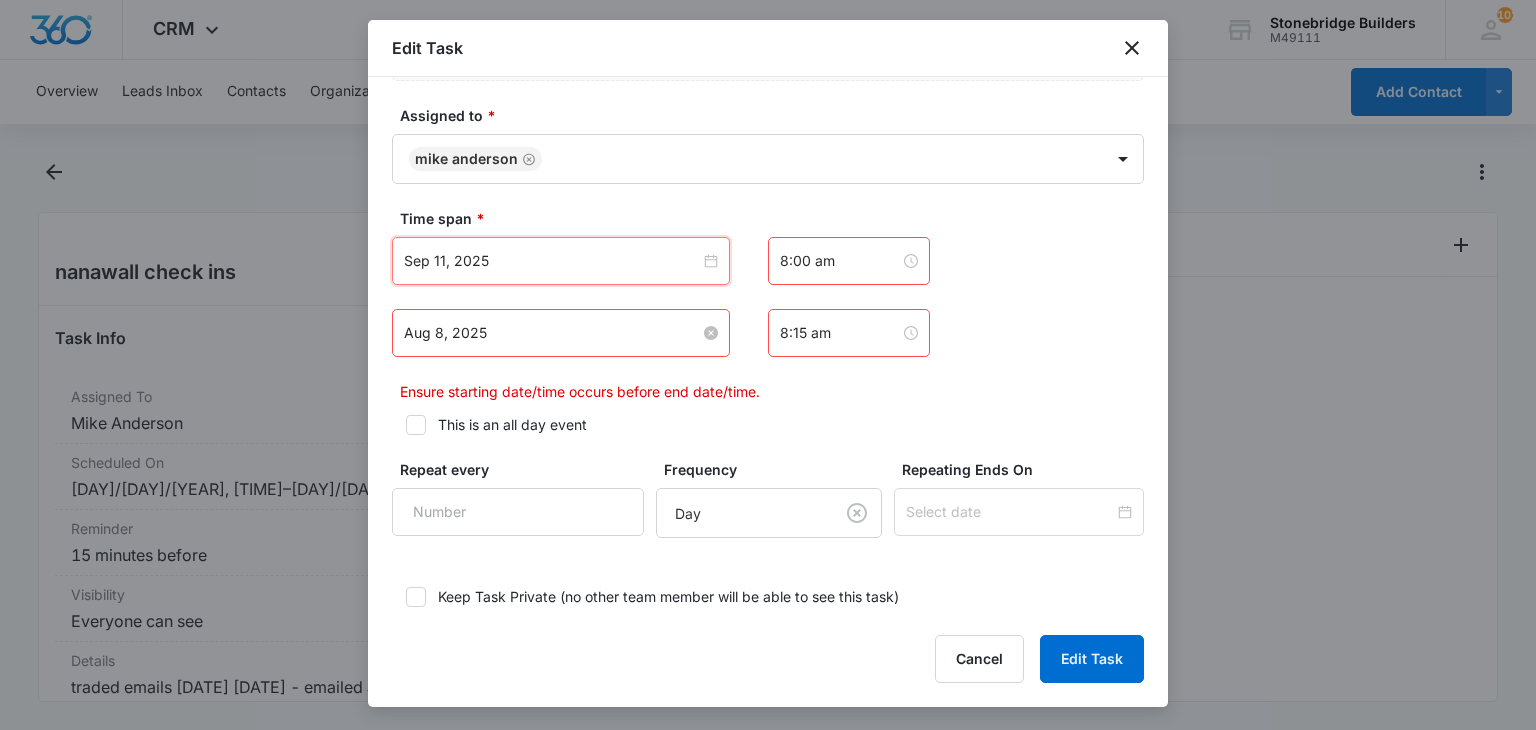 click on "Aug 8, 2025" at bounding box center (552, 333) 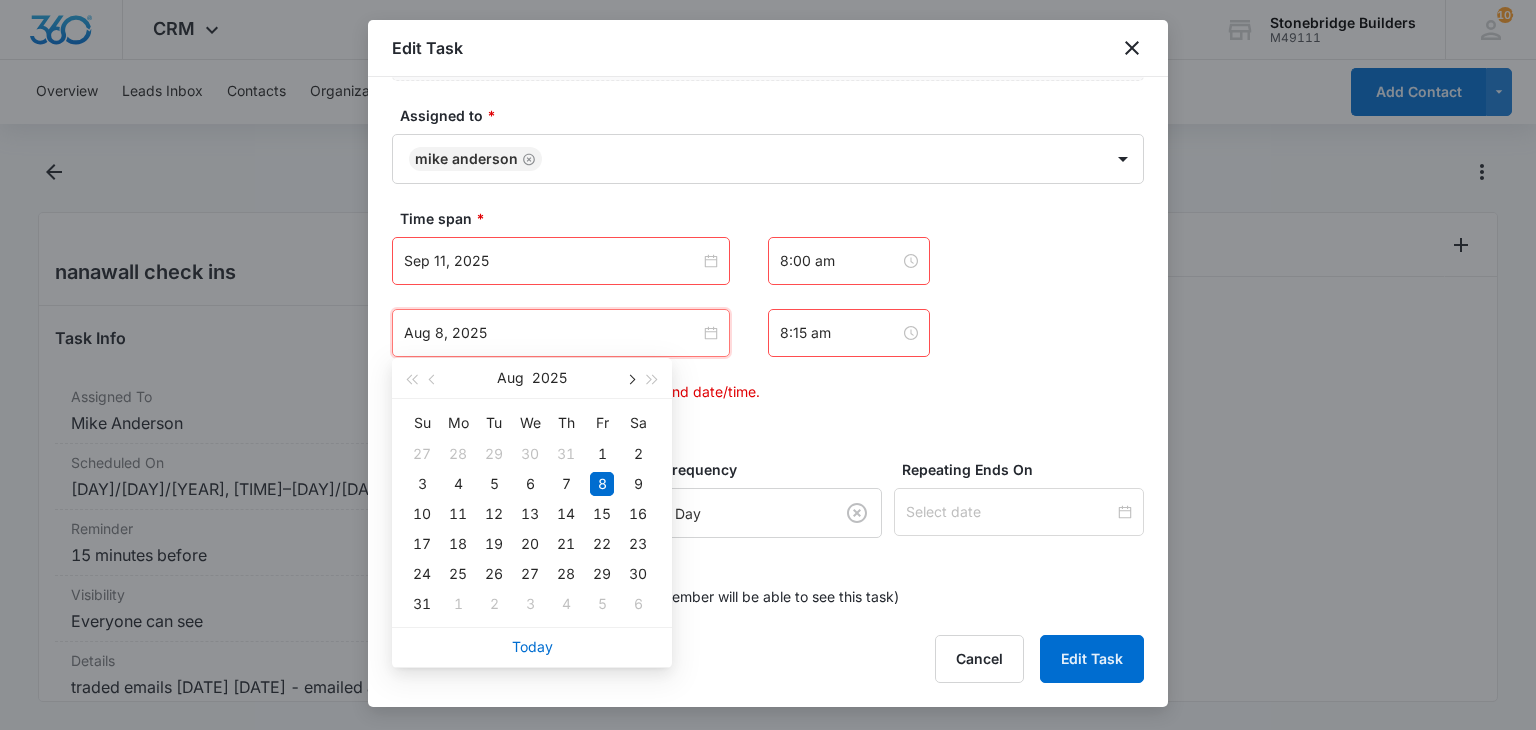 click at bounding box center [630, 378] 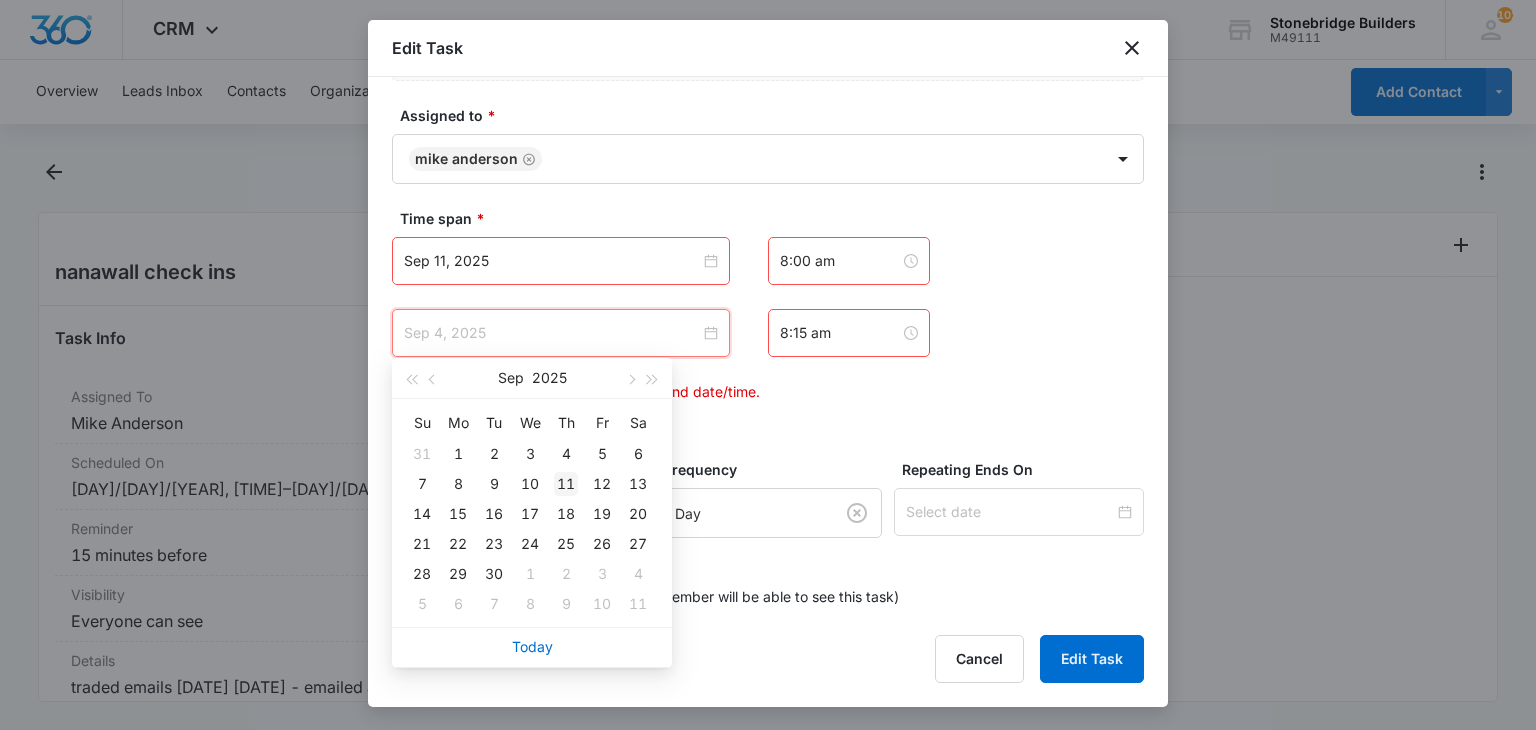 type on "Sep 11, 2025" 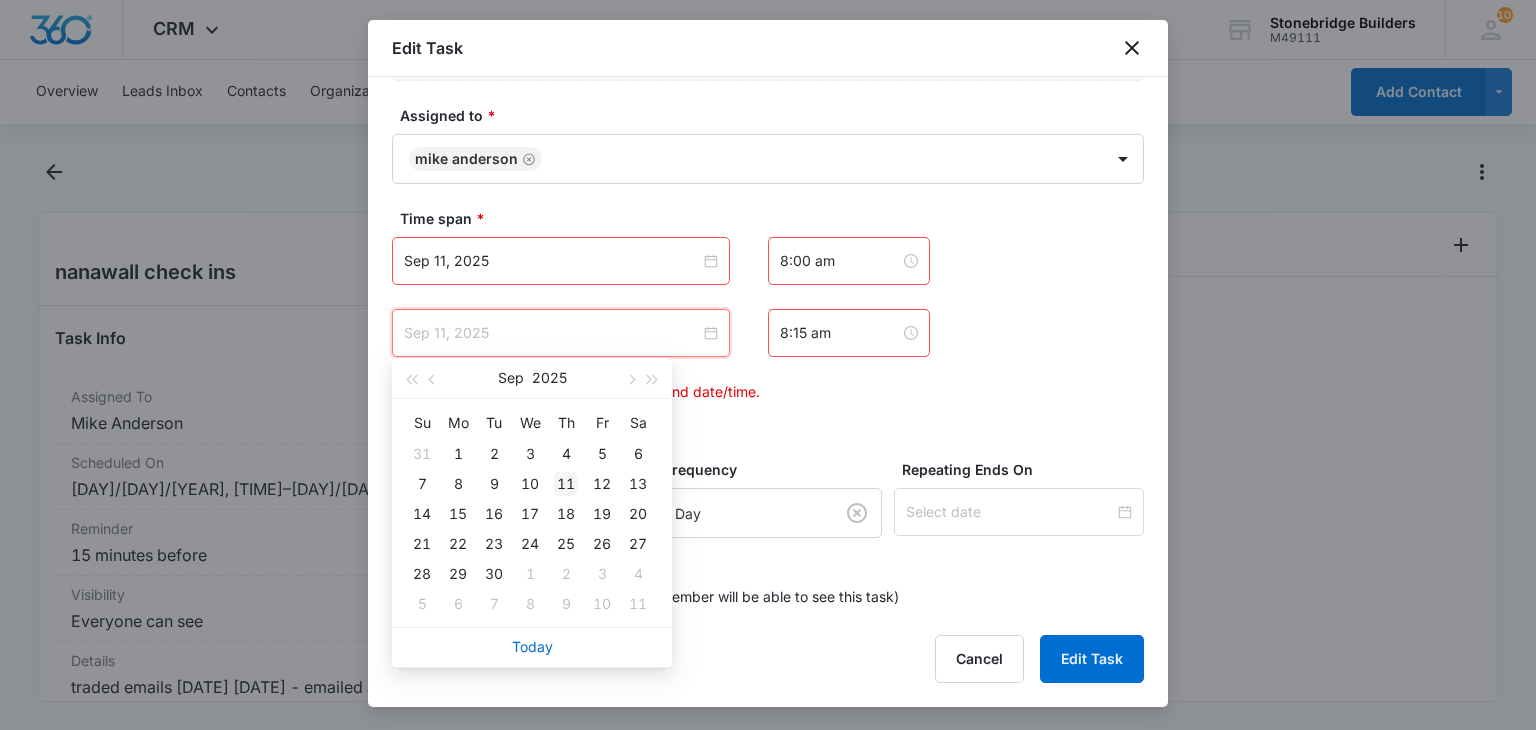 click on "11" at bounding box center (566, 484) 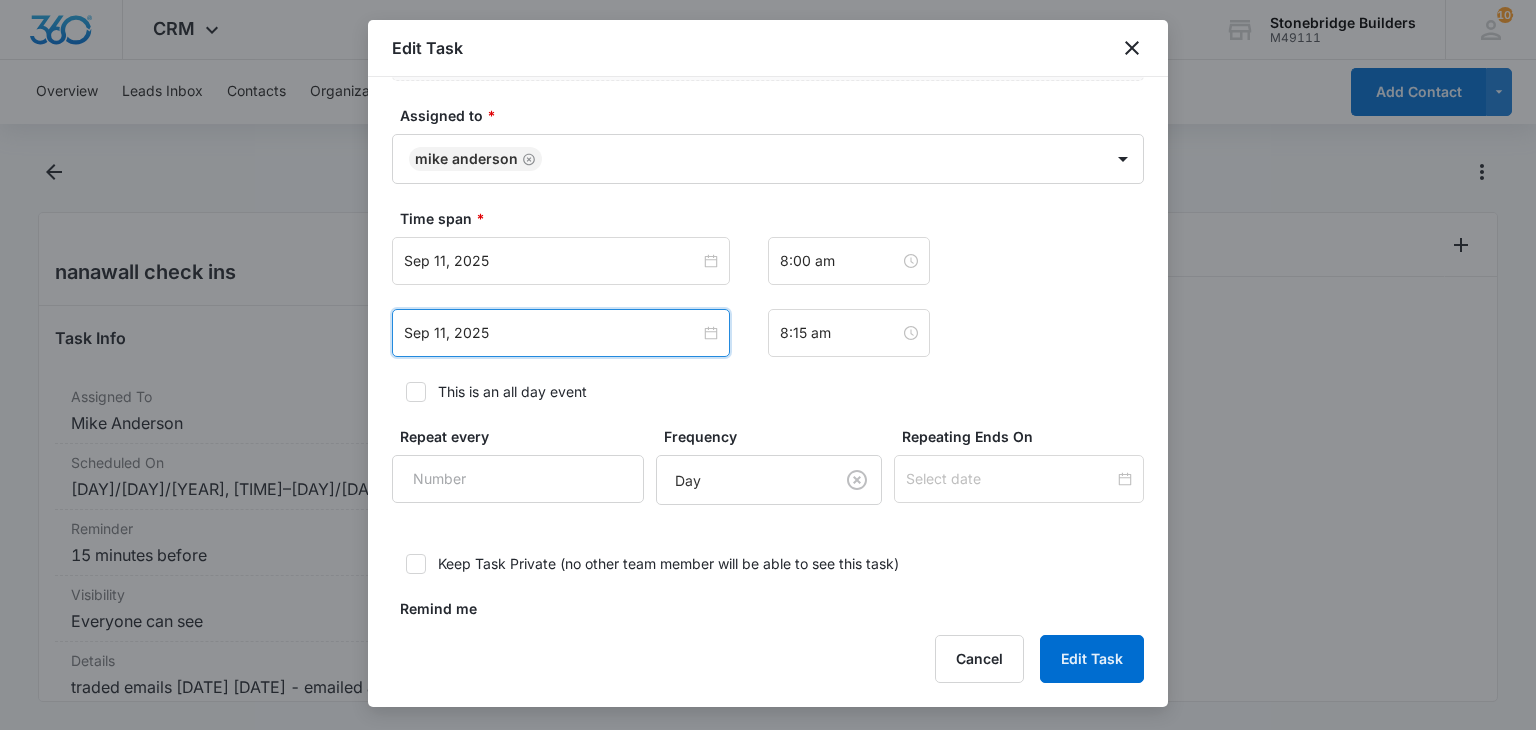 click on "Sep 11, 2025 Sep 2025 Su Mo Tu We Th Fr Sa 31 1 2 3 4 5 6 7 8 9 10 11 12 13 14 15 16 17 18 19 20 21 22 23 24 25 26 27 28 29 30 1 2 3 4 5 6 7 8 9 10 11 Today 8:15 am" at bounding box center [768, 333] 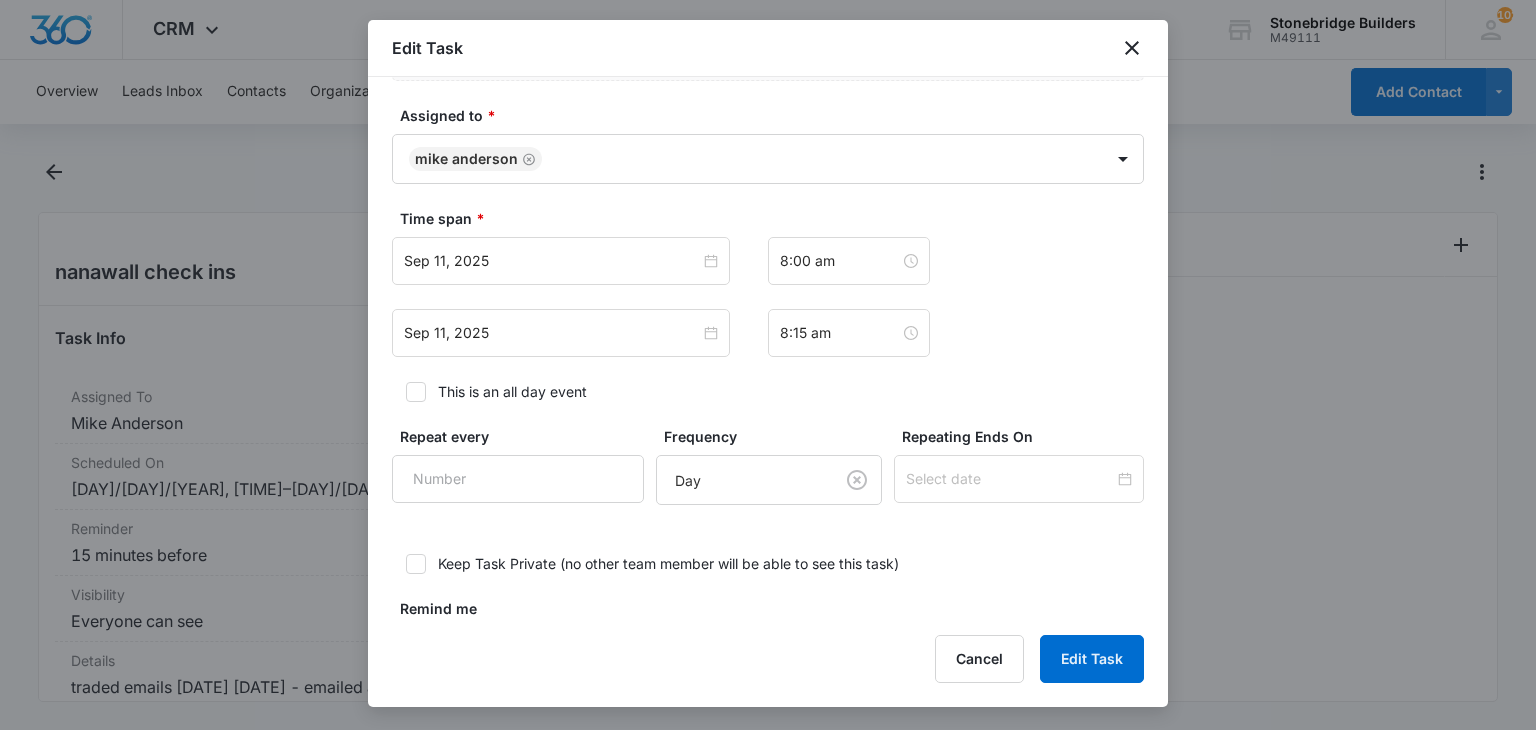scroll, scrollTop: 1281, scrollLeft: 0, axis: vertical 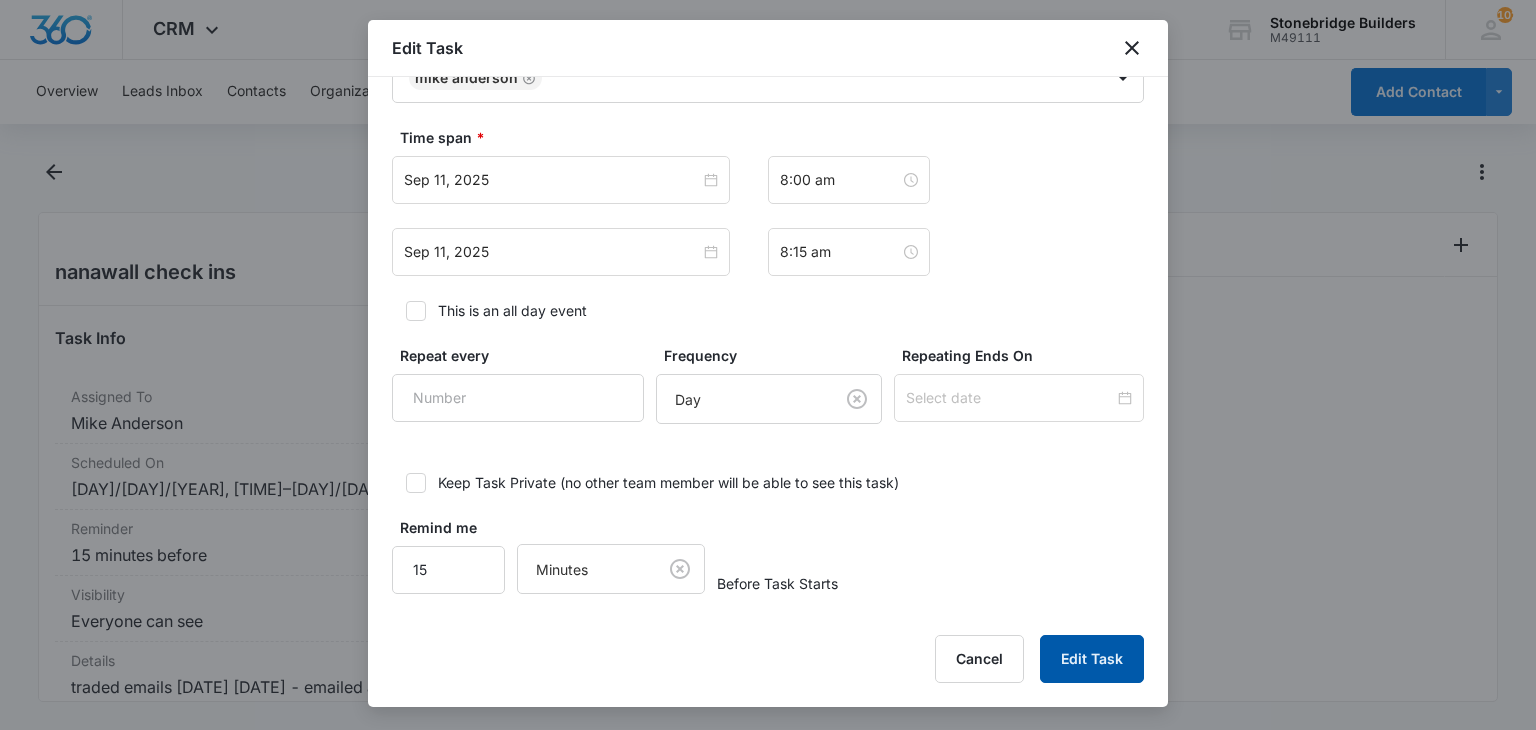 click on "Edit Task" at bounding box center (1092, 659) 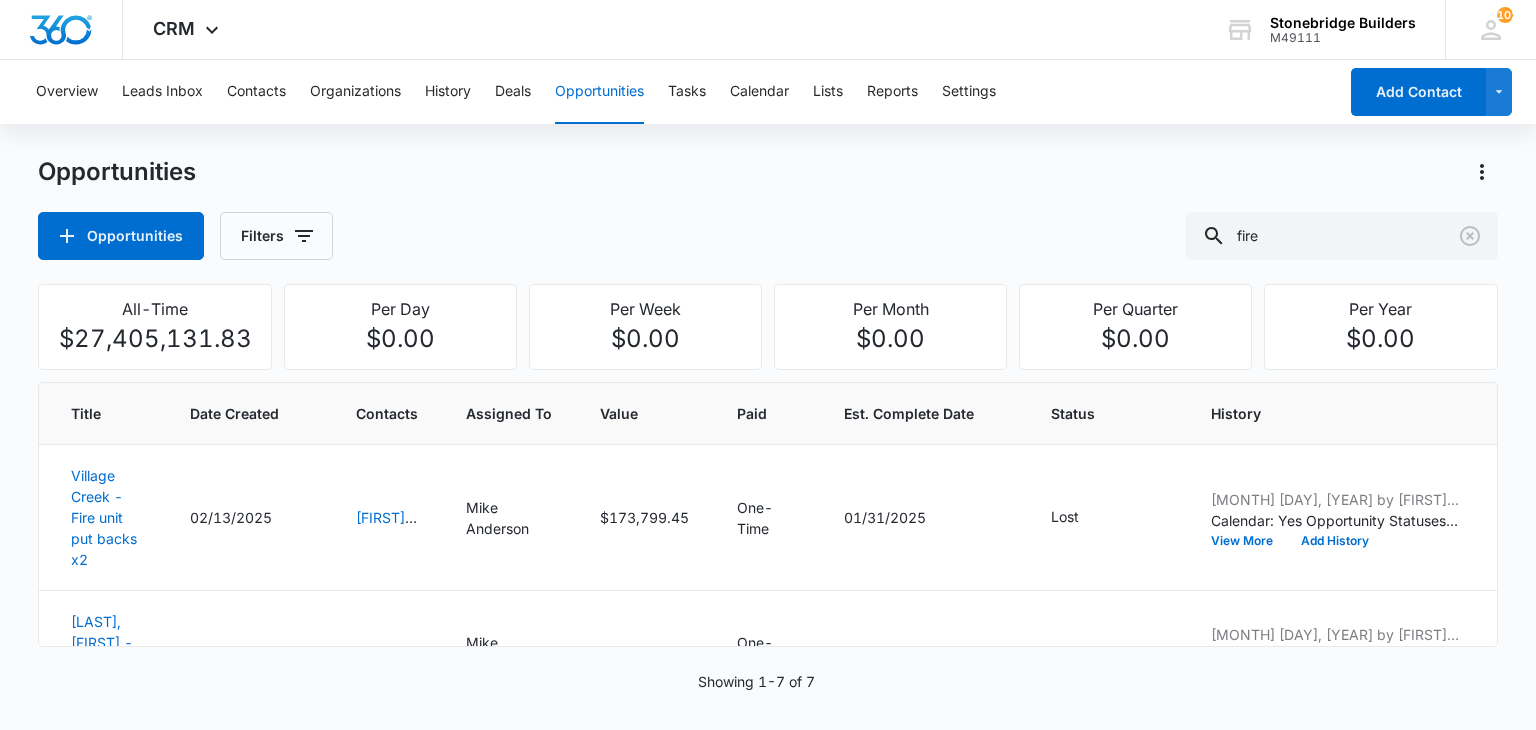 scroll, scrollTop: 0, scrollLeft: 0, axis: both 